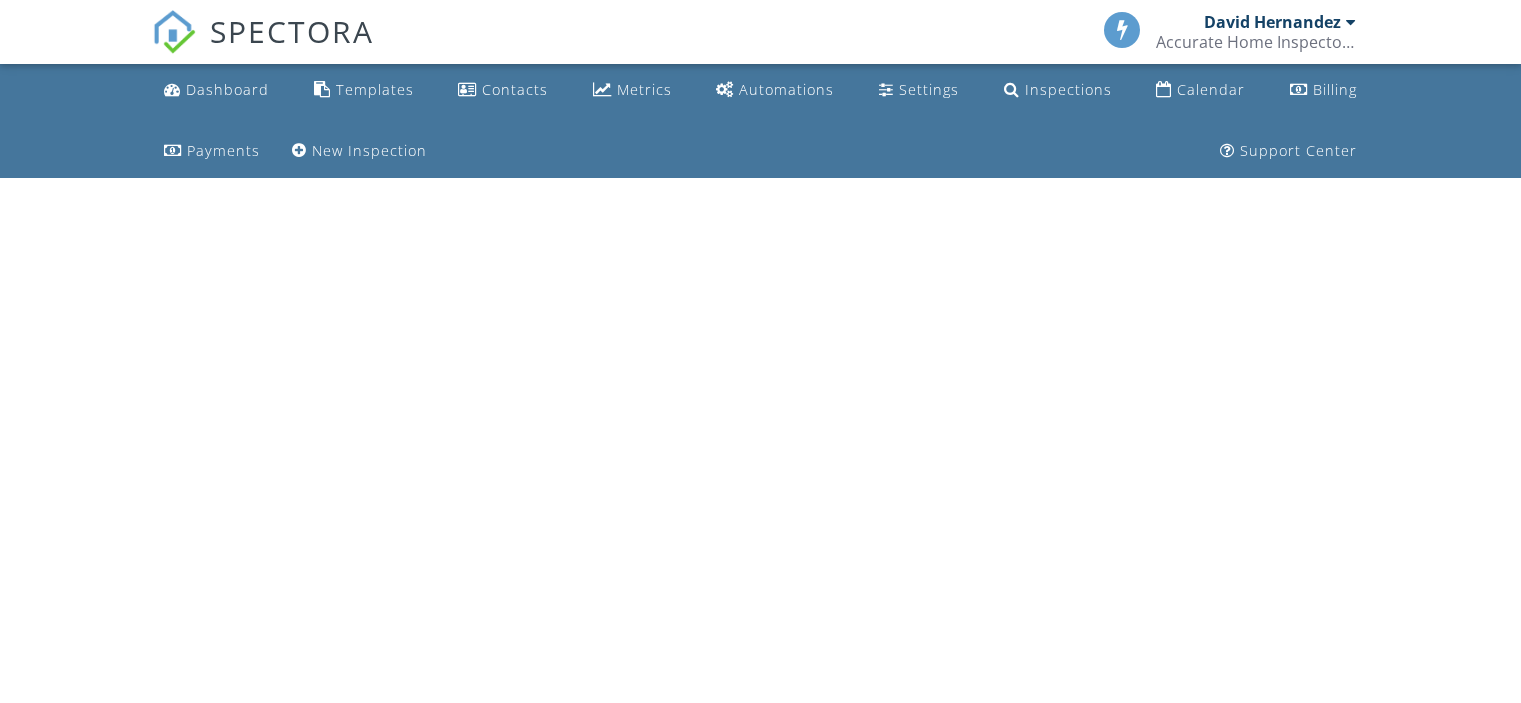 scroll, scrollTop: 0, scrollLeft: 0, axis: both 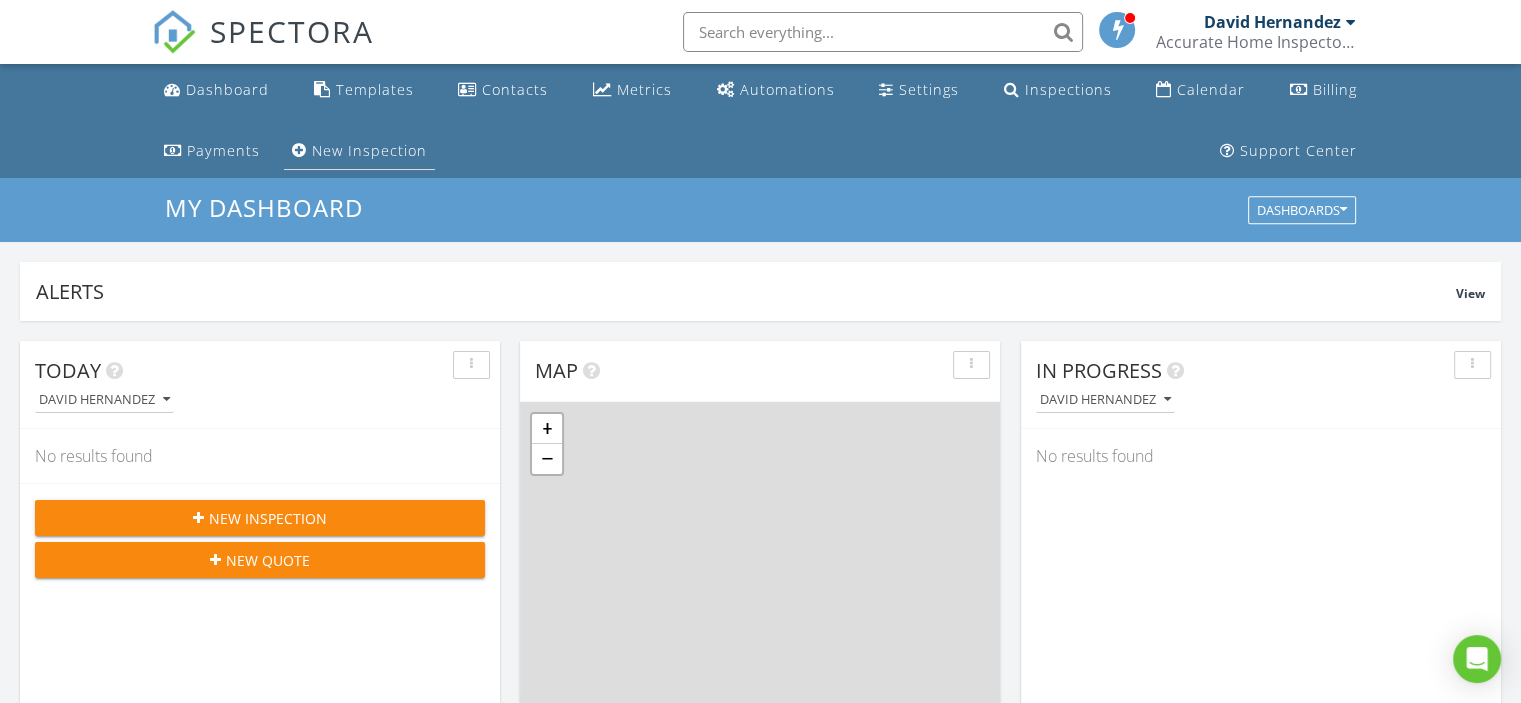 click on "New Inspection" at bounding box center (369, 150) 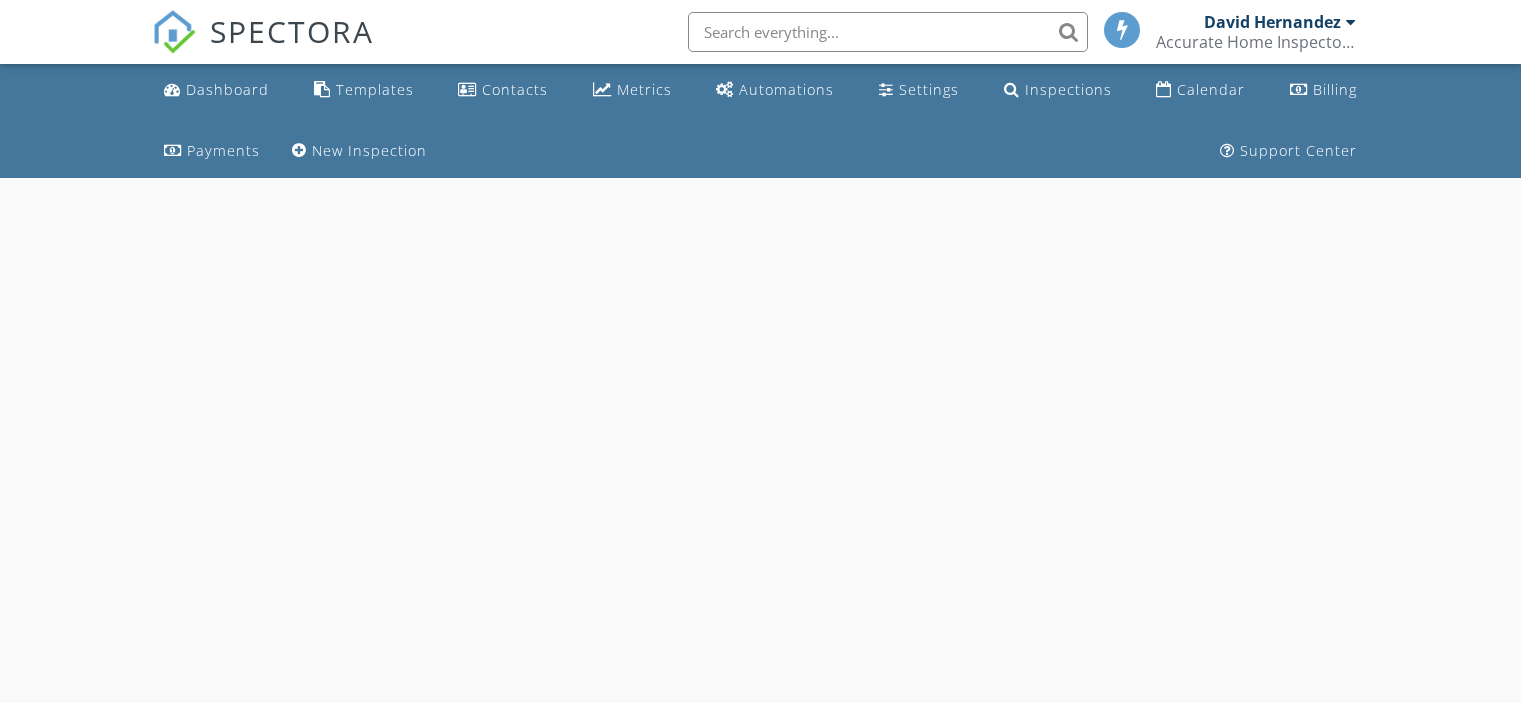 scroll, scrollTop: 0, scrollLeft: 0, axis: both 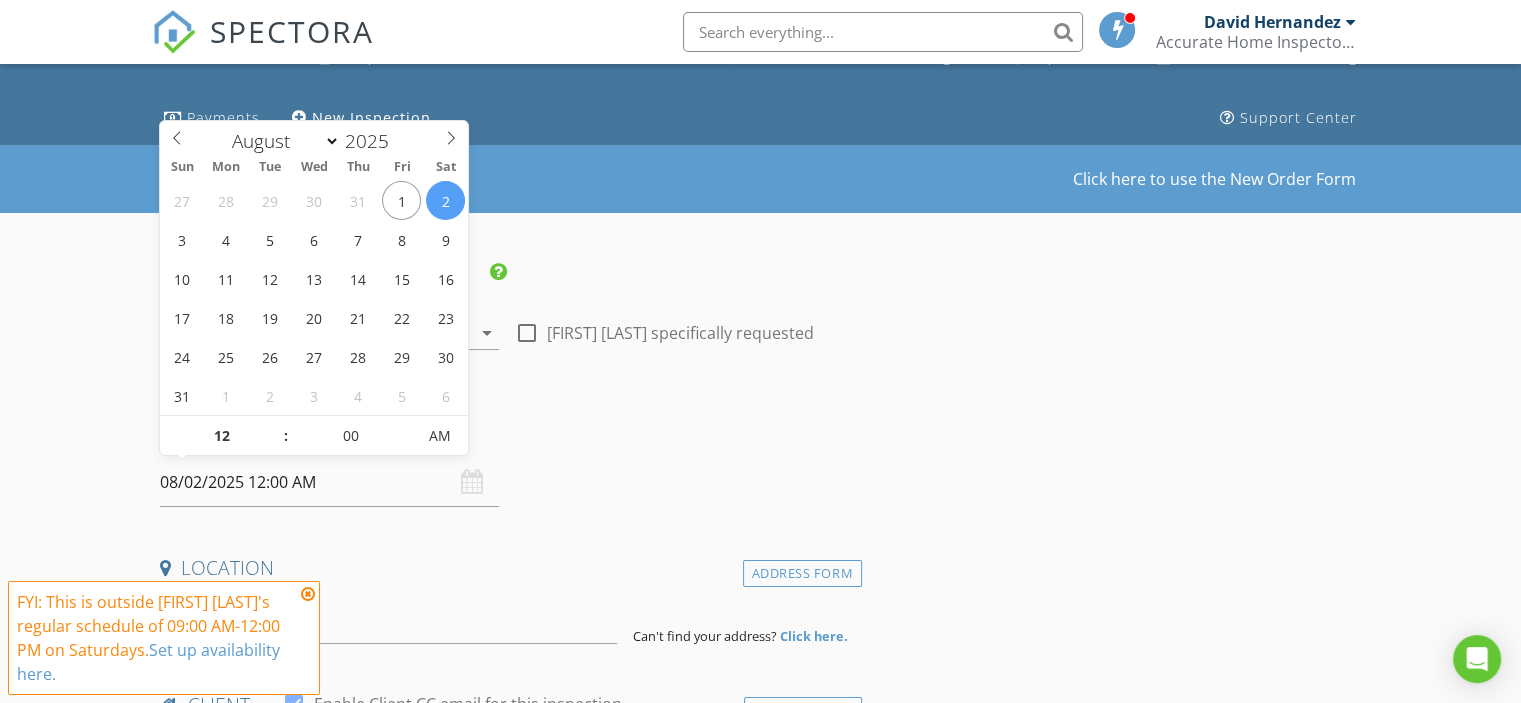 click on "08/02/2025 12:00 AM" at bounding box center [329, 482] 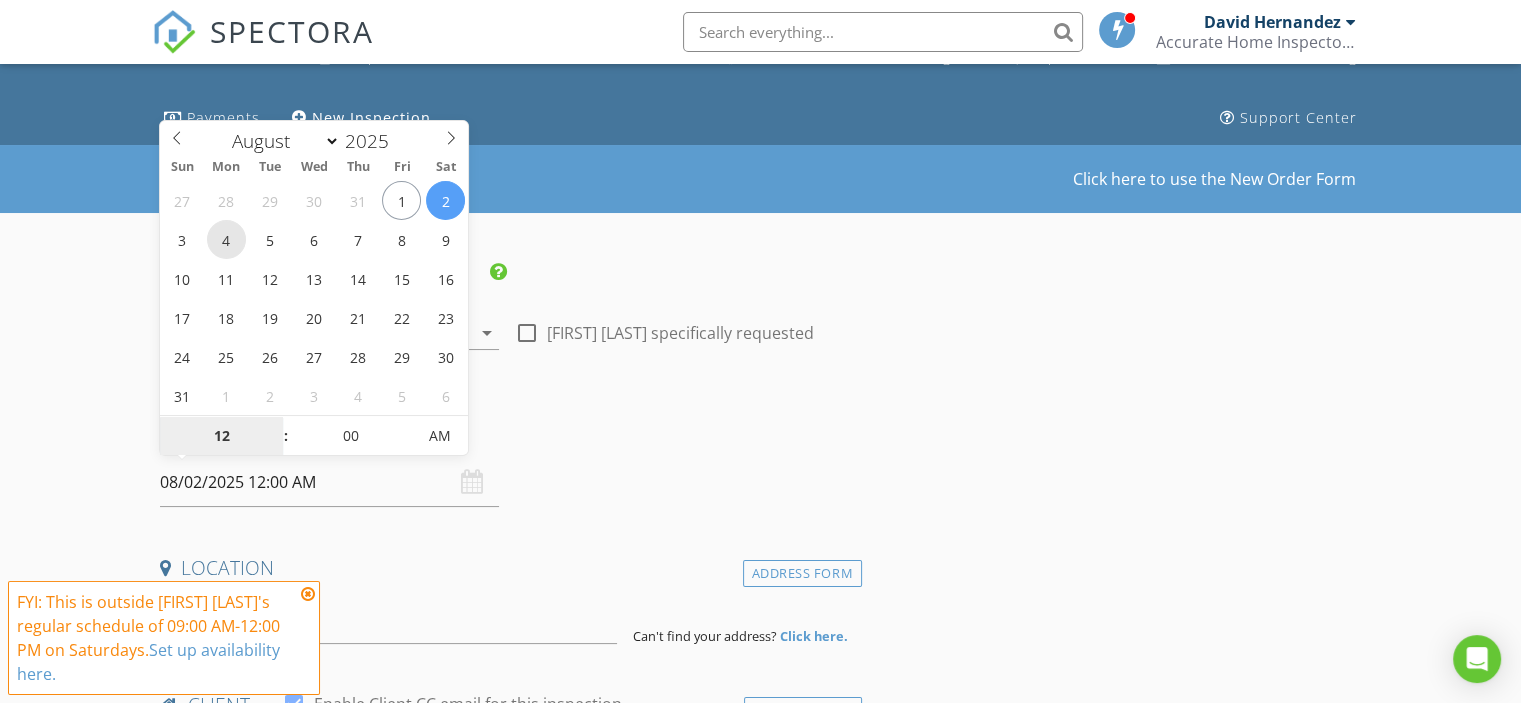 type on "08/04/2025 12:00 AM" 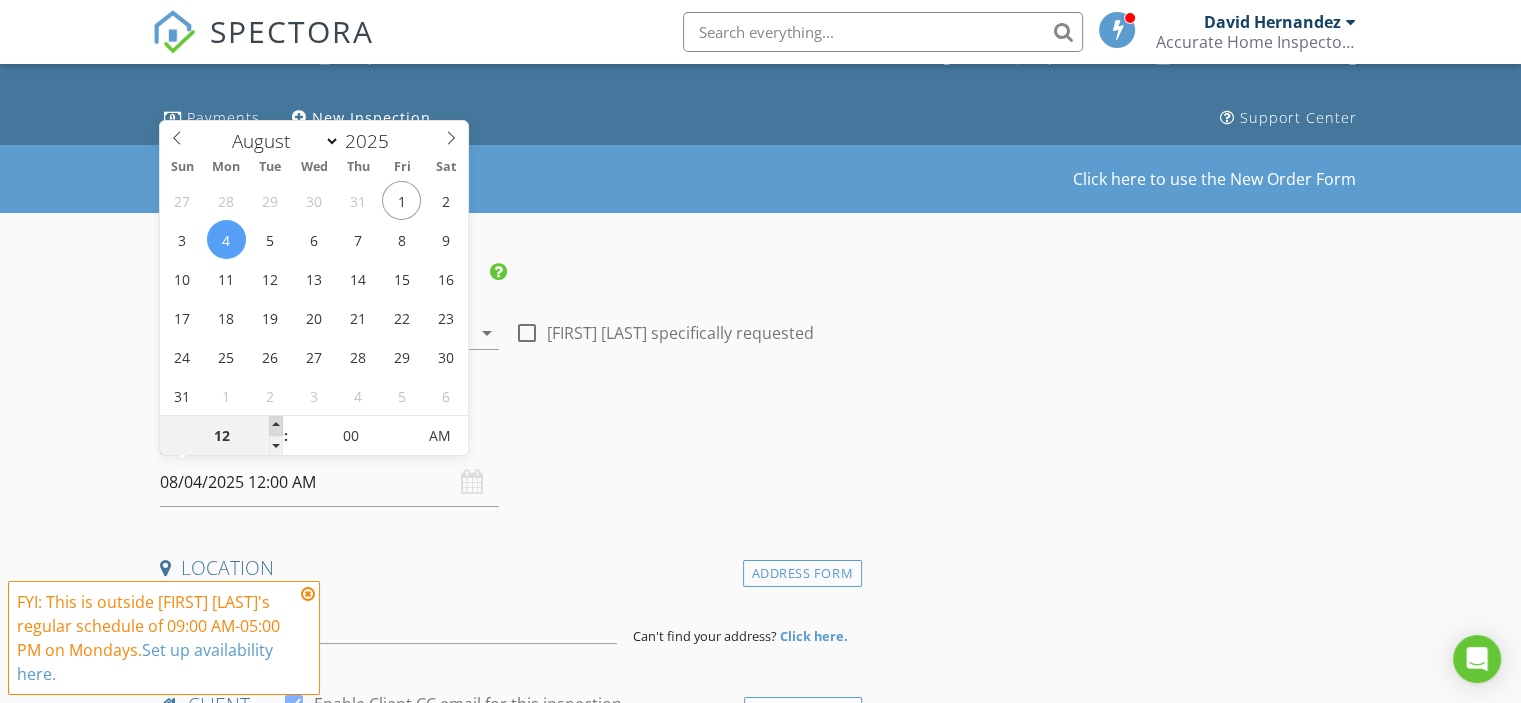 type on "01" 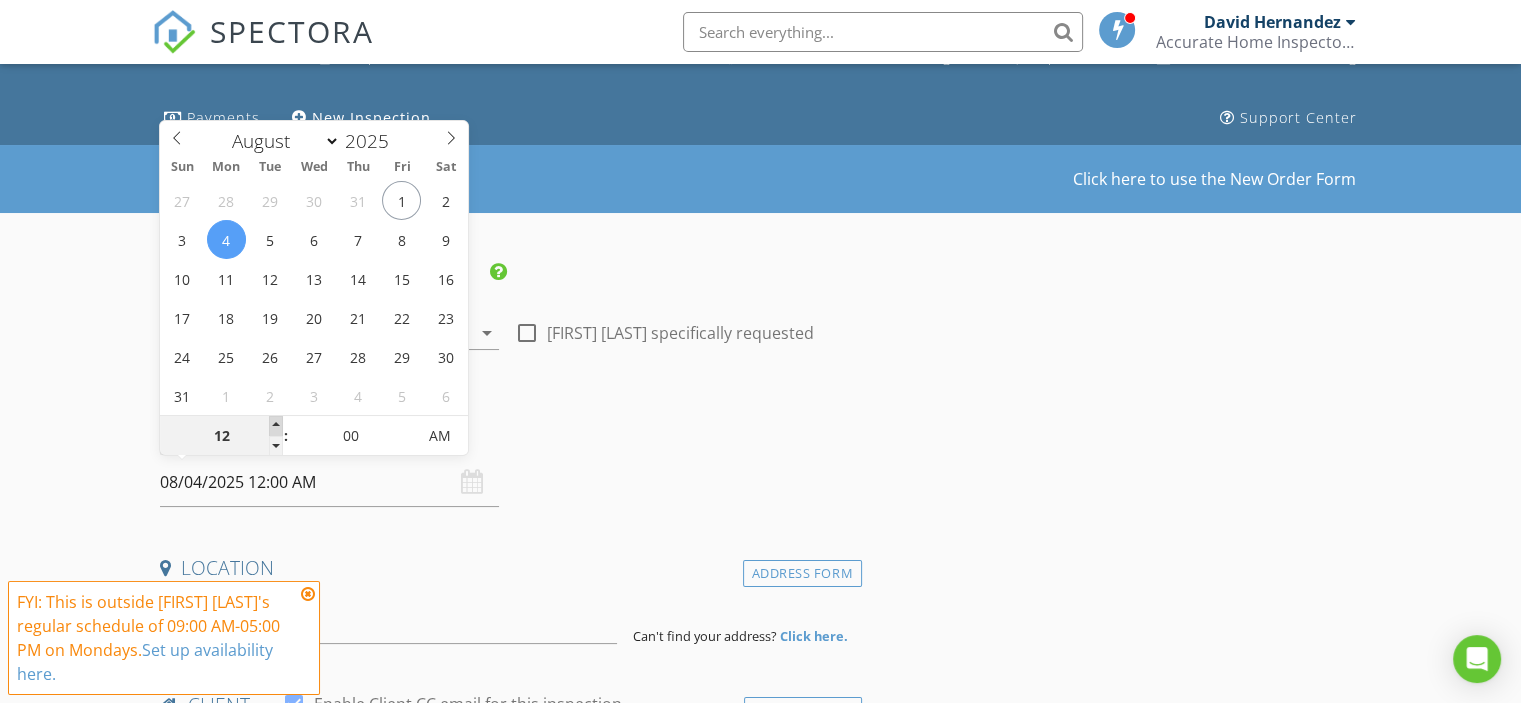 type on "08/04/2025 1:00 AM" 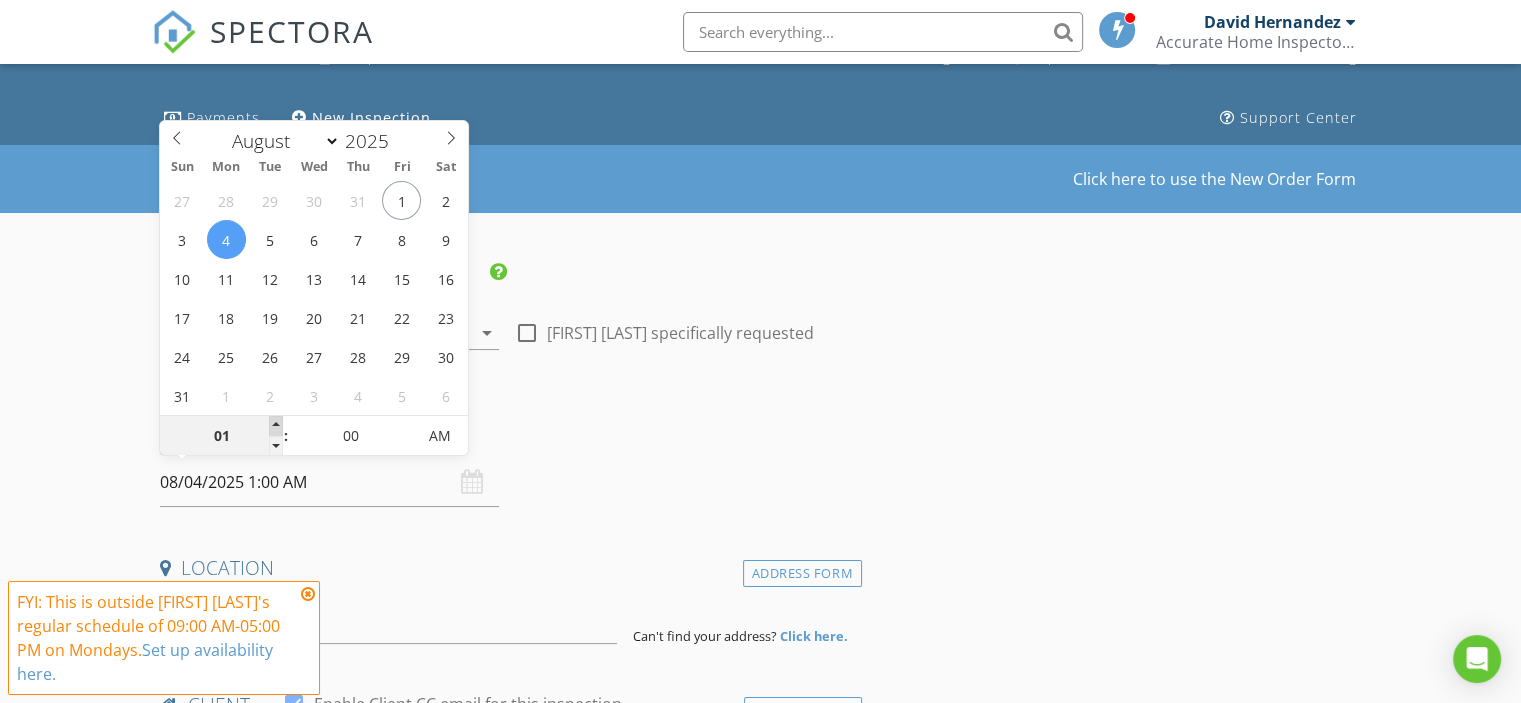 click at bounding box center [276, 426] 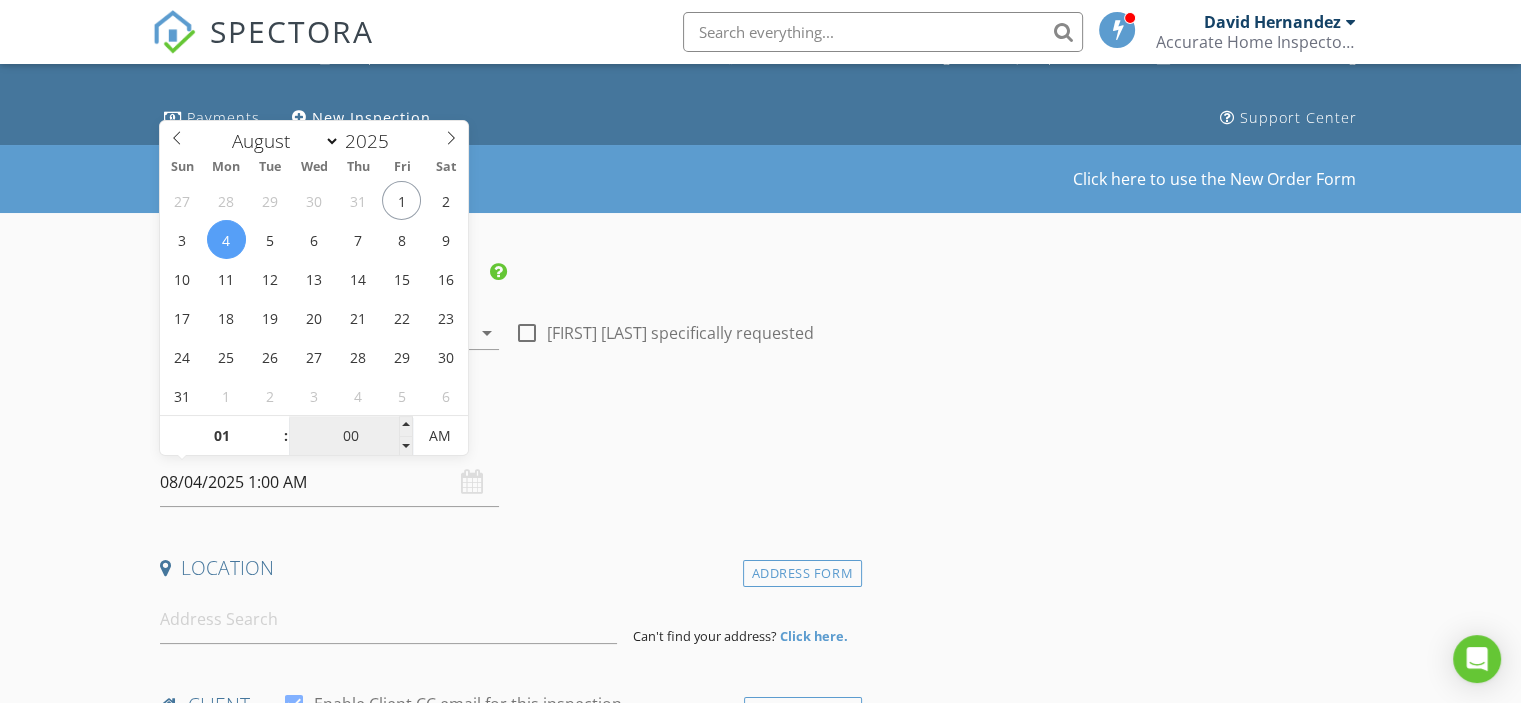 click on "00" at bounding box center [350, 437] 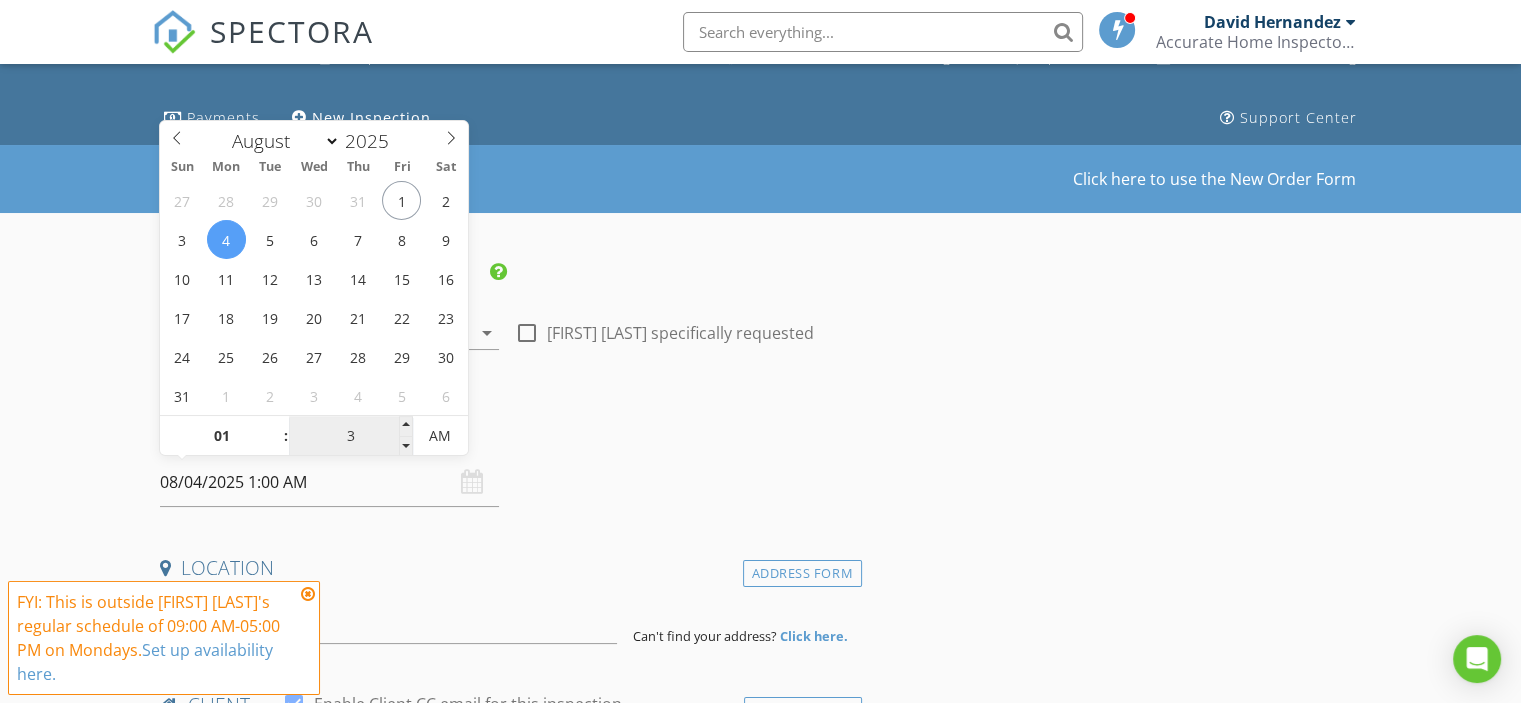 type on "30" 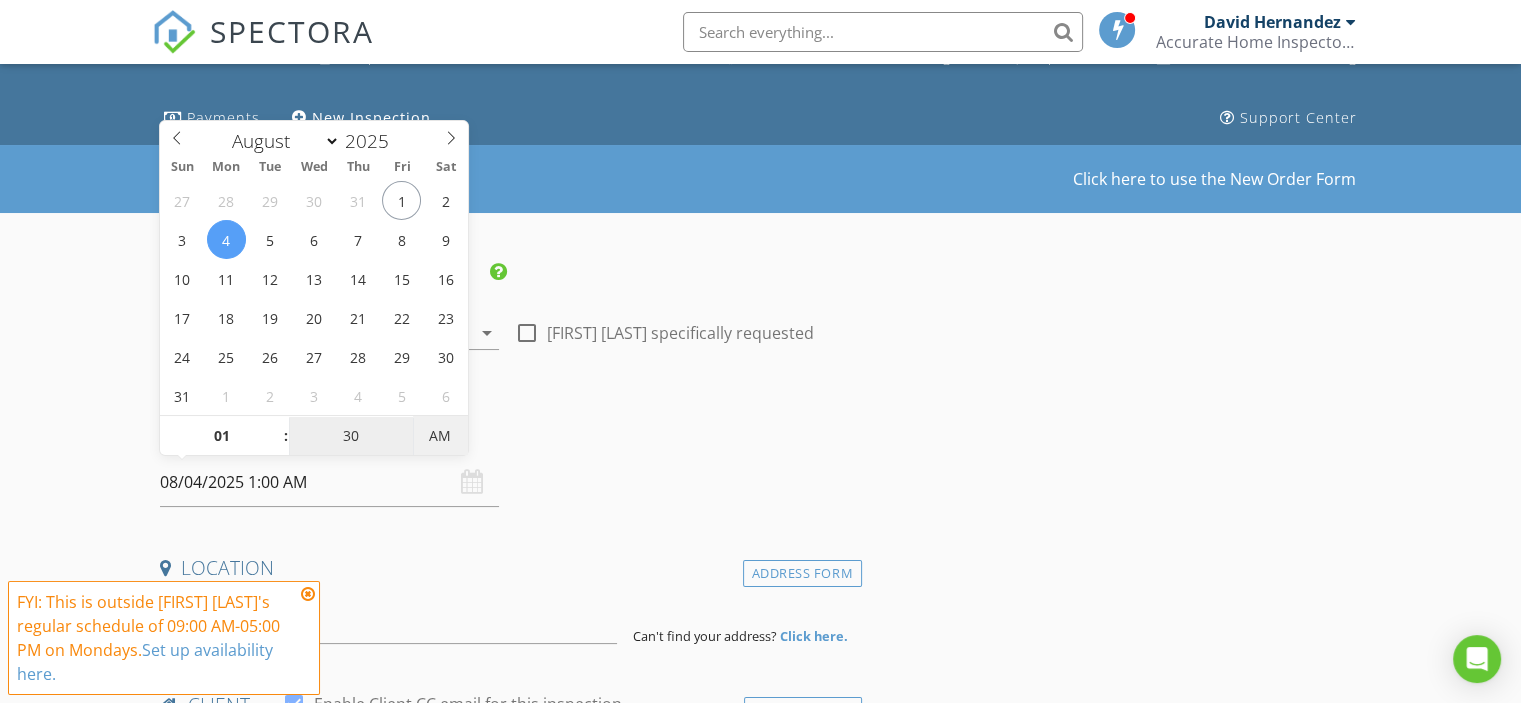 type on "08/04/2025 1:30 PM" 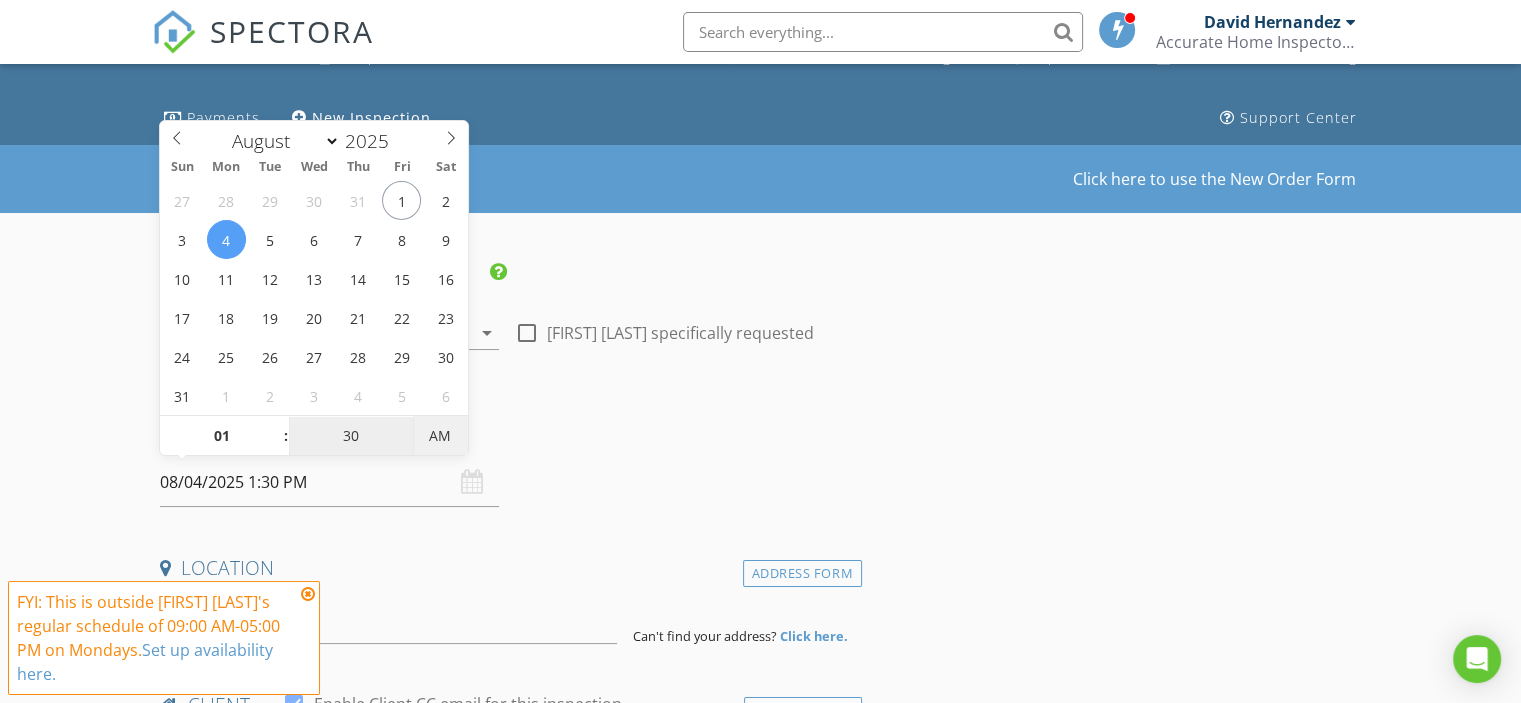 click on "AM" at bounding box center [440, 436] 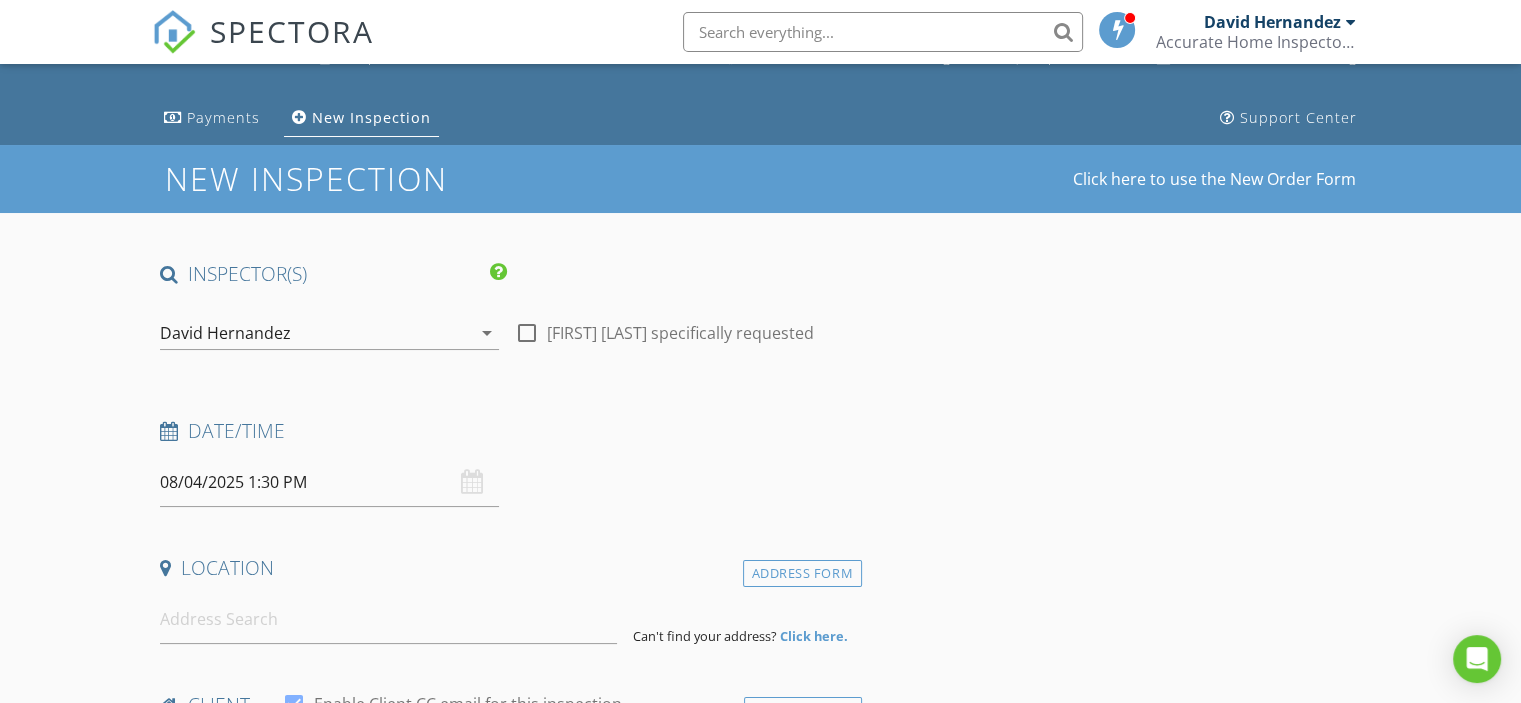 click on "INSPECTOR(S)
check_box   David Hernandez   PRIMARY   David Hernandez arrow_drop_down   check_box_outline_blank David Hernandez specifically requested
Date/Time
08/04/2025 1:30 PM
Location
Address Form       Can't find your address?   Click here.
client
check_box Enable Client CC email for this inspection   Client Search     check_box_outline_blank Client is a Company/Organization     First Name   Last Name   Email   CC Email   Phone           Notes   Private Notes
ADD ADDITIONAL client
SERVICES
check_box_outline_blank   Mold Testing   Air Quality Test & Report check_box_outline_blank   Radon Test   Radon Testing & Report check_box_outline_blank   Wind Mitigation   Wind Mitigation Inspection & Report check_box_outline_blank   Four Point   Four Point Inspection & Report" at bounding box center (760, 1695) 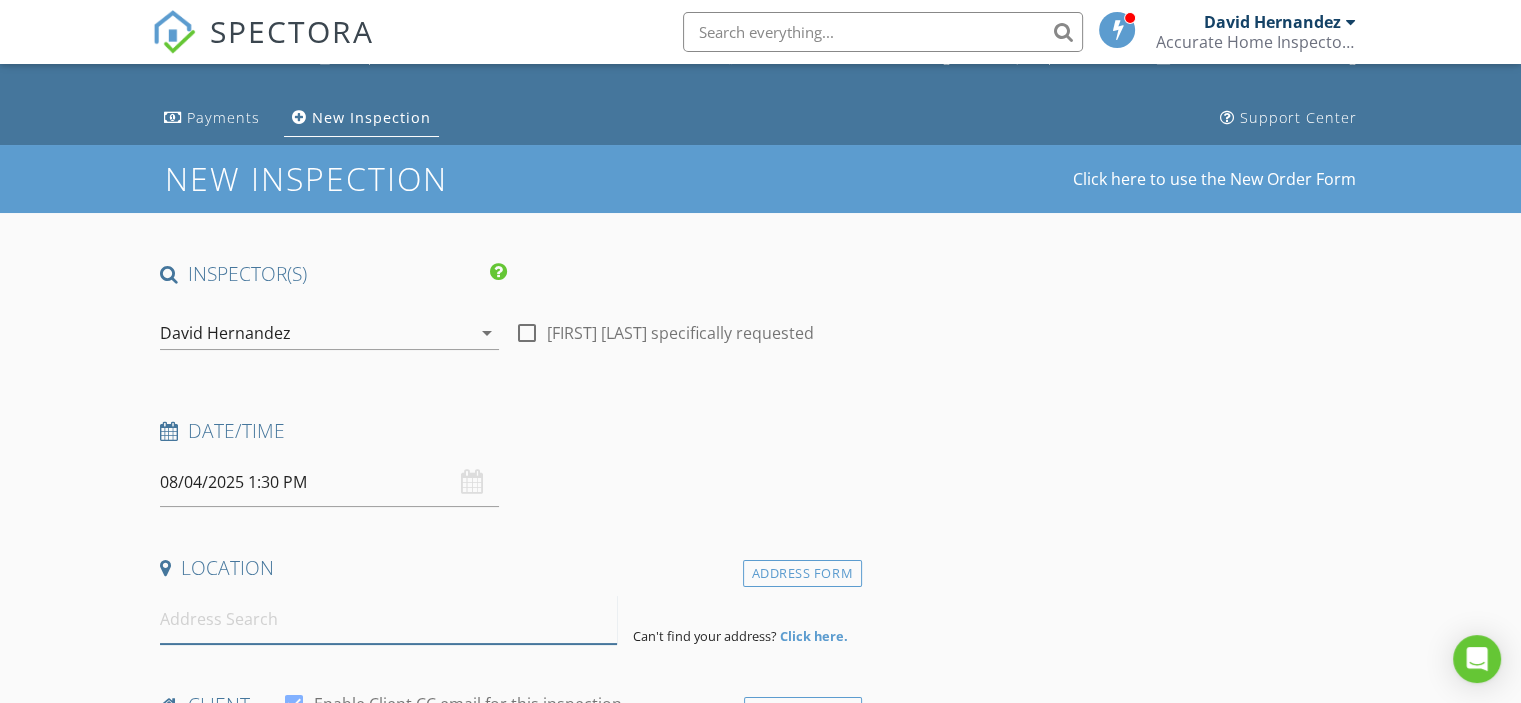 click at bounding box center [388, 619] 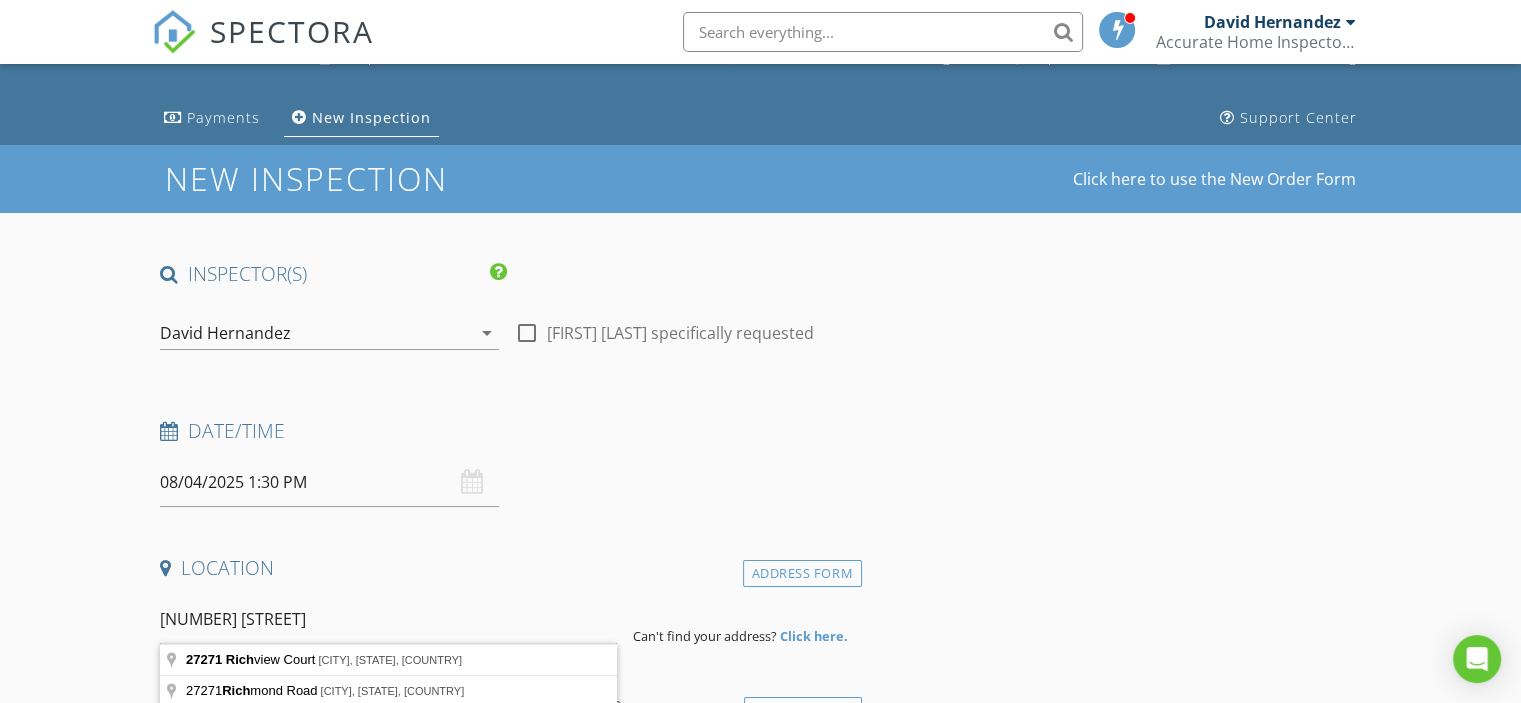 type on "27271 Richview Court, Bonita Springs, FL, USA" 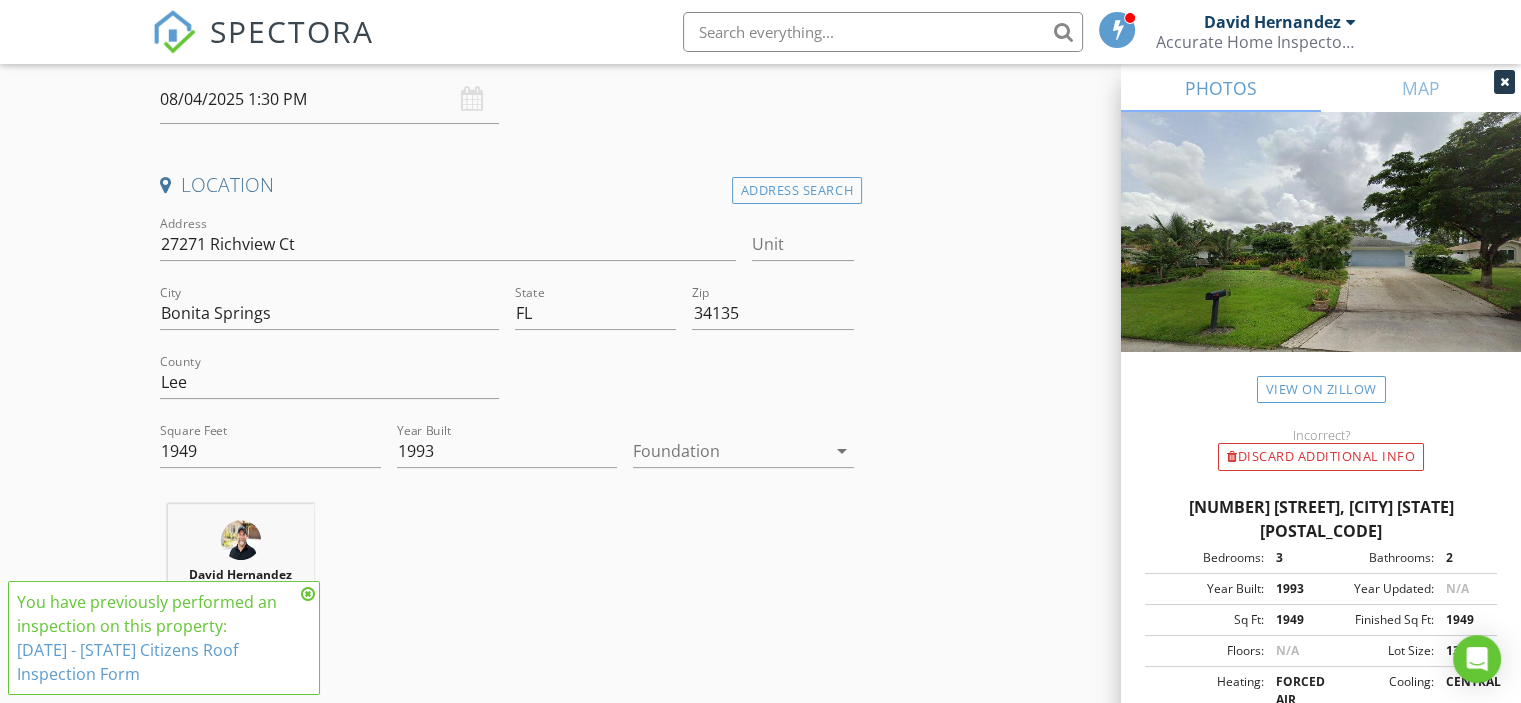 scroll, scrollTop: 466, scrollLeft: 0, axis: vertical 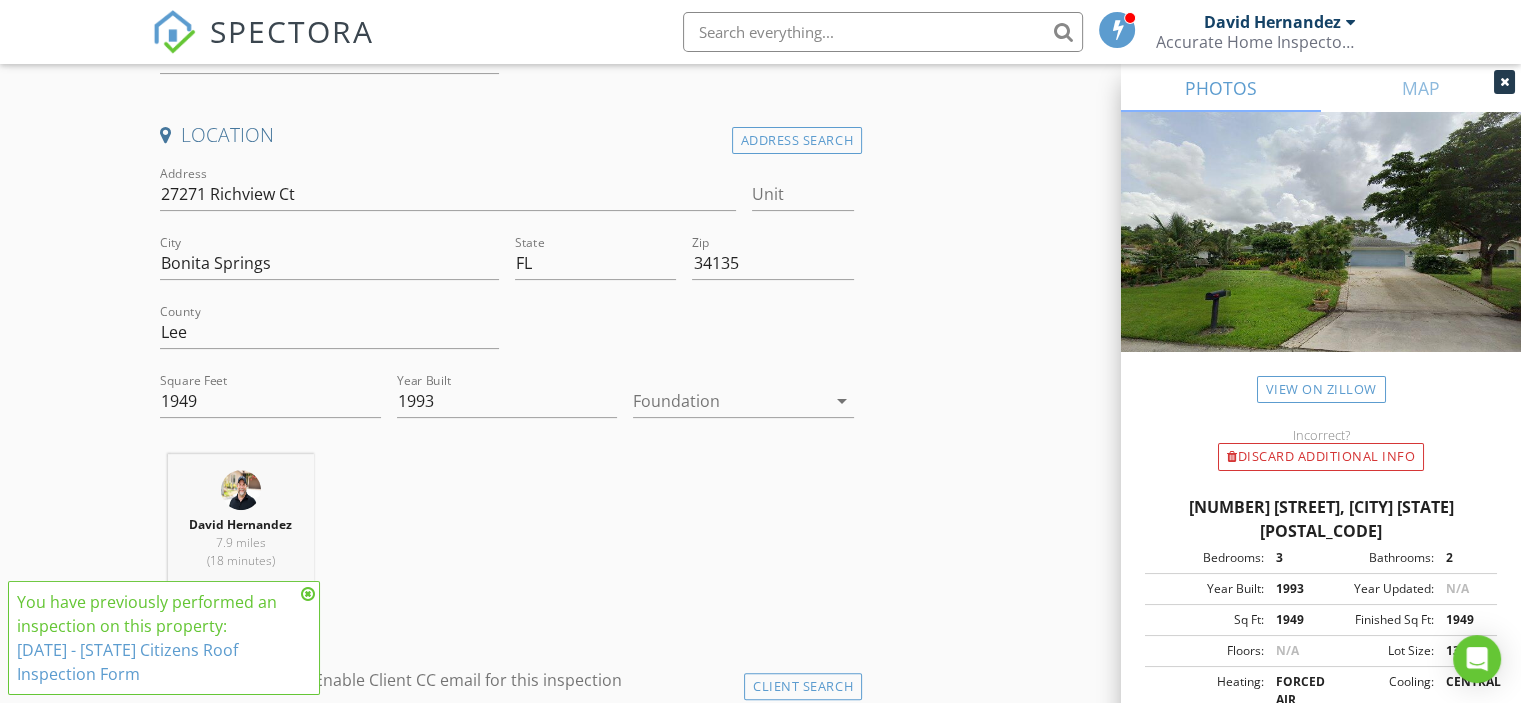 click at bounding box center (729, 401) 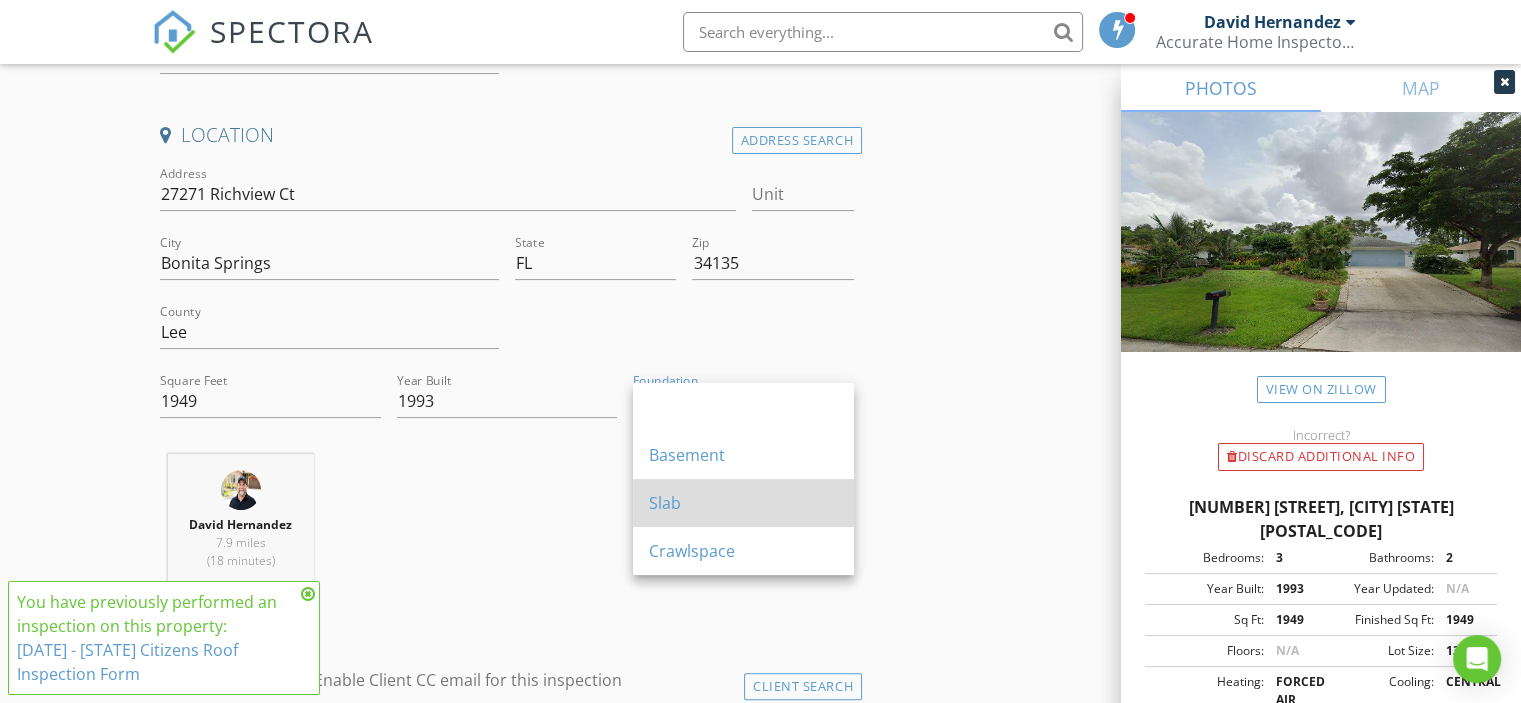 click on "Slab" at bounding box center (743, 503) 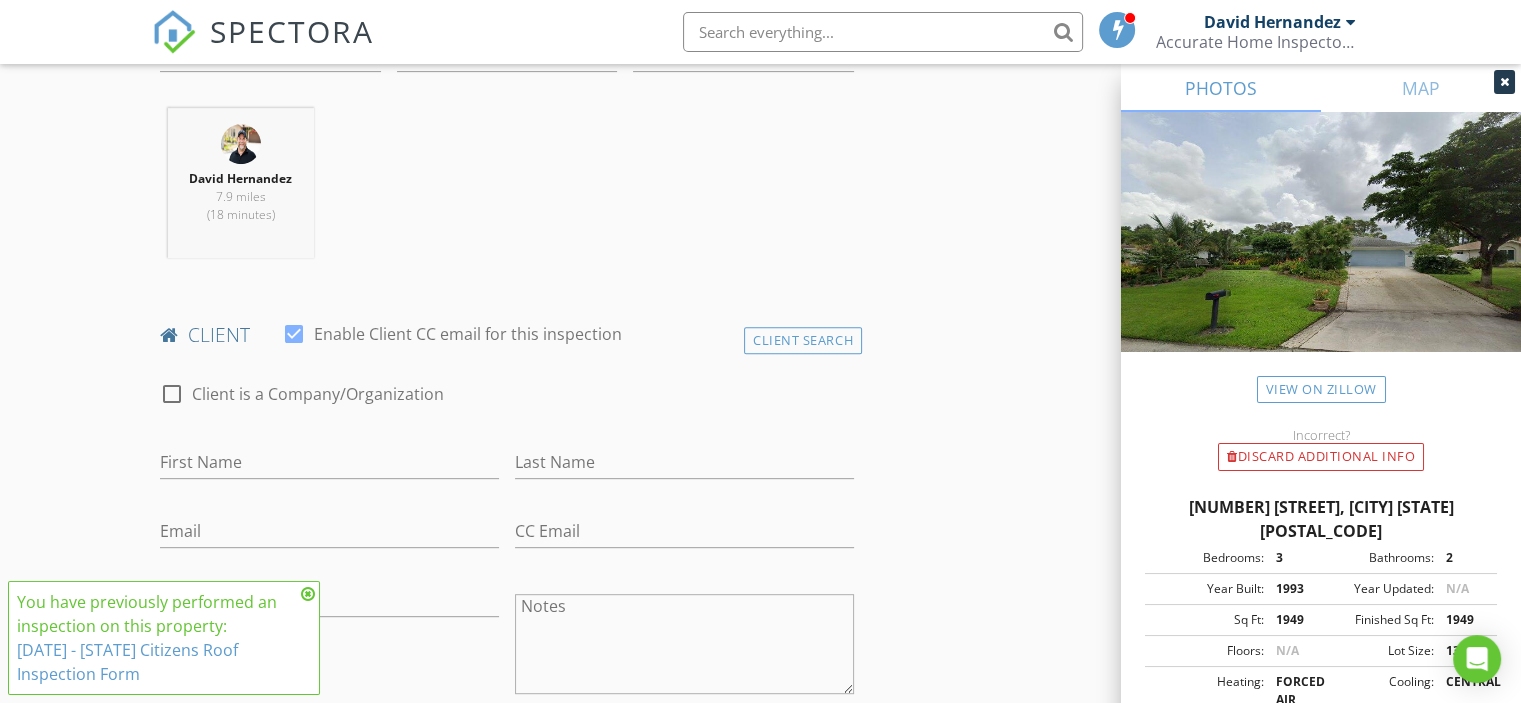 scroll, scrollTop: 833, scrollLeft: 0, axis: vertical 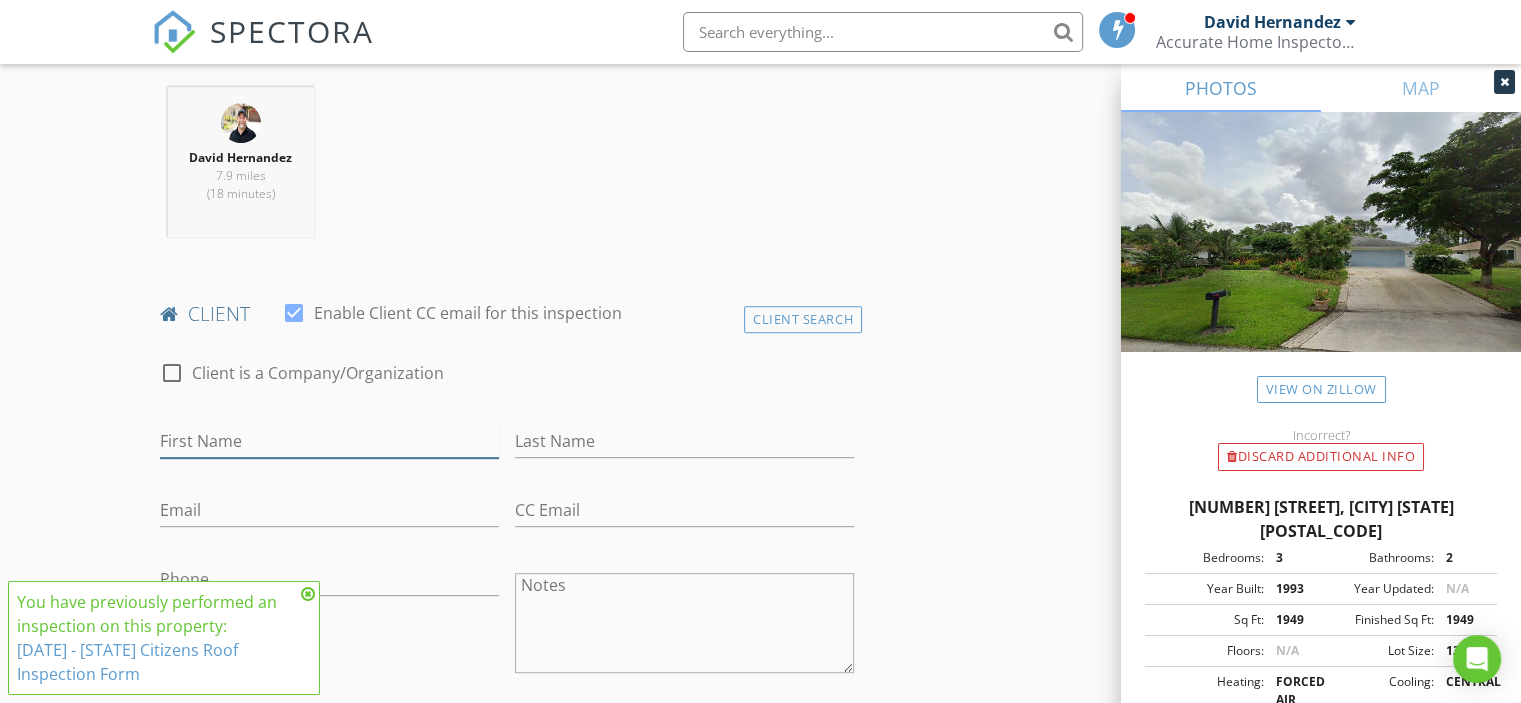 click on "First Name" at bounding box center [329, 441] 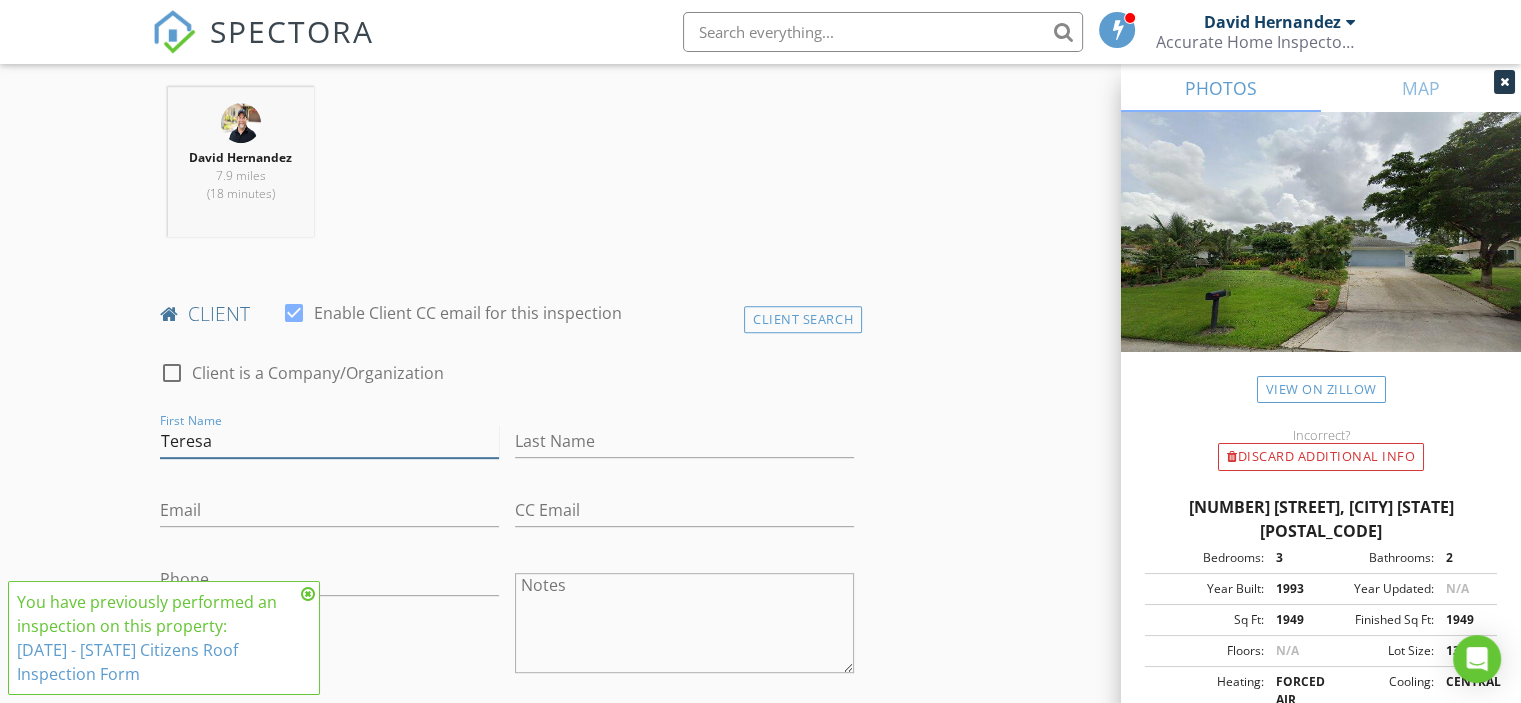 type on "Teresa" 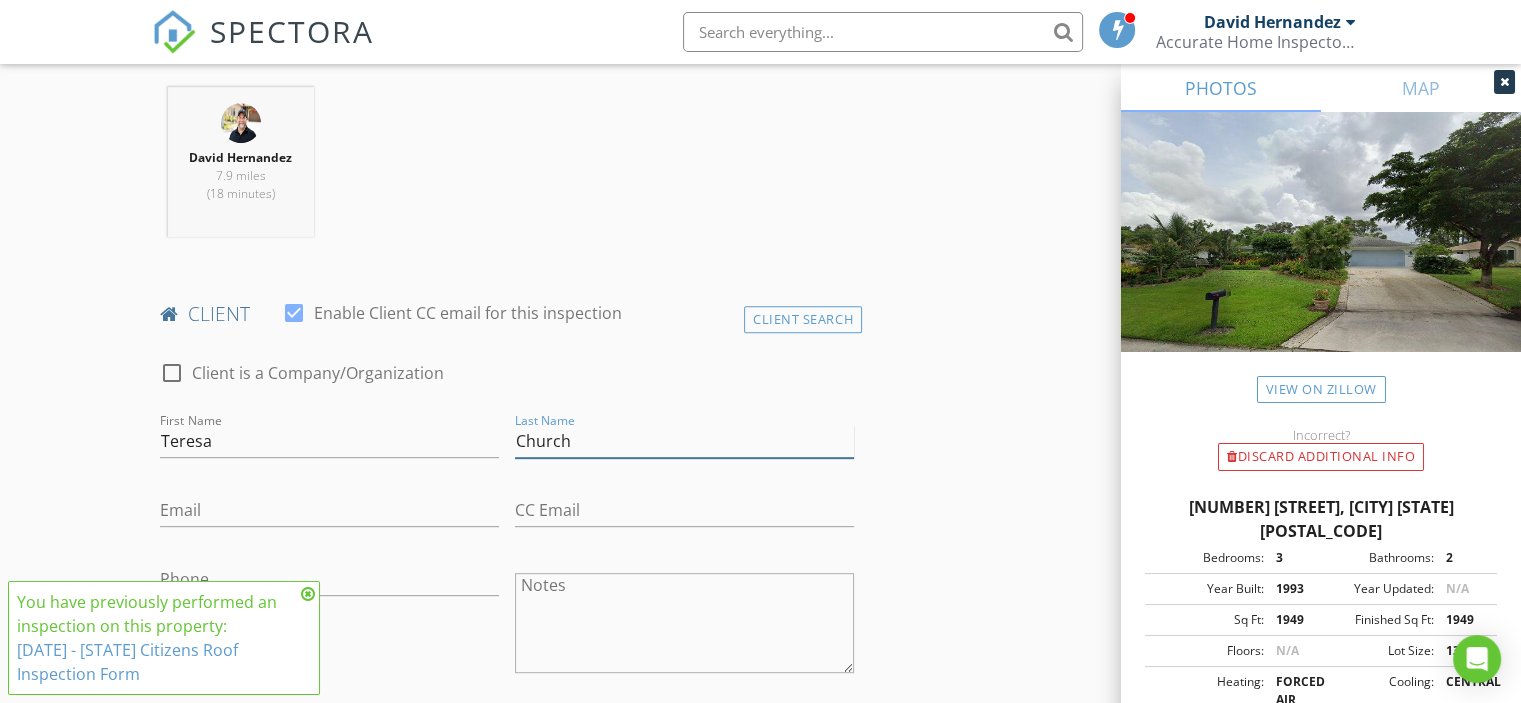 type on "Church" 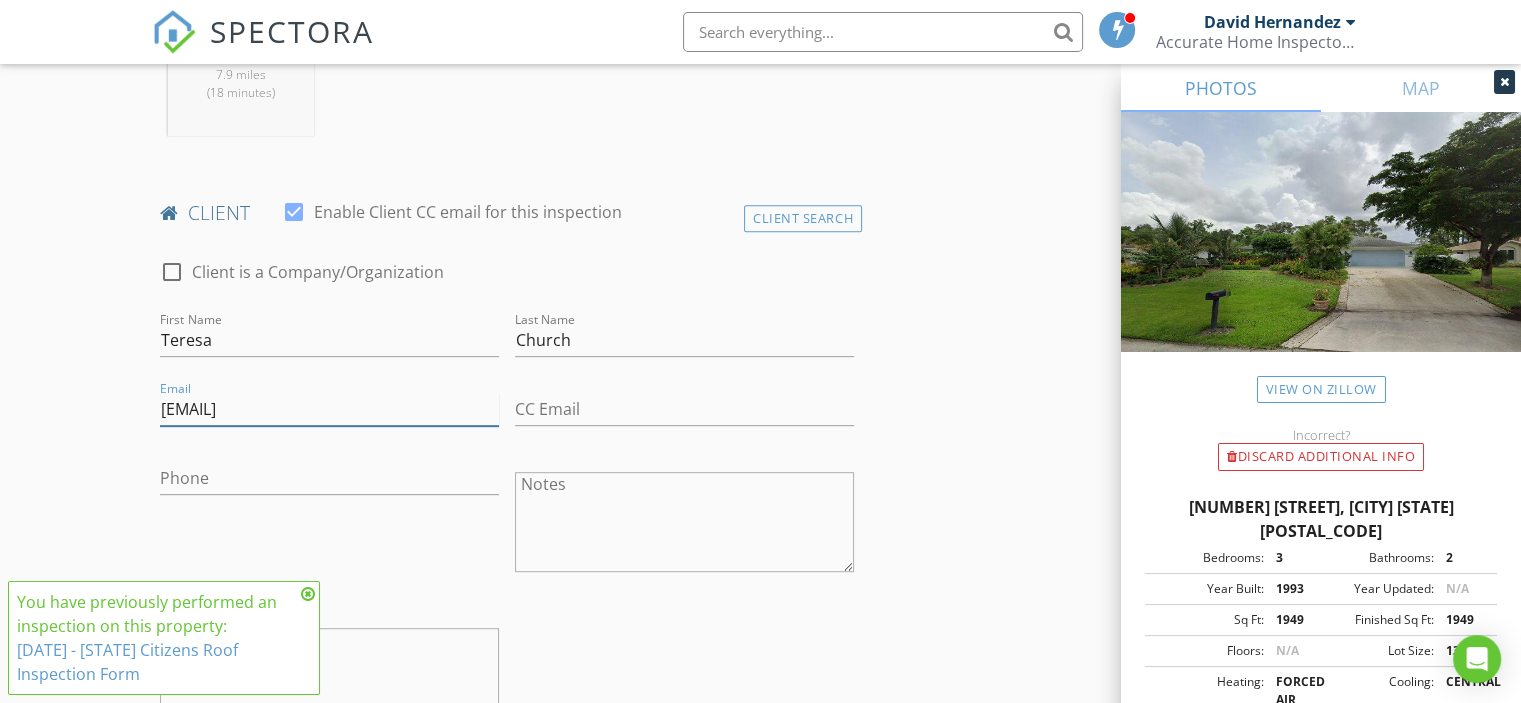 scroll, scrollTop: 1033, scrollLeft: 0, axis: vertical 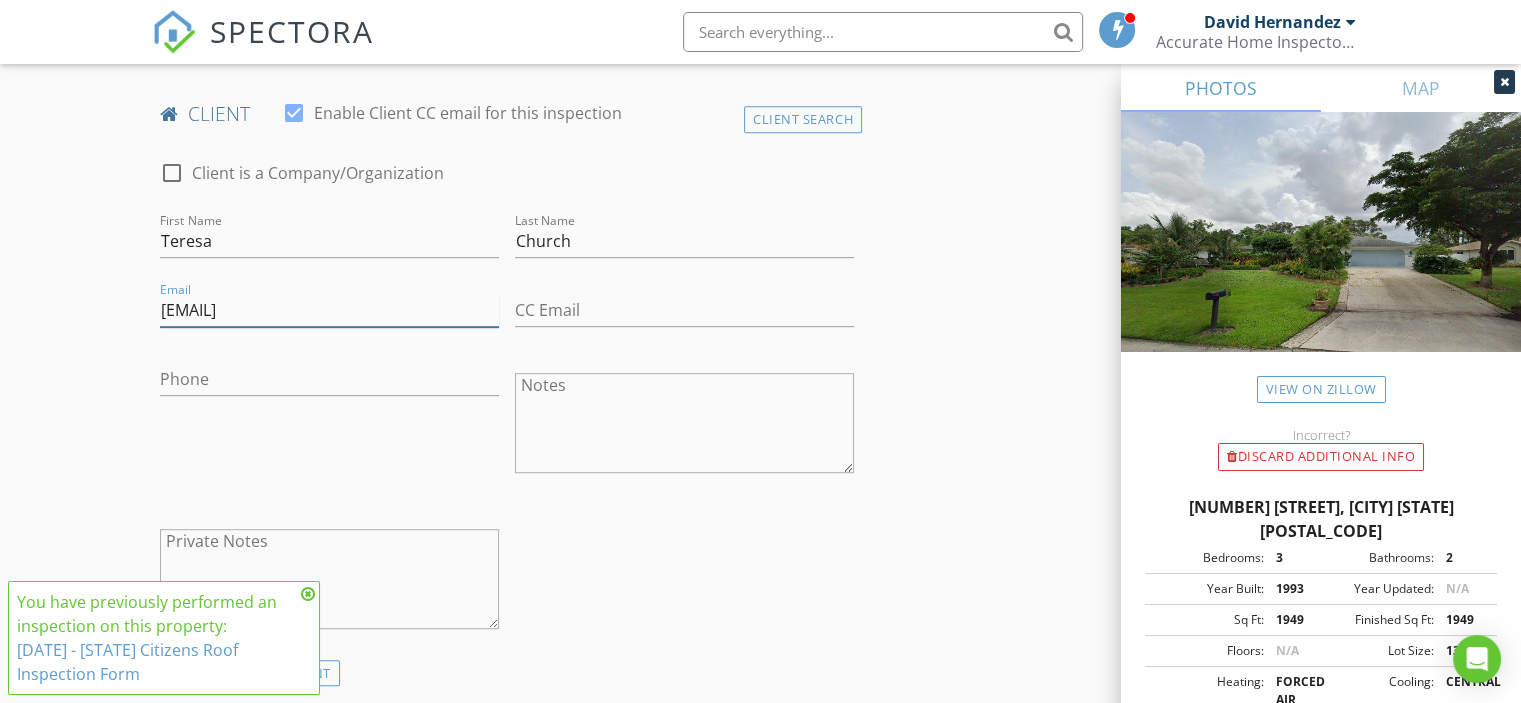 type on "teresachurch@comcast.net" 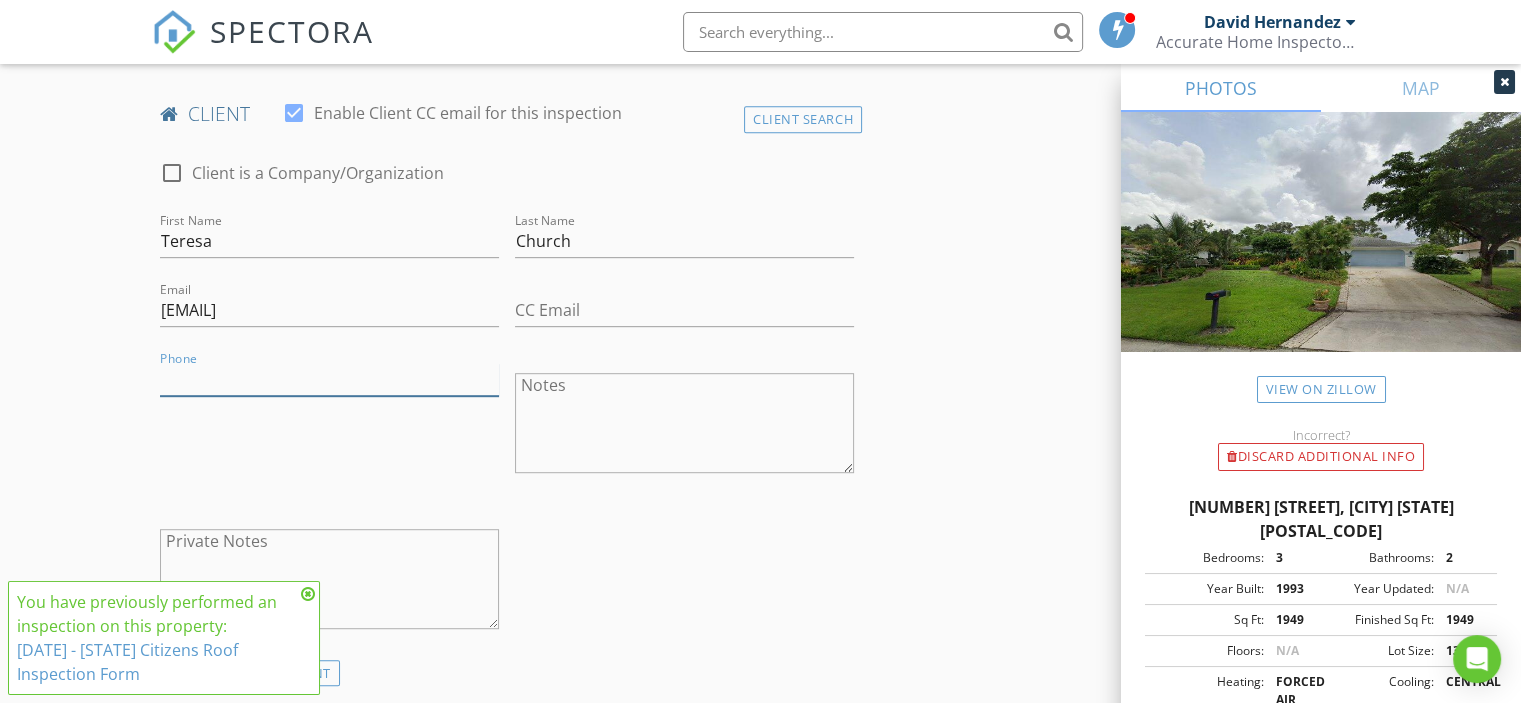 click on "Phone" at bounding box center (329, 379) 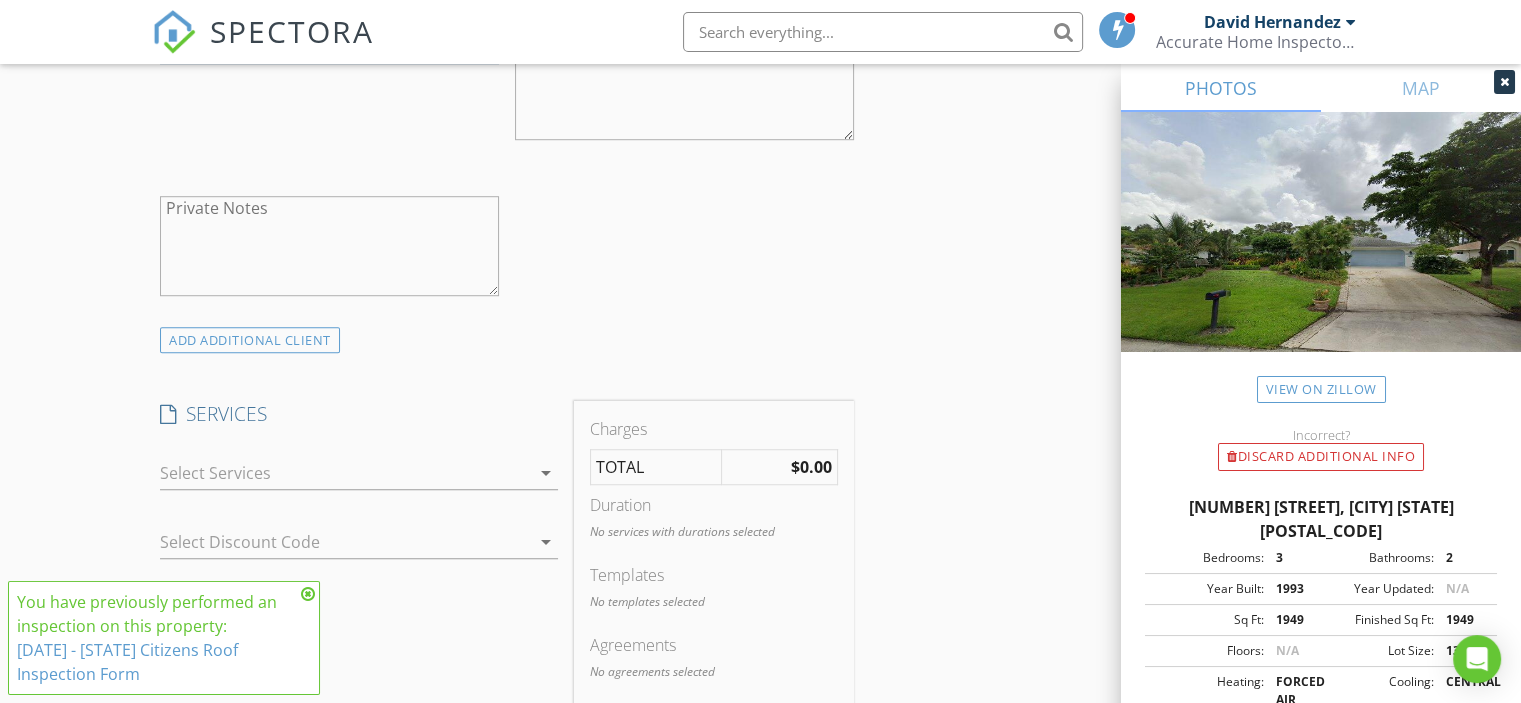 scroll, scrollTop: 1433, scrollLeft: 0, axis: vertical 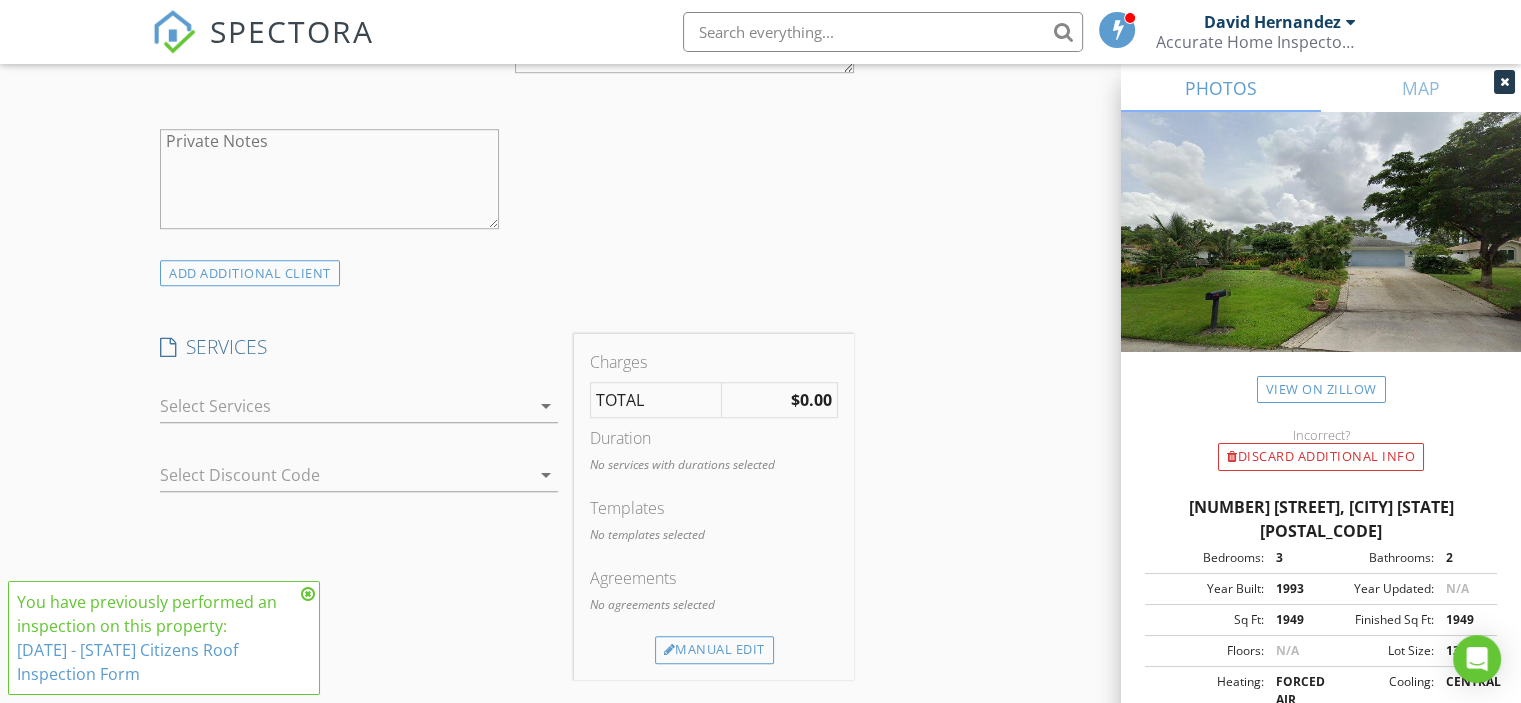 type on "239-404-1127" 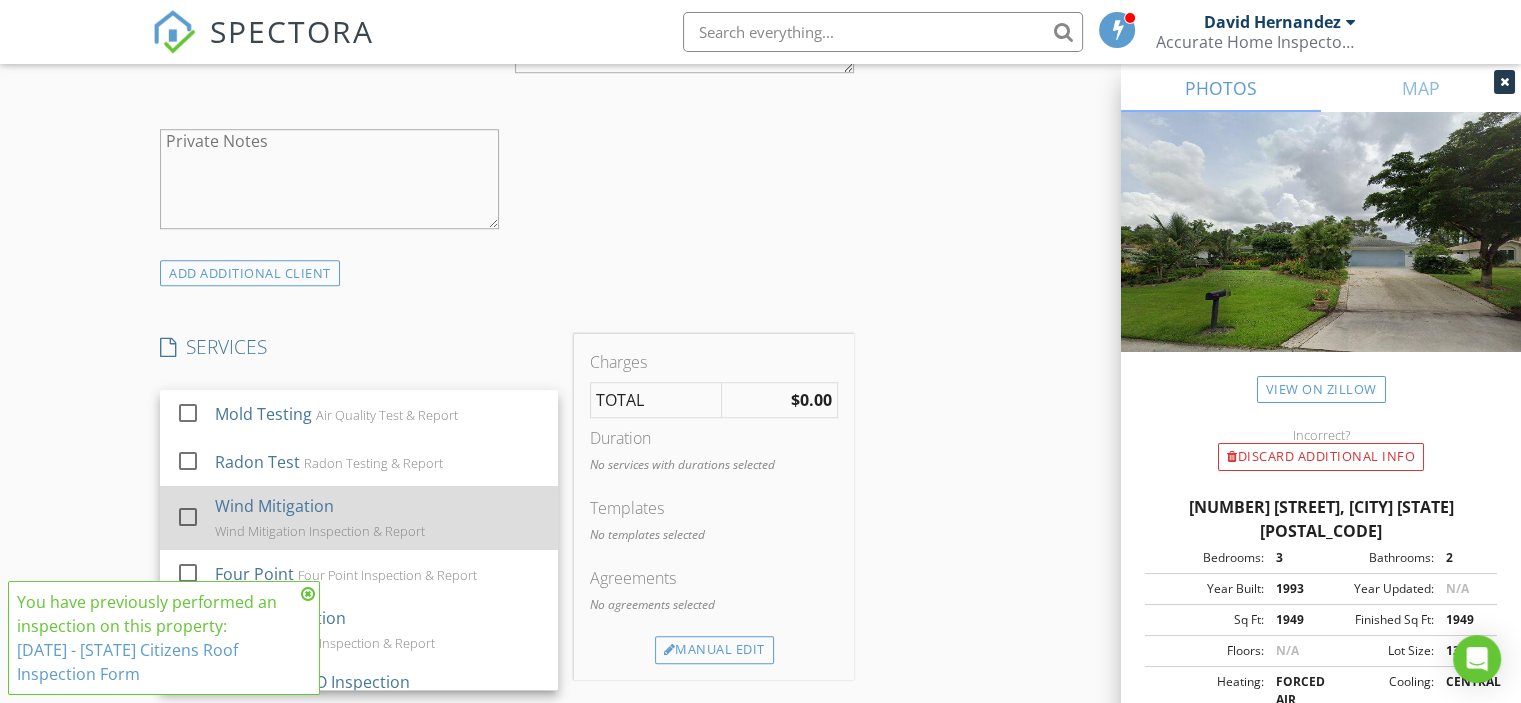 click at bounding box center (188, 517) 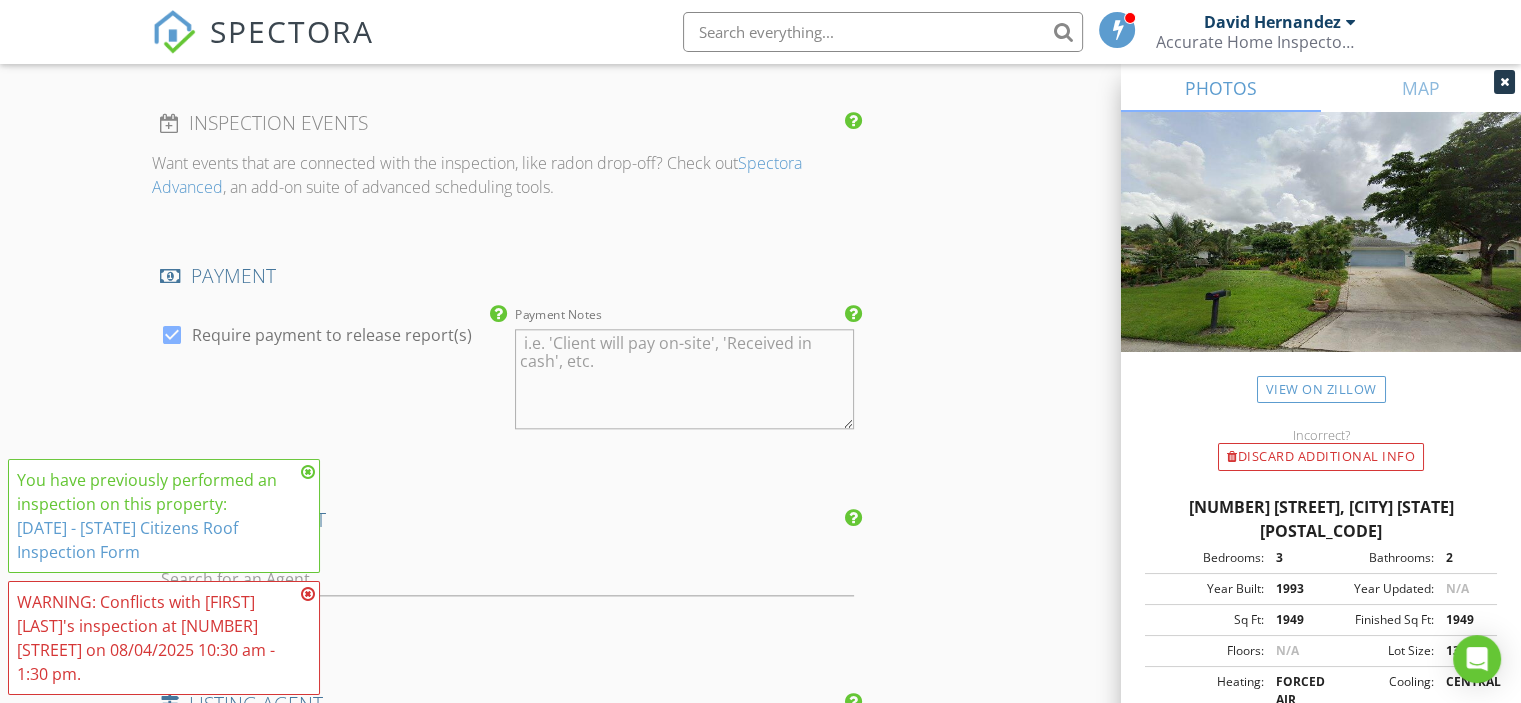 scroll, scrollTop: 2100, scrollLeft: 0, axis: vertical 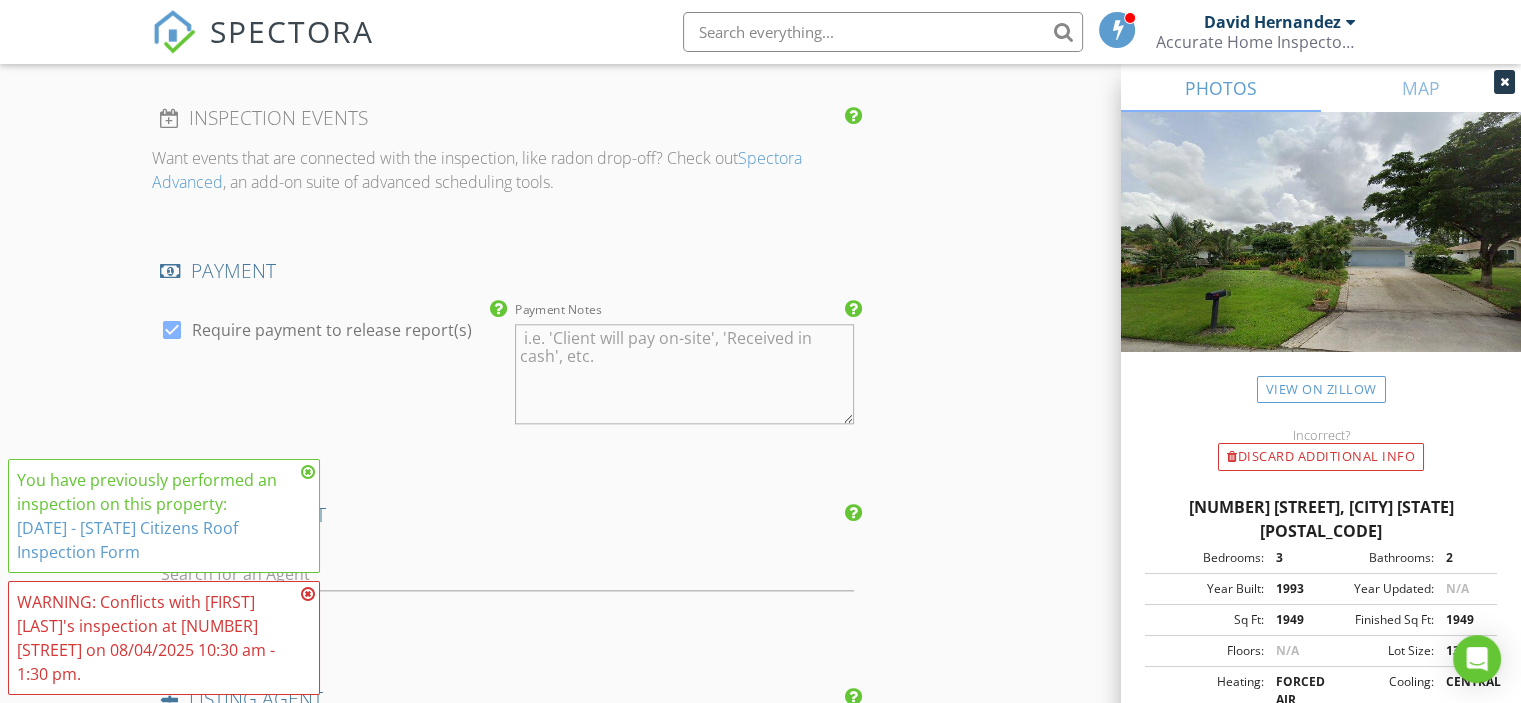 click at bounding box center (308, 472) 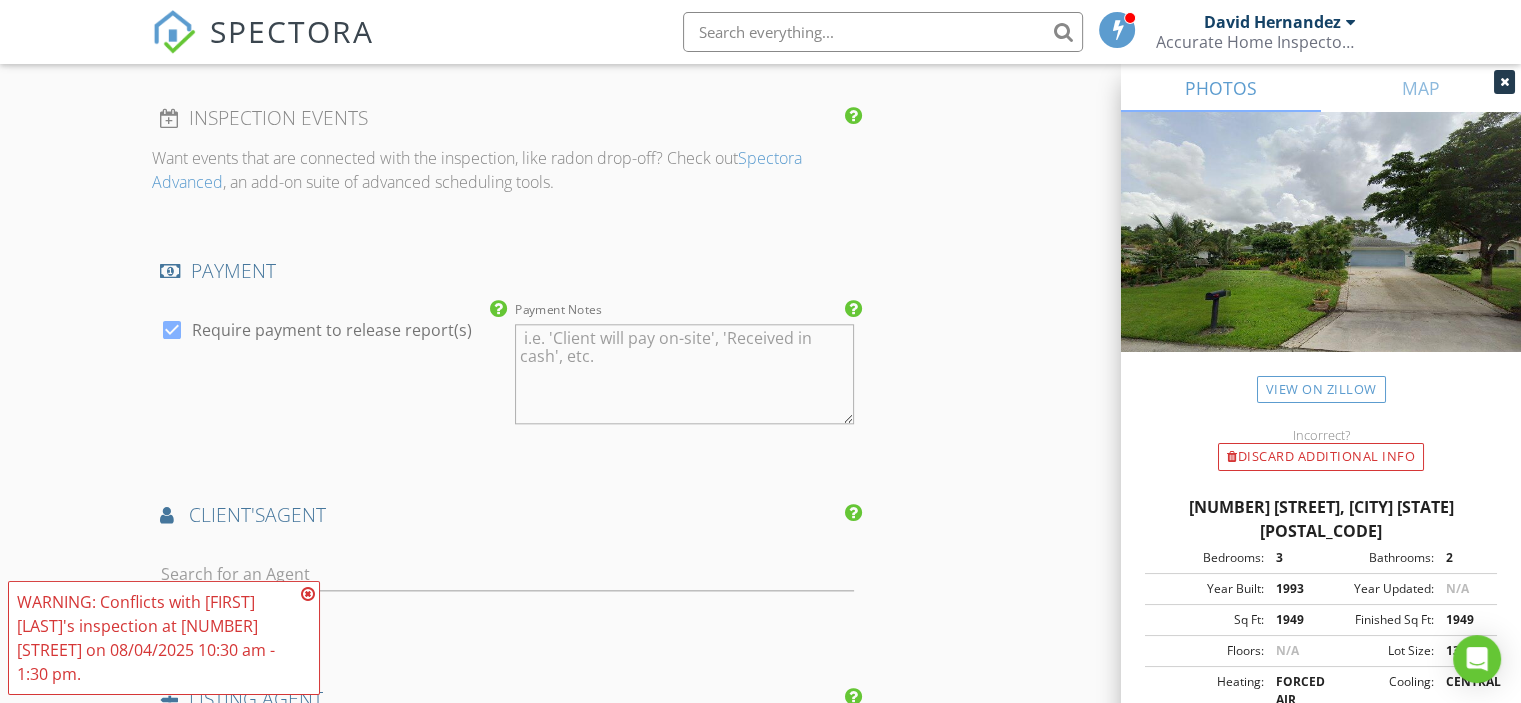 click at bounding box center [308, 594] 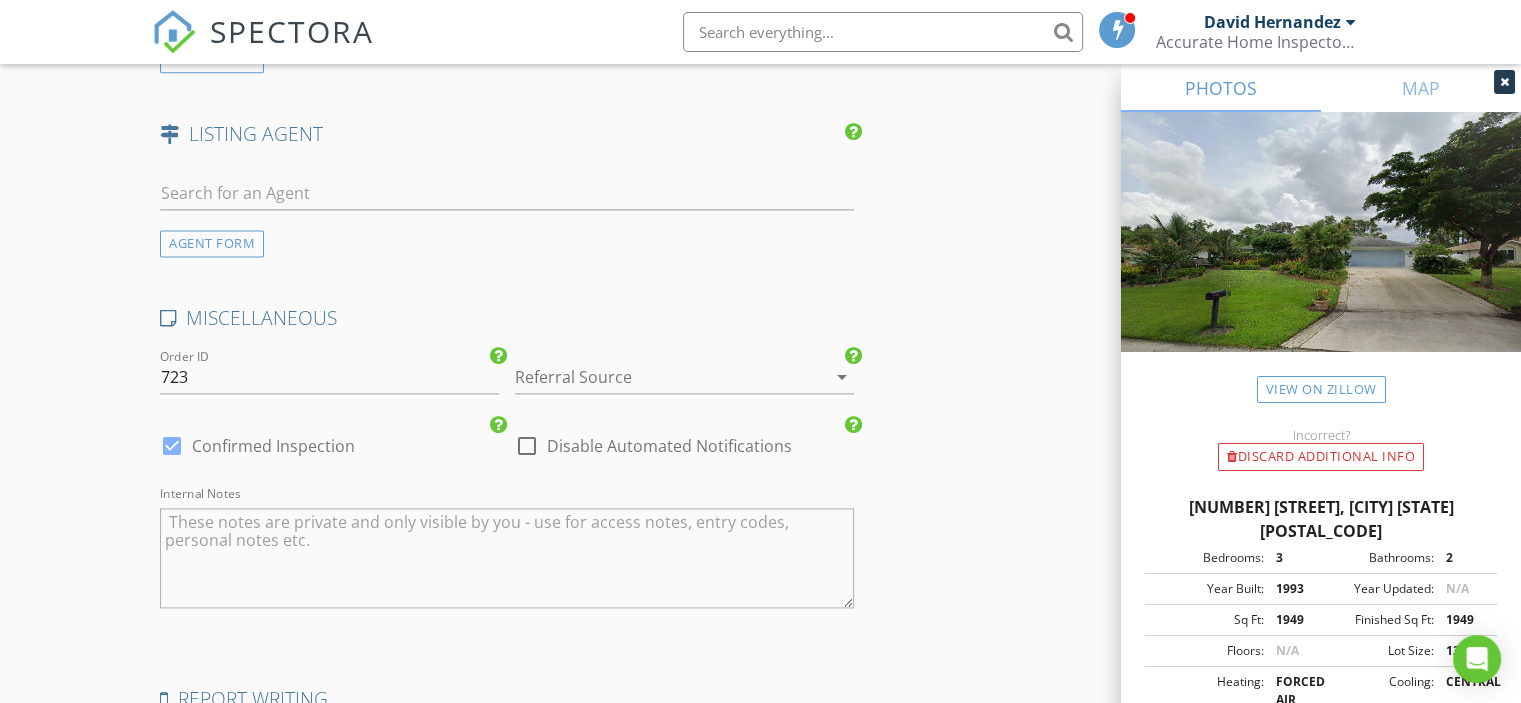 scroll, scrollTop: 2666, scrollLeft: 0, axis: vertical 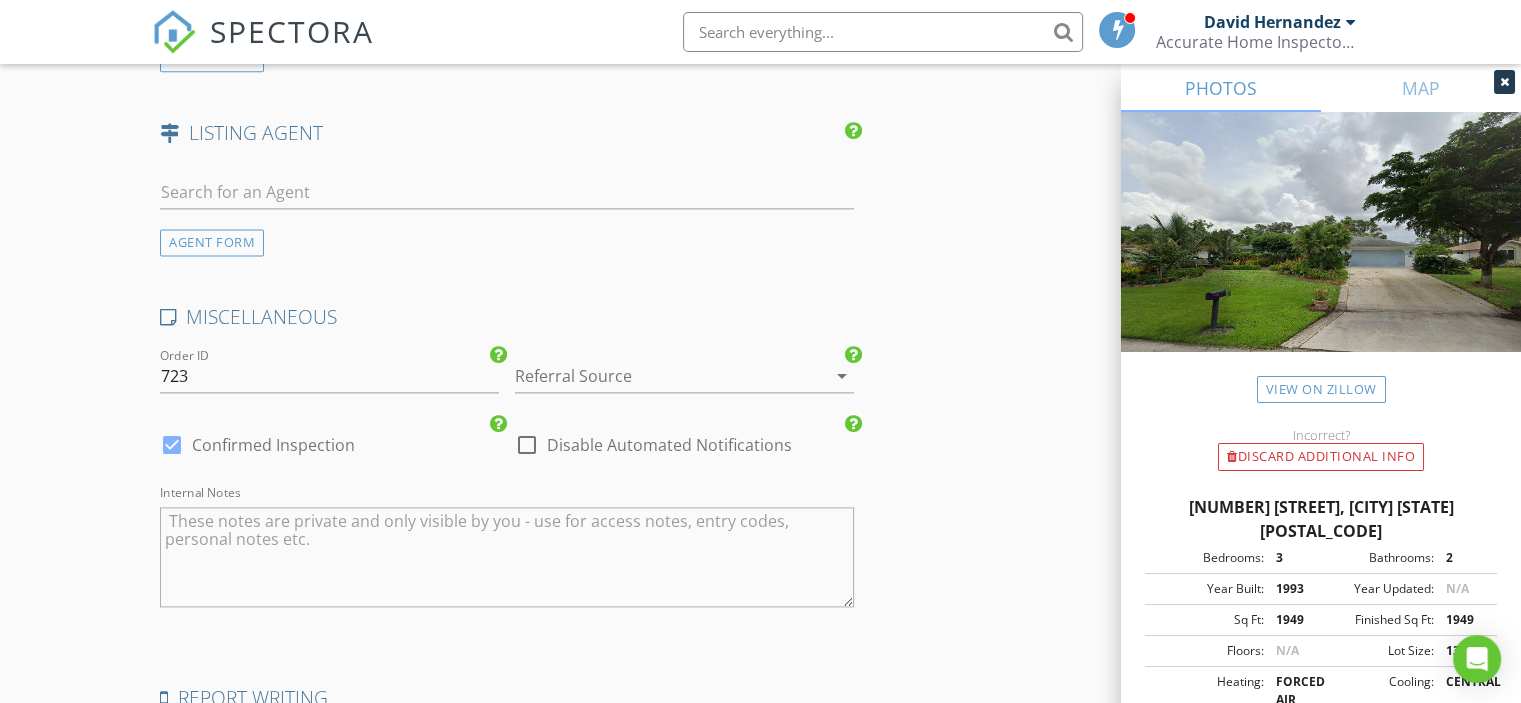 click at bounding box center (656, 376) 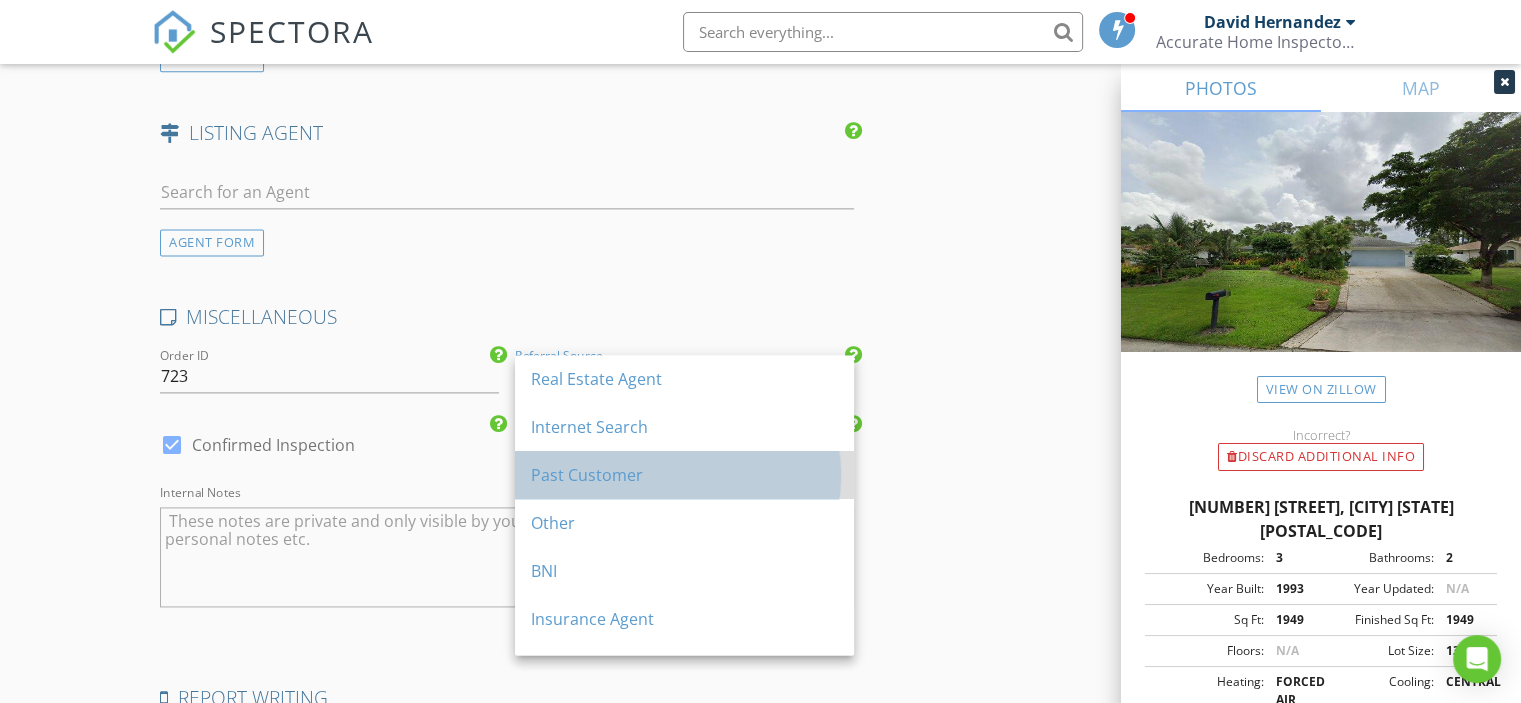 click on "Past Customer" at bounding box center (684, 475) 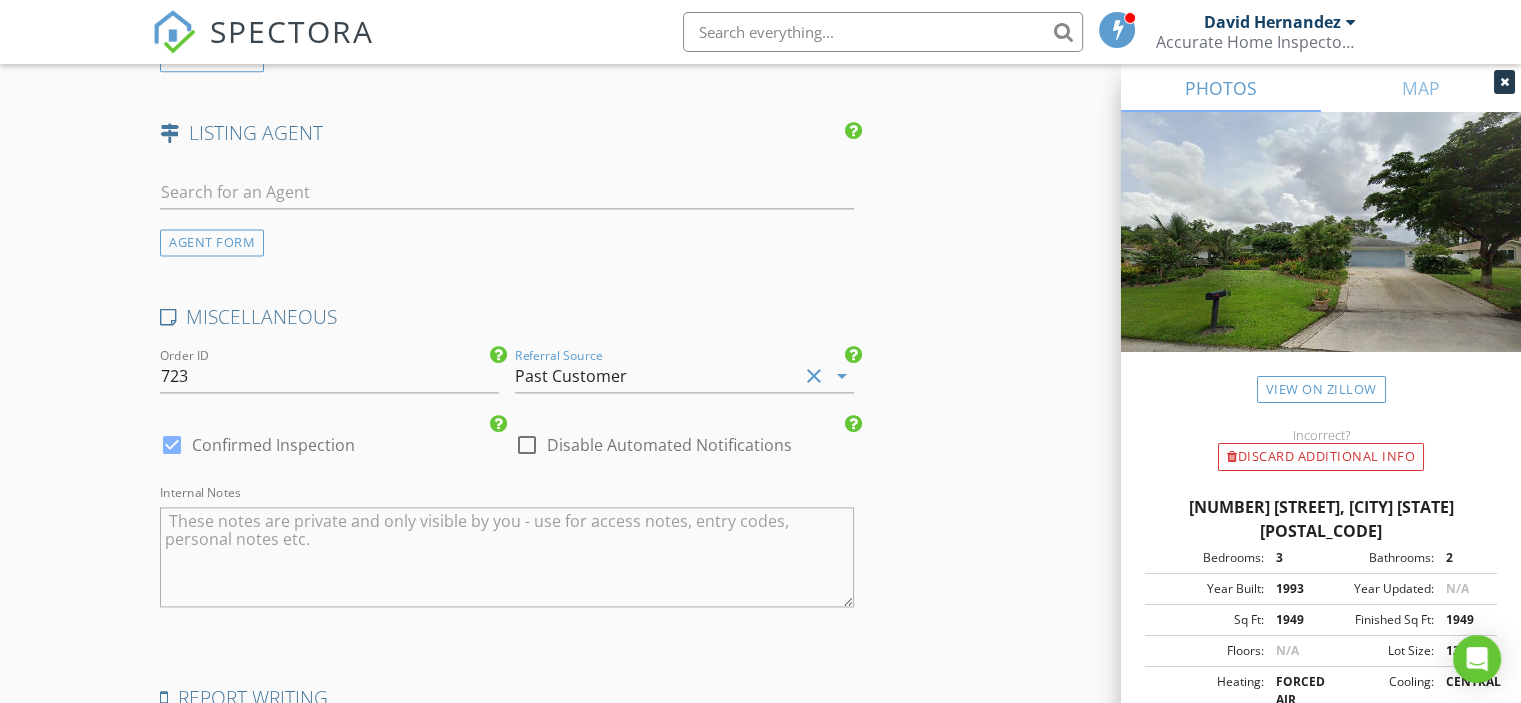 drag, startPoint x: 988, startPoint y: 433, endPoint x: 975, endPoint y: 435, distance: 13.152946 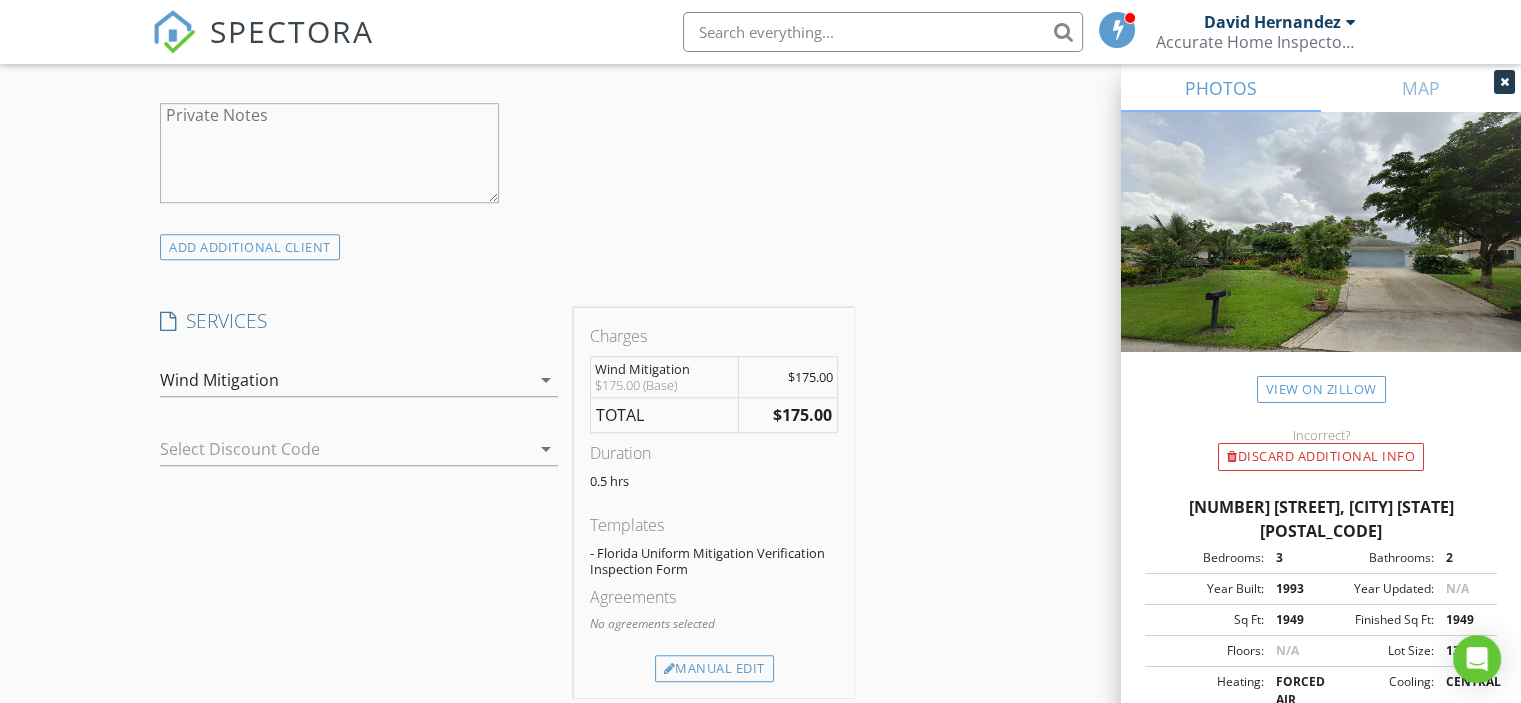 scroll, scrollTop: 1466, scrollLeft: 0, axis: vertical 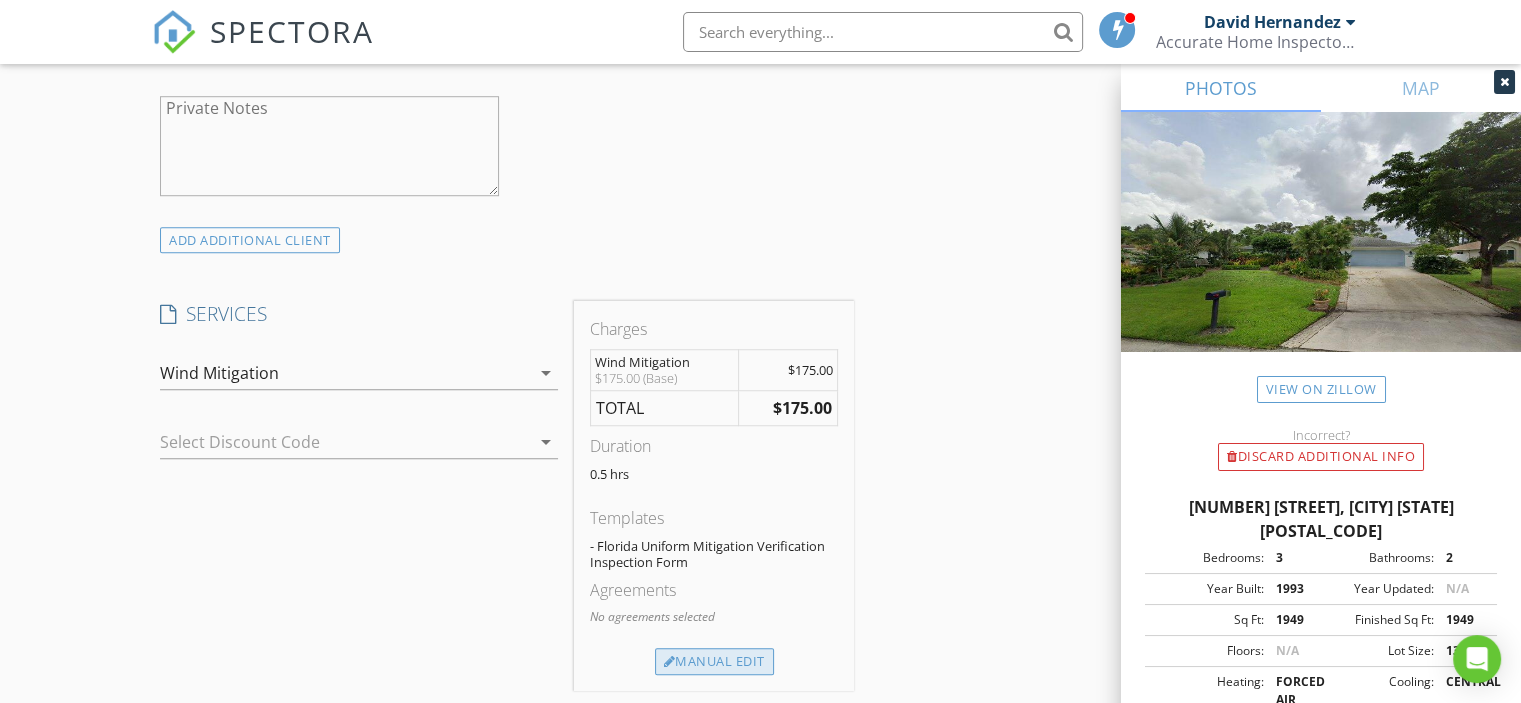 click on "Manual Edit" at bounding box center (714, 662) 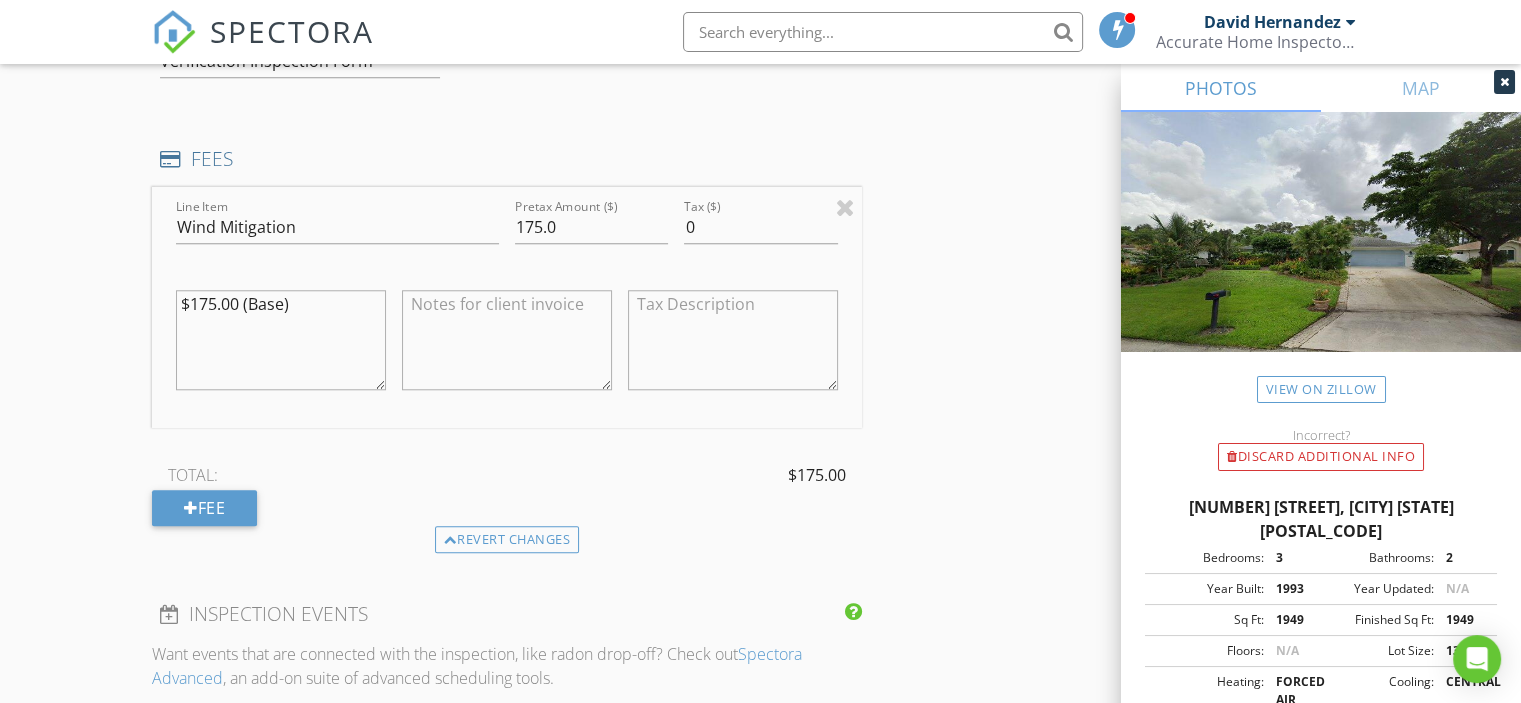 scroll, scrollTop: 1800, scrollLeft: 0, axis: vertical 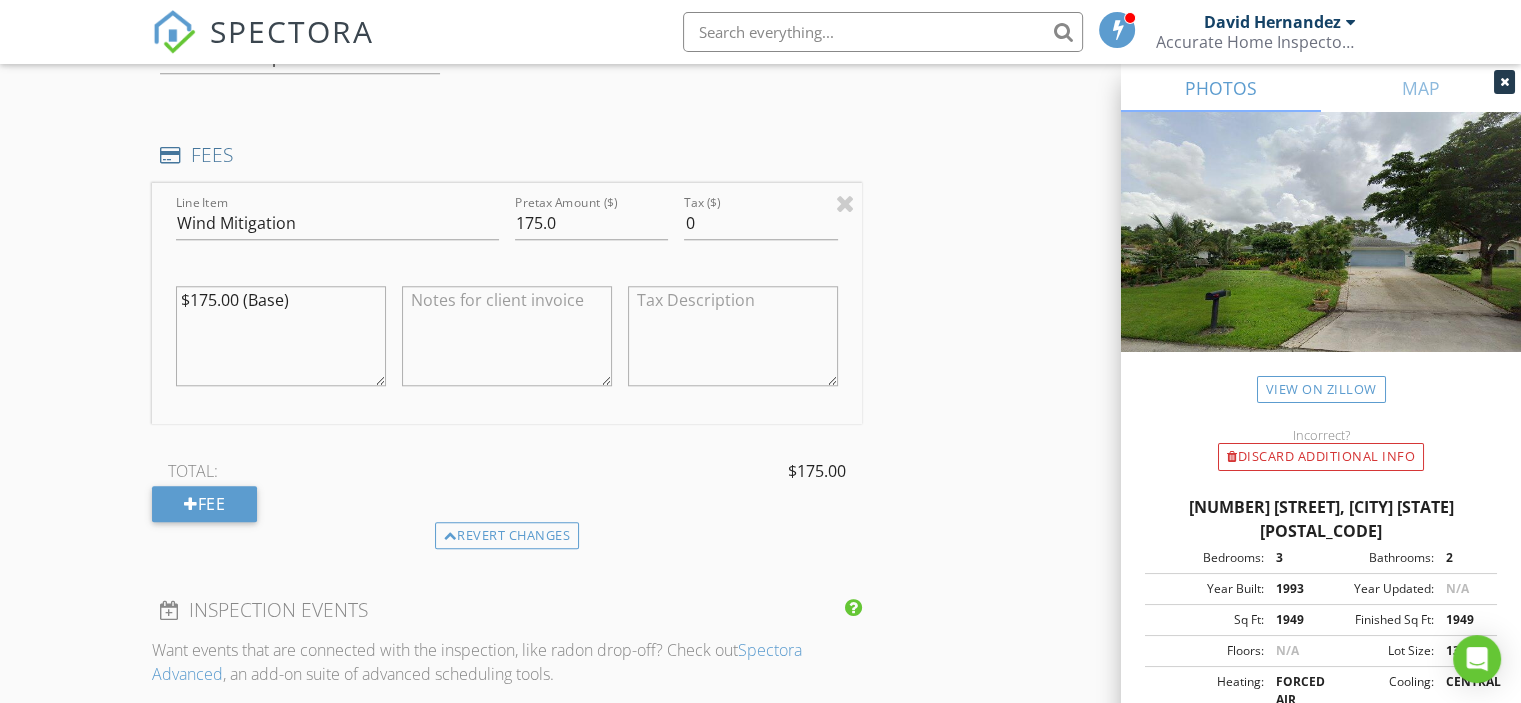 click at bounding box center [507, 336] 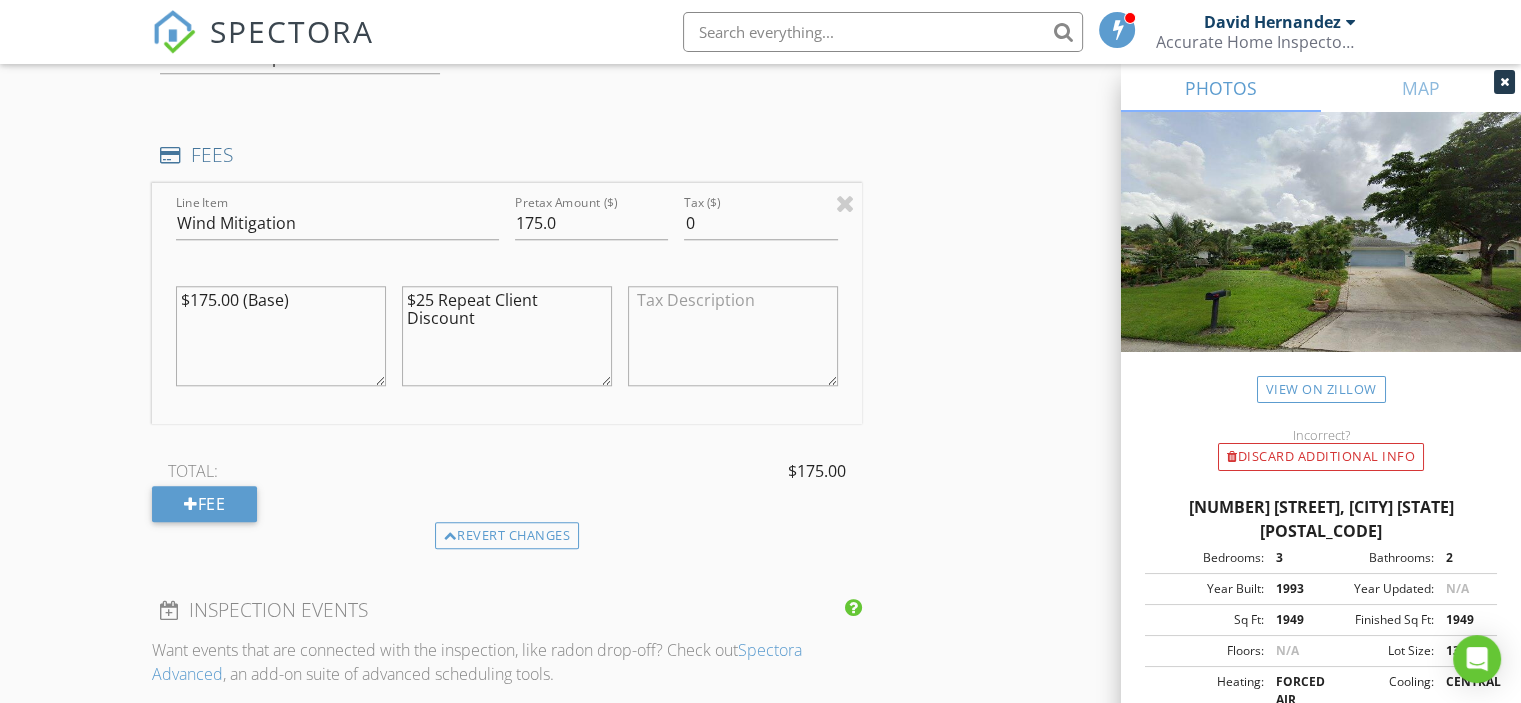 type on "$25 Repeat Client Discount" 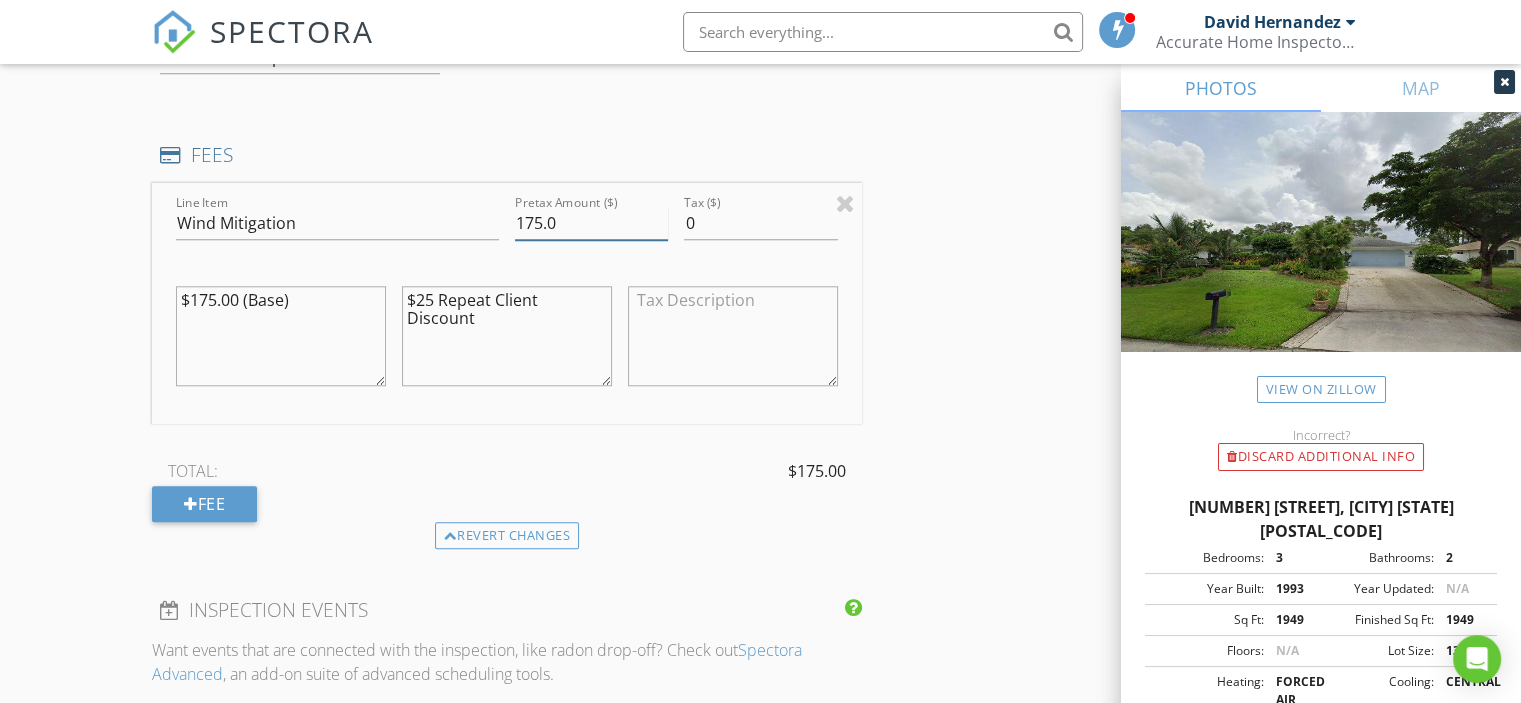 click on "175.0" at bounding box center [591, 223] 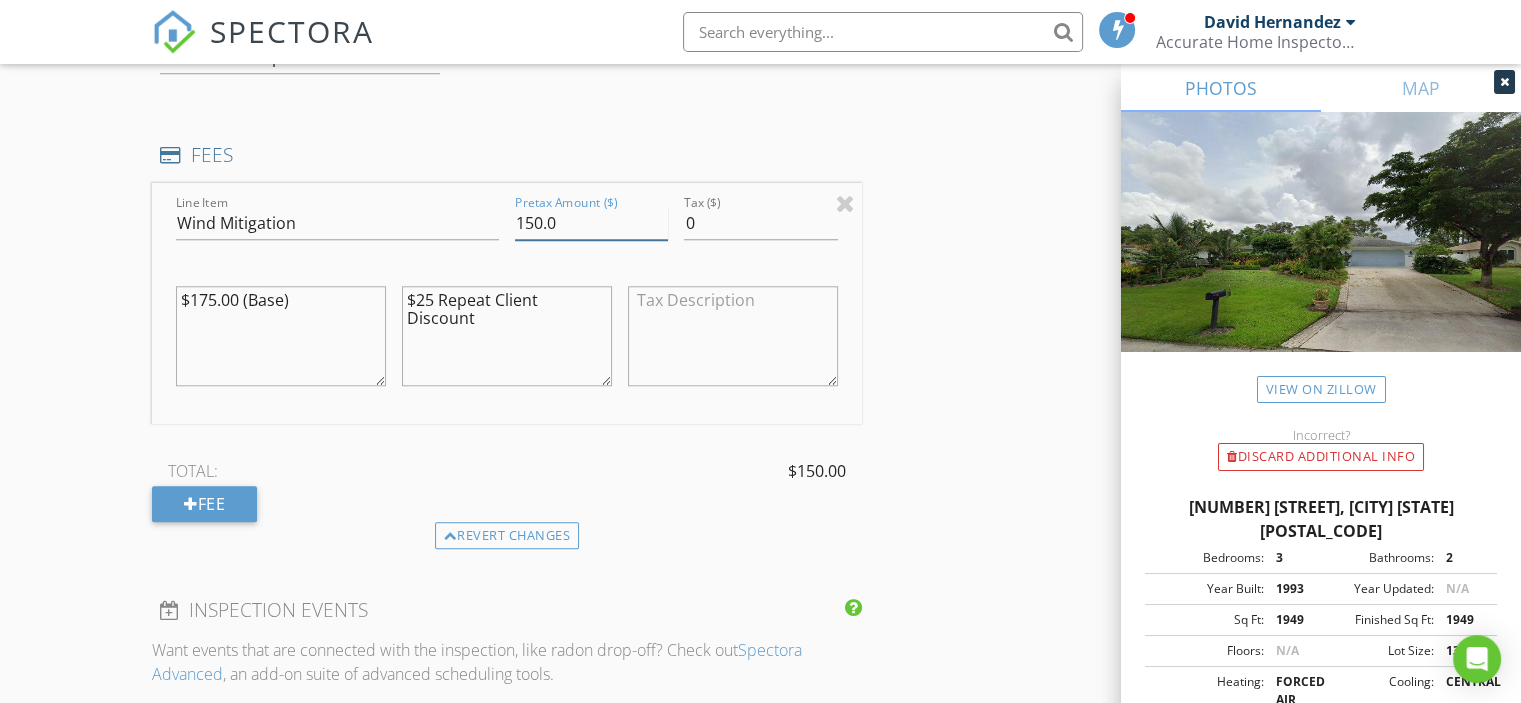 type on "150.0" 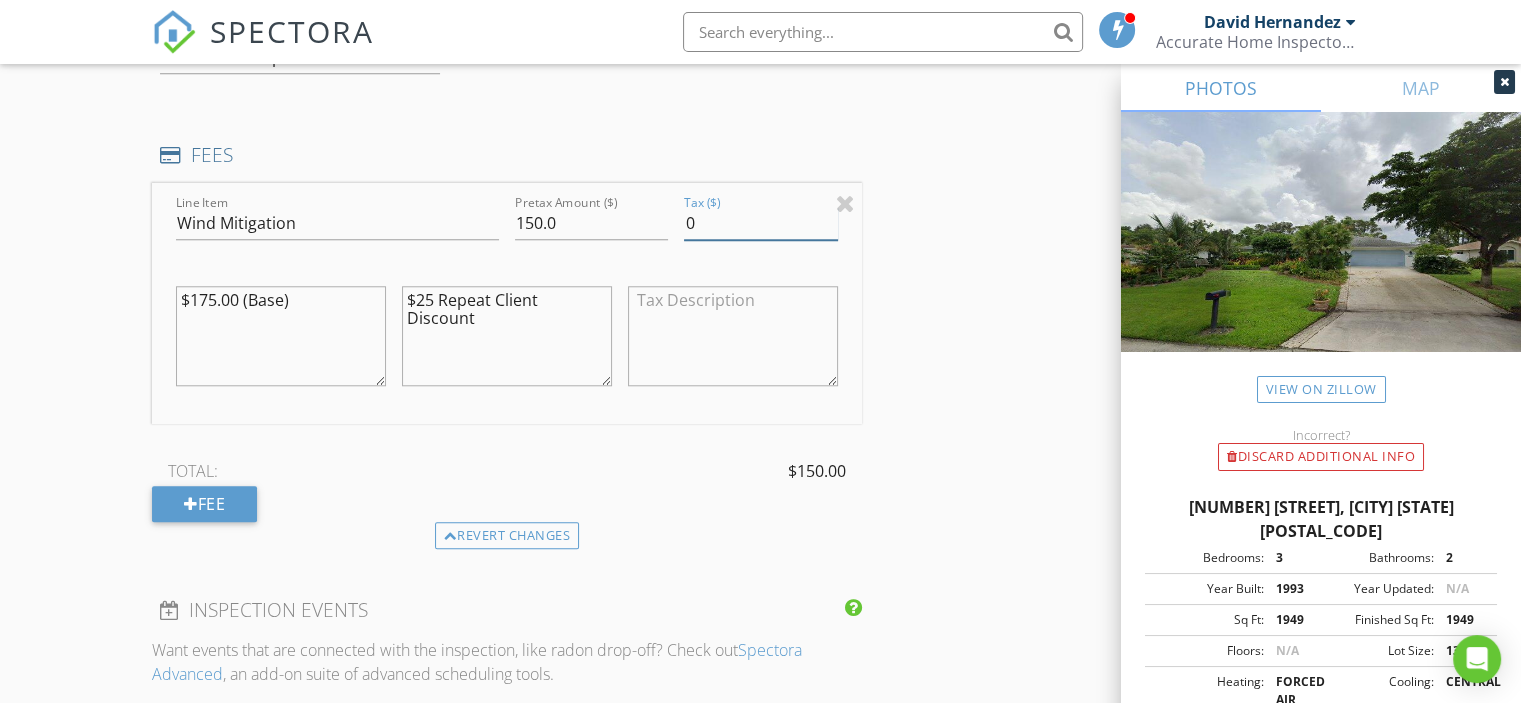 click on "INSPECTOR(S)
check_box   David Hernandez   PRIMARY   David Hernandez arrow_drop_down   check_box_outline_blank David Hernandez specifically requested
Date/Time
08/04/2025 1:30 PM
Location
Address Search       Address 27271 Richview Ct   Unit   City Bonita Springs   State FL   Zip 34135   County Lee     Square Feet 1949   Year Built 1993   Foundation Slab arrow_drop_down     David Hernandez     7.9 miles     (18 minutes)
client
check_box Enable Client CC email for this inspection   Client Search     check_box_outline_blank Client is a Company/Organization     First Name Teresa   Last Name Church   Email teresachurch@comcast.net   CC Email   Phone 239-404-1127           Notes   Private Notes
ADD ADDITIONAL client
SERVICES
check_box_outline_blank   Mold Testing     Radon Test" at bounding box center (760, 251) 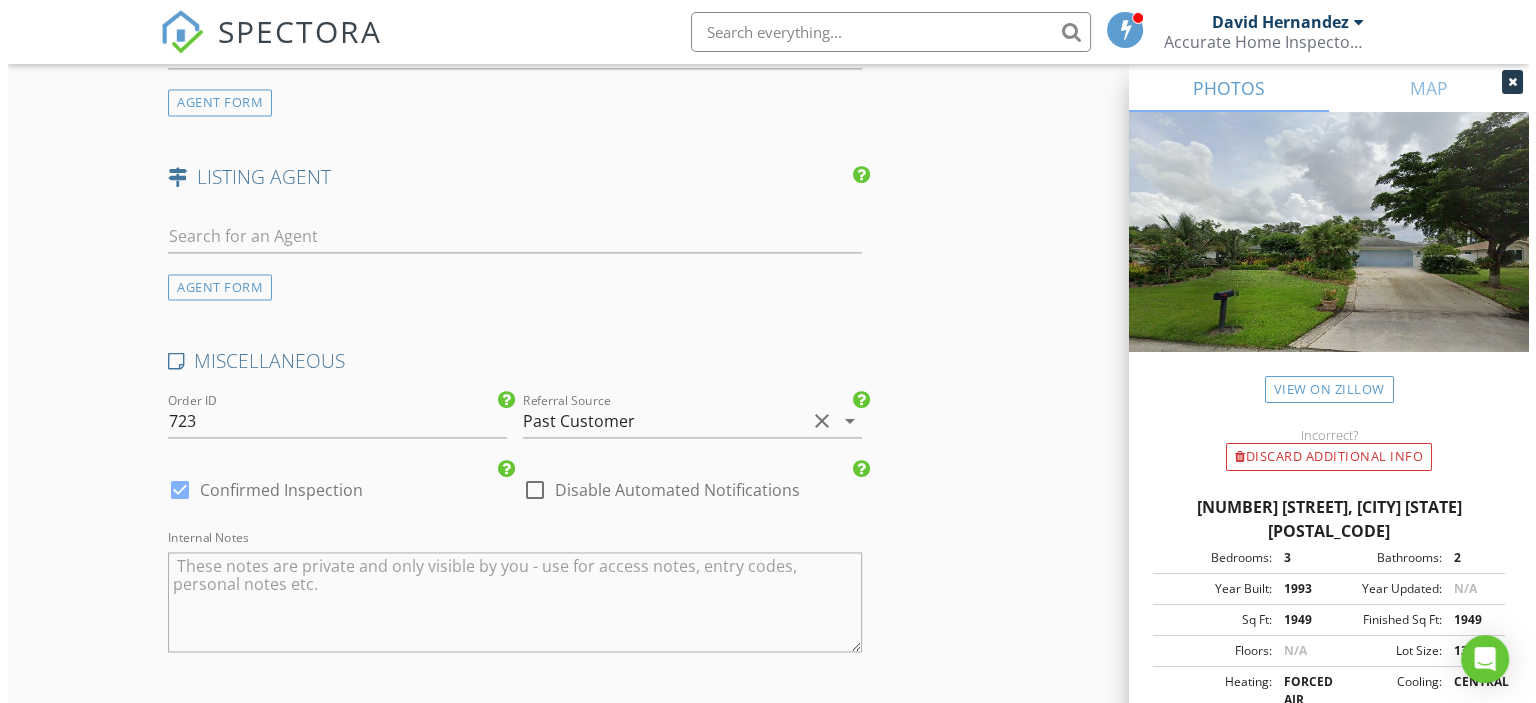 scroll, scrollTop: 3148, scrollLeft: 0, axis: vertical 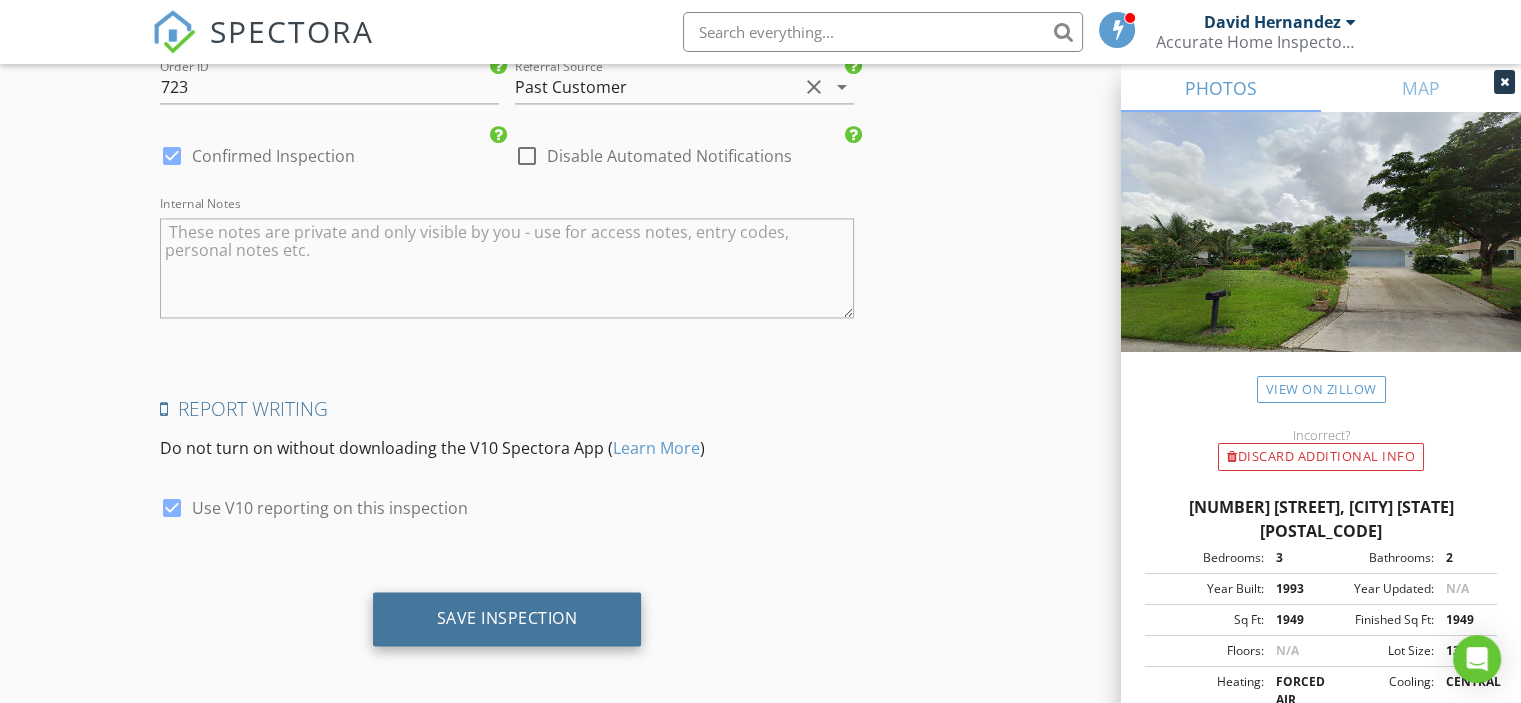 click on "Save Inspection" at bounding box center (507, 619) 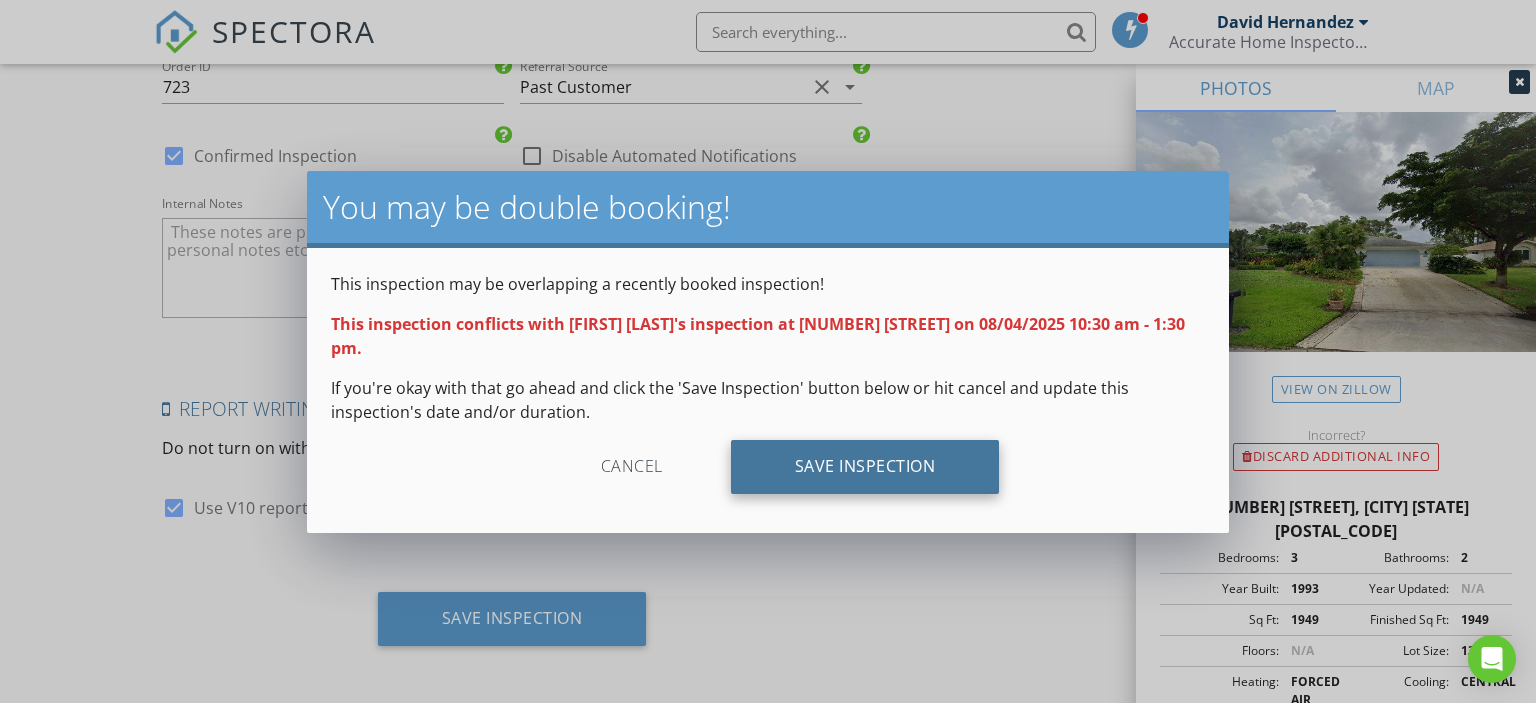 click on "Save Inspection" at bounding box center (865, 467) 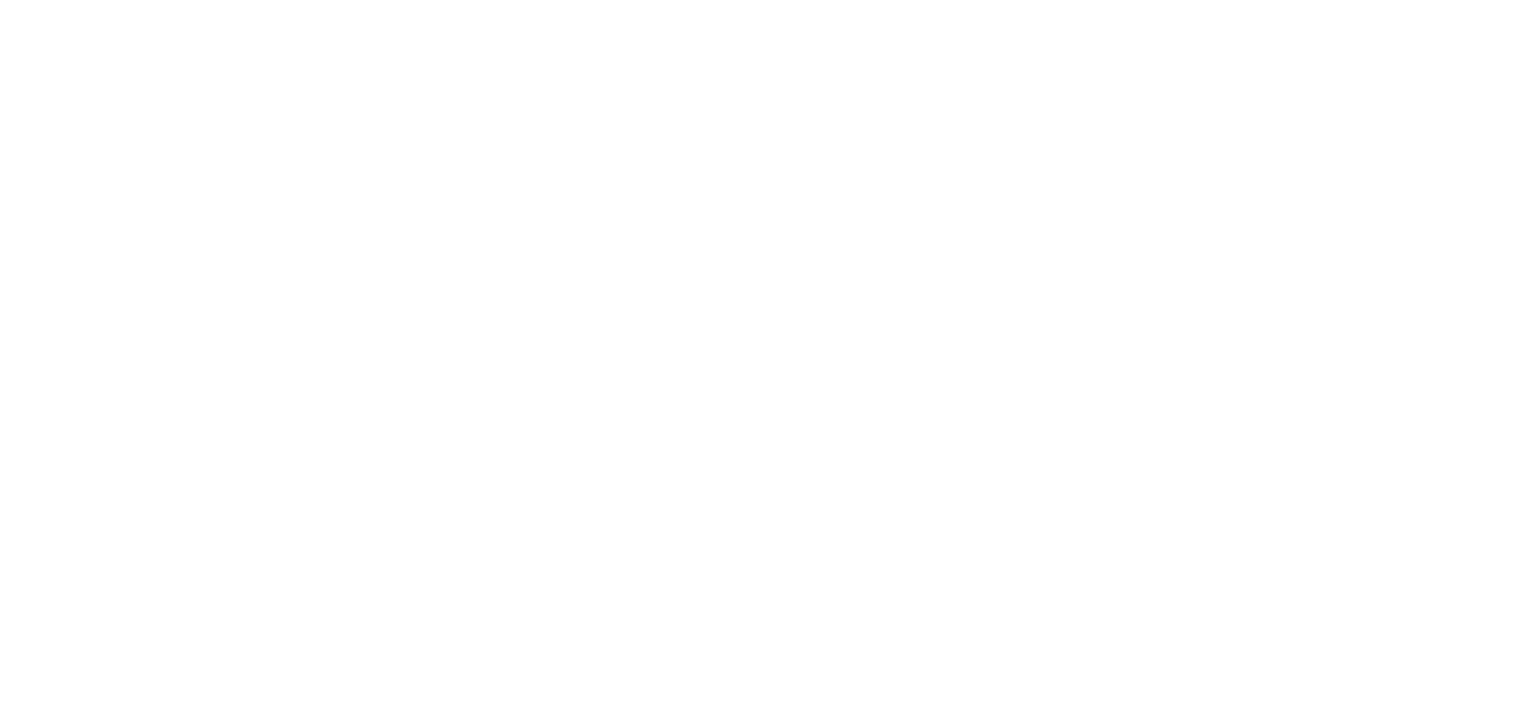 scroll, scrollTop: 0, scrollLeft: 0, axis: both 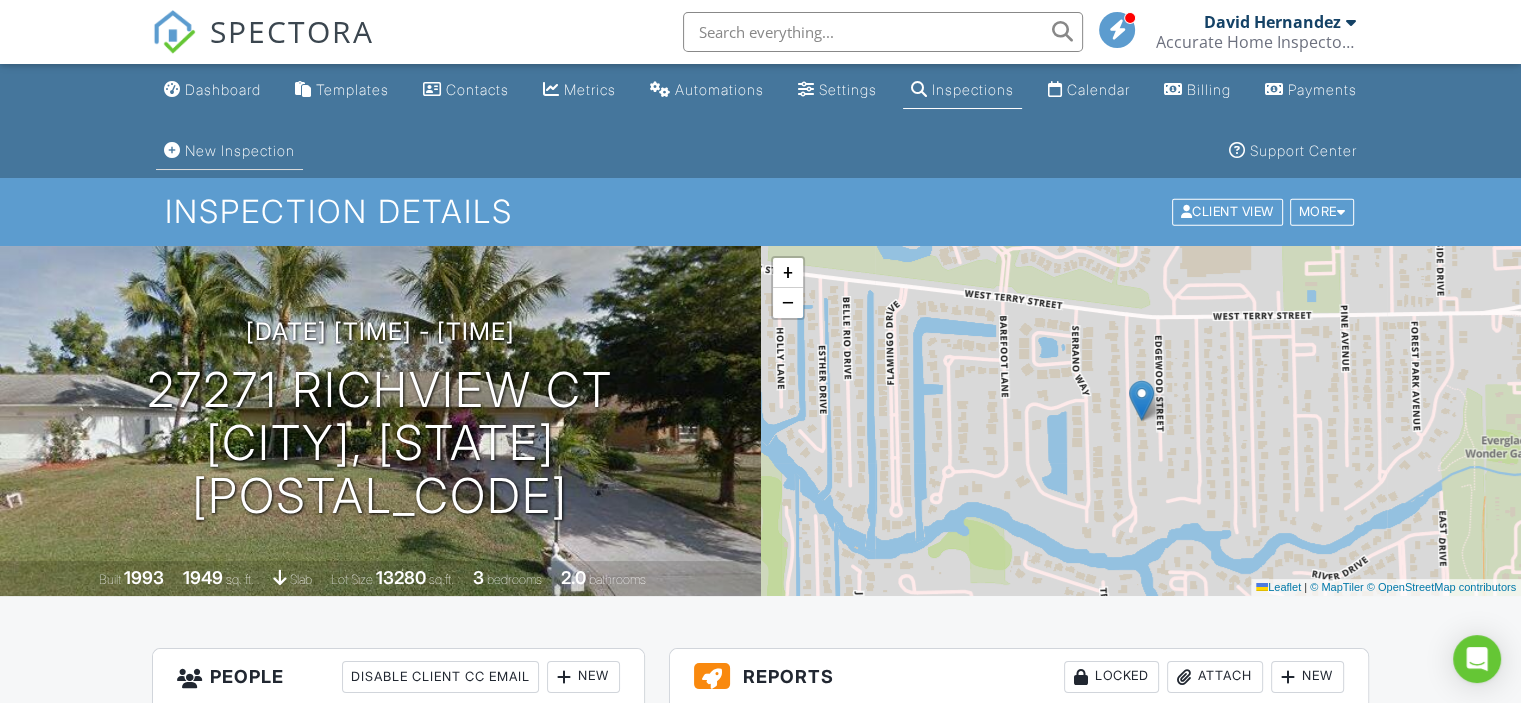 click on "New Inspection" at bounding box center (229, 151) 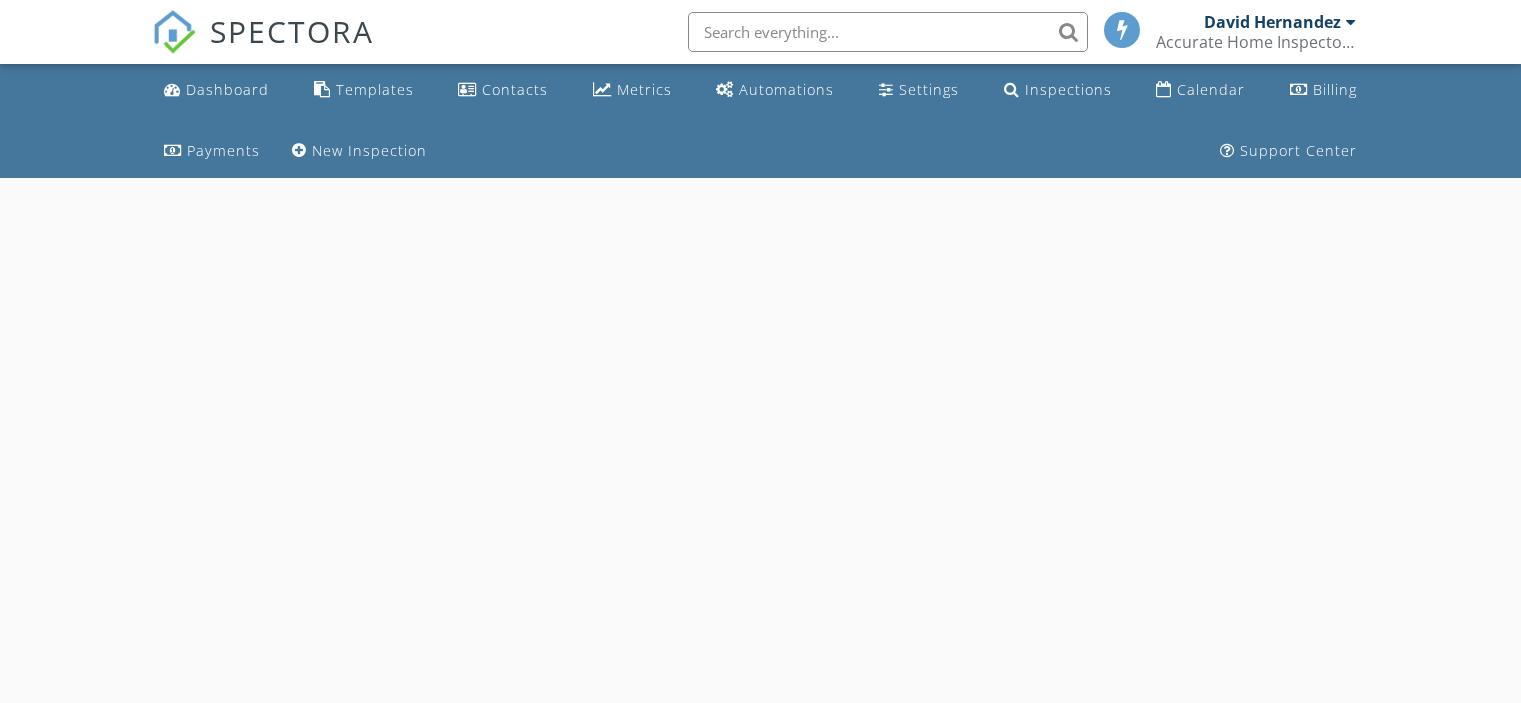 scroll, scrollTop: 0, scrollLeft: 0, axis: both 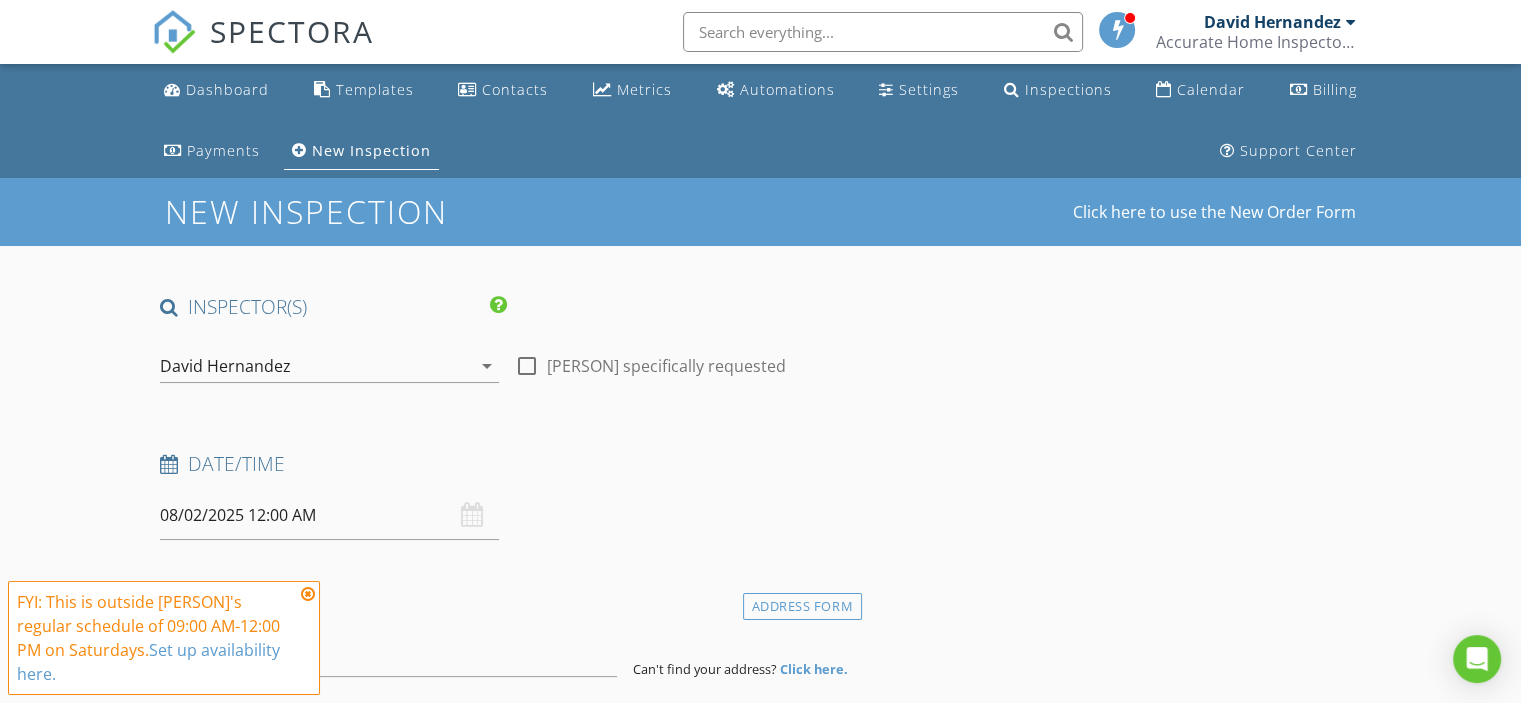 click on "08/02/2025 12:00 AM" at bounding box center (329, 515) 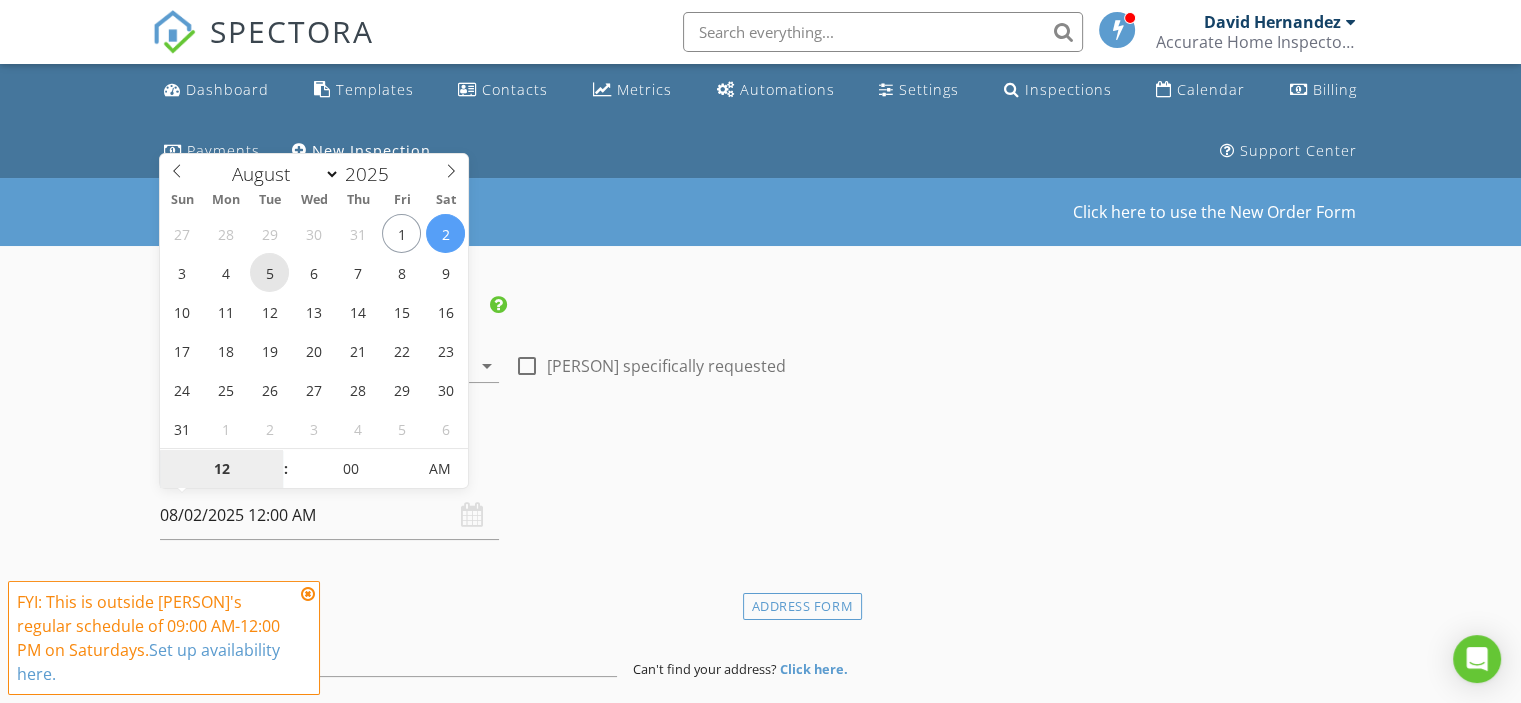 type on "08/05/2025 12:00 AM" 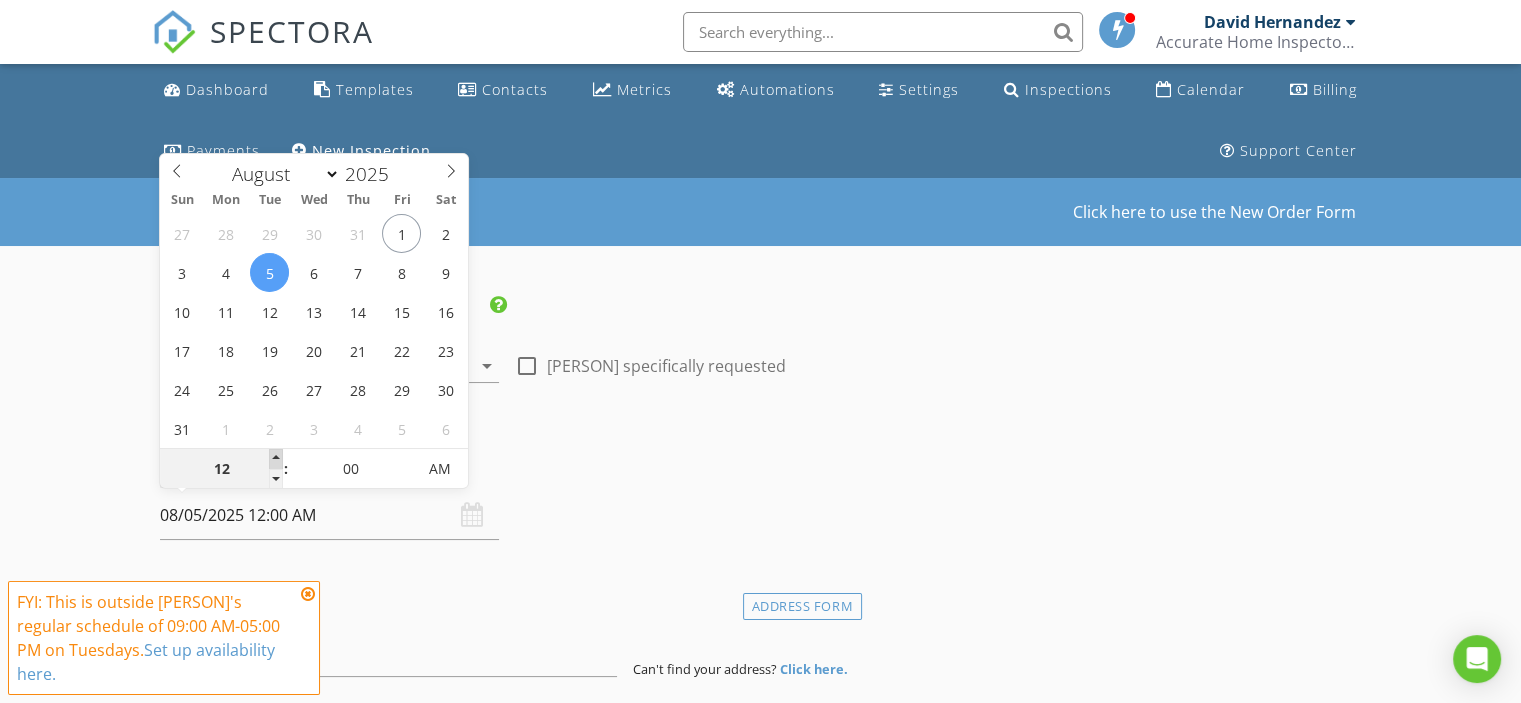 type on "01" 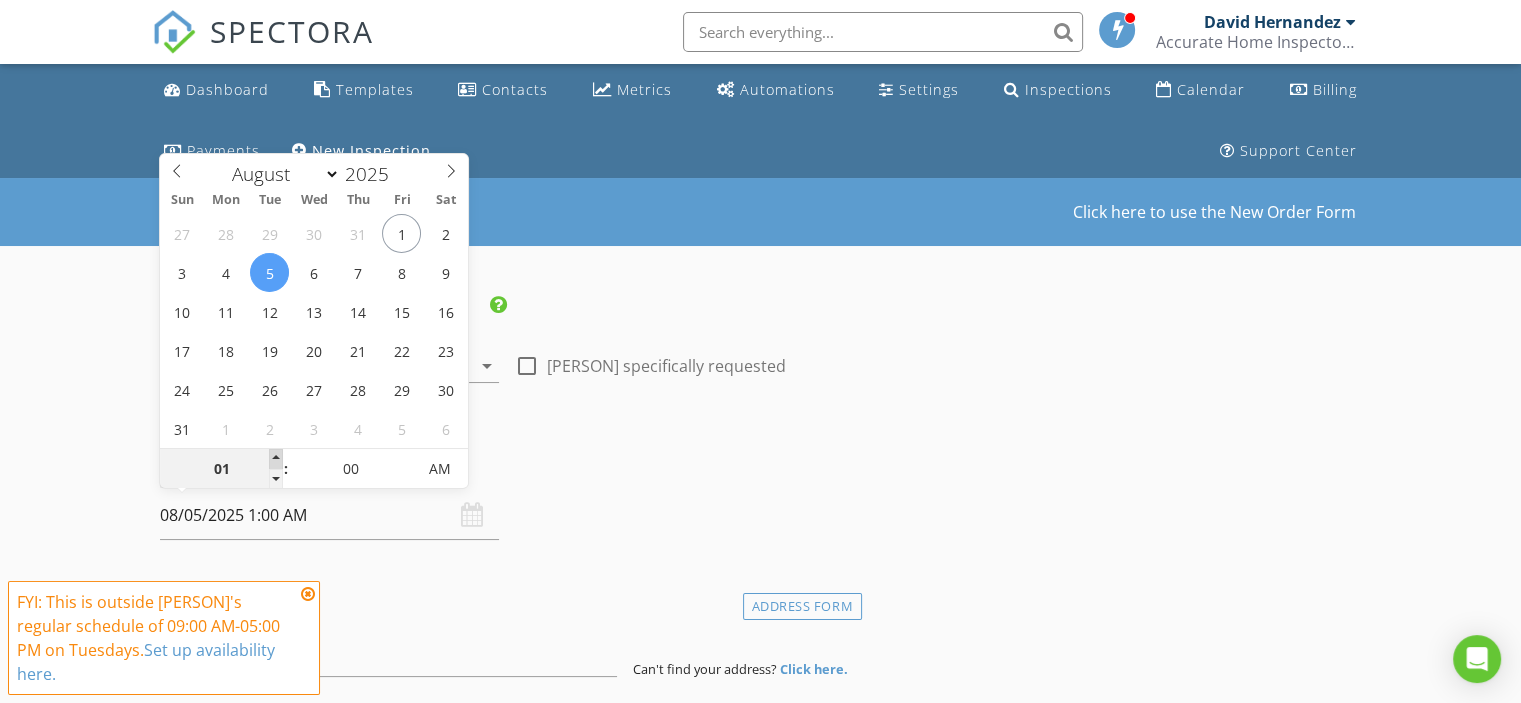 click at bounding box center (276, 459) 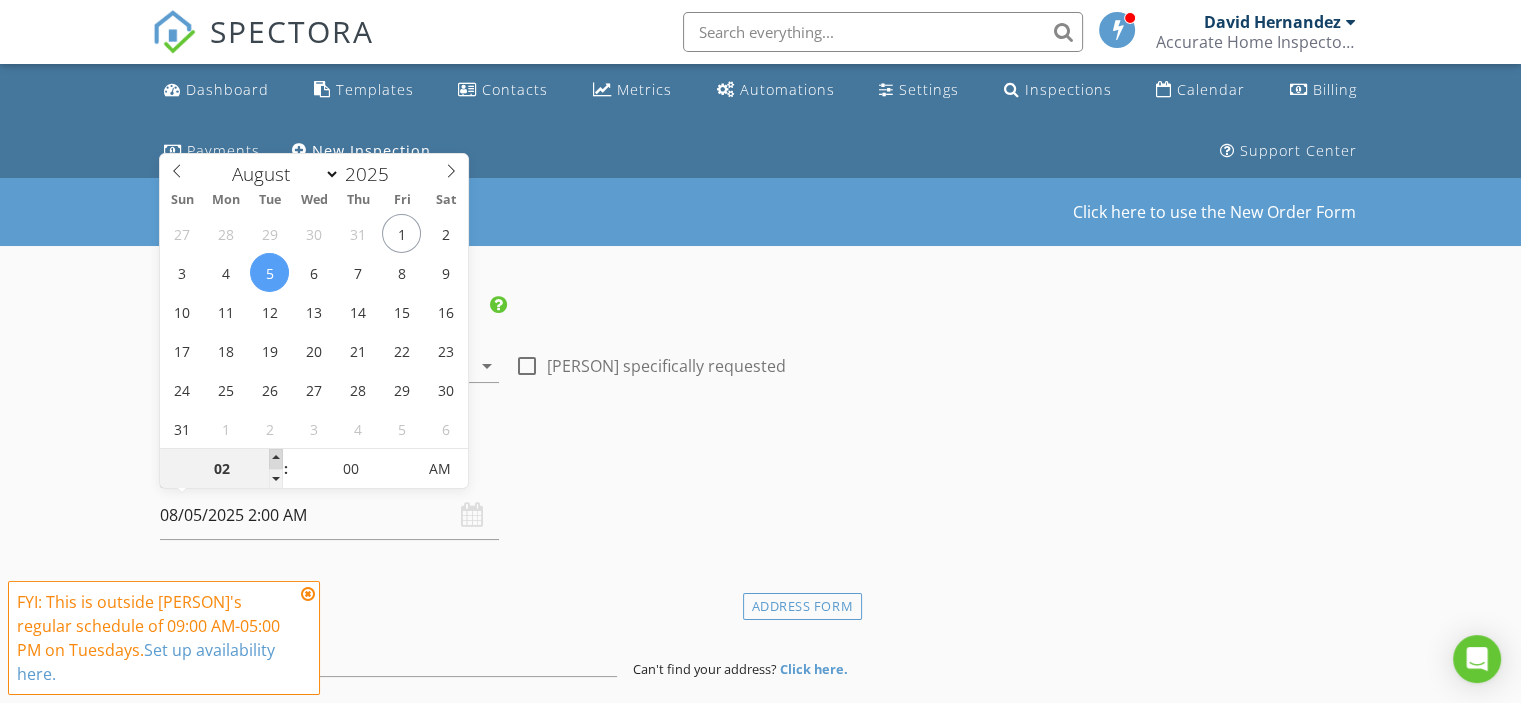 click at bounding box center (276, 459) 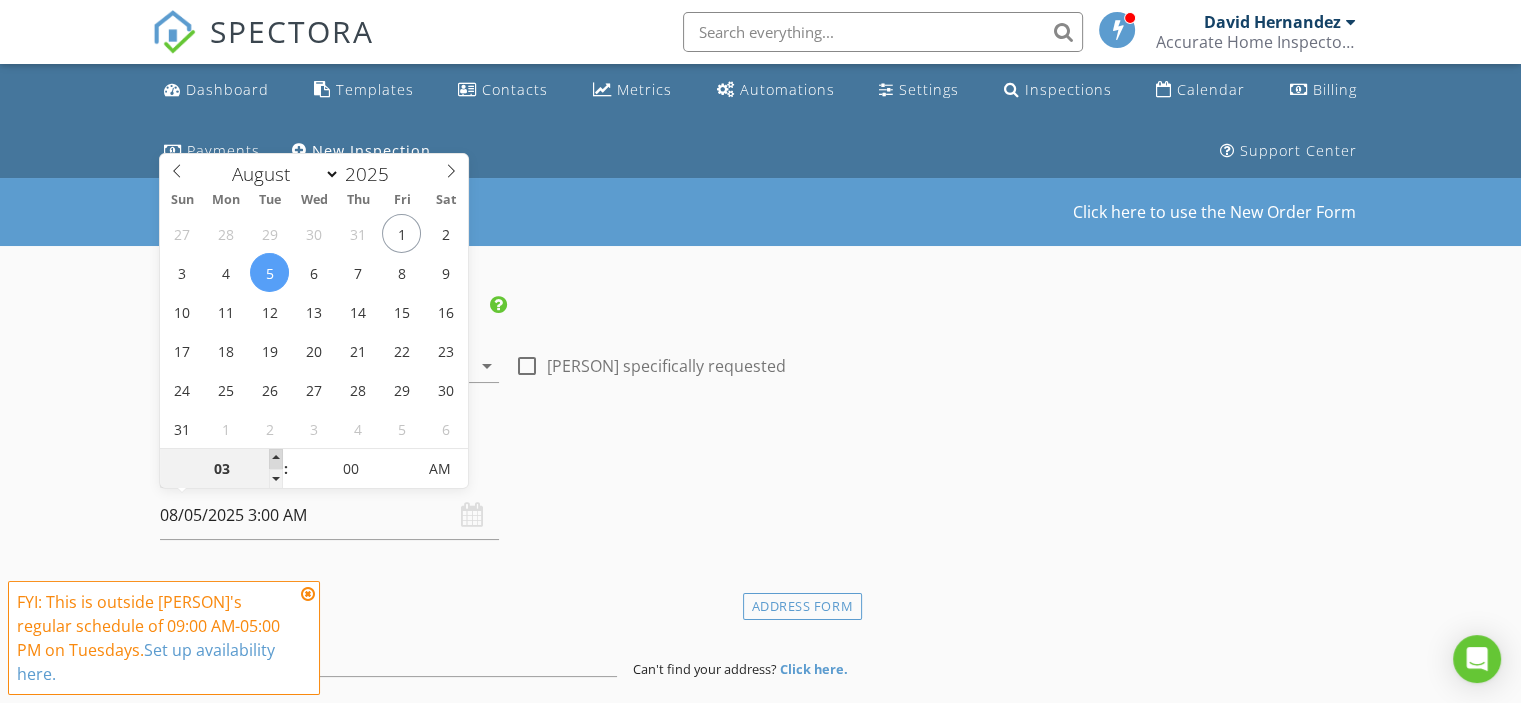 click at bounding box center (276, 459) 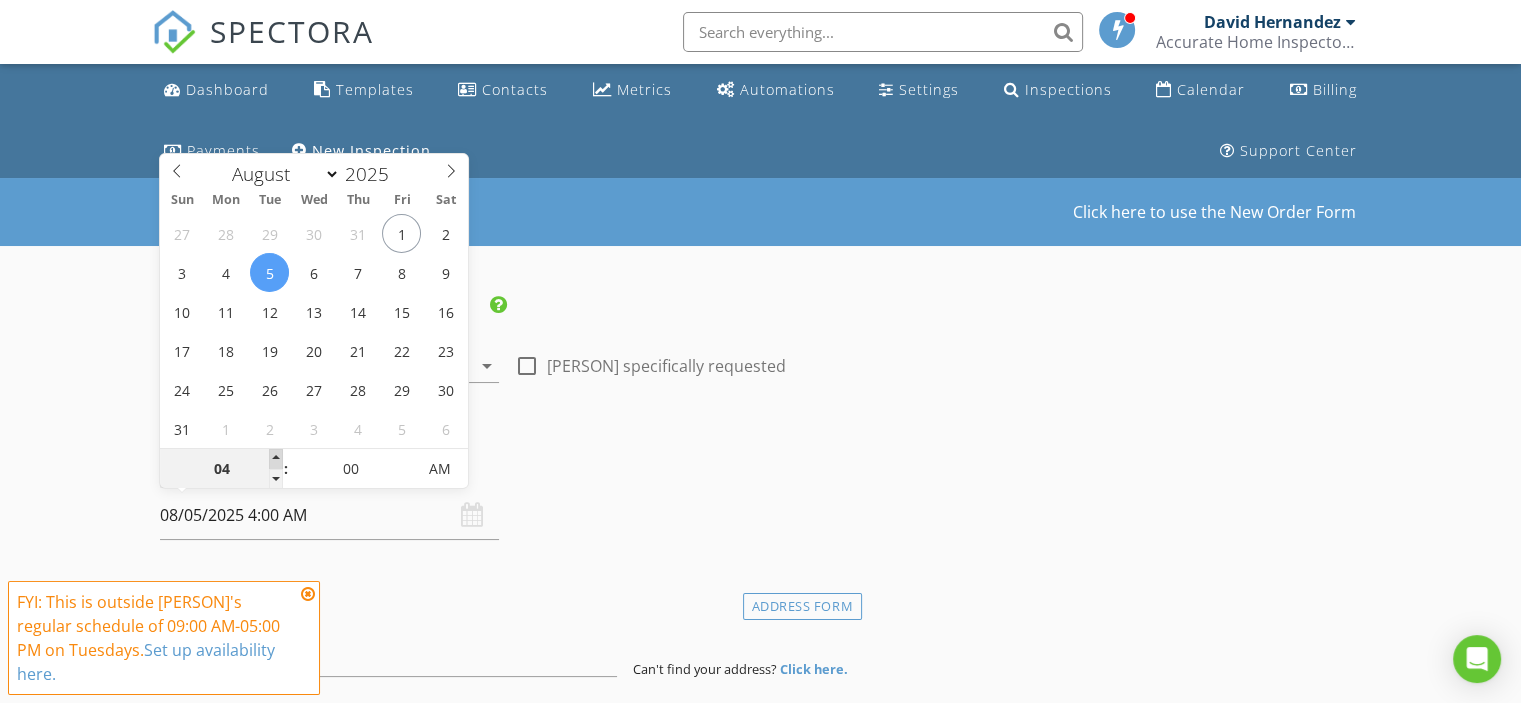 click at bounding box center (276, 459) 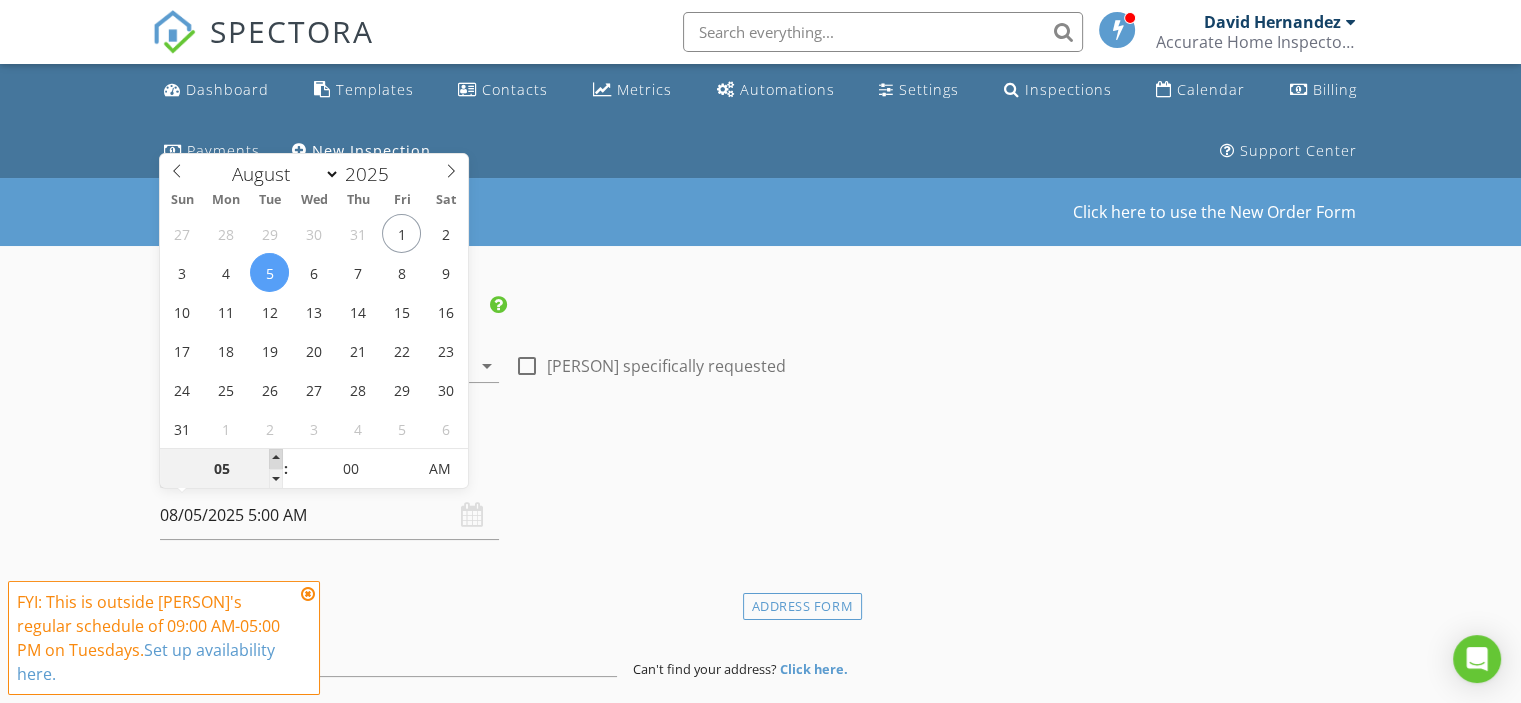 click at bounding box center (276, 459) 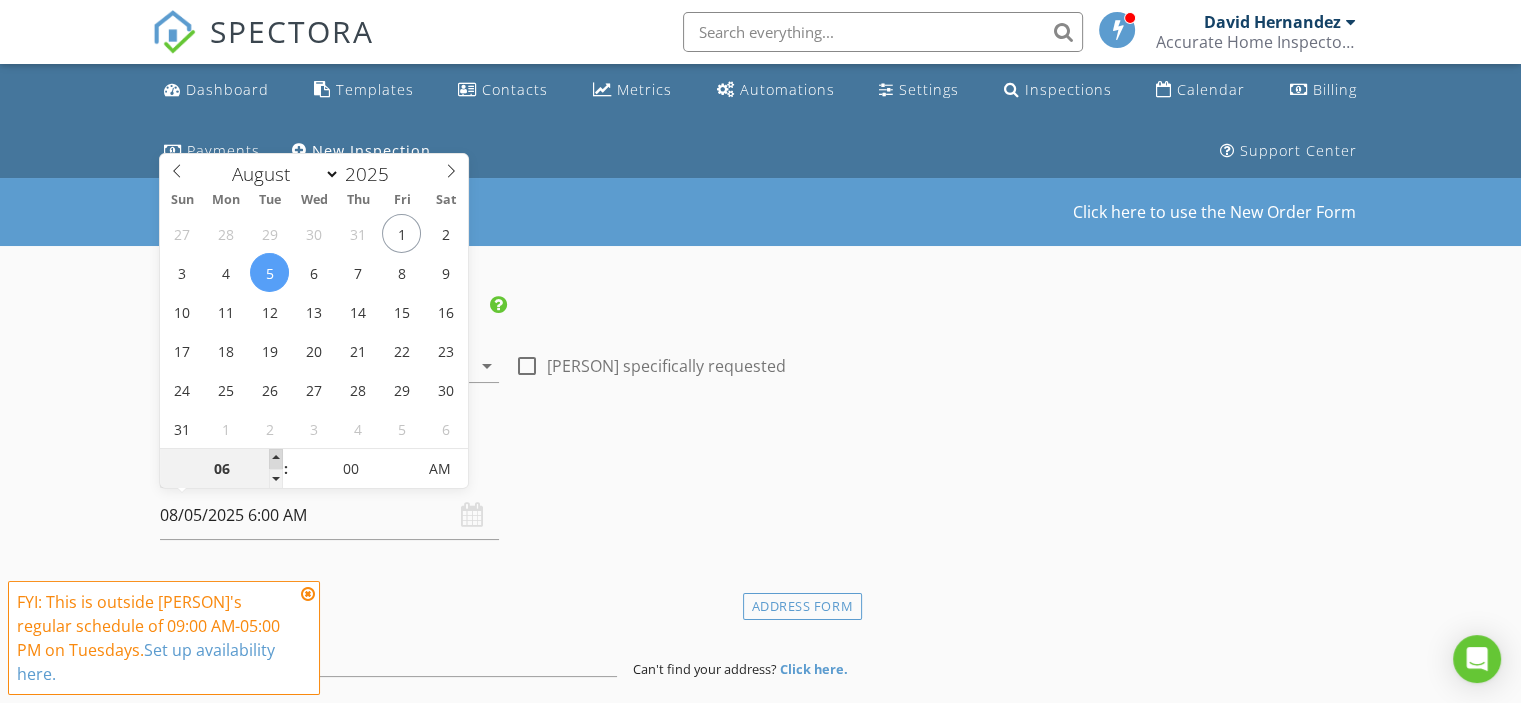 click at bounding box center [276, 459] 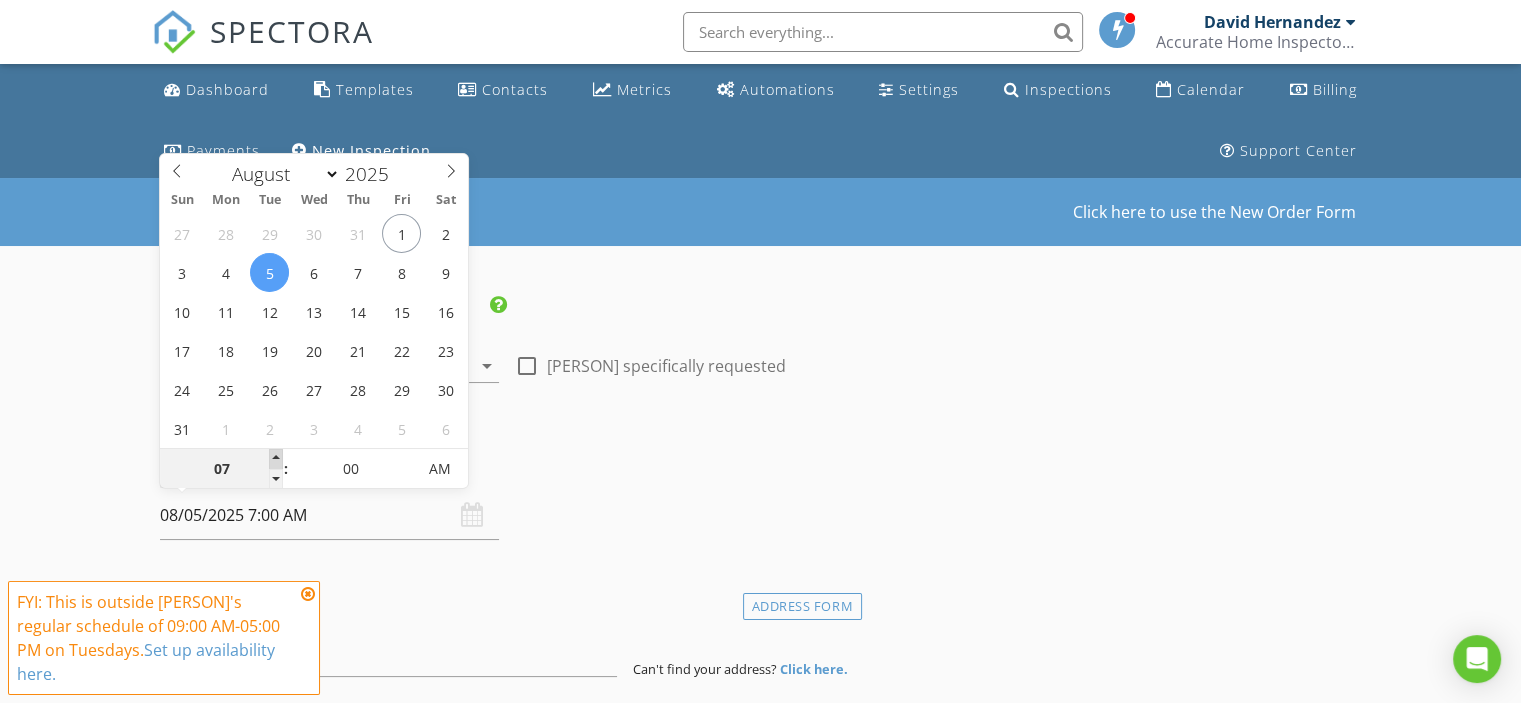click at bounding box center [276, 459] 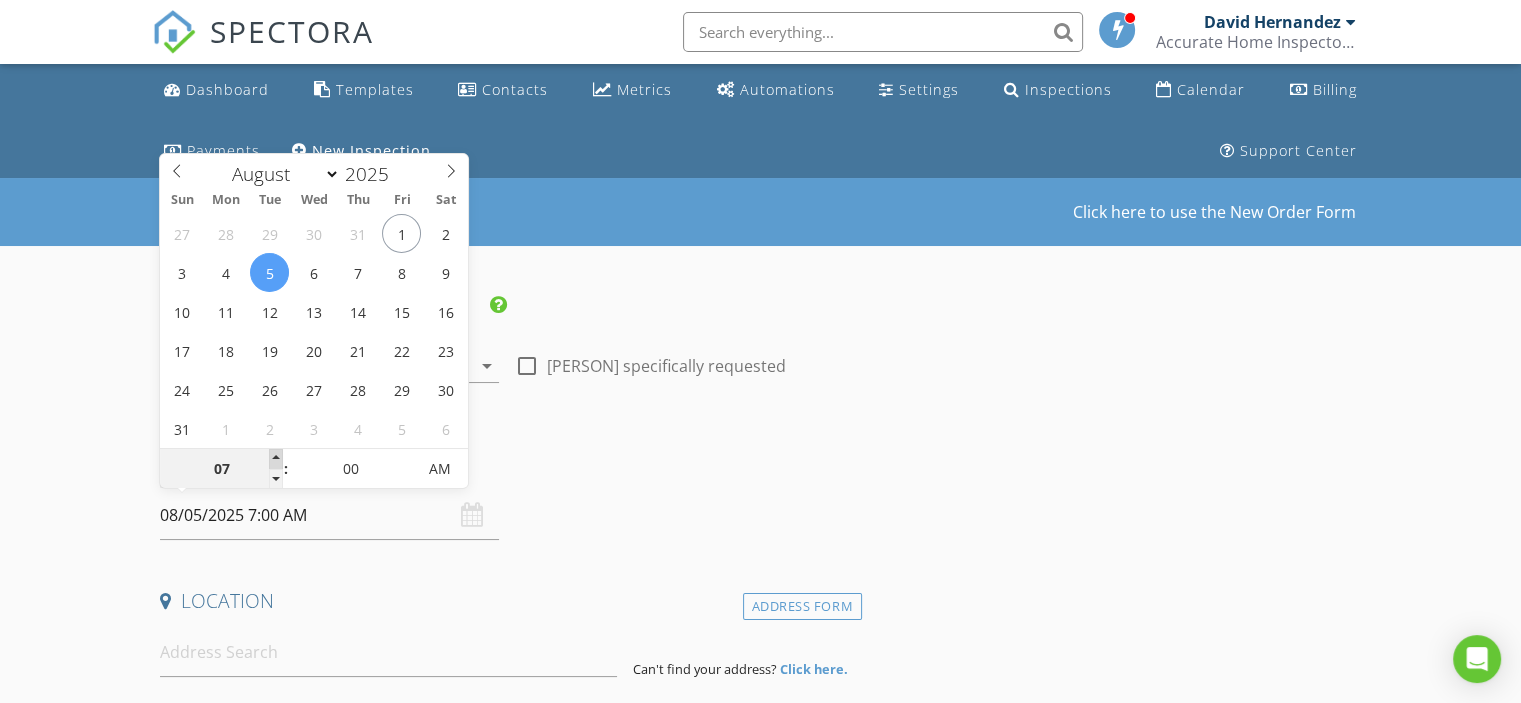 type on "08" 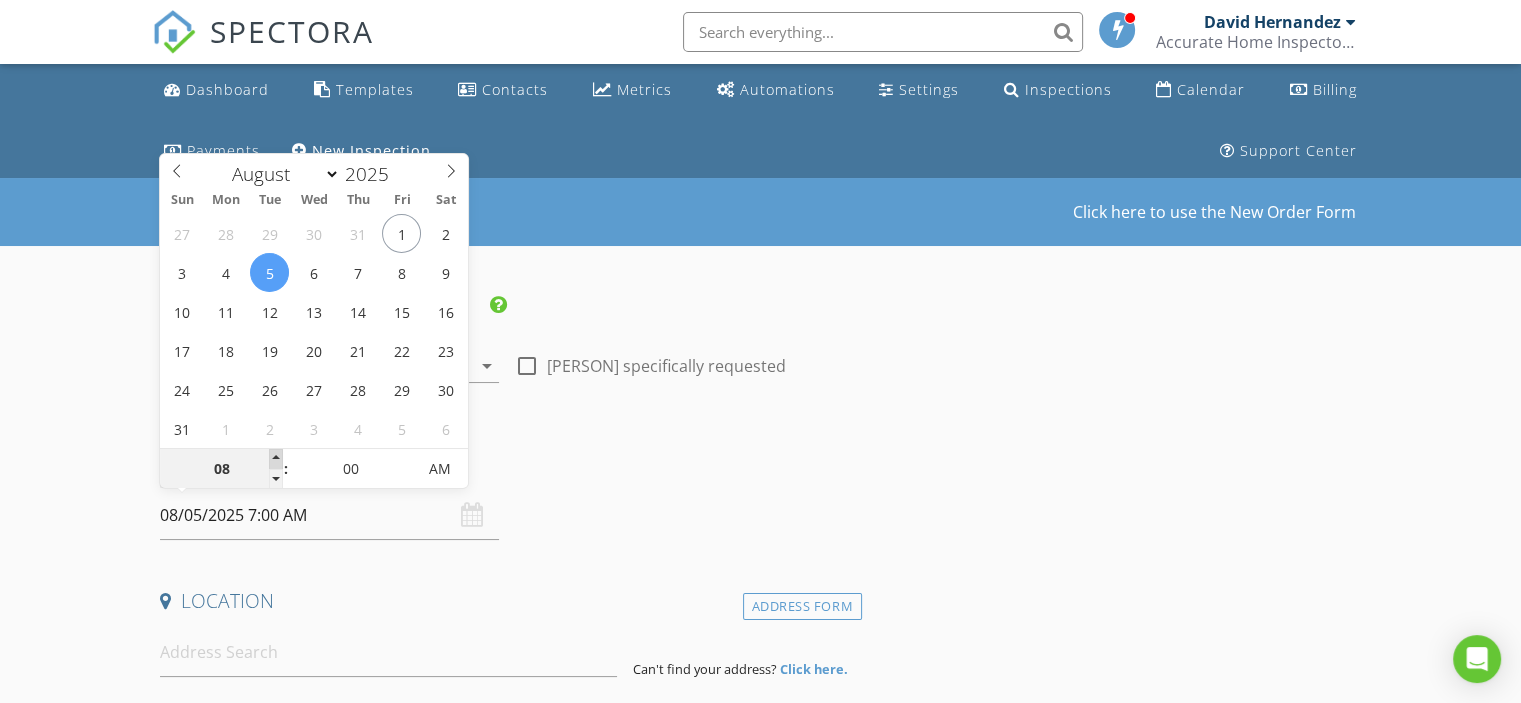 type on "08/05/2025 8:00 AM" 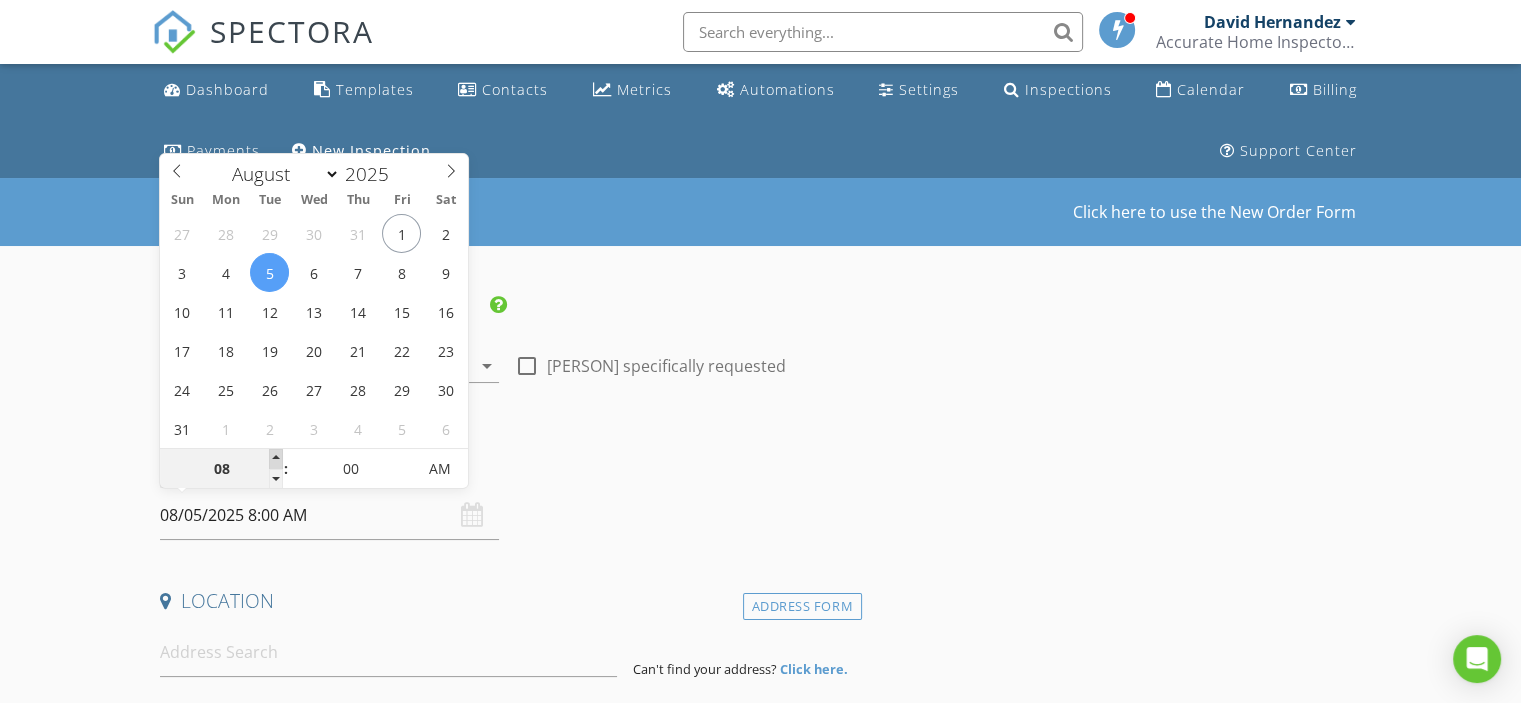 click at bounding box center [276, 459] 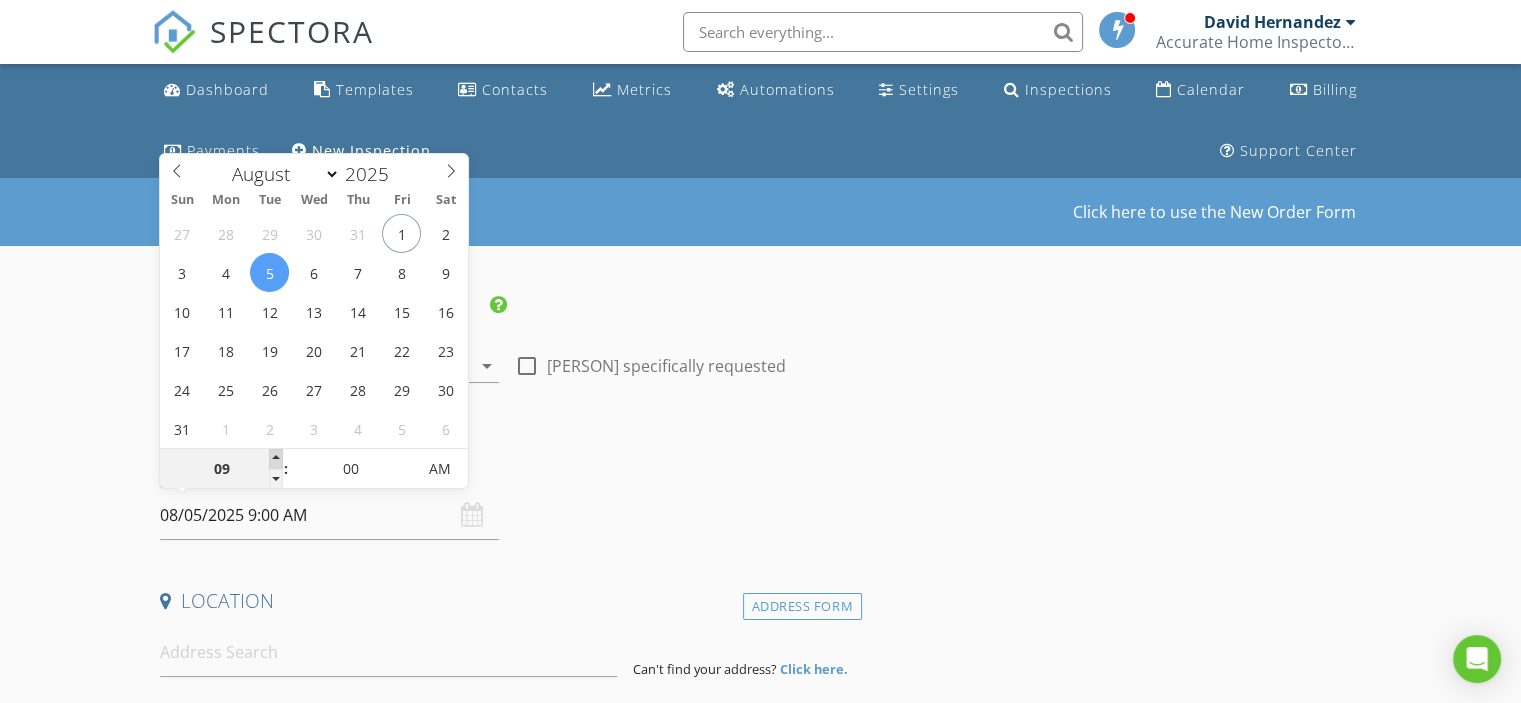 click at bounding box center [276, 459] 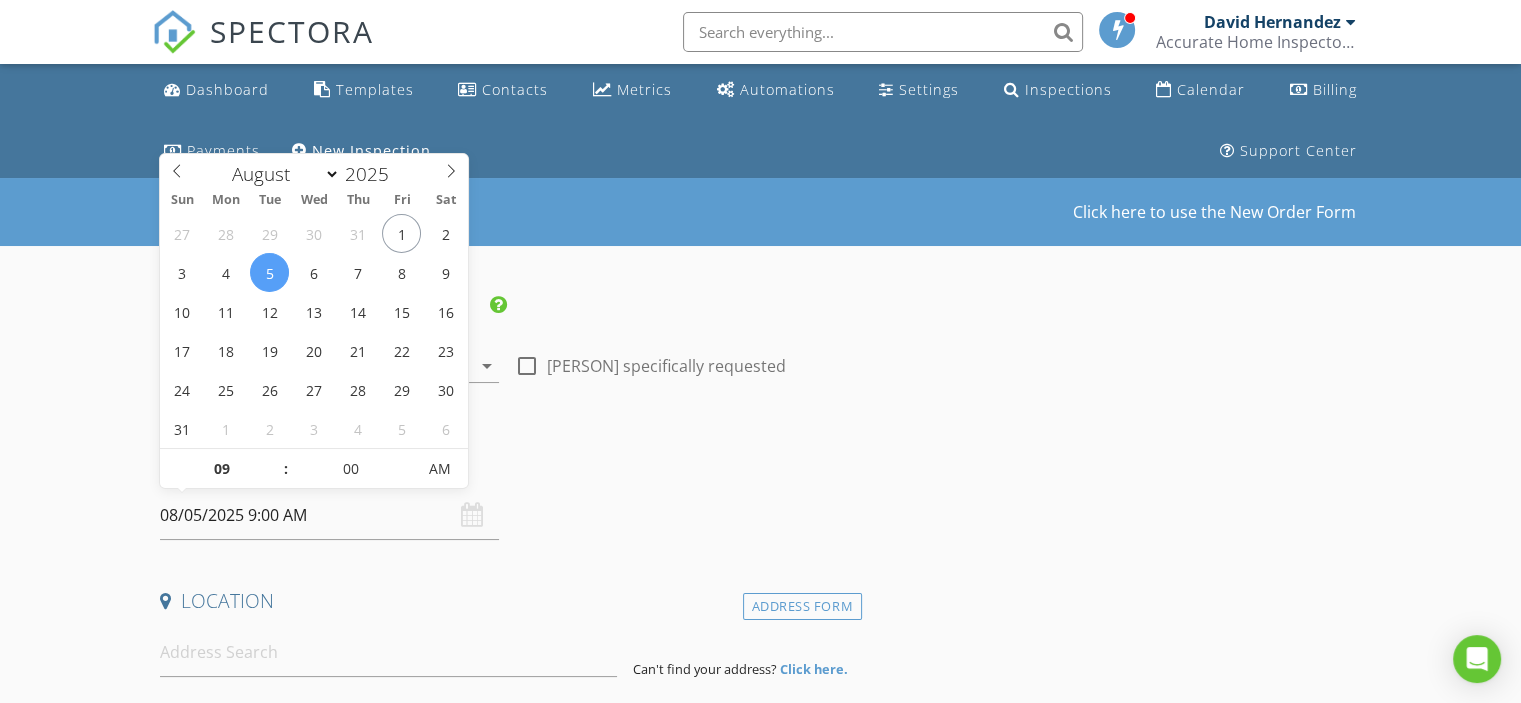 click on "Date/Time" at bounding box center [507, 464] 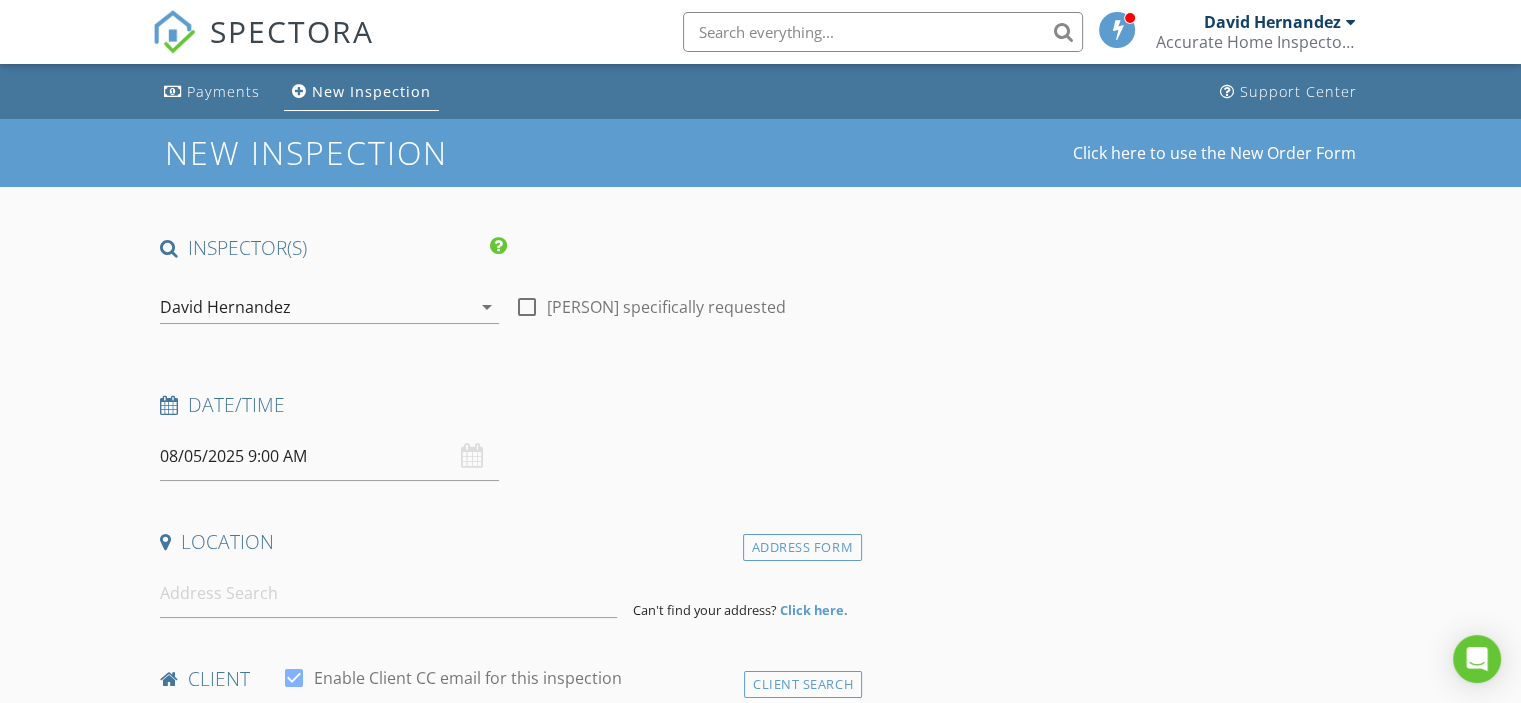 scroll, scrollTop: 300, scrollLeft: 0, axis: vertical 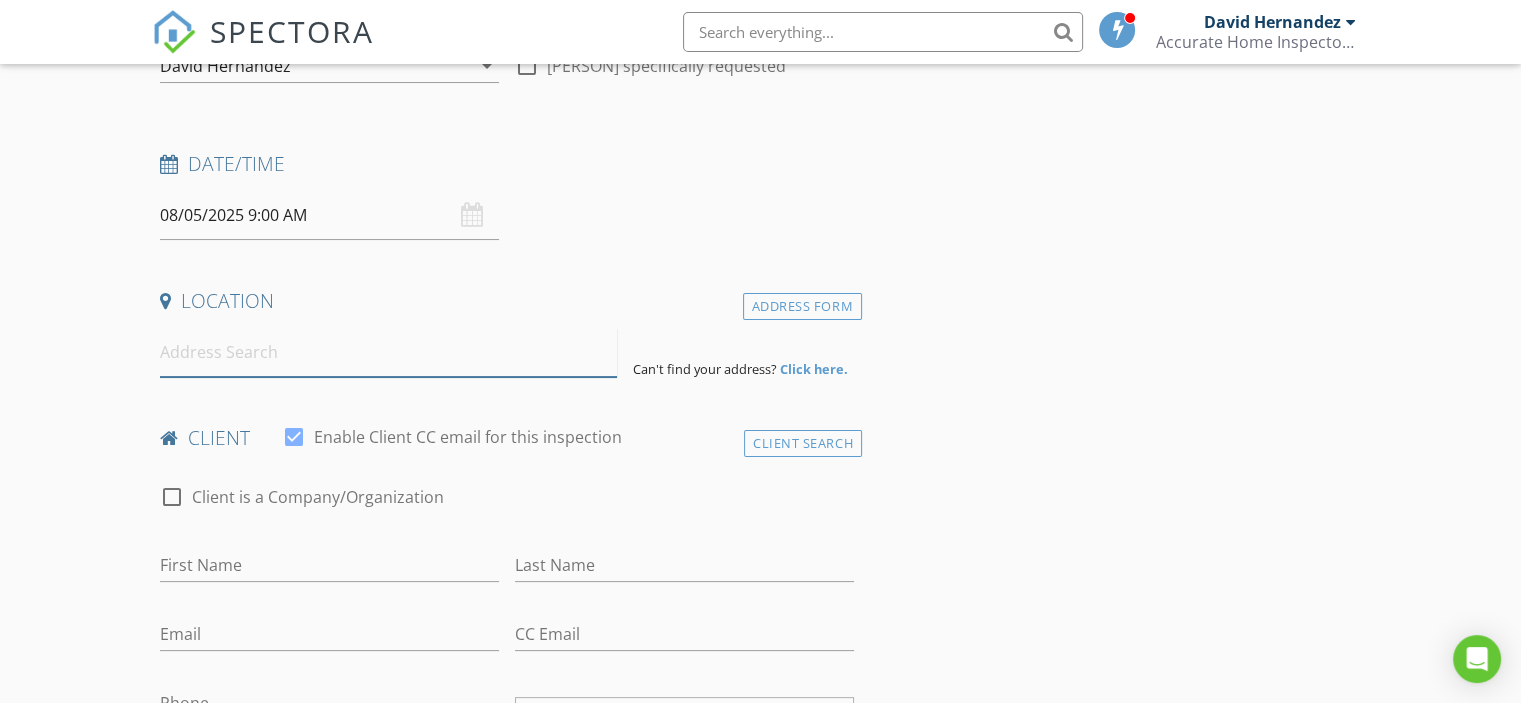 click at bounding box center (388, 352) 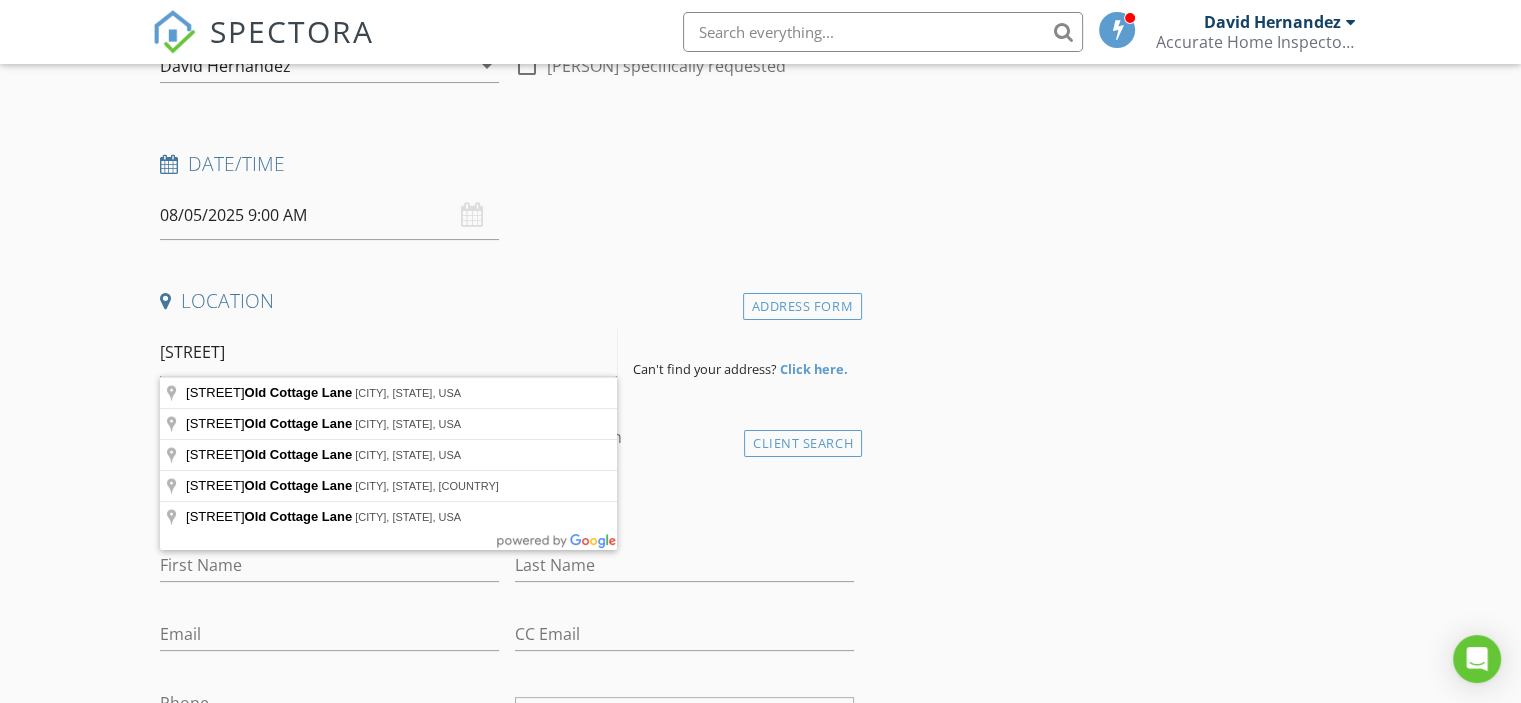 click on "3683 Old Cottage lane" at bounding box center (388, 352) 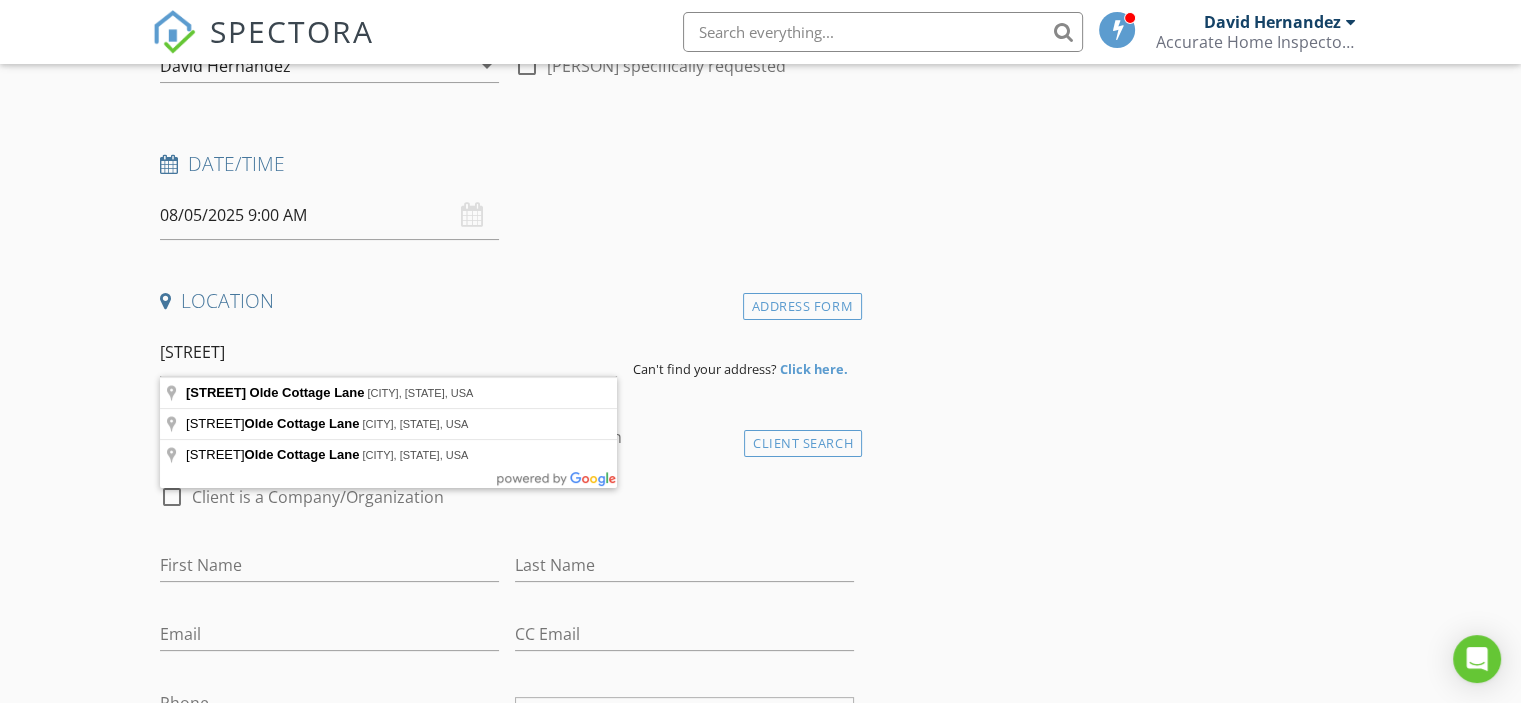 type on "3683 Olde Cottage Lane, Bonita Springs, FL, USA" 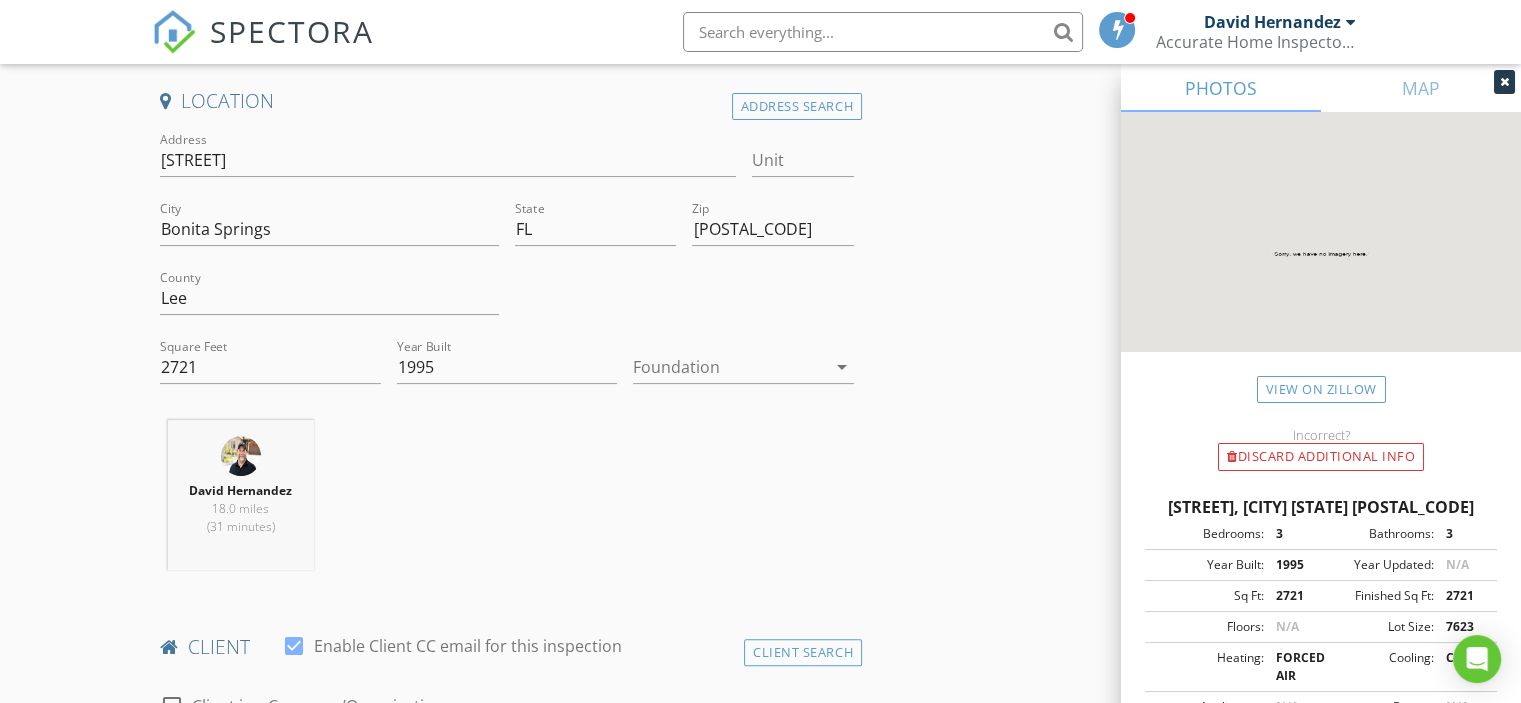 scroll, scrollTop: 533, scrollLeft: 0, axis: vertical 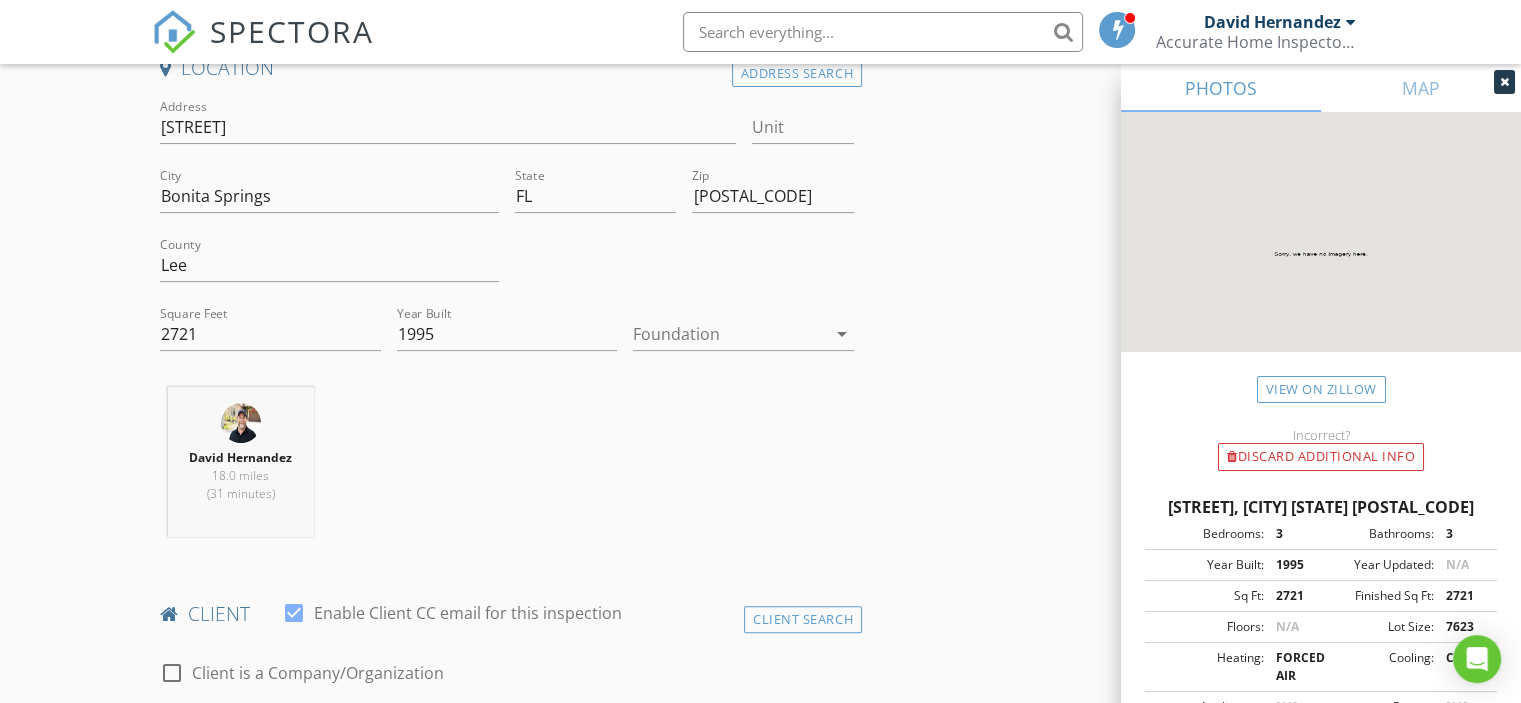 click at bounding box center [729, 334] 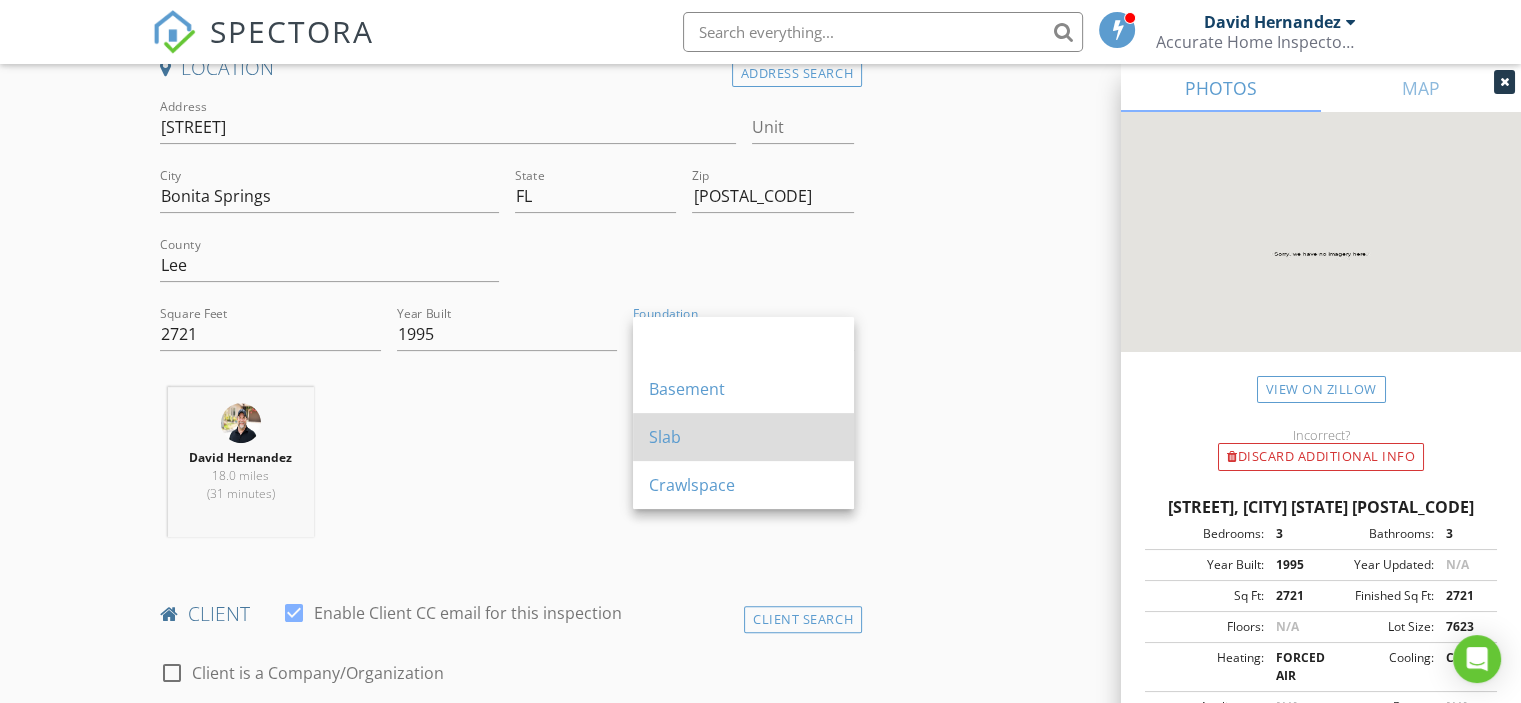 click on "Slab" at bounding box center [743, 437] 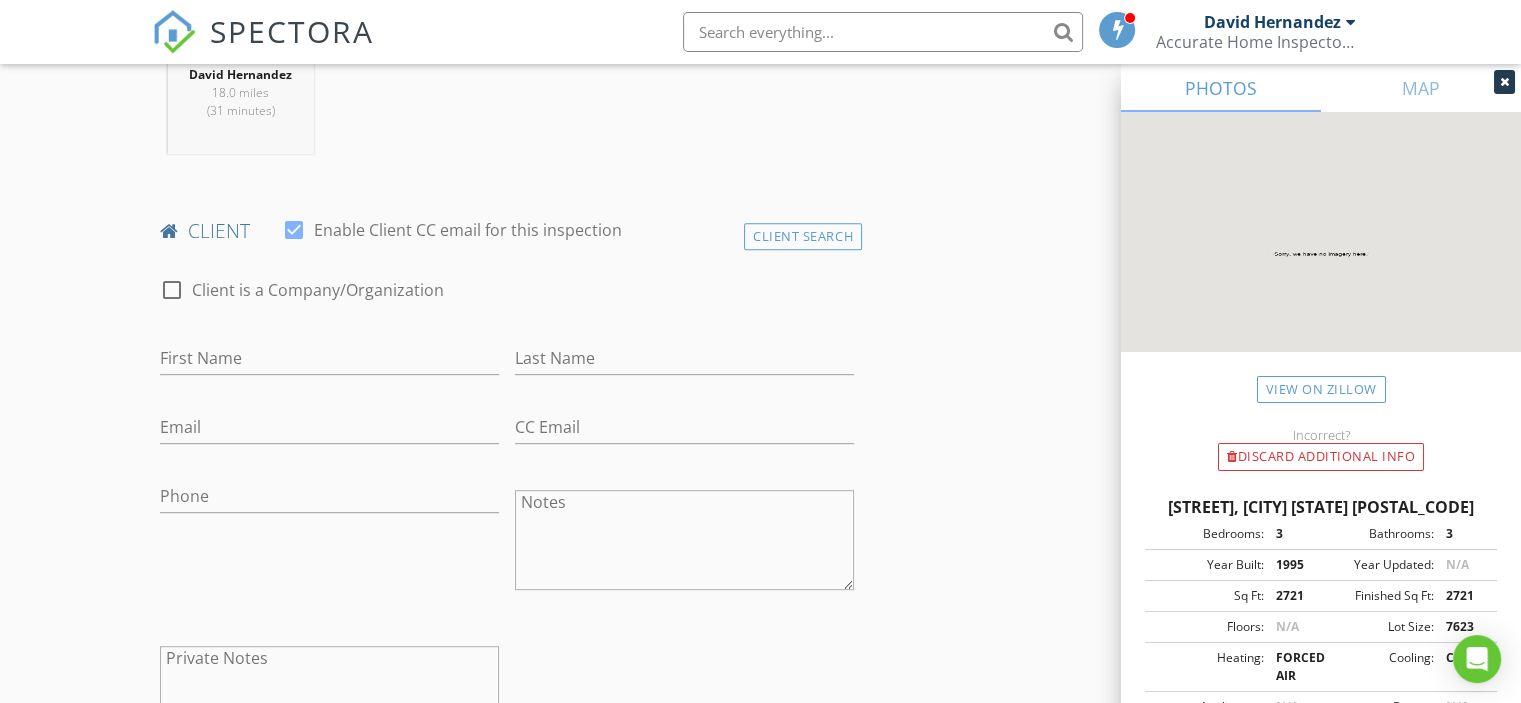 scroll, scrollTop: 1000, scrollLeft: 0, axis: vertical 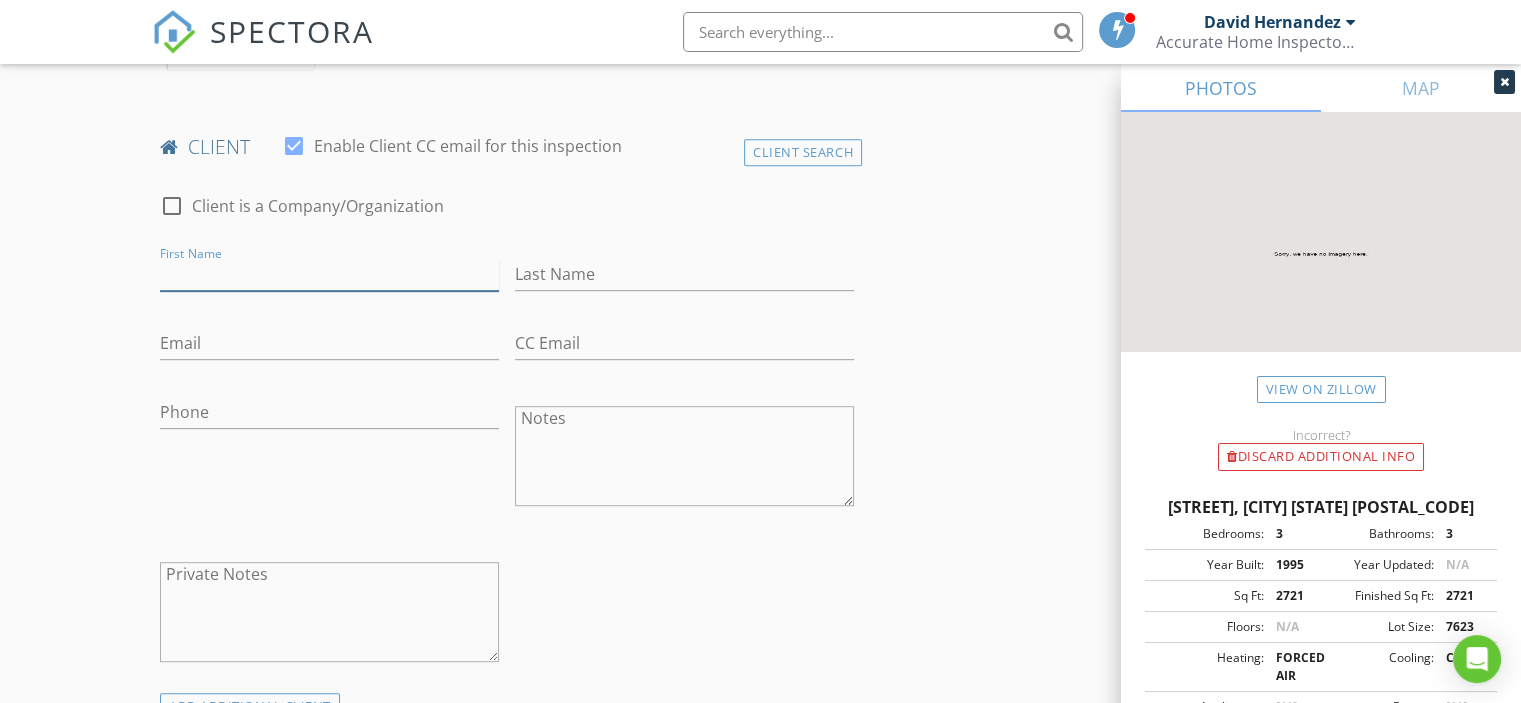 click on "First Name" at bounding box center [329, 274] 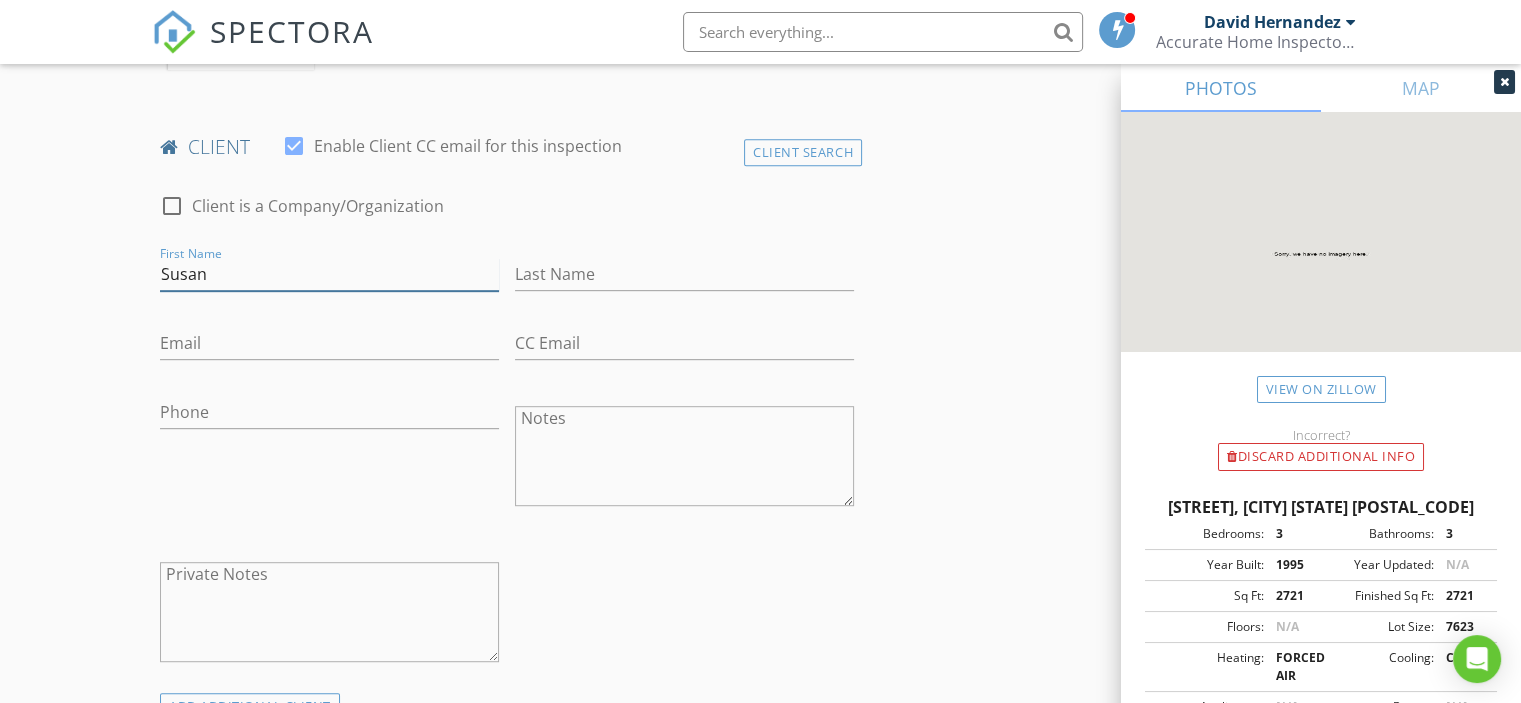 type on "Susan" 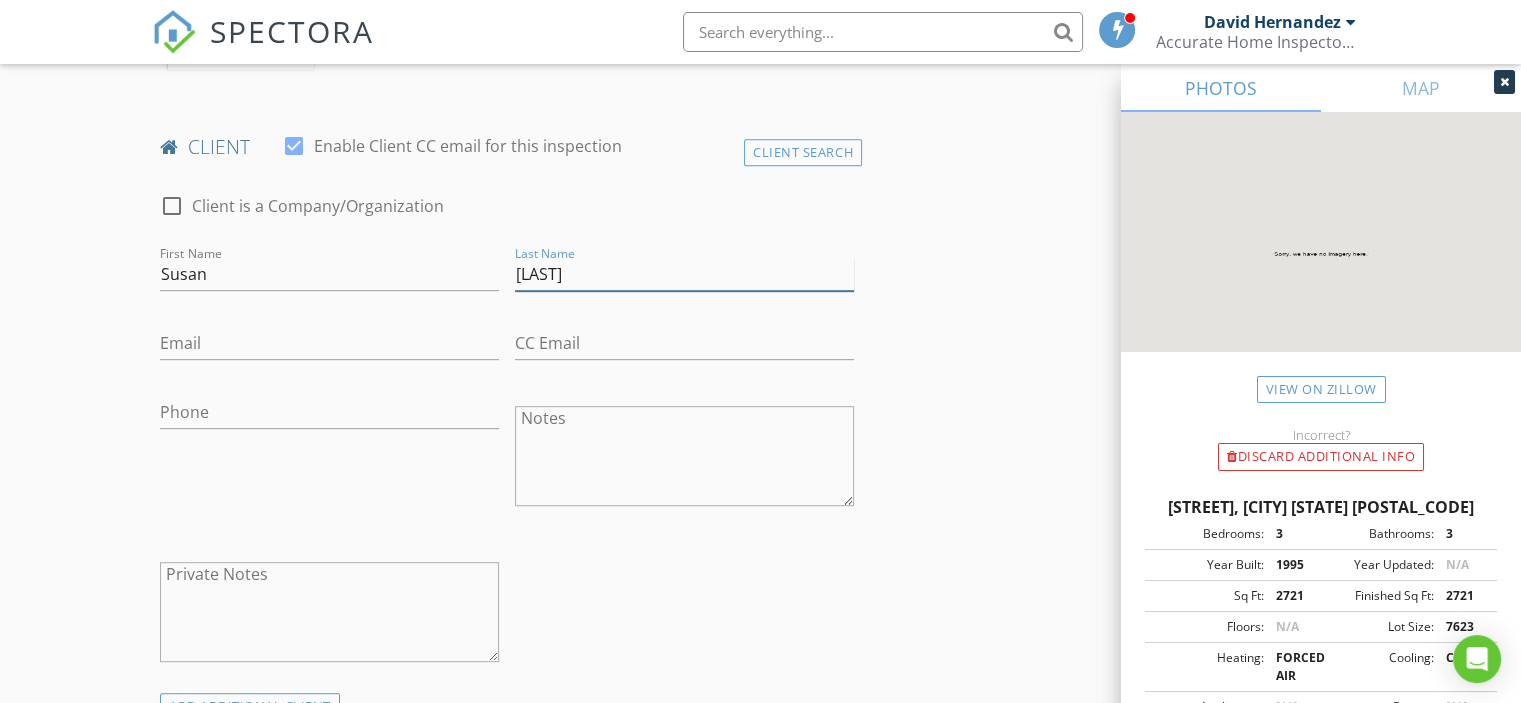 type on "Theiss" 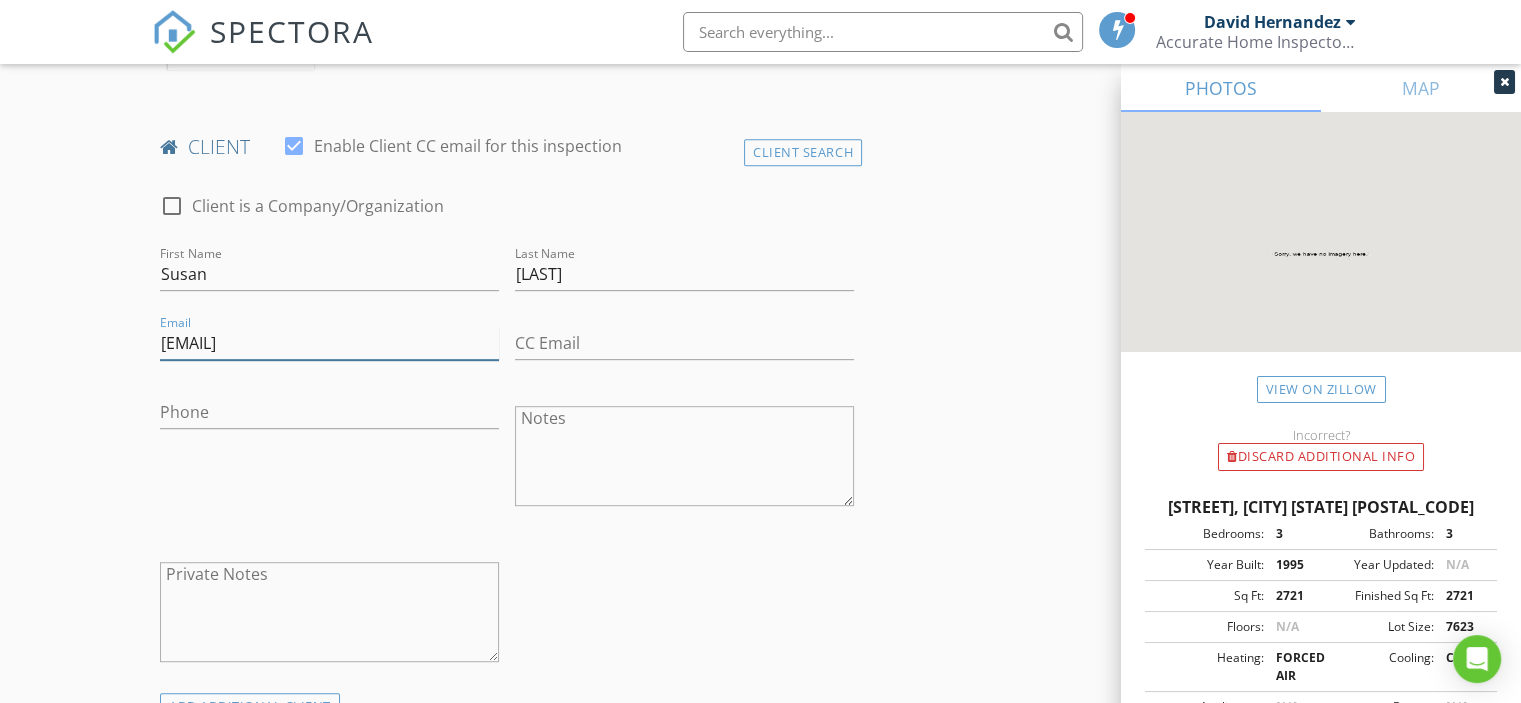 type on "srtheiss10@gmail.com" 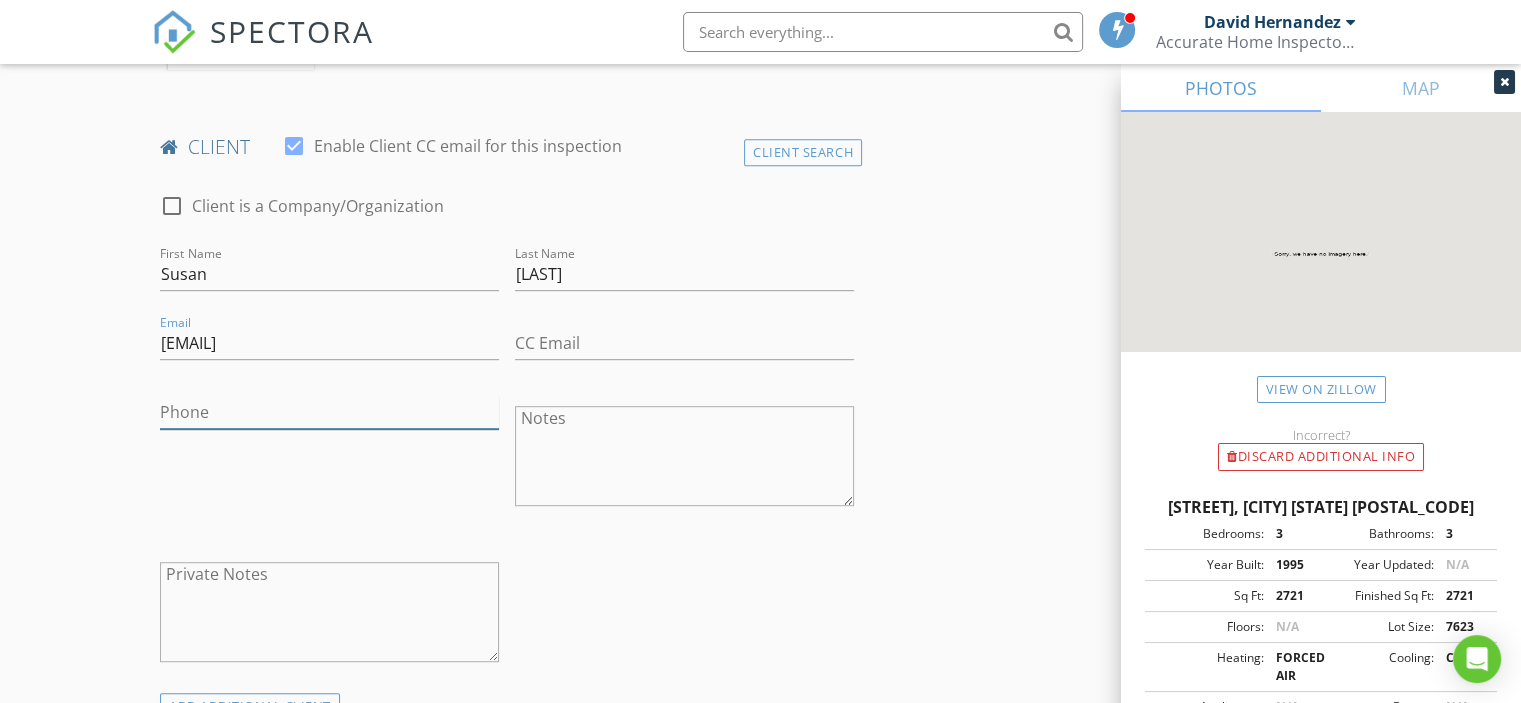 click on "Phone" at bounding box center [329, 412] 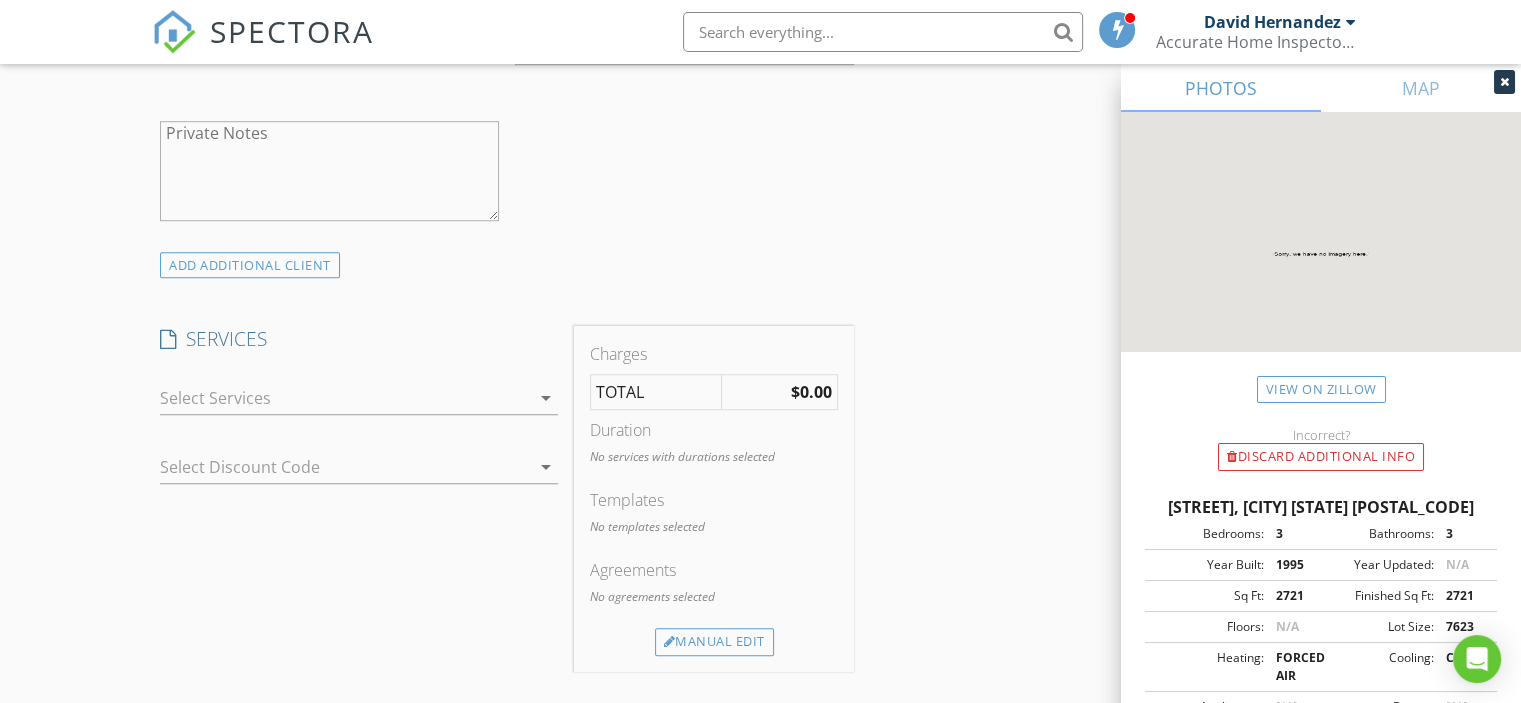 scroll, scrollTop: 1466, scrollLeft: 0, axis: vertical 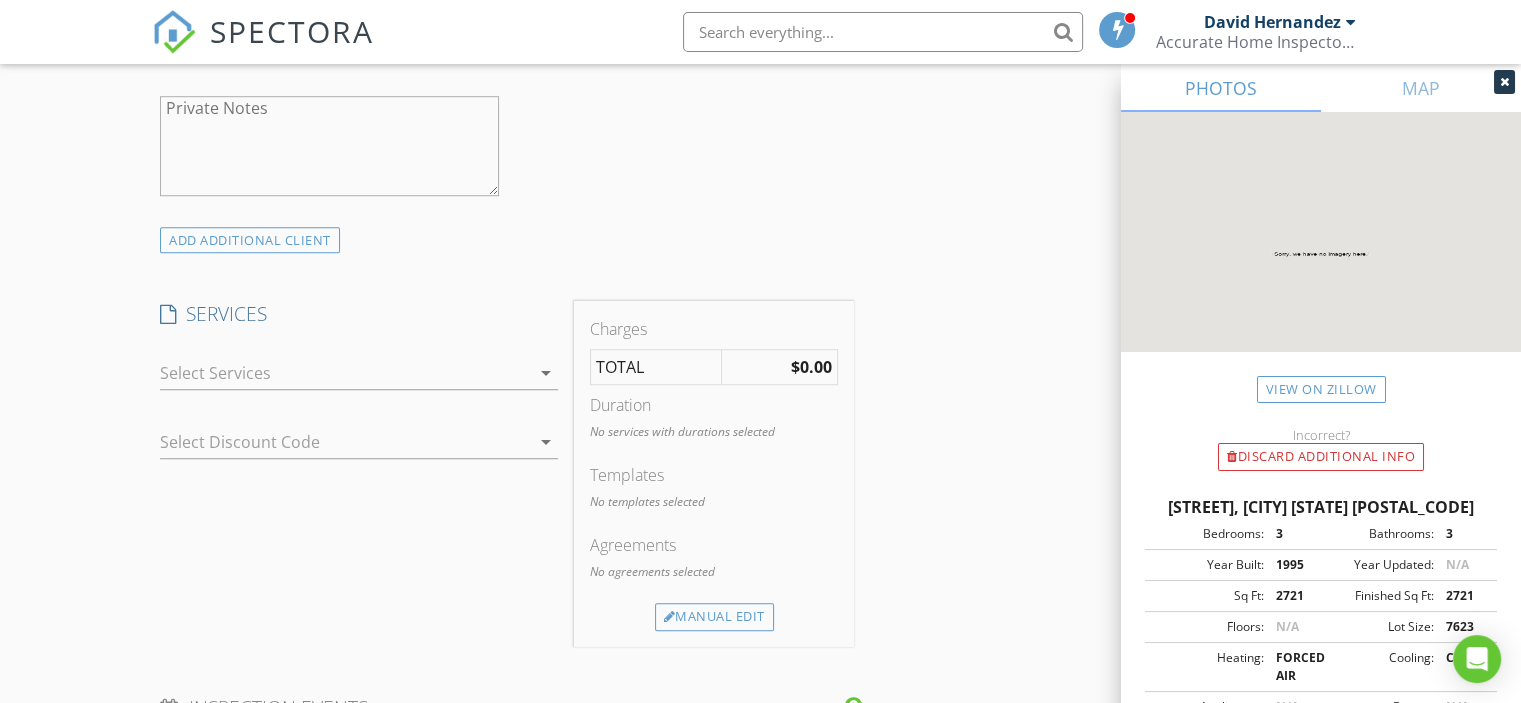 type on "513-227-0657" 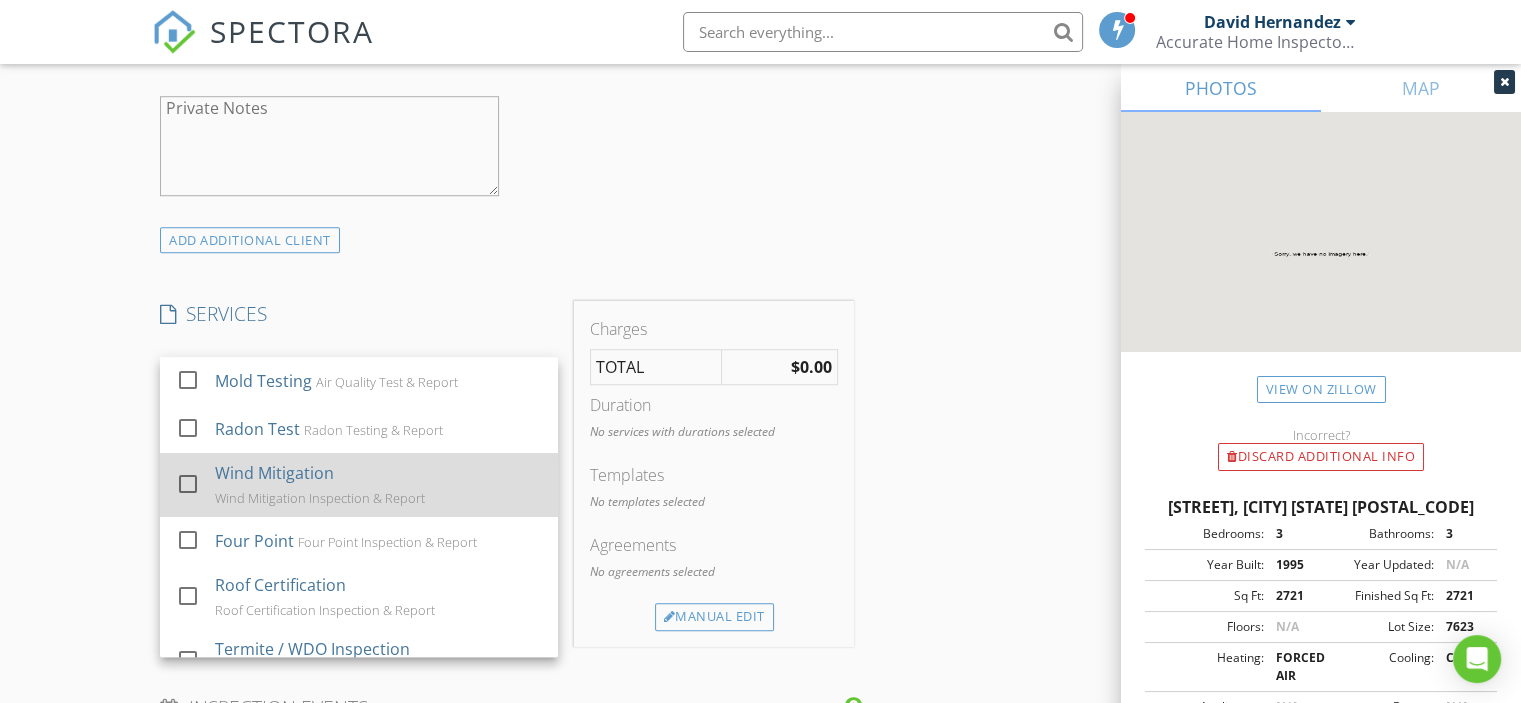 click at bounding box center [188, 484] 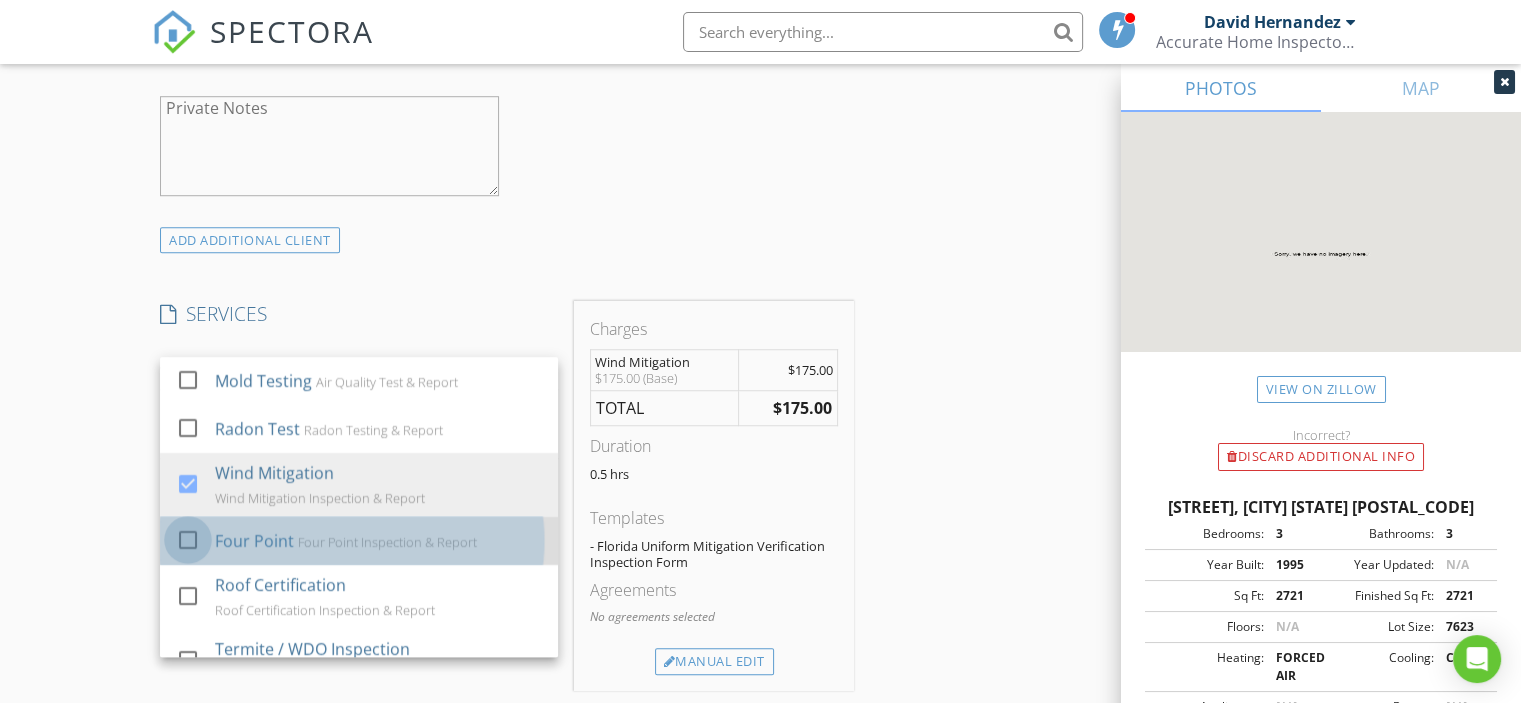 click at bounding box center [188, 540] 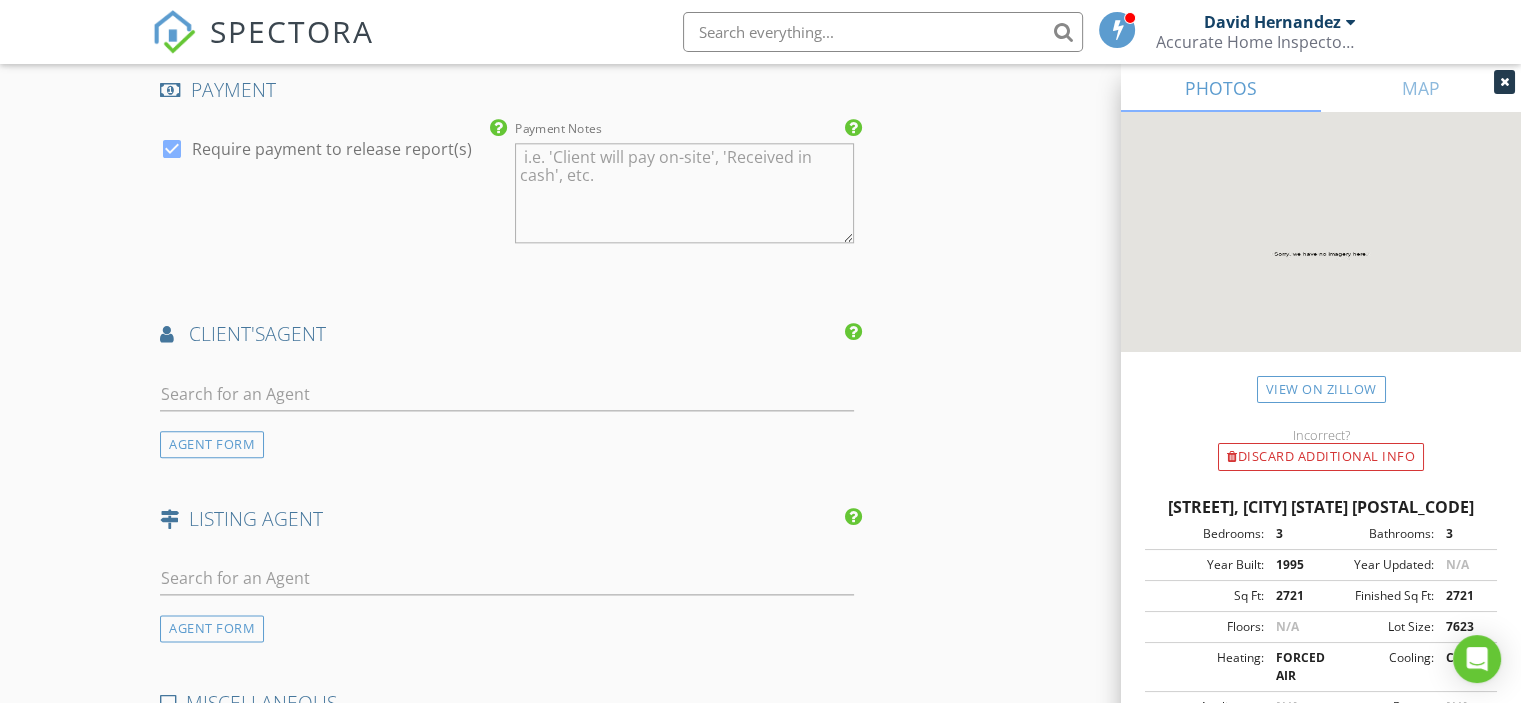 scroll, scrollTop: 2433, scrollLeft: 0, axis: vertical 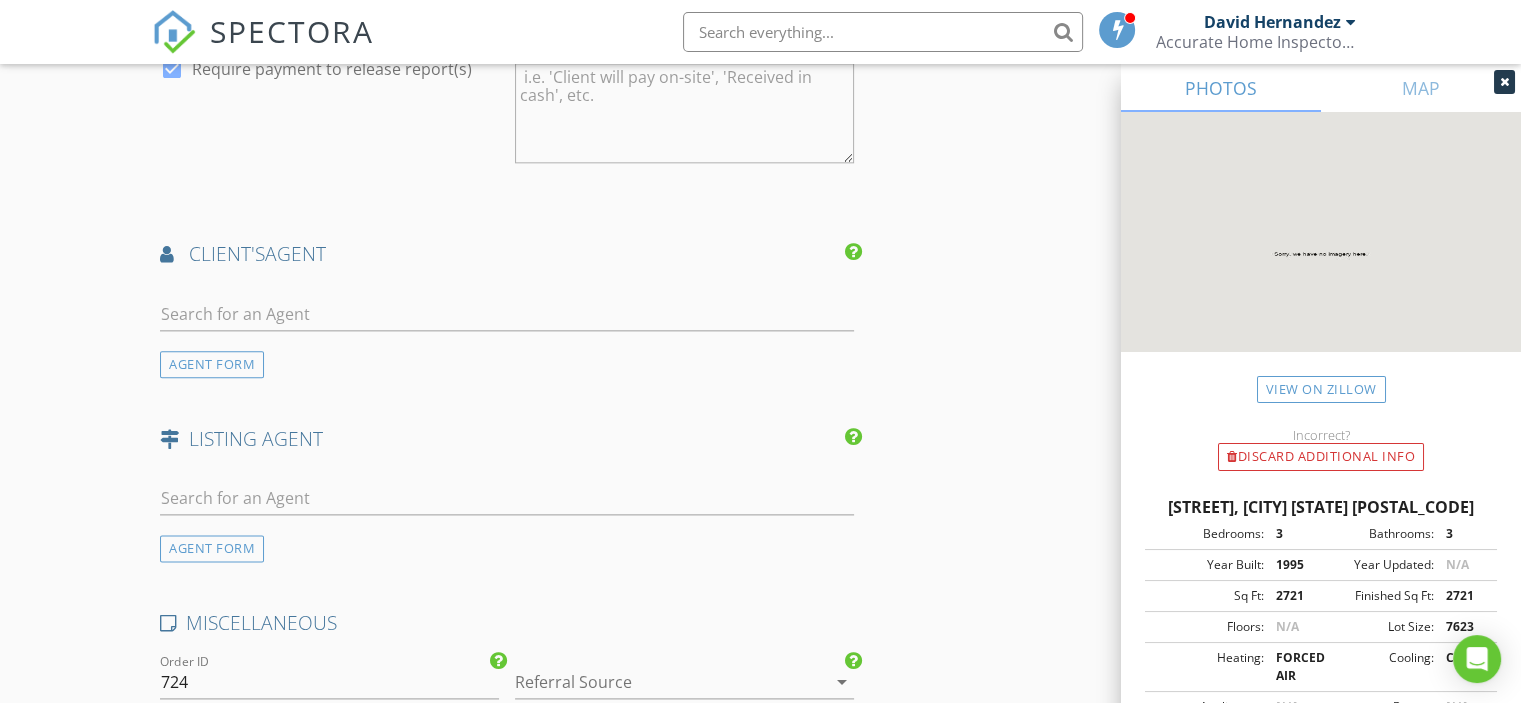 click at bounding box center (507, 345) 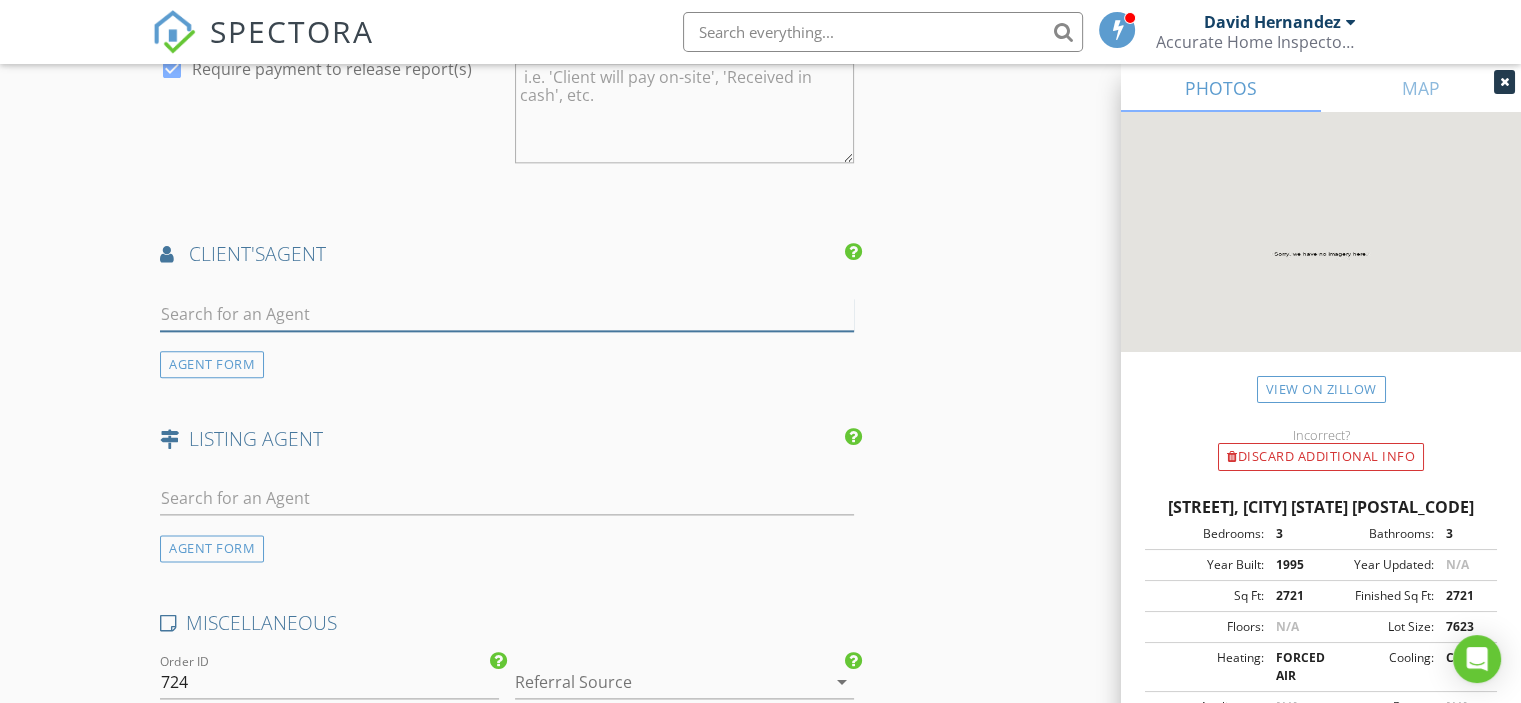click at bounding box center (507, 314) 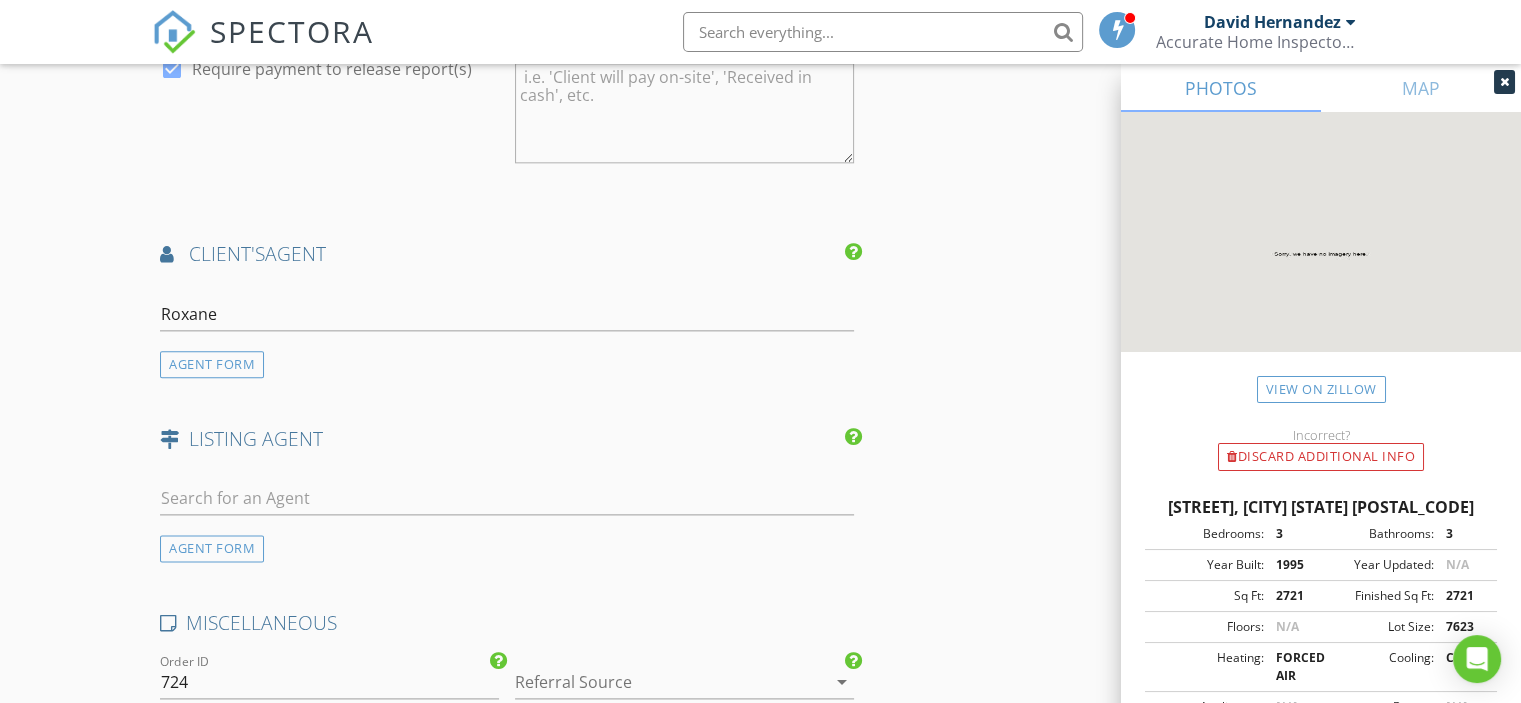 click on "Roxane     AGENT FORM" at bounding box center (507, 330) 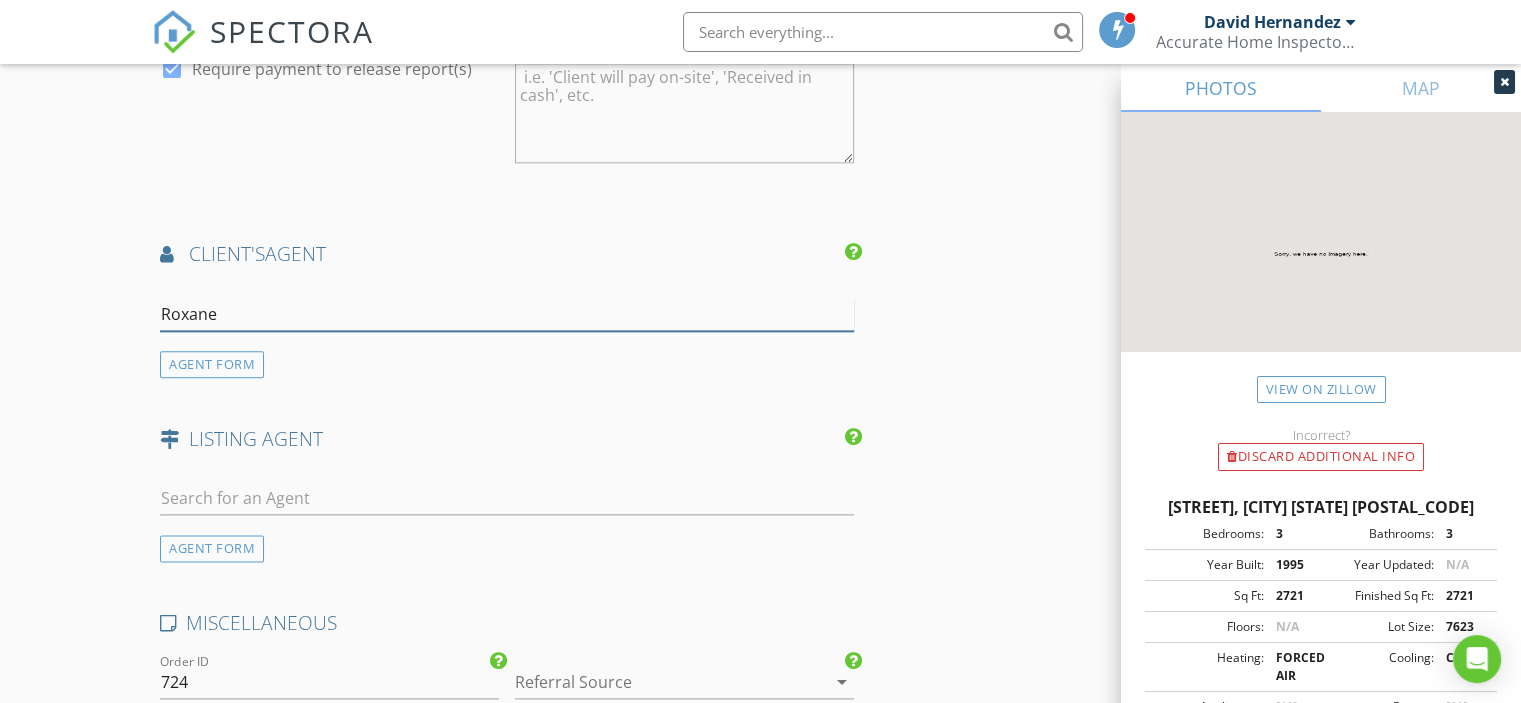 click on "Roxane" at bounding box center (507, 314) 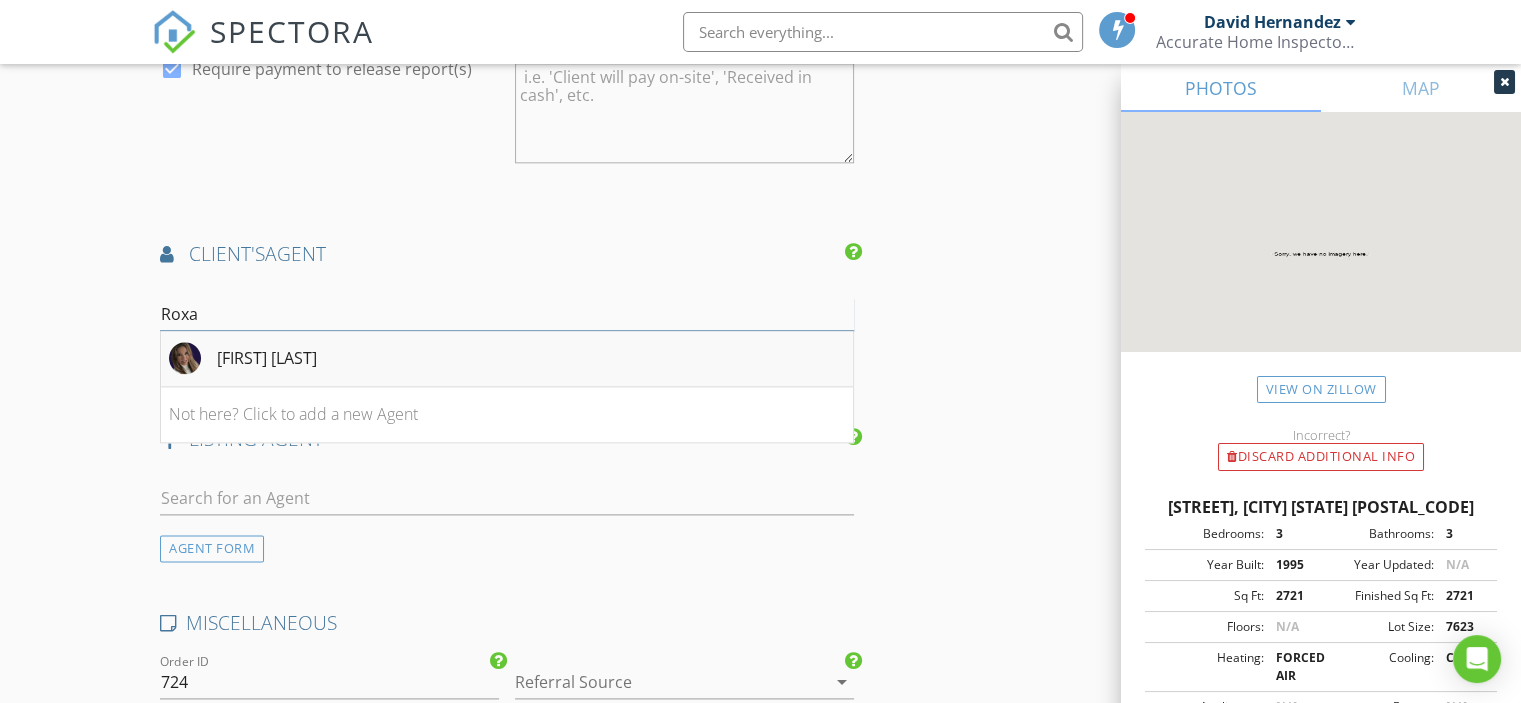 type on "Roxa" 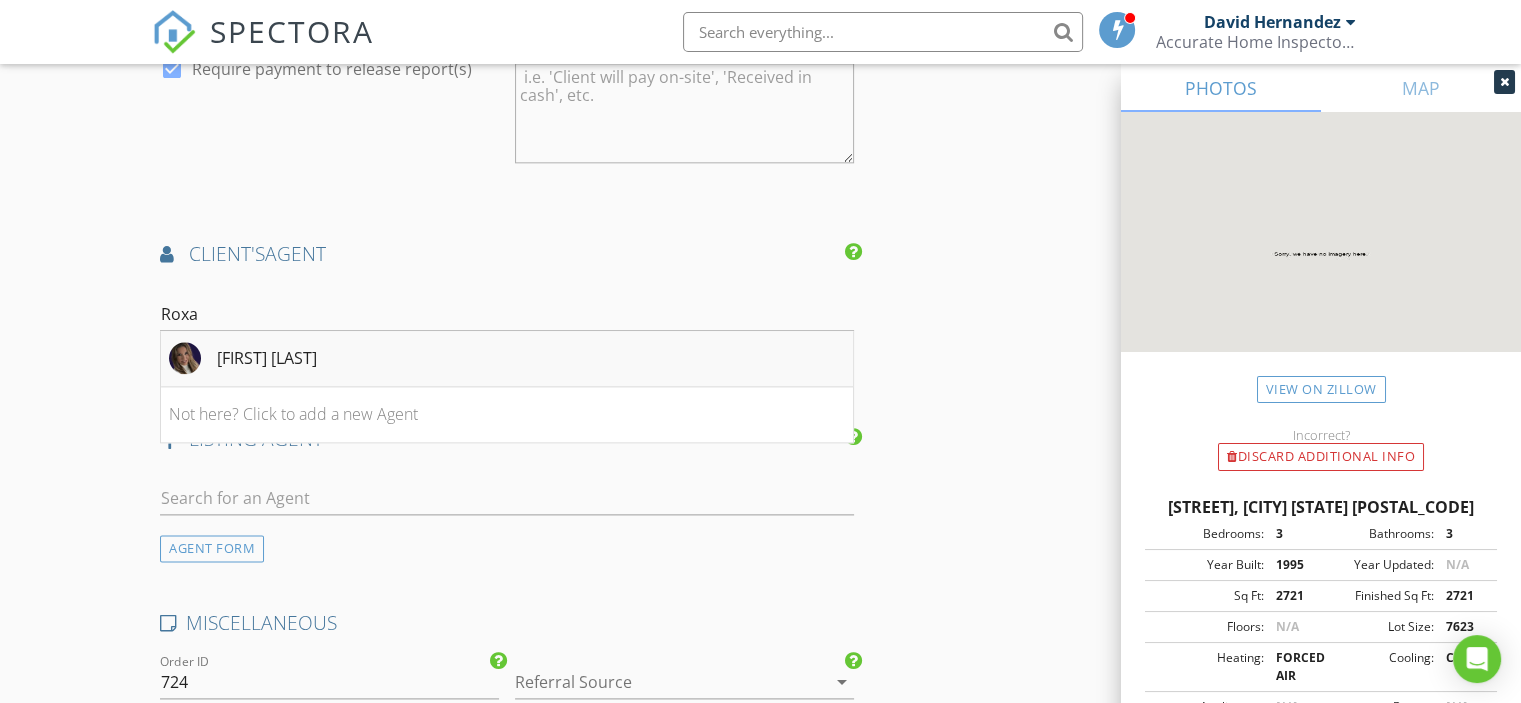 click on "Roxane Hodgkins" at bounding box center [267, 358] 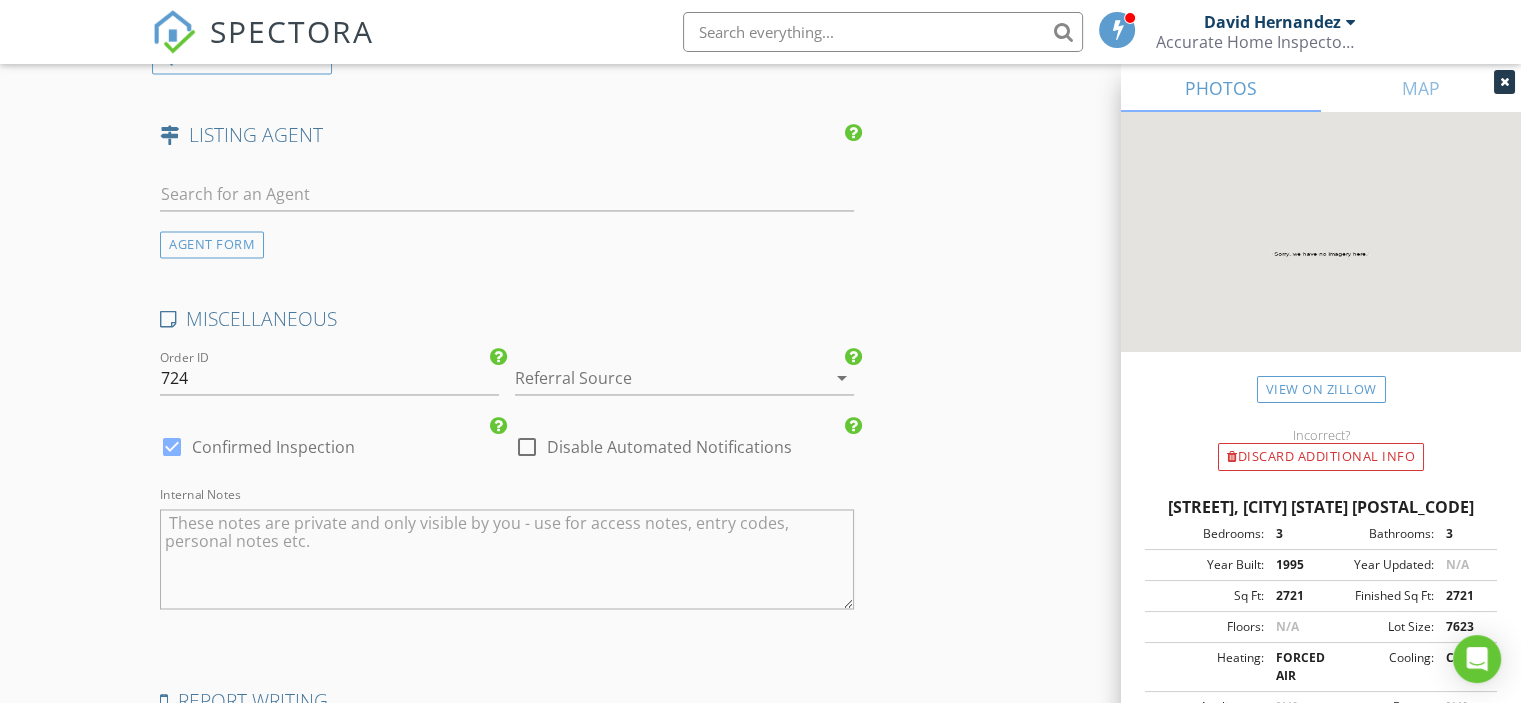 scroll, scrollTop: 3200, scrollLeft: 0, axis: vertical 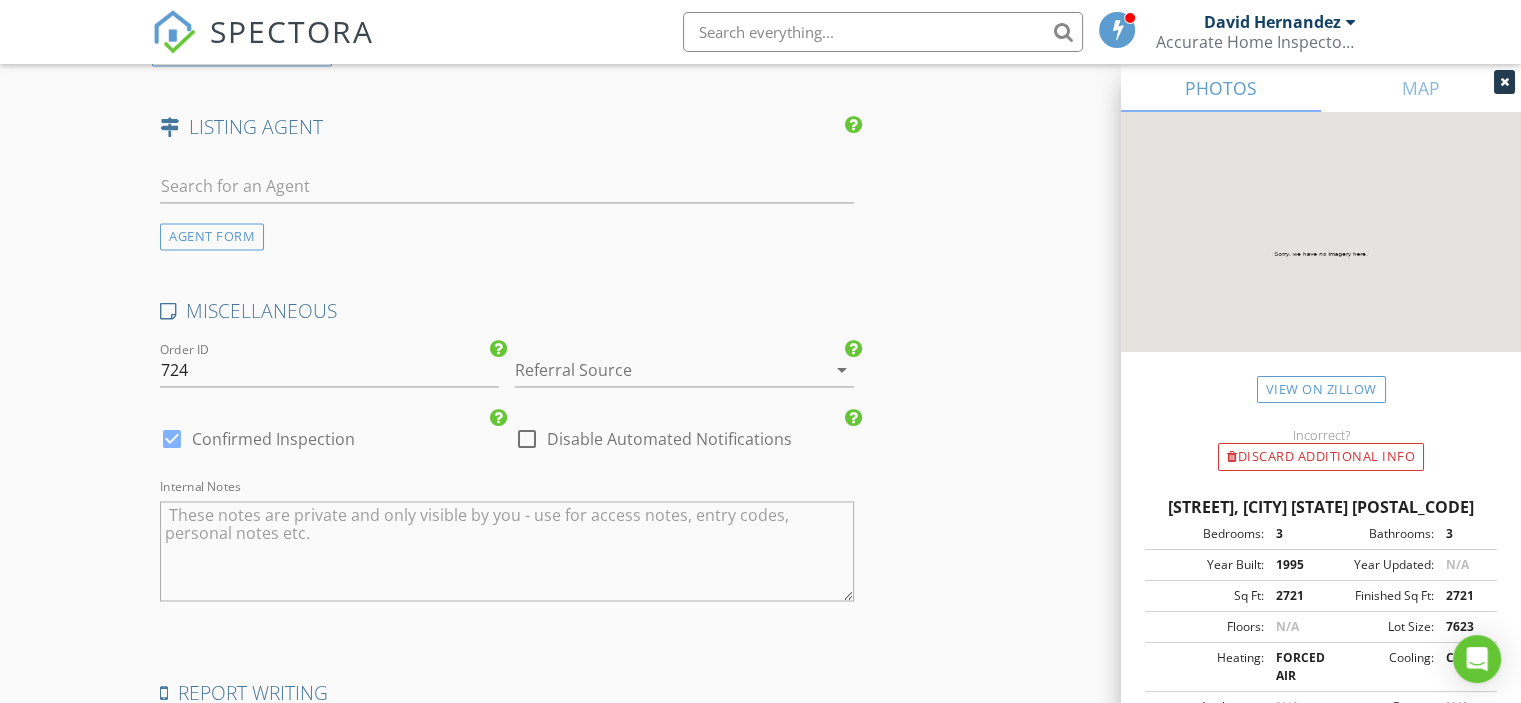 click on "Referral Source arrow_drop_down" at bounding box center (684, 380) 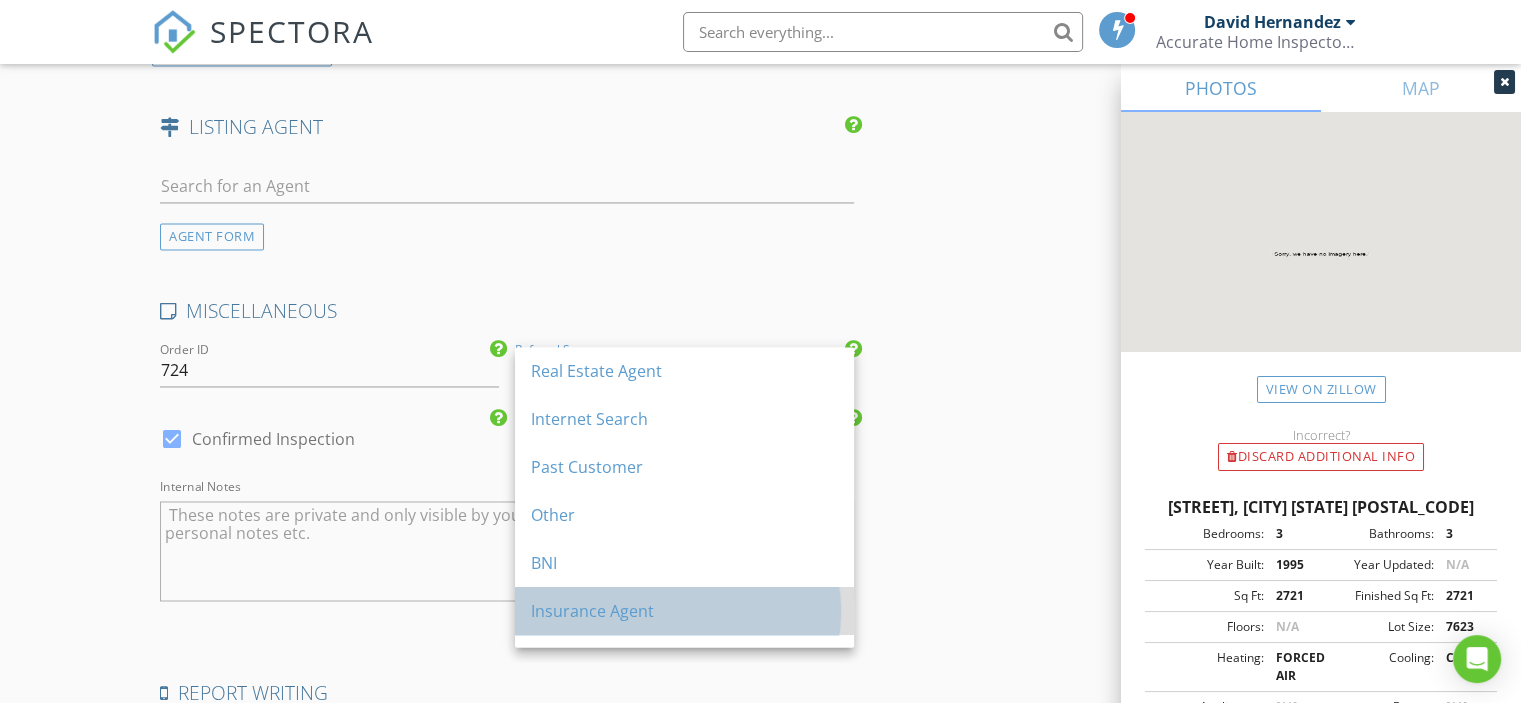 click on "Insurance Agent" at bounding box center (684, 611) 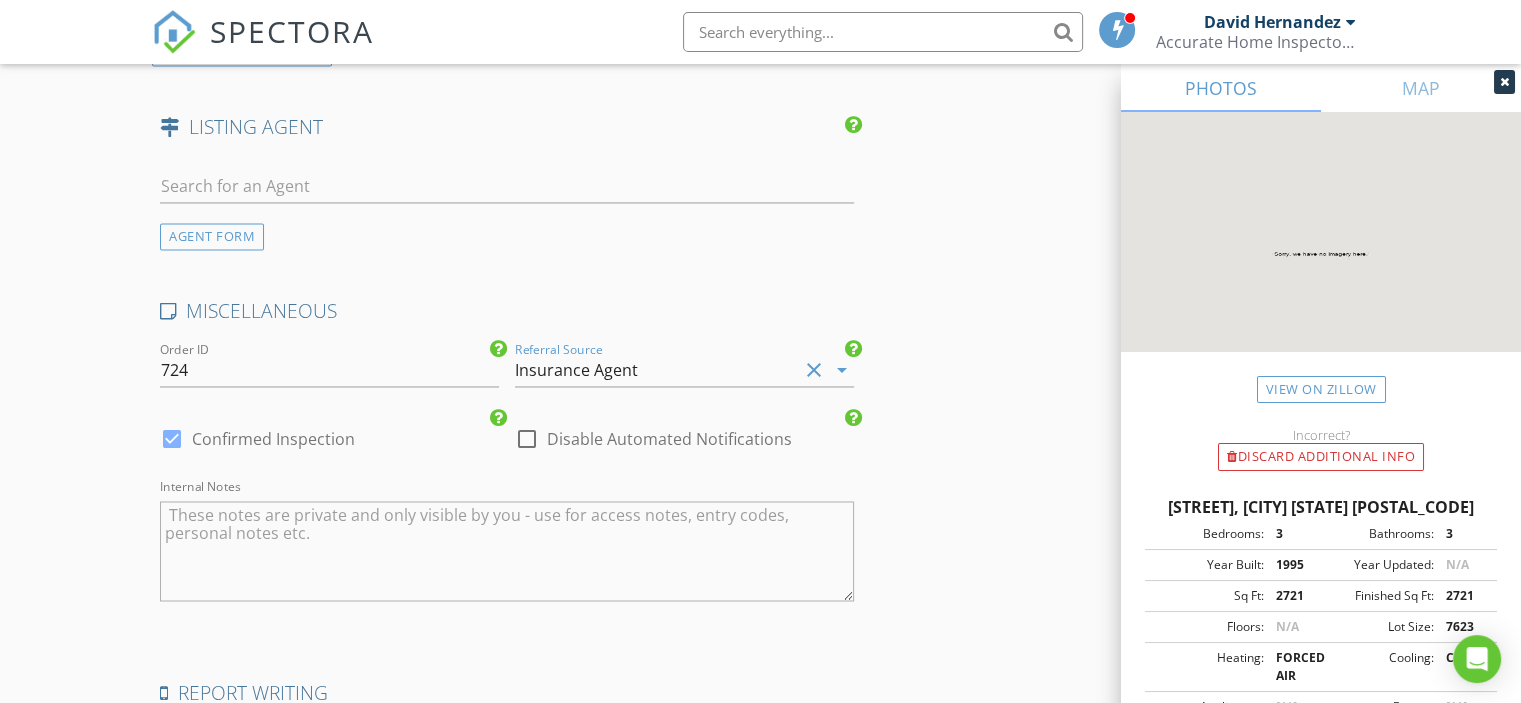 click on "INSPECTOR(S)
check_box   David Hernandez   PRIMARY   David Hernandez arrow_drop_down   check_box_outline_blank David Hernandez specifically requested
Date/Time
08/05/2025 9:00 AM
Location
Address Search       Address 3683 Olde Cottage Ln   Unit   City Bonita Springs   State FL   Zip 34134   County Lee     Square Feet 2721   Year Built 1995   Foundation Slab arrow_drop_down     David Hernandez     18.0 miles     (31 minutes)
client
check_box Enable Client CC email for this inspection   Client Search     check_box_outline_blank Client is a Company/Organization     First Name Susan   Last Name Theiss   Email srtheiss10@gmail.com   CC Email   Phone 513-227-0657           Notes   Private Notes
ADD ADDITIONAL client
SERVICES
check_box_outline_blank   Mold Testing     Radon Test" at bounding box center [760, -981] 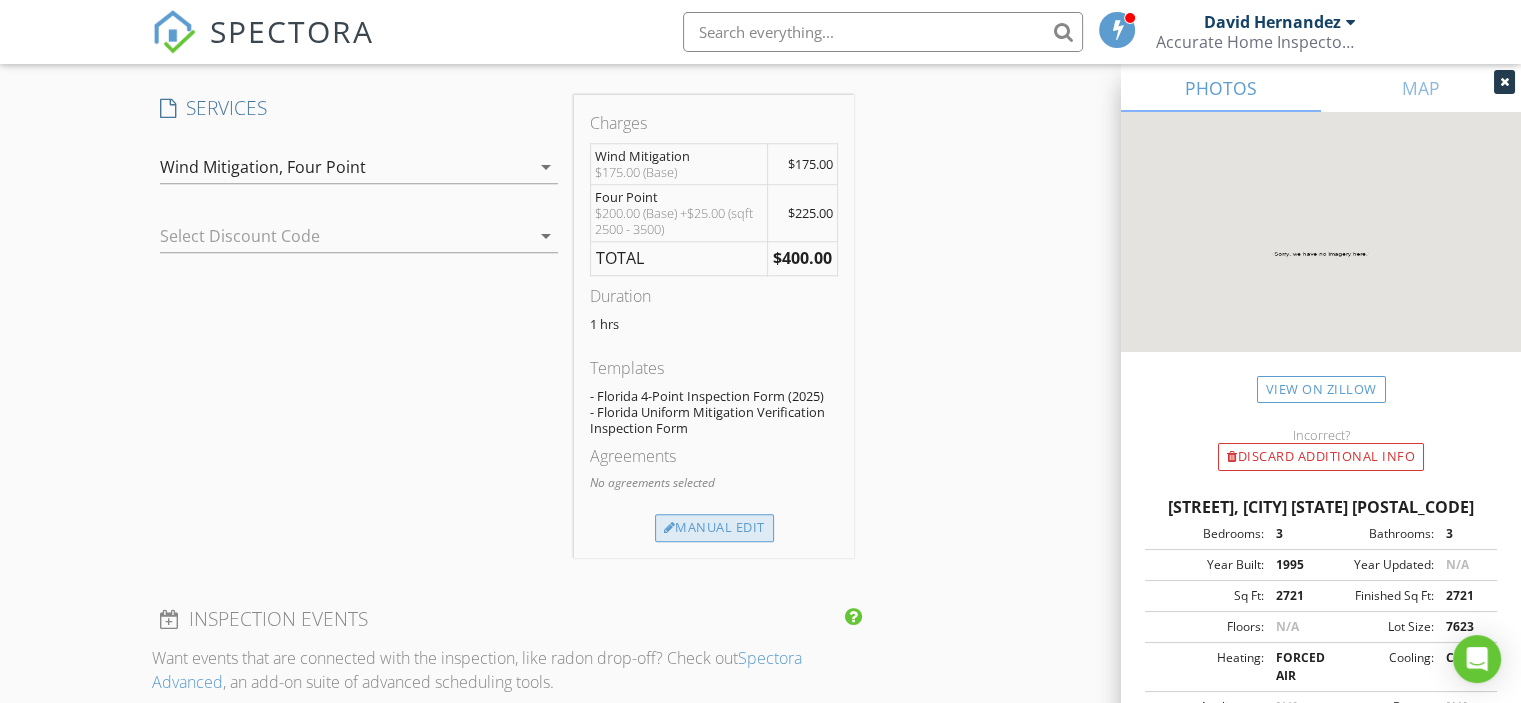 scroll, scrollTop: 1681, scrollLeft: 0, axis: vertical 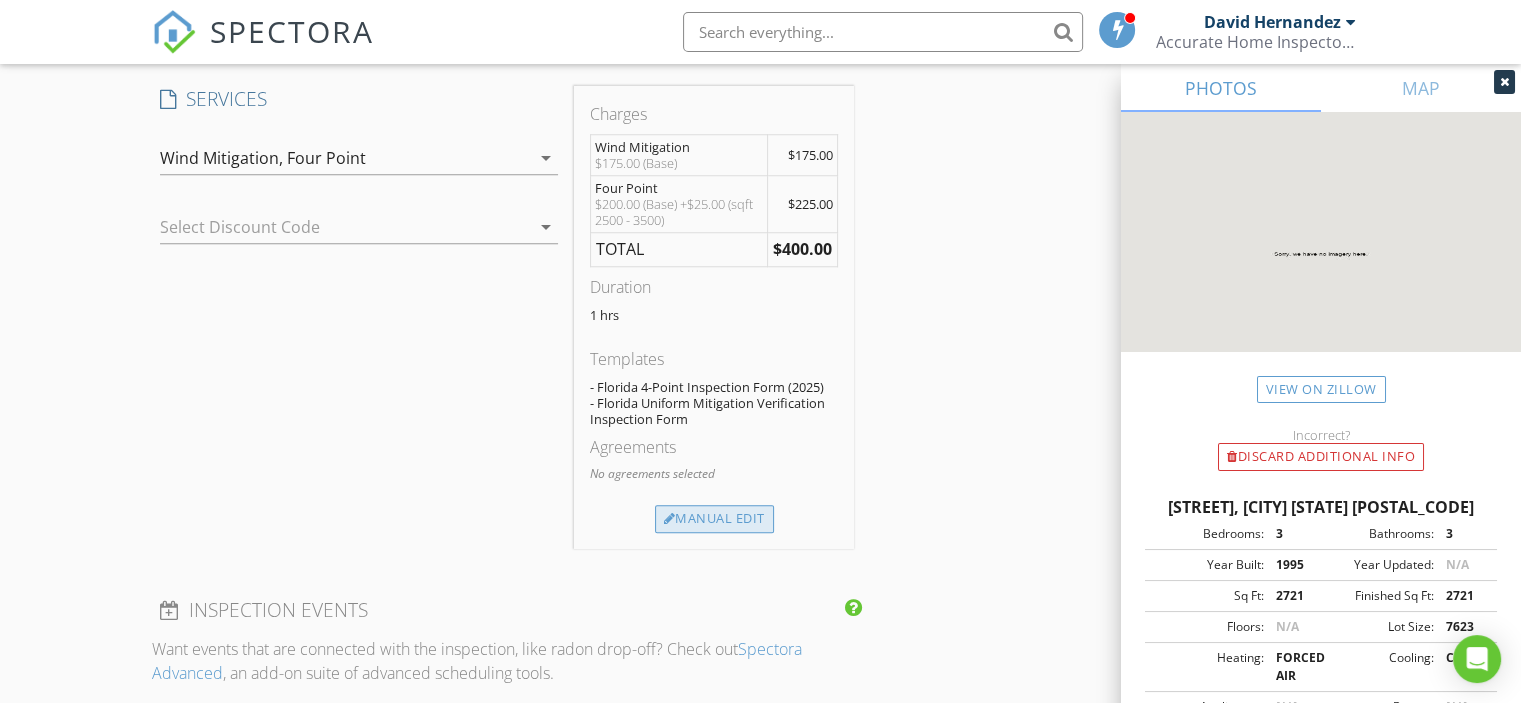 click on "Manual Edit" at bounding box center (714, 519) 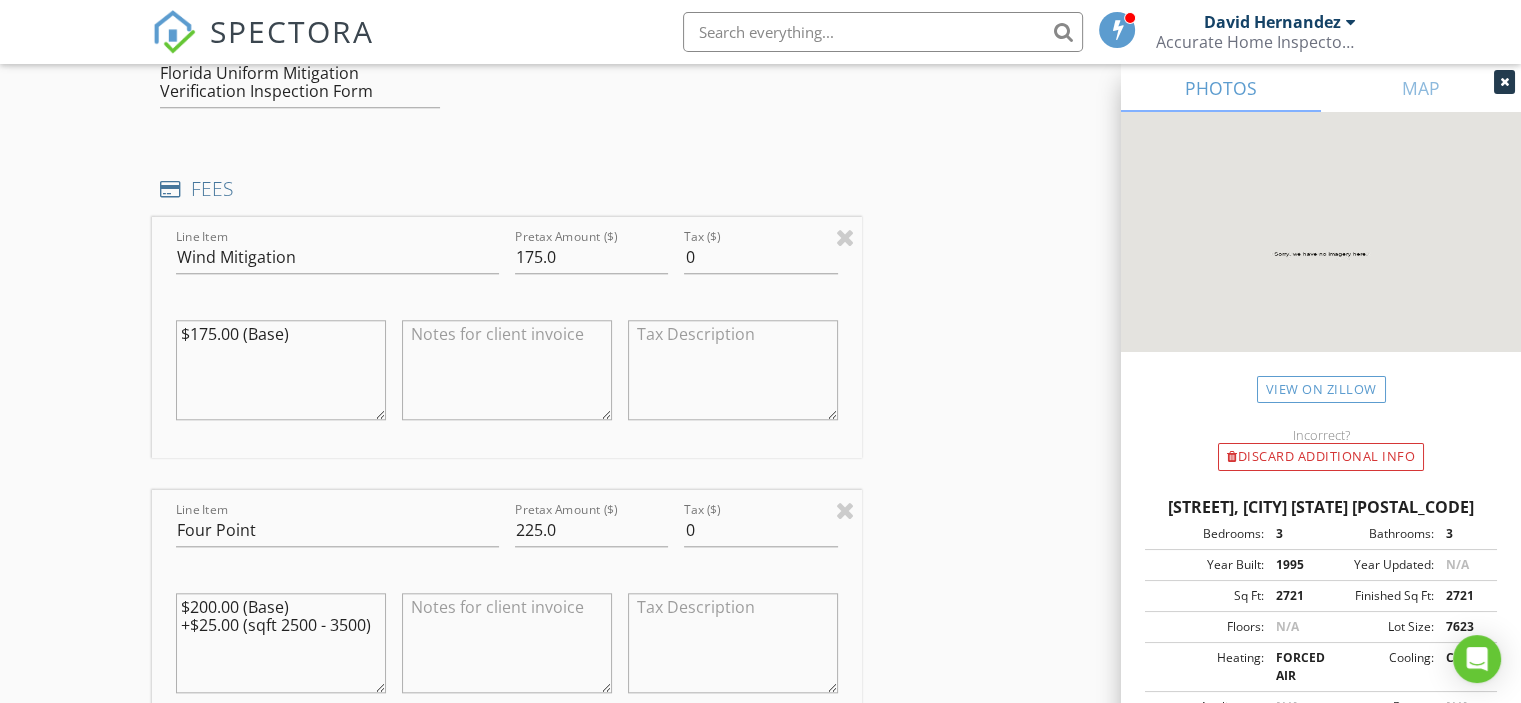 scroll, scrollTop: 1815, scrollLeft: 0, axis: vertical 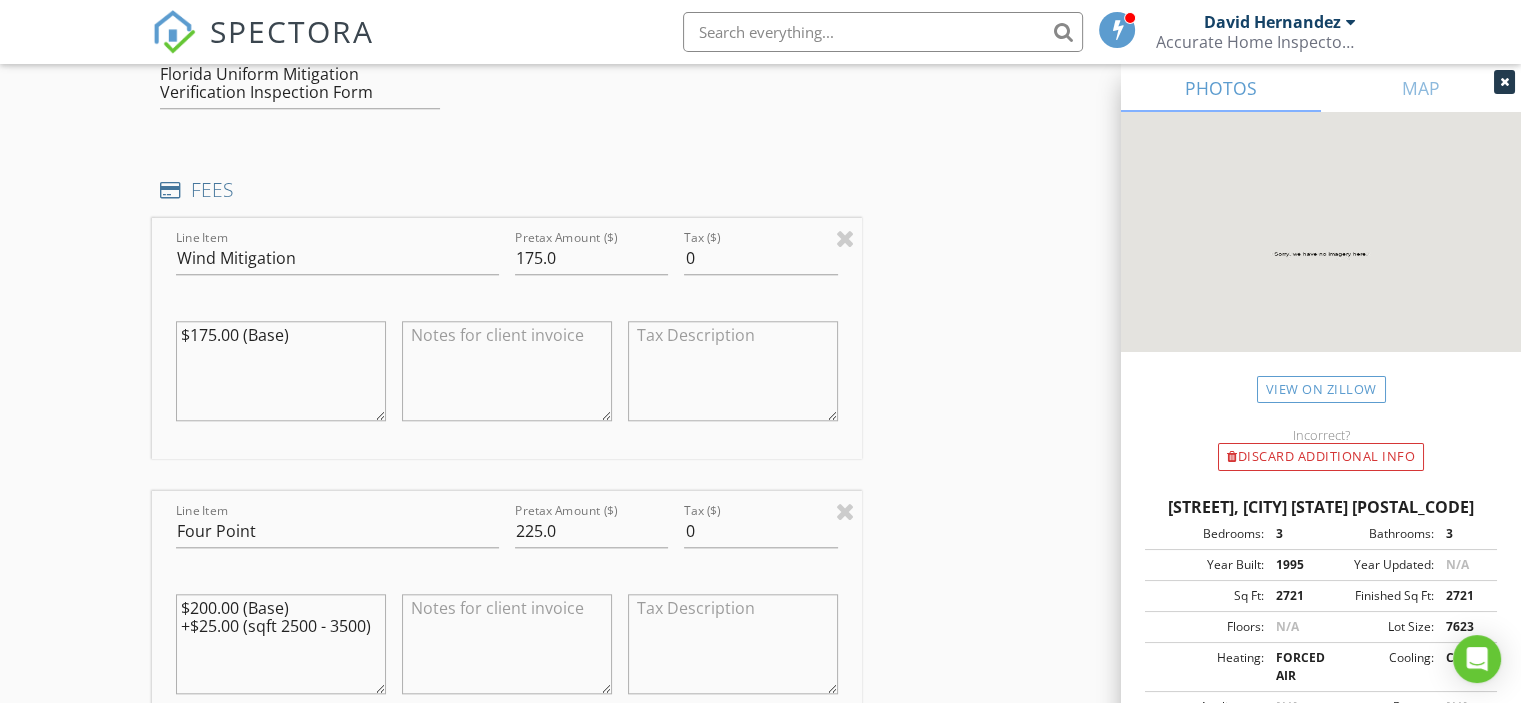 click at bounding box center (507, 371) 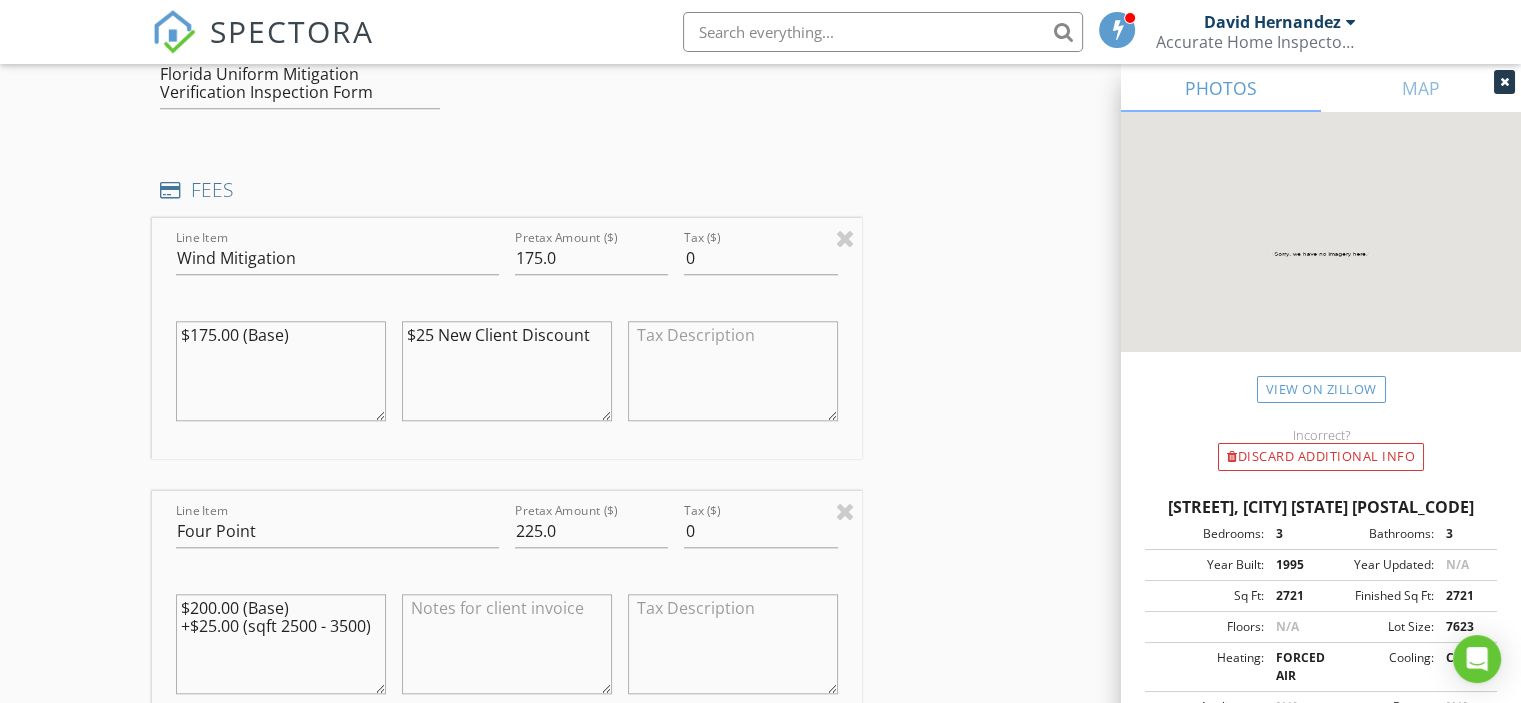 type on "$25 New Client Discount" 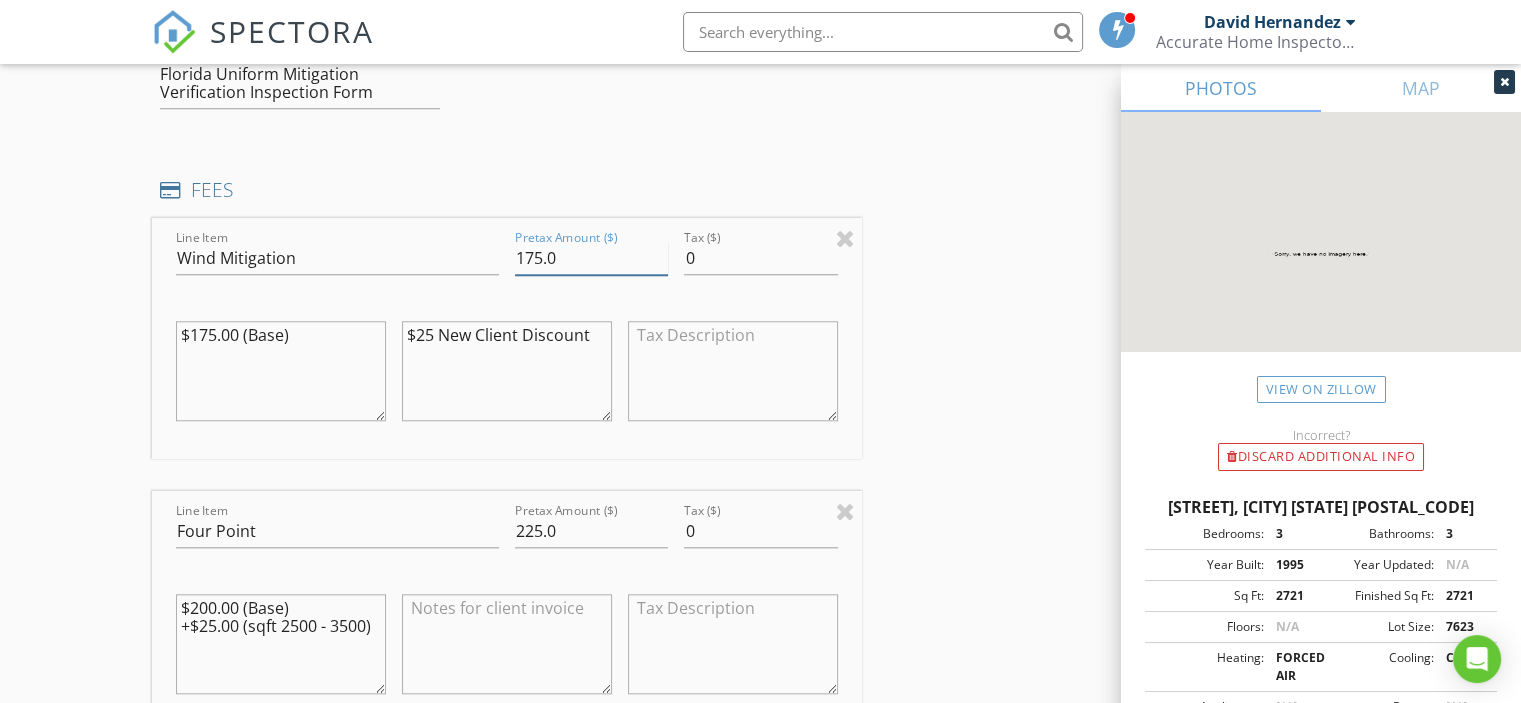 click on "175.0" at bounding box center (591, 258) 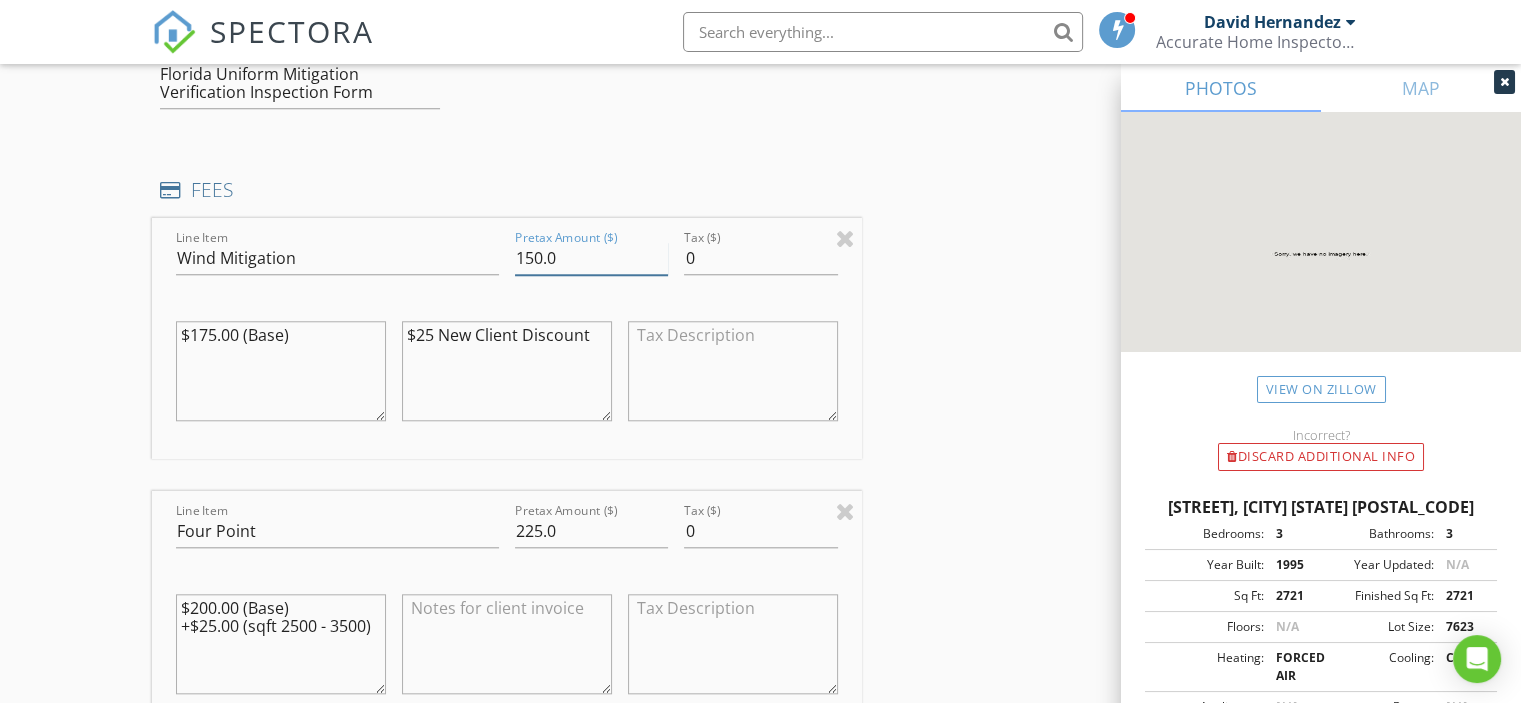 type on "150.0" 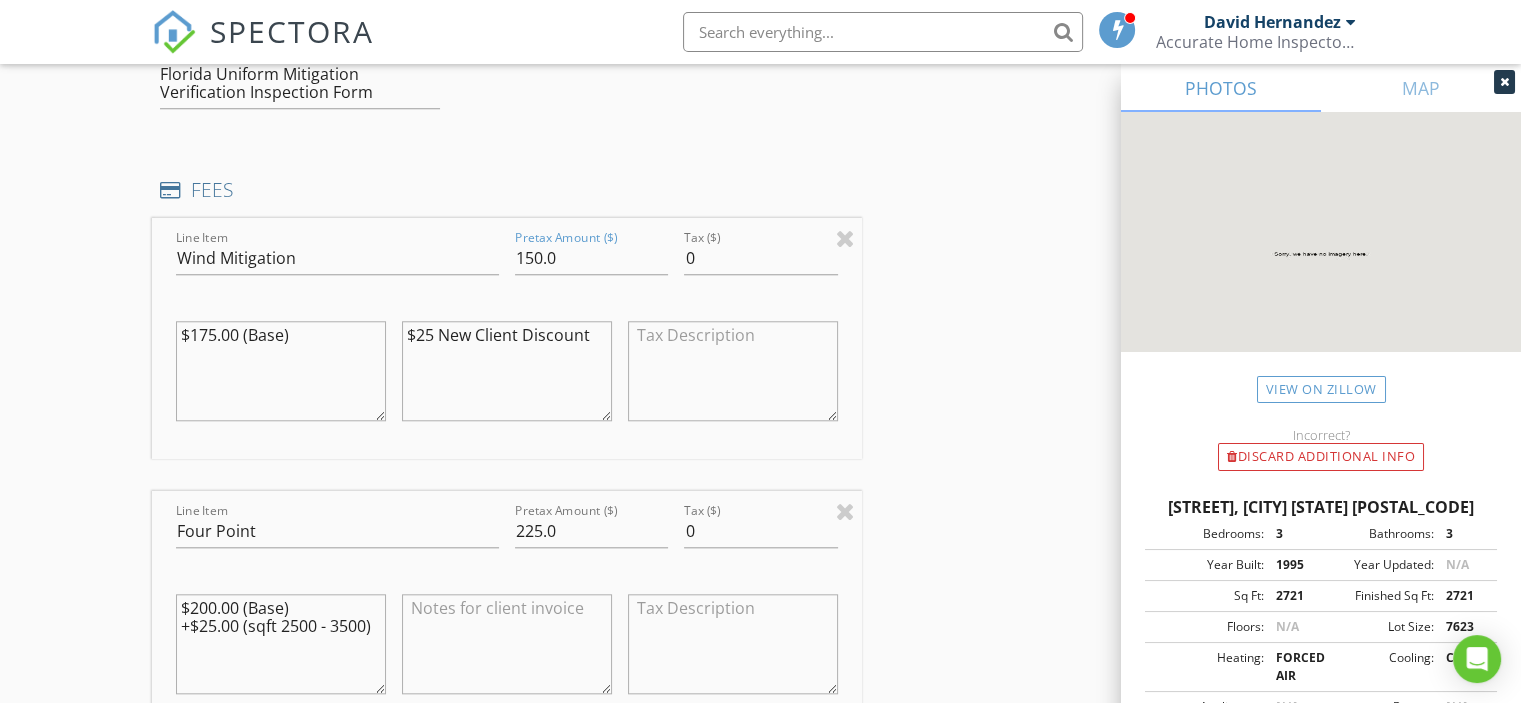 click on "INSPECTOR(S)
check_box   David Hernandez   PRIMARY   David Hernandez arrow_drop_down   check_box_outline_blank David Hernandez specifically requested
Date/Time
08/05/2025 9:00 AM
Location
Address Search       Address 3683 Olde Cottage Ln   Unit   City Bonita Springs   State FL   Zip 34134   County Lee     Square Feet 2721   Year Built 1995   Foundation Slab arrow_drop_down     David Hernandez     18.0 miles     (31 minutes)
client
check_box Enable Client CC email for this inspection   Client Search     check_box_outline_blank Client is a Company/Organization     First Name Susan   Last Name Theiss   Email srtheiss10@gmail.com   CC Email   Phone 513-227-0657           Notes   Private Notes
ADD ADDITIONAL client
SERVICES
check_box_outline_blank   Mold Testing     Radon Test" at bounding box center (760, 625) 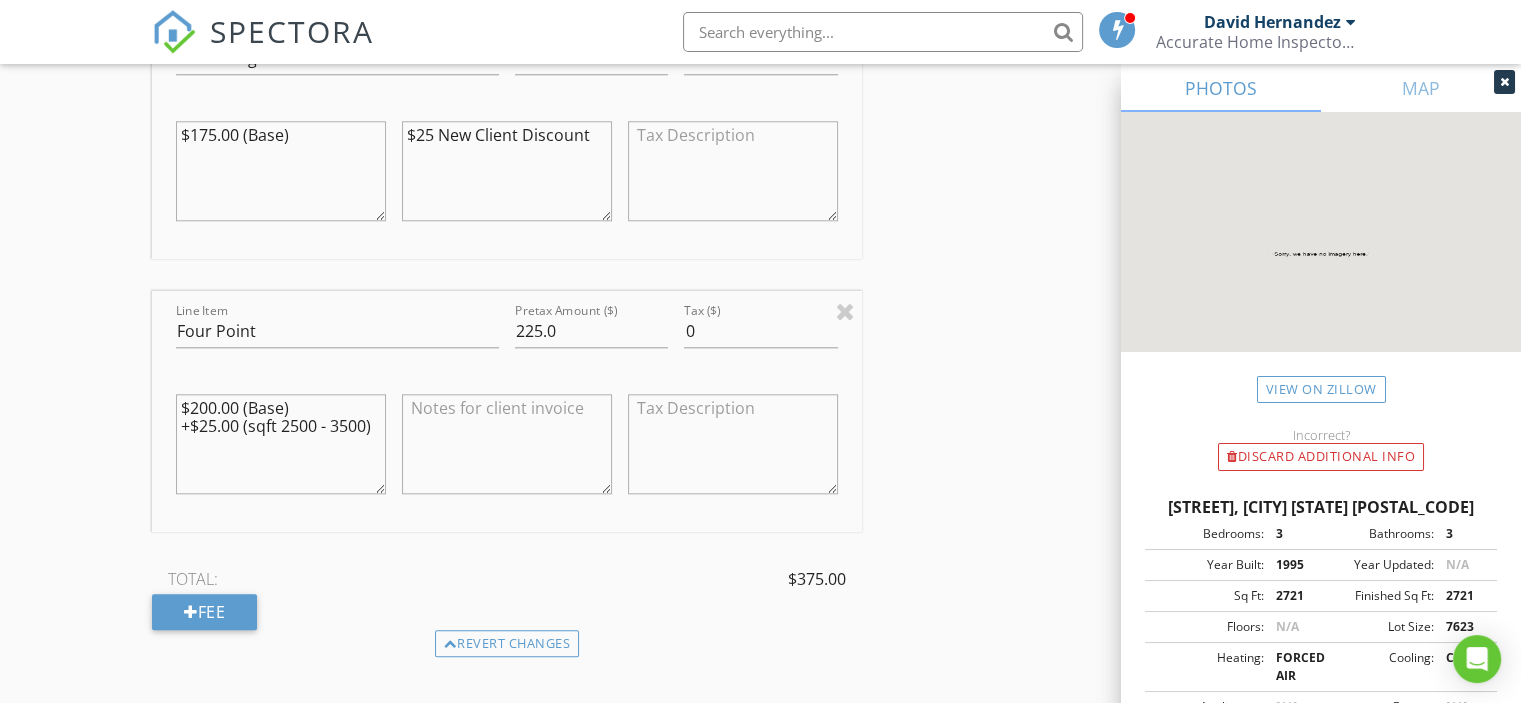 scroll, scrollTop: 1881, scrollLeft: 0, axis: vertical 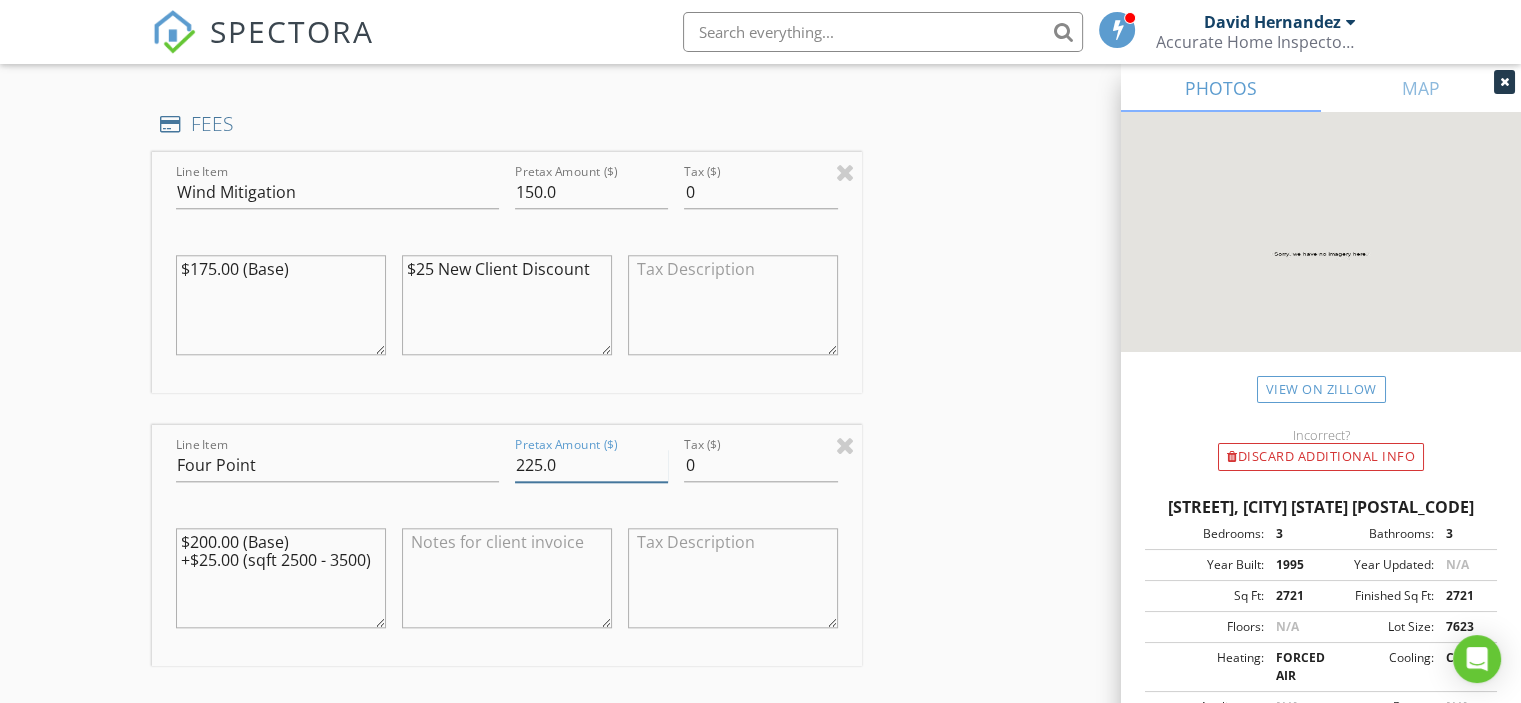 drag, startPoint x: 517, startPoint y: 467, endPoint x: 540, endPoint y: 466, distance: 23.021729 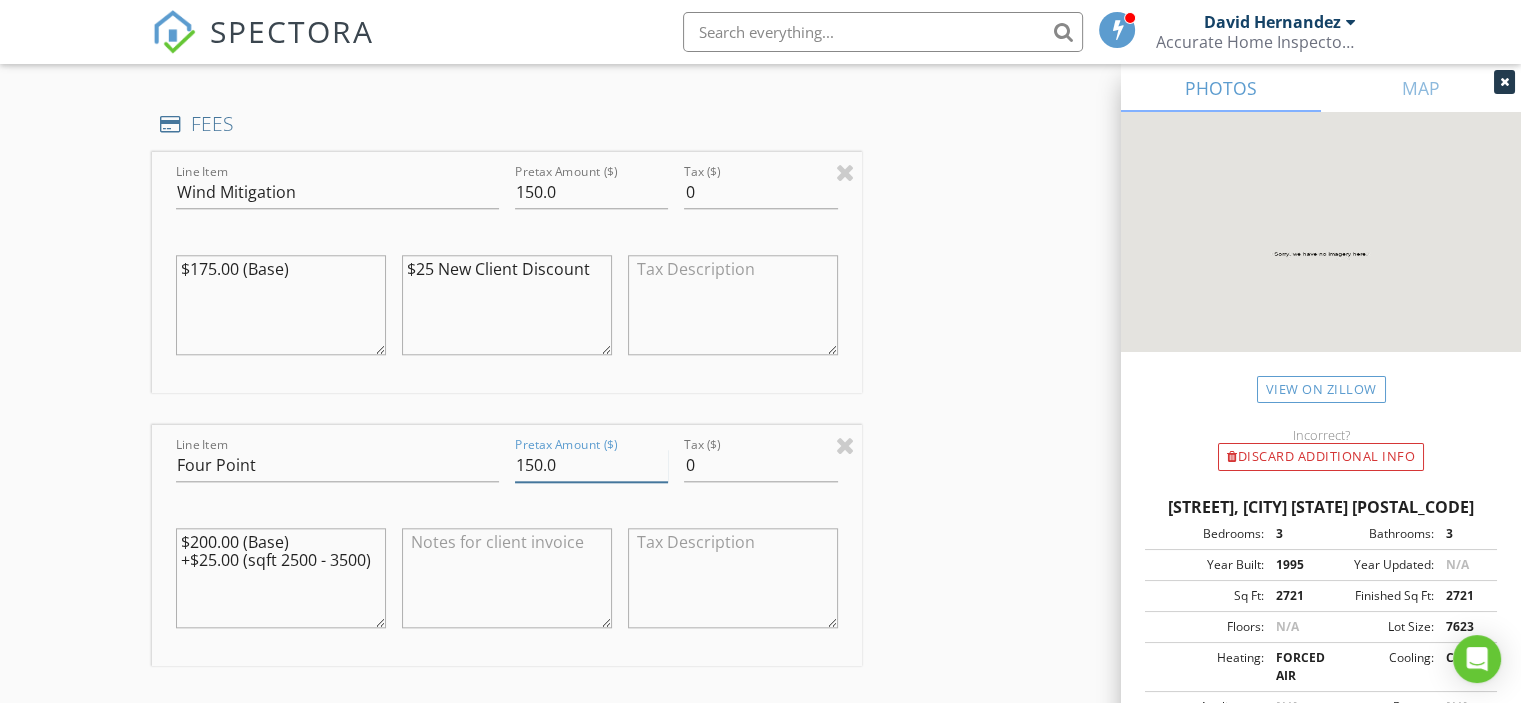 type on "150.0" 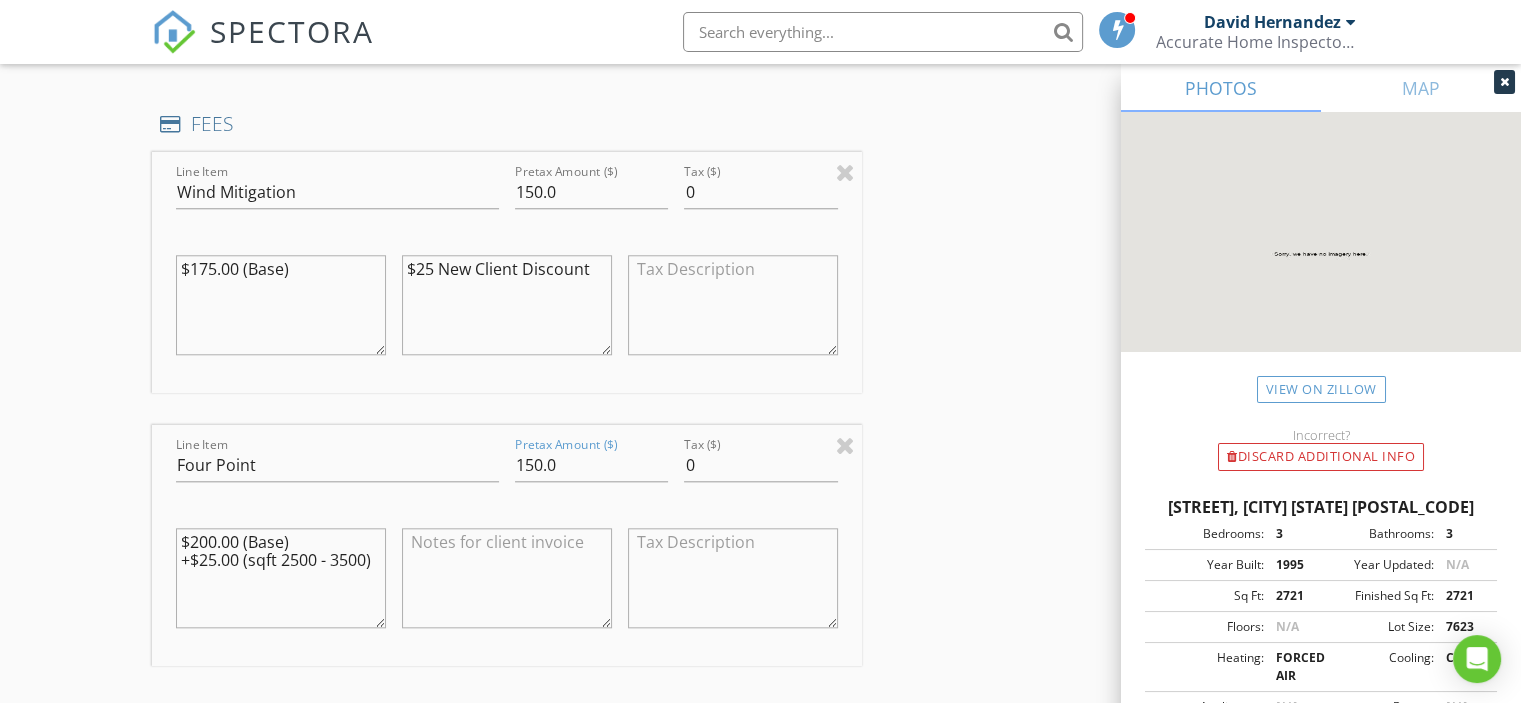click at bounding box center [507, 578] 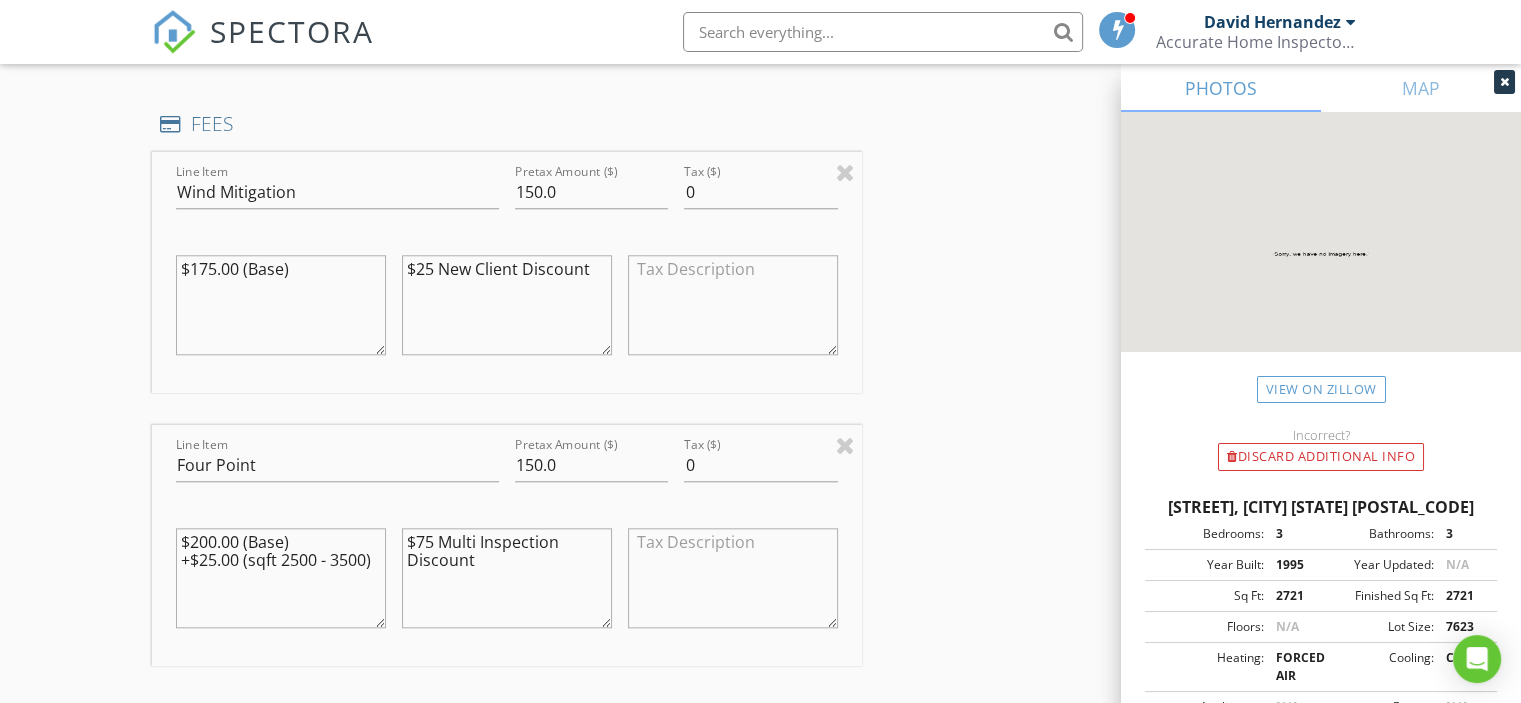 type on "$75 Multi Inspection Discount" 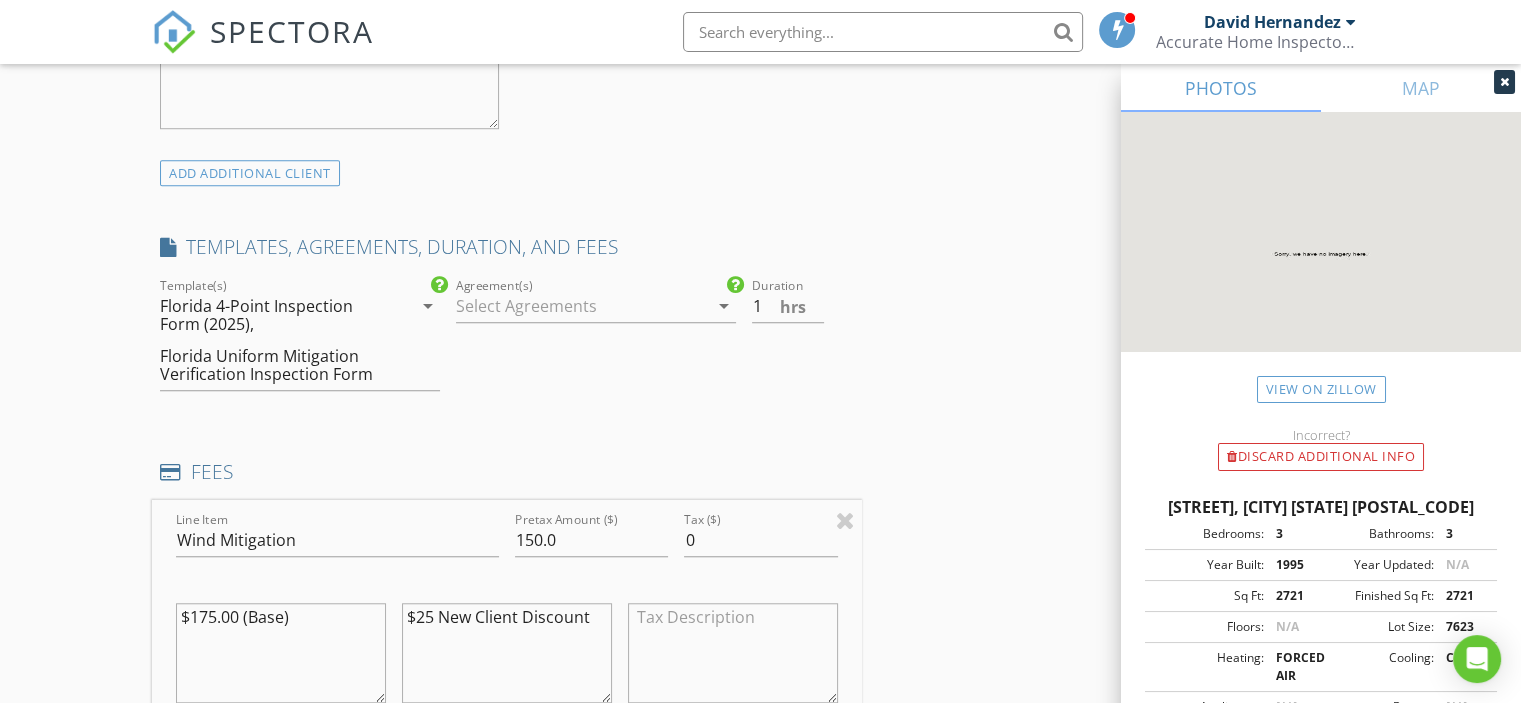 scroll, scrollTop: 1424, scrollLeft: 0, axis: vertical 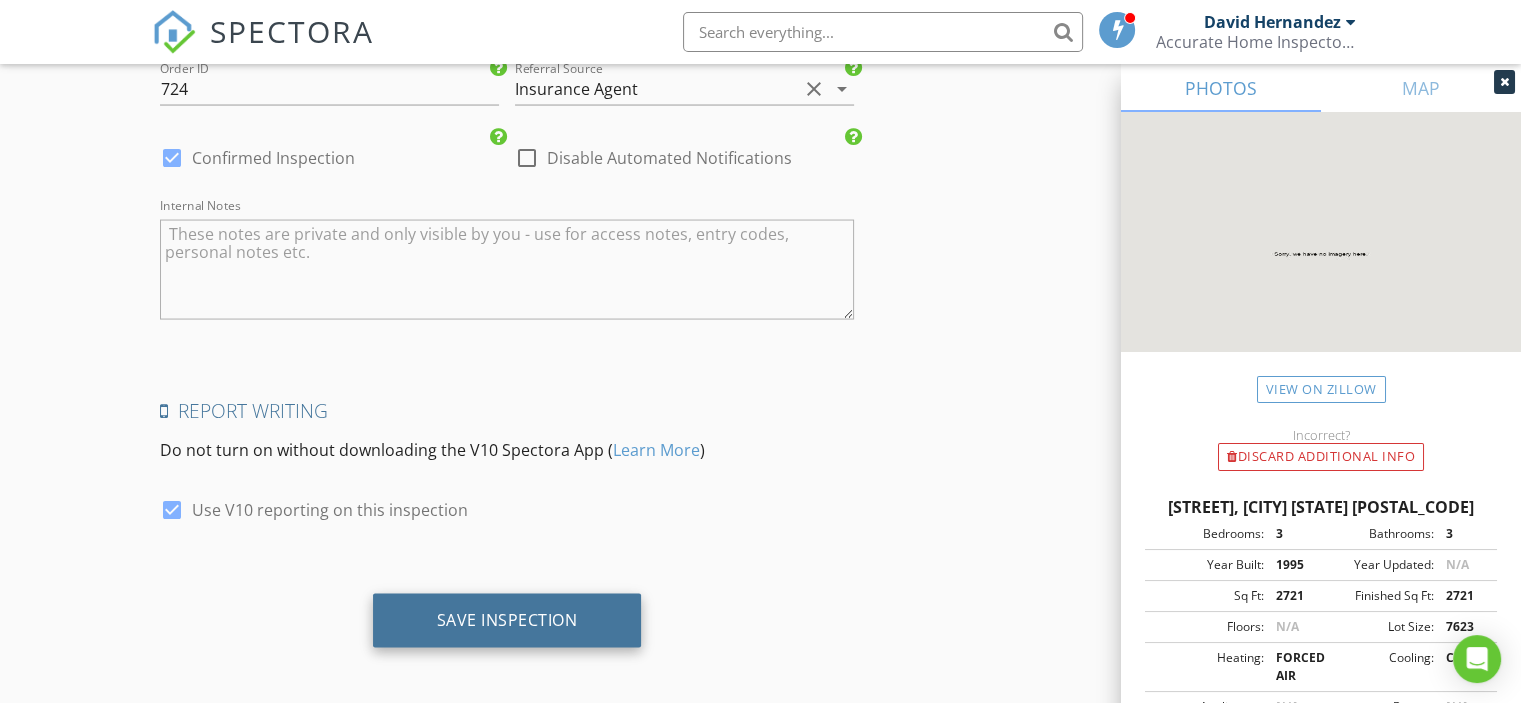 click on "Save Inspection" at bounding box center (507, 621) 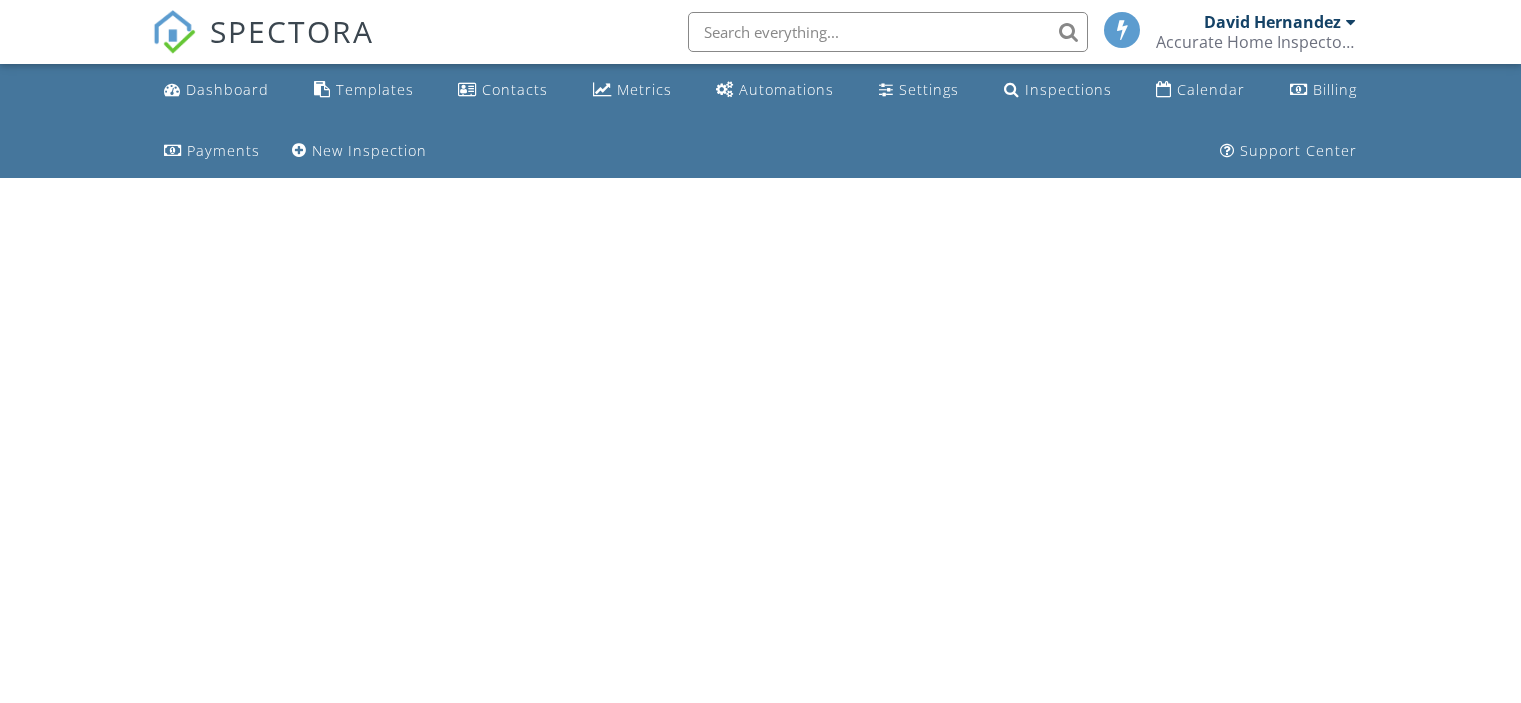 click on "Calendar" at bounding box center (1211, 89) 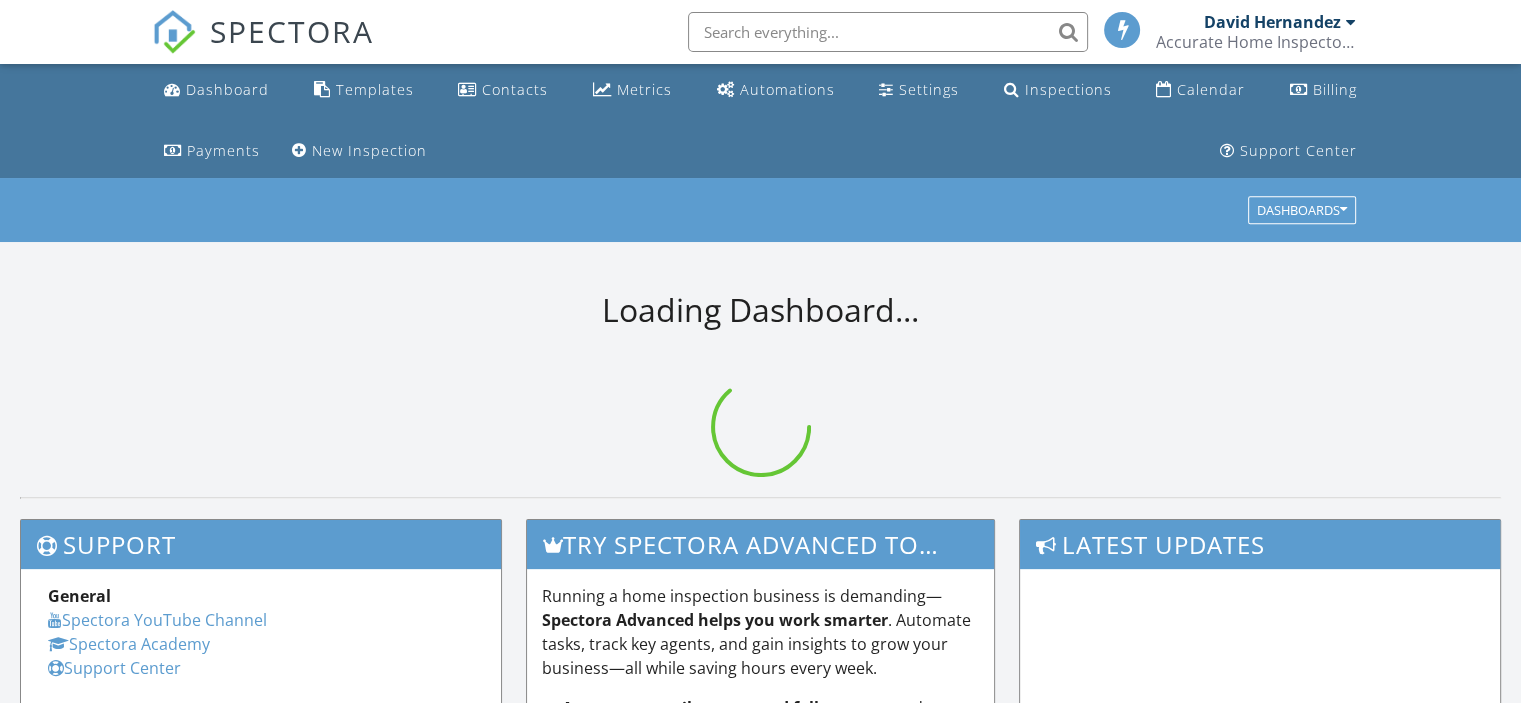scroll, scrollTop: 0, scrollLeft: 0, axis: both 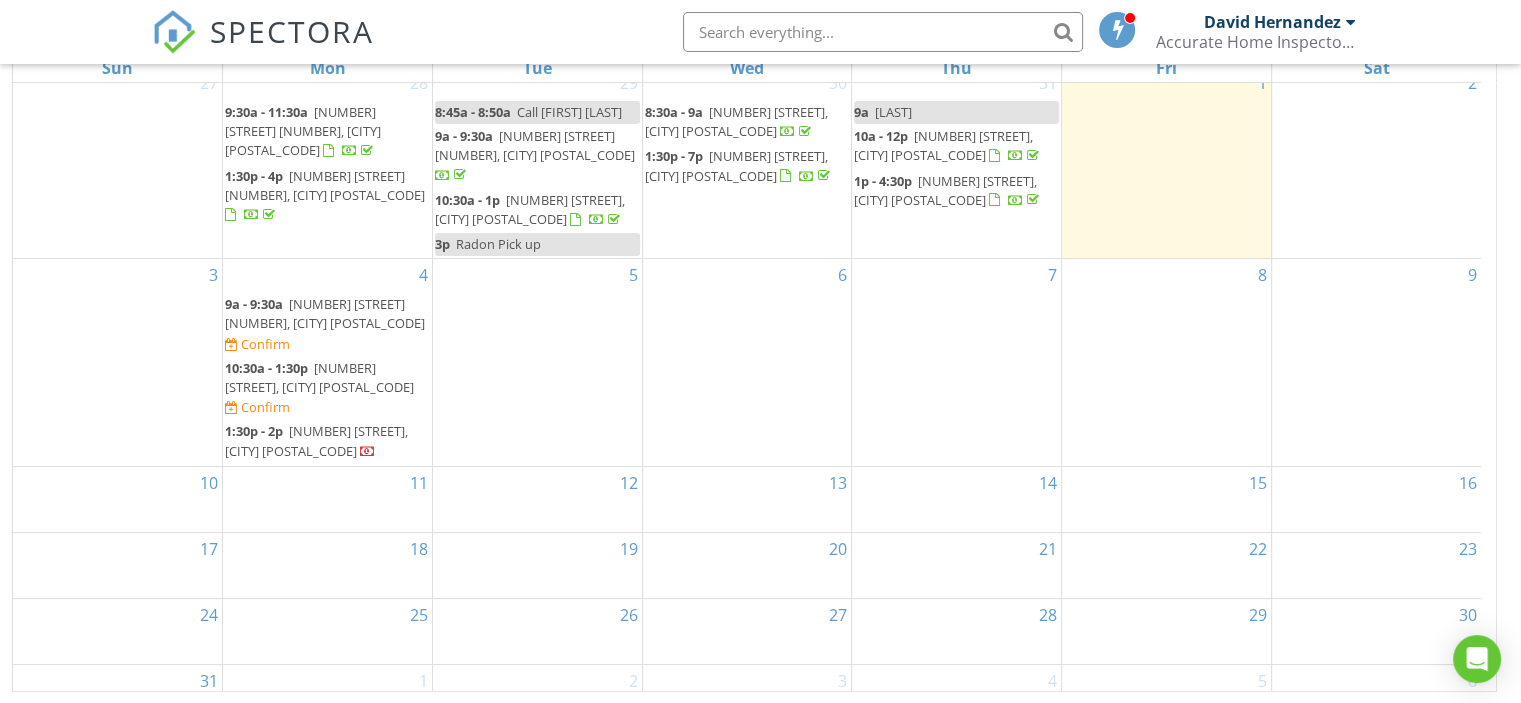 click on "[NUMBER] [STREET], [CITY] [POSTAL_CODE]" at bounding box center (319, 377) 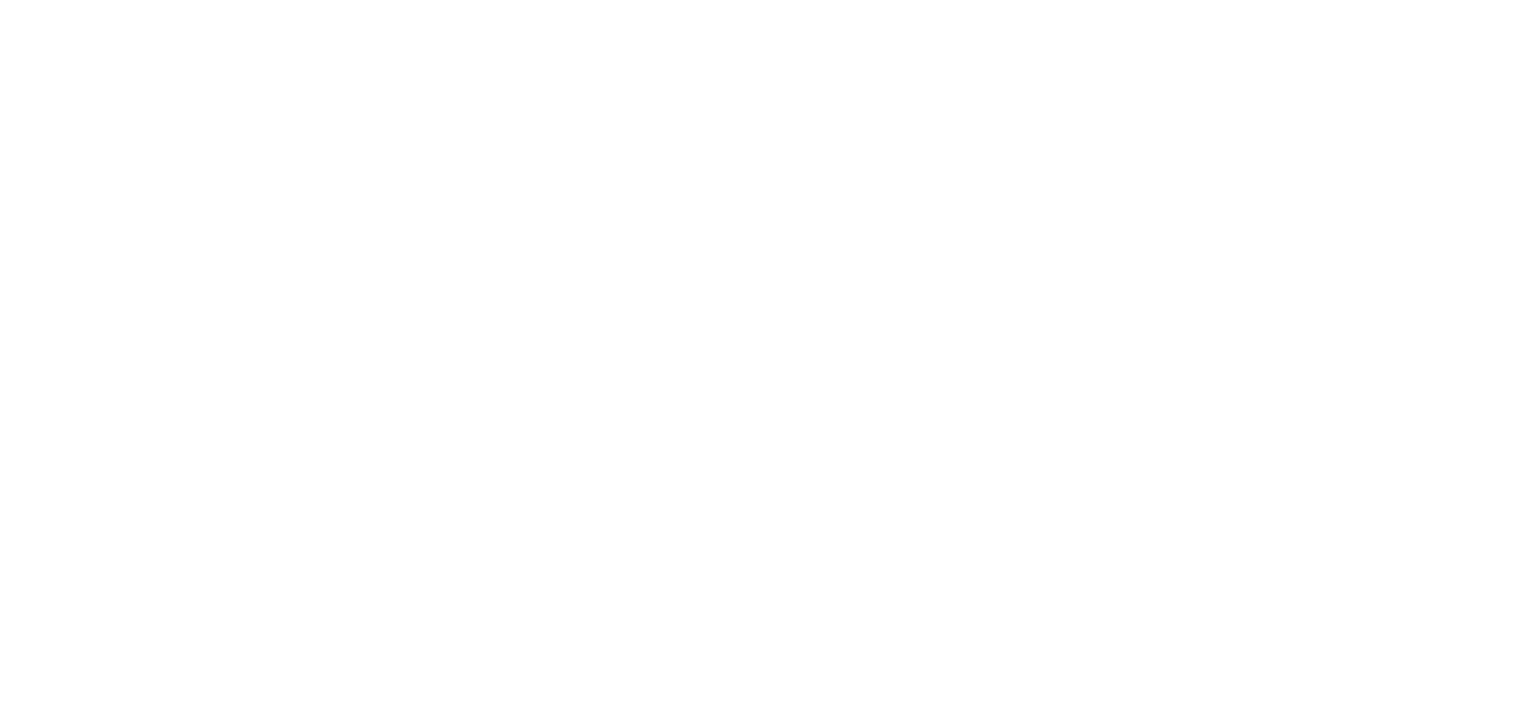 scroll, scrollTop: 0, scrollLeft: 0, axis: both 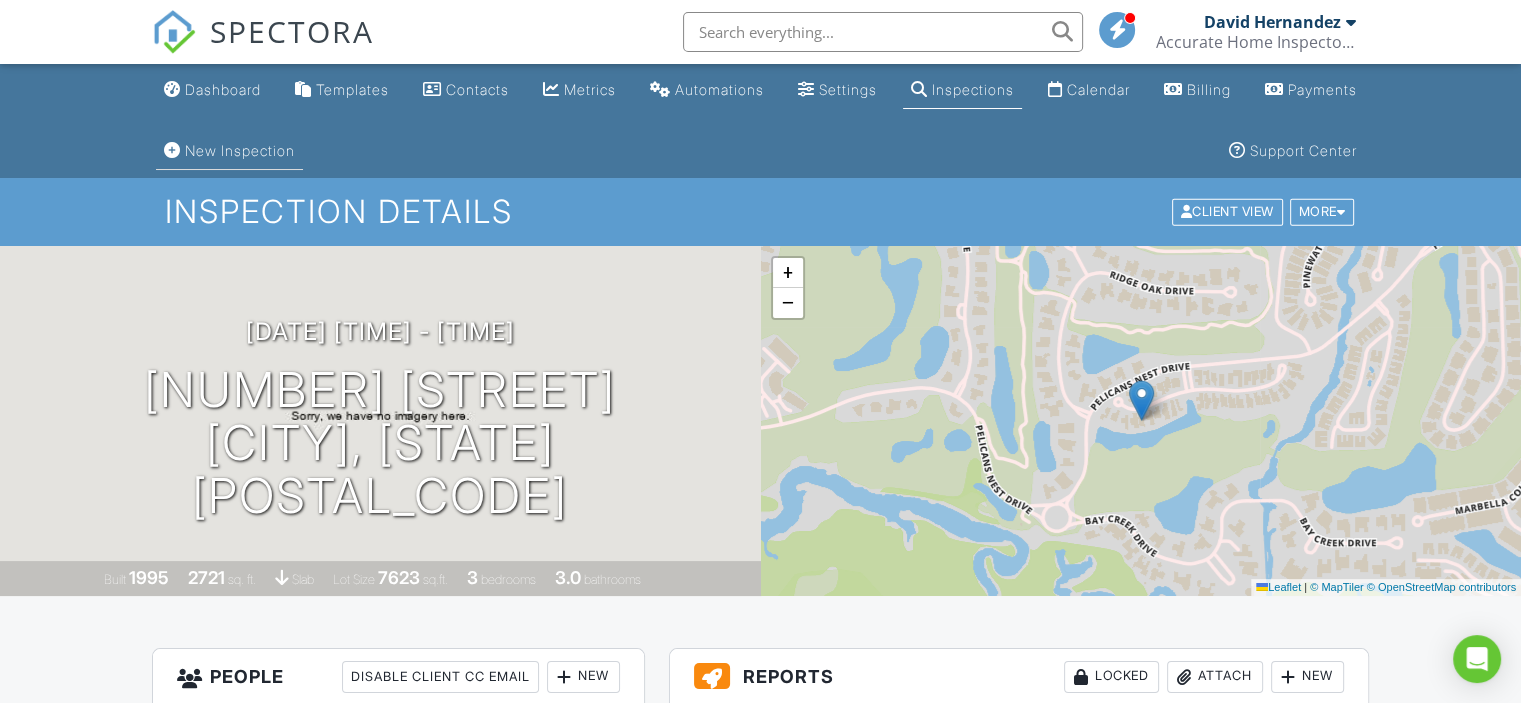 click on "New Inspection" at bounding box center [240, 150] 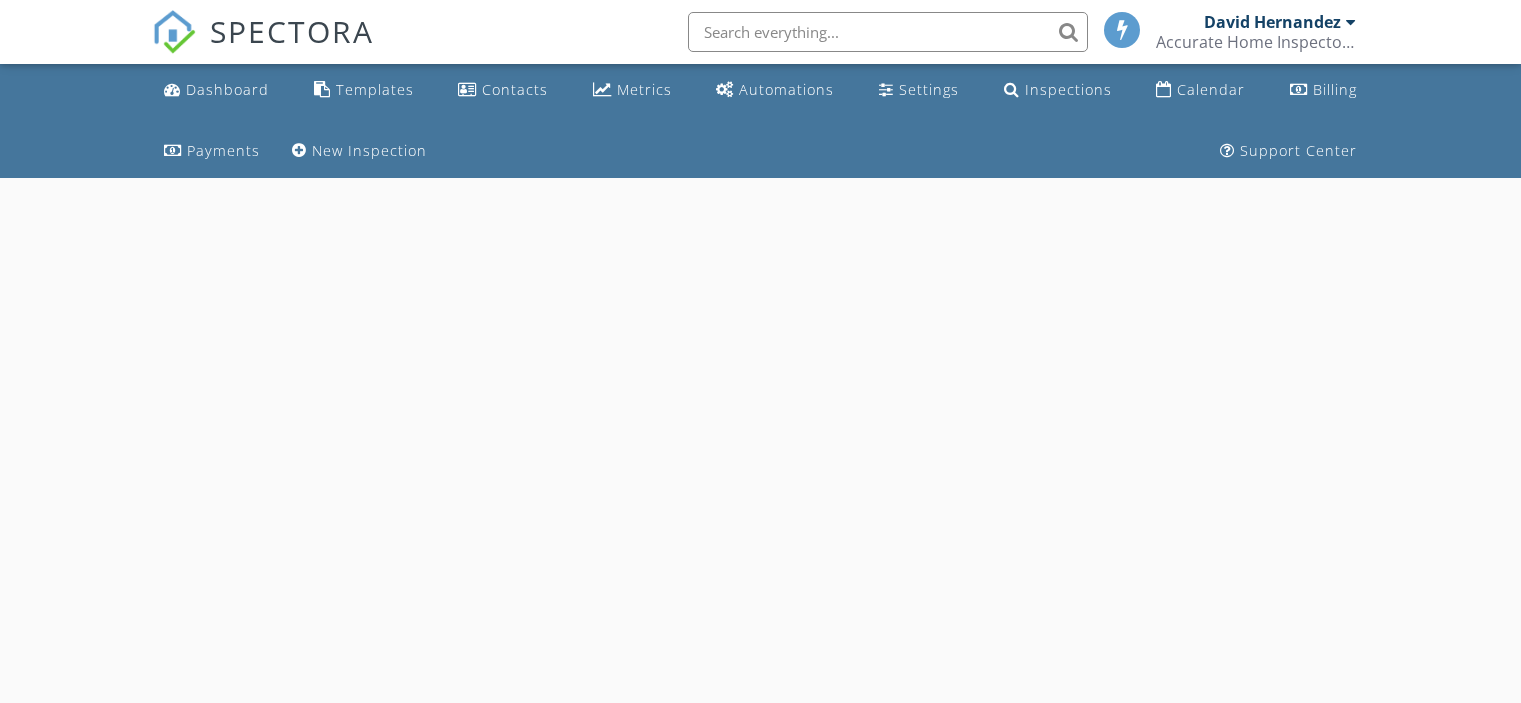 scroll, scrollTop: 0, scrollLeft: 0, axis: both 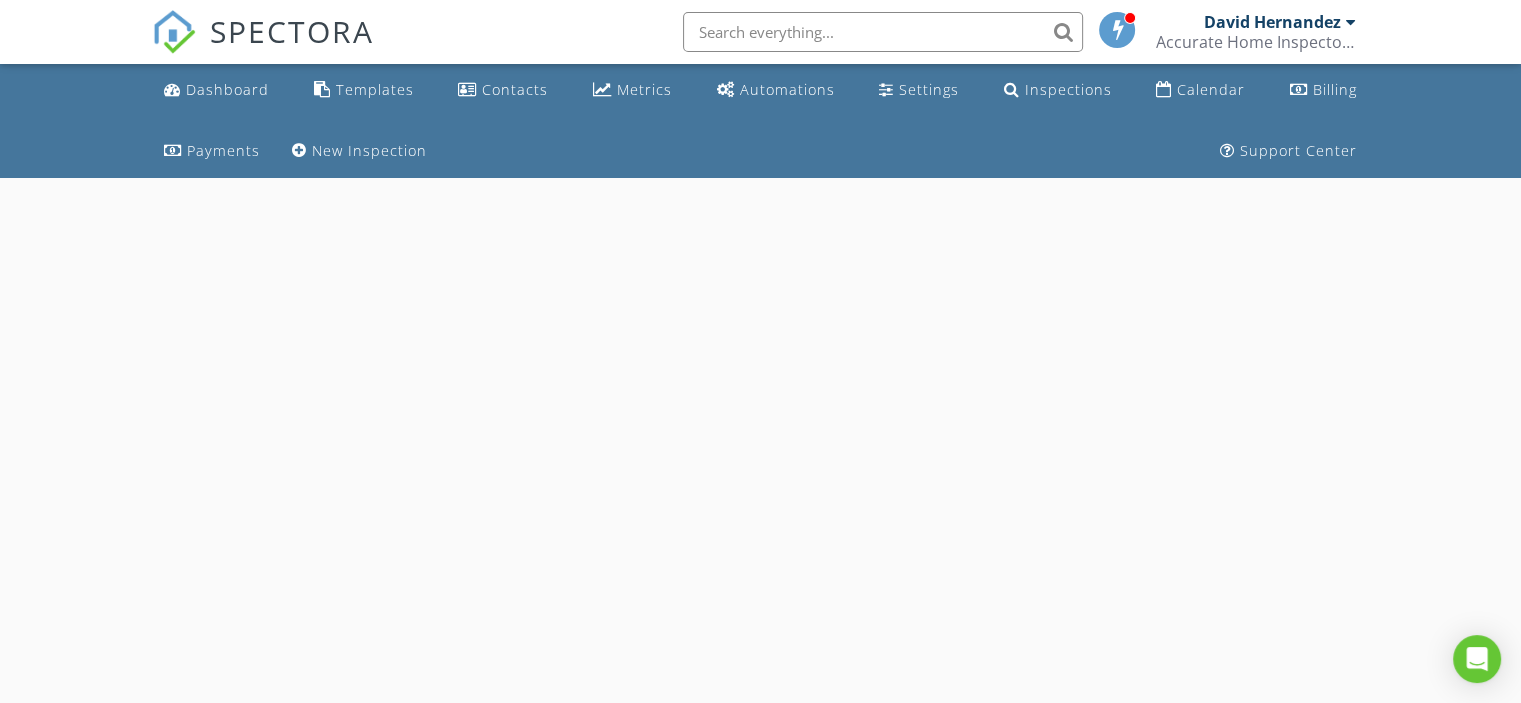 select on "7" 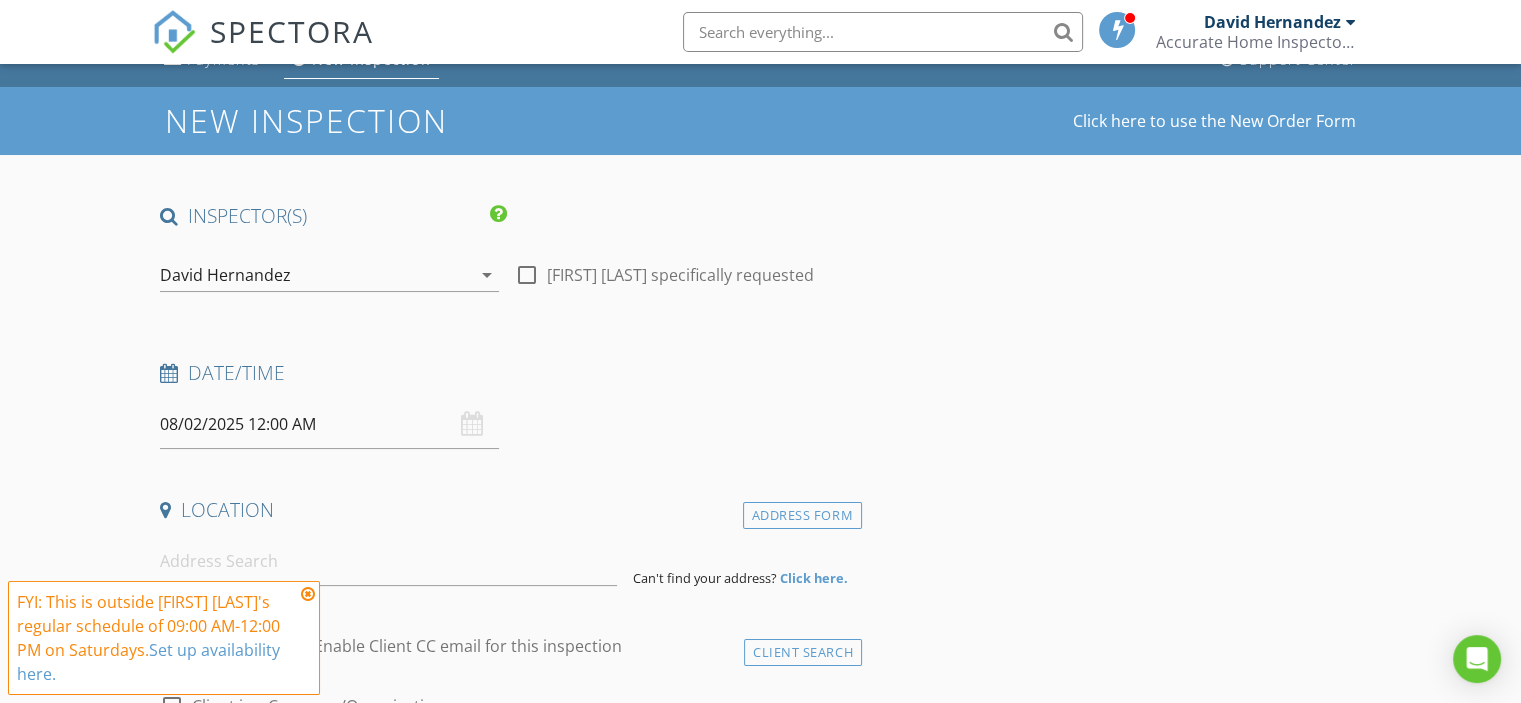 scroll, scrollTop: 133, scrollLeft: 0, axis: vertical 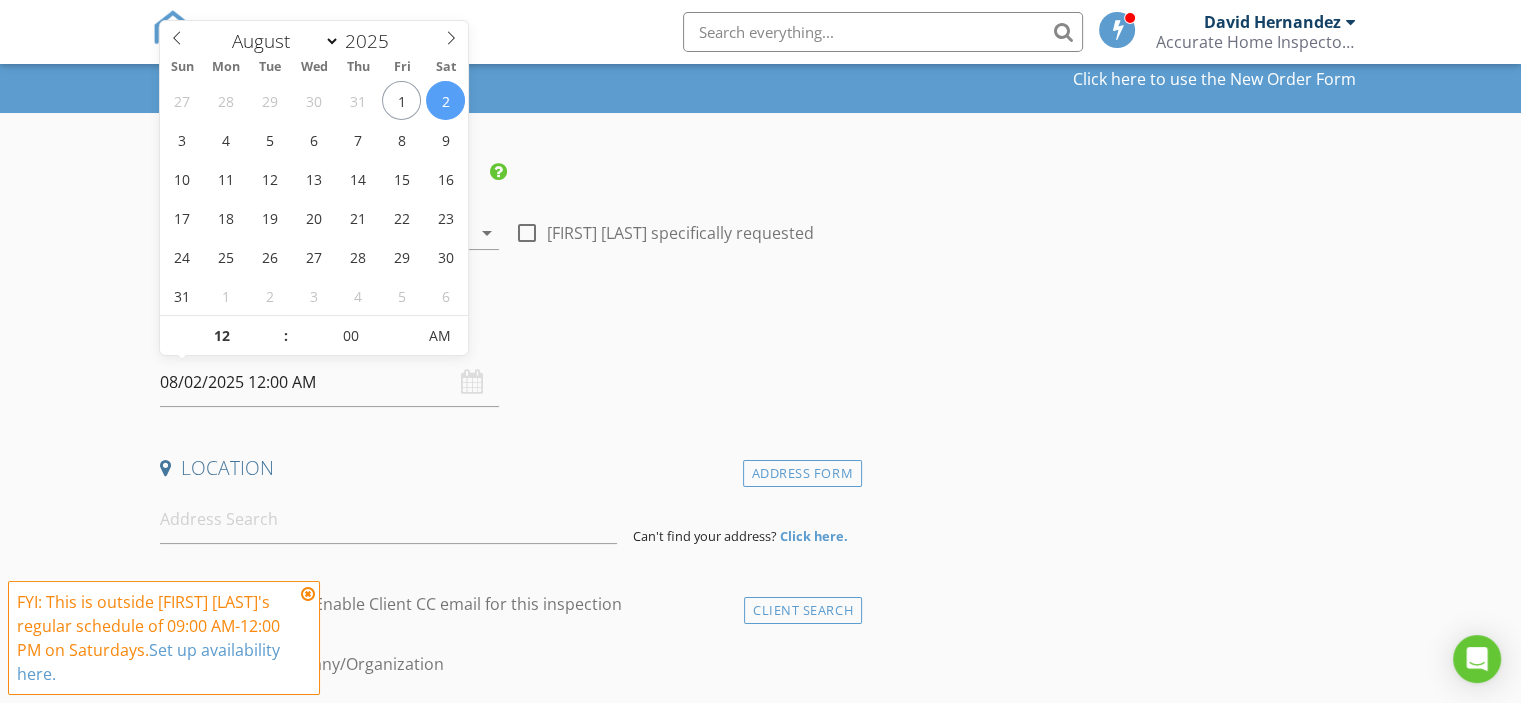 click on "08/02/2025 12:00 AM" at bounding box center (329, 382) 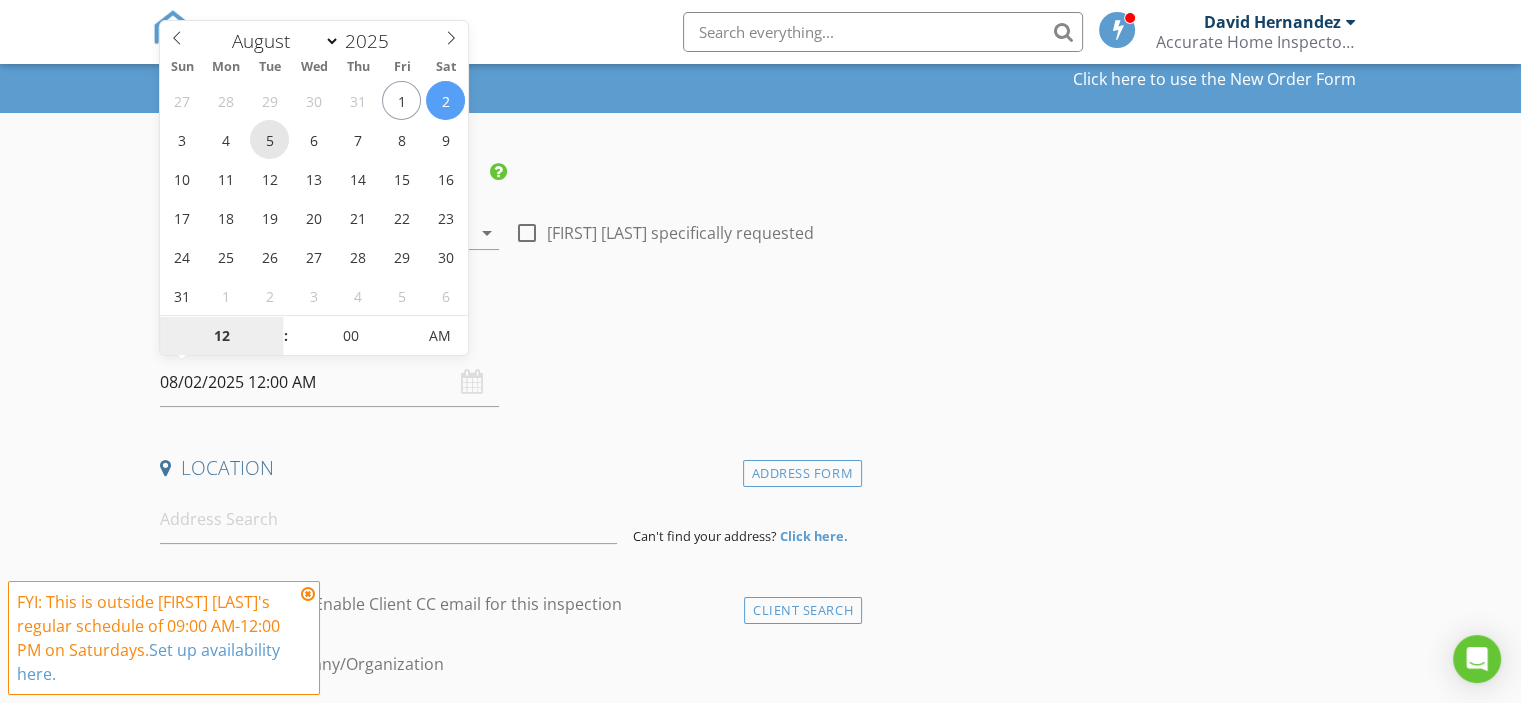 type on "08/05/2025 12:00 AM" 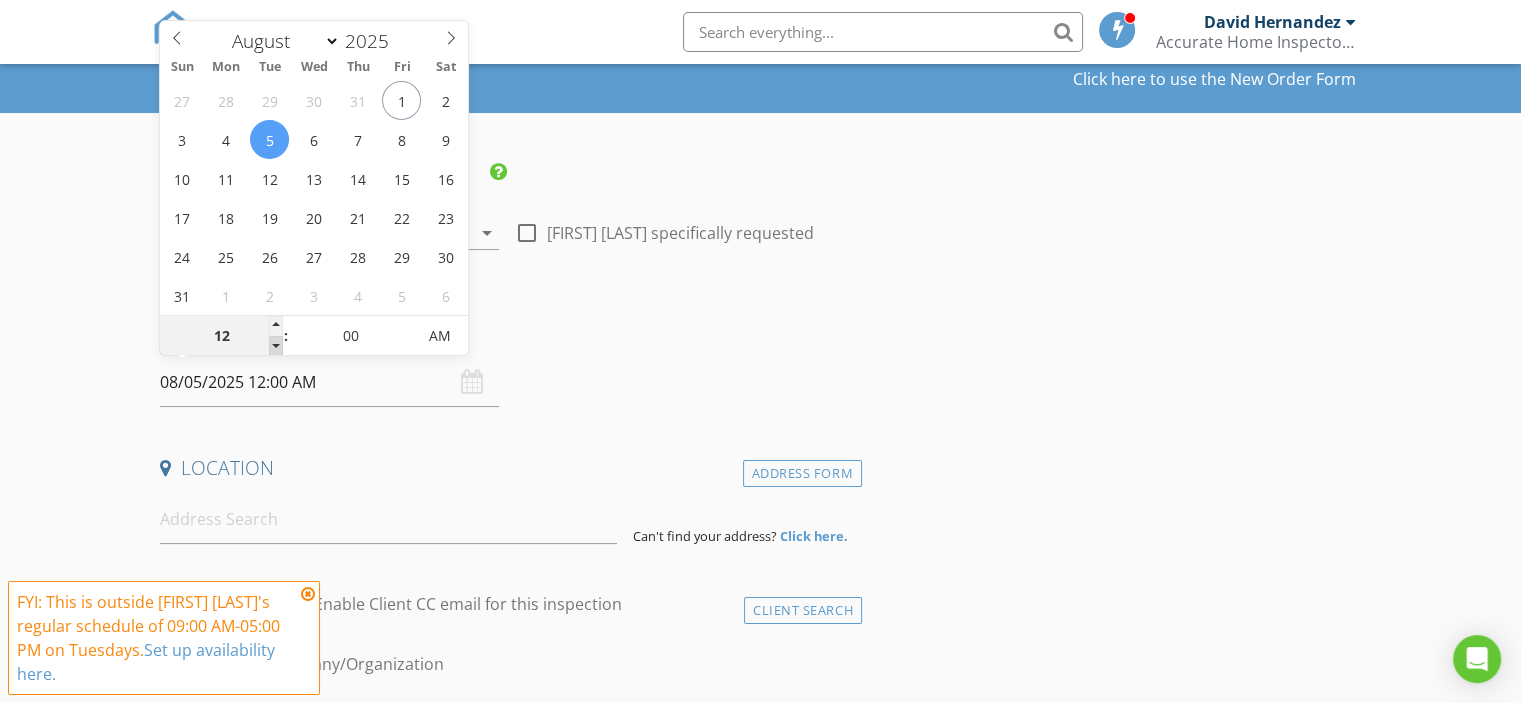 type on "11" 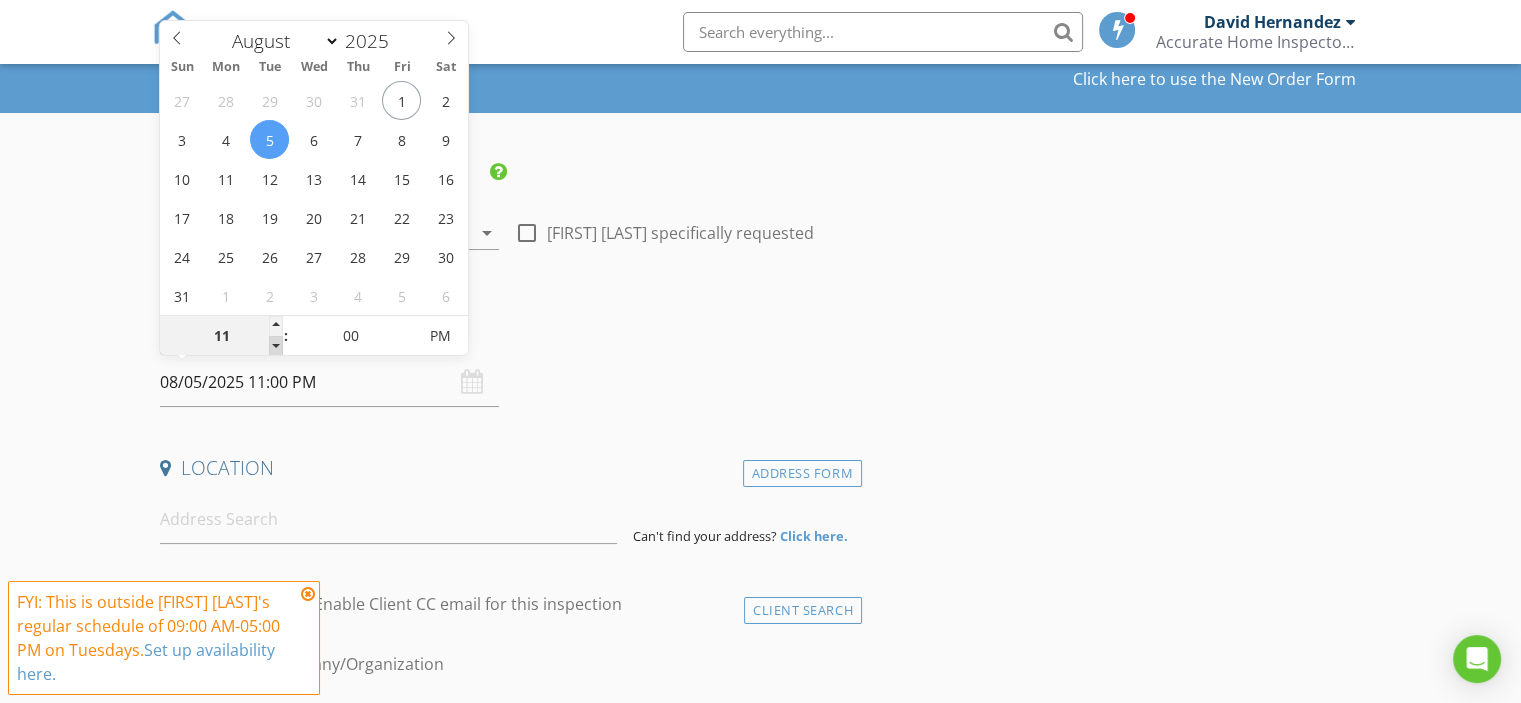 click at bounding box center [276, 346] 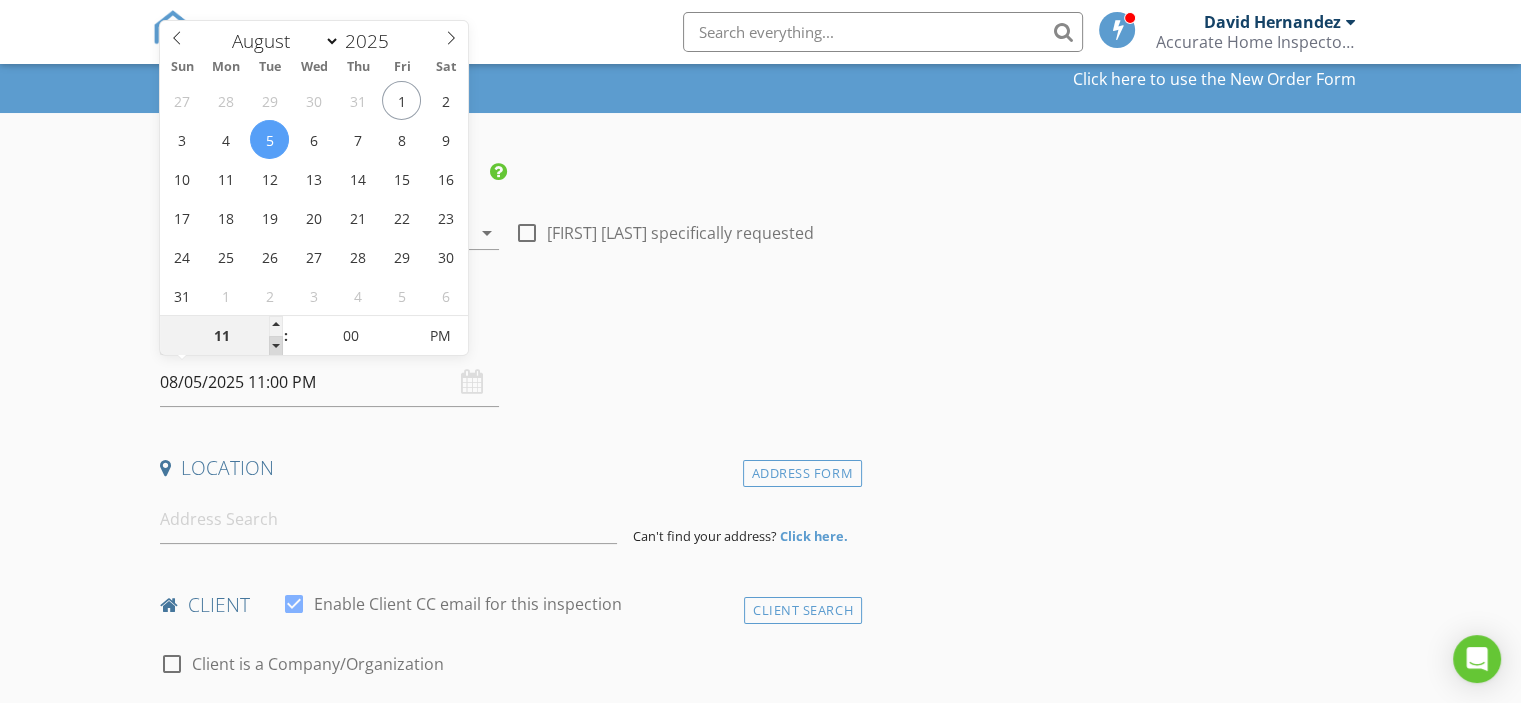 type on "10" 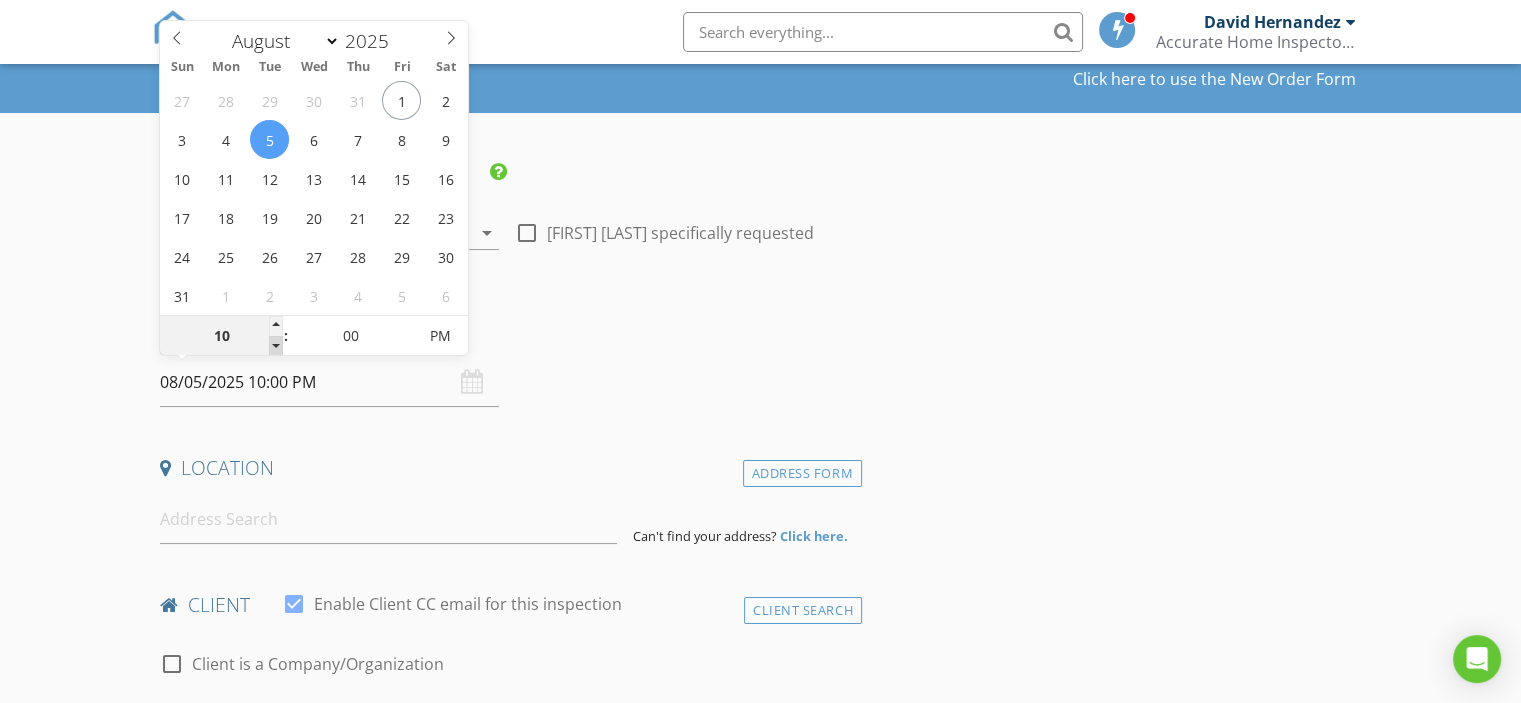 click at bounding box center [276, 346] 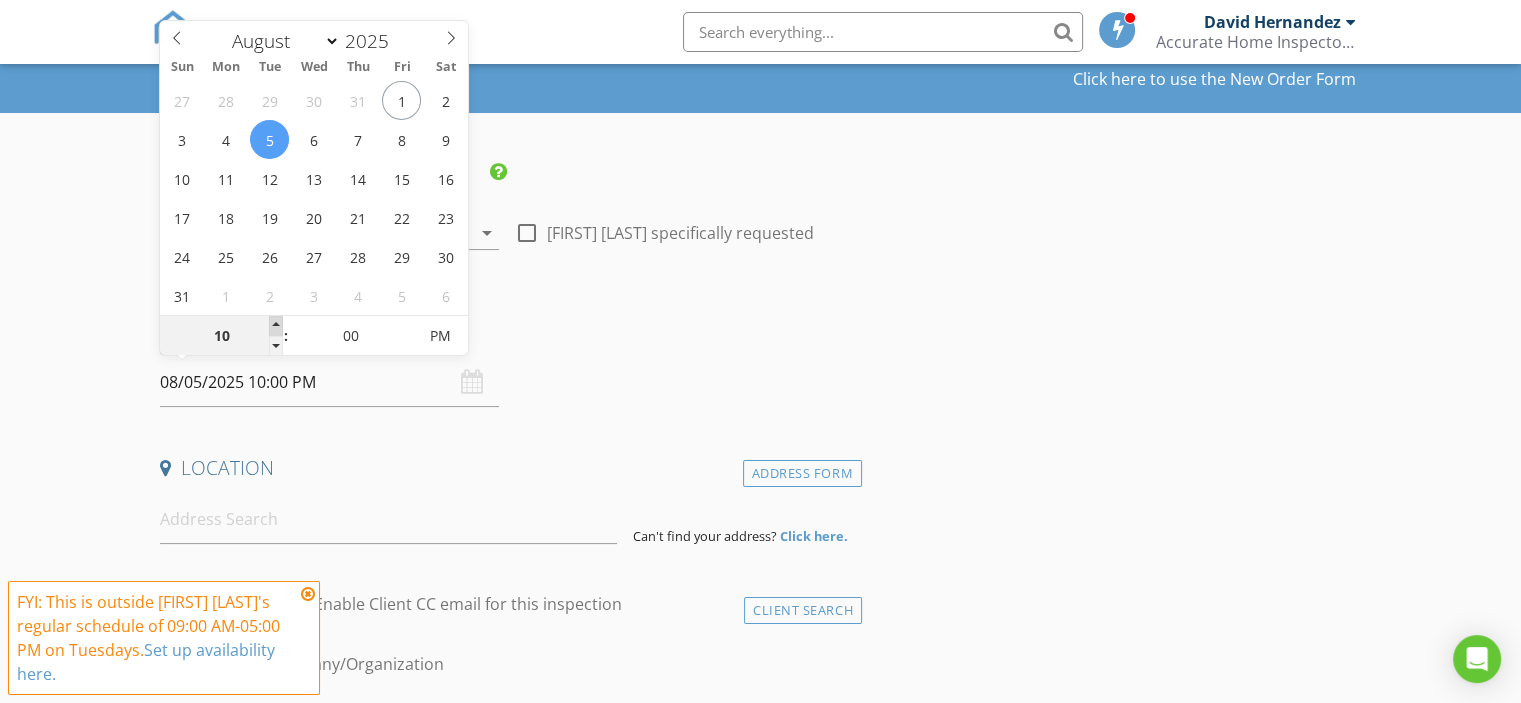 type on "11" 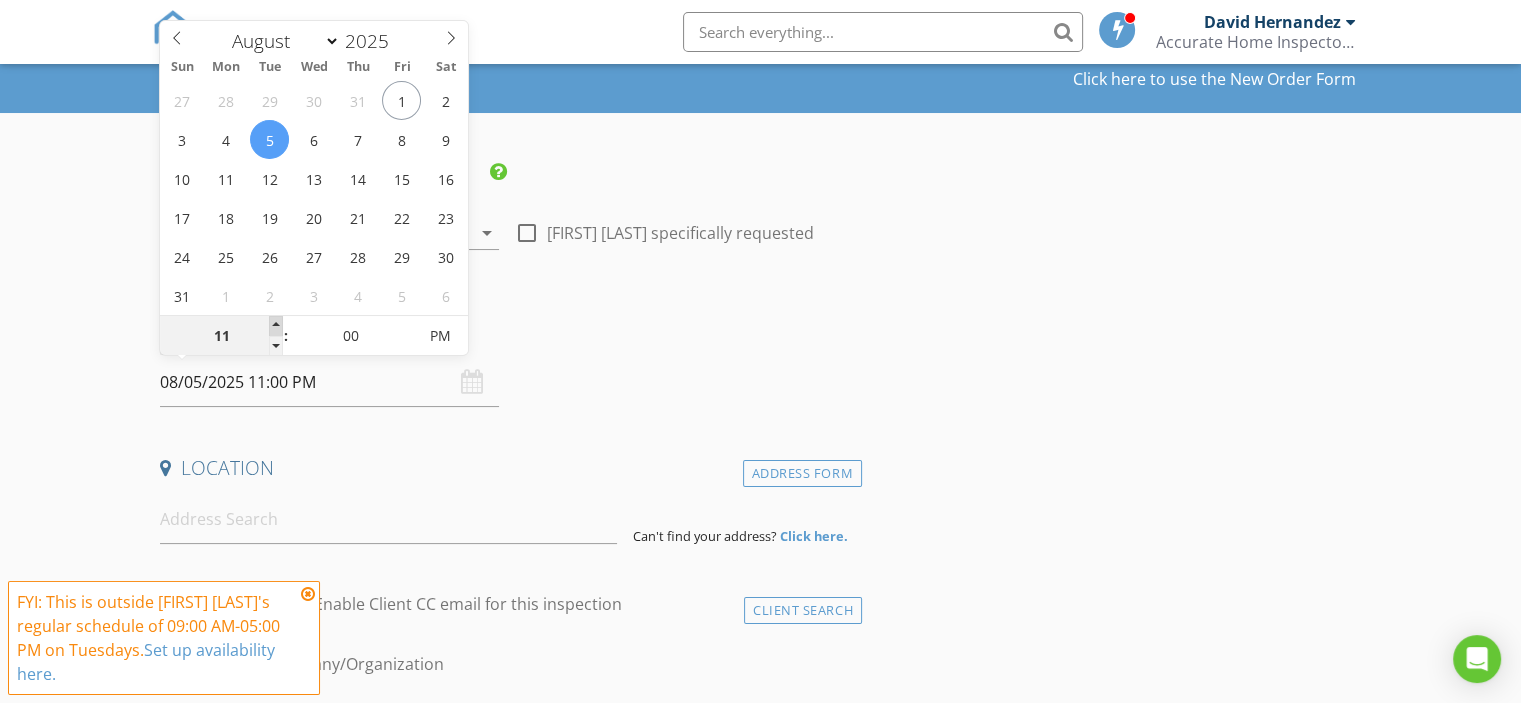 click at bounding box center [276, 326] 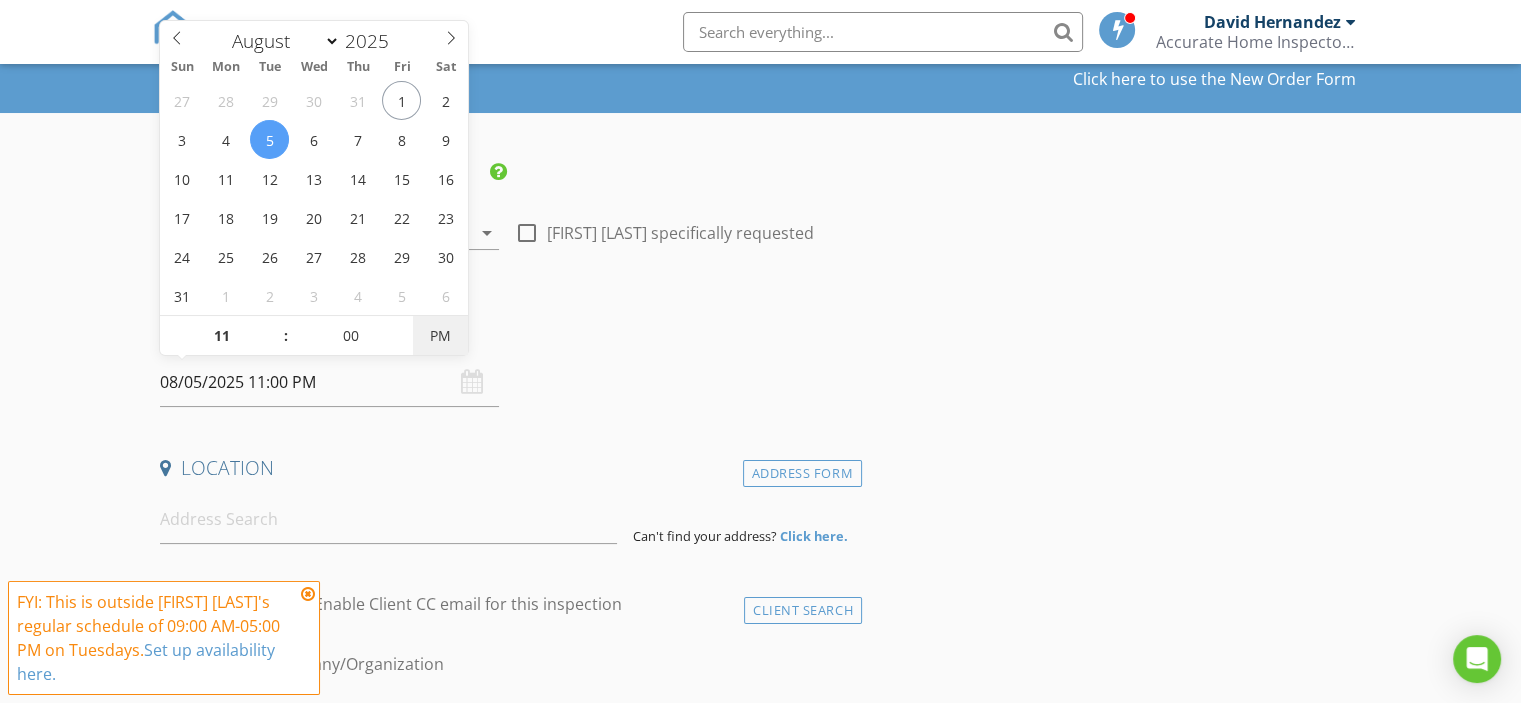 type on "08/05/2025 11:00 AM" 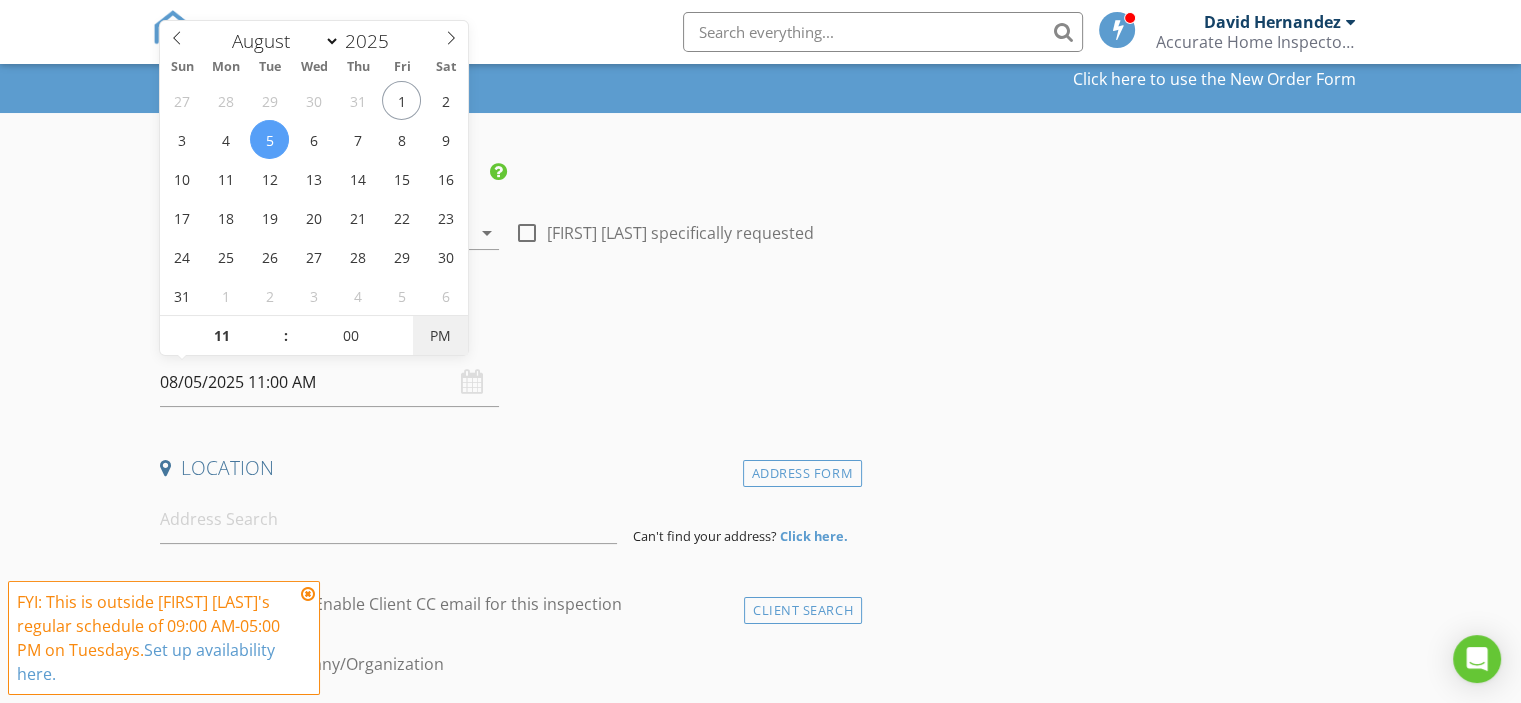 click on "PM" at bounding box center [440, 336] 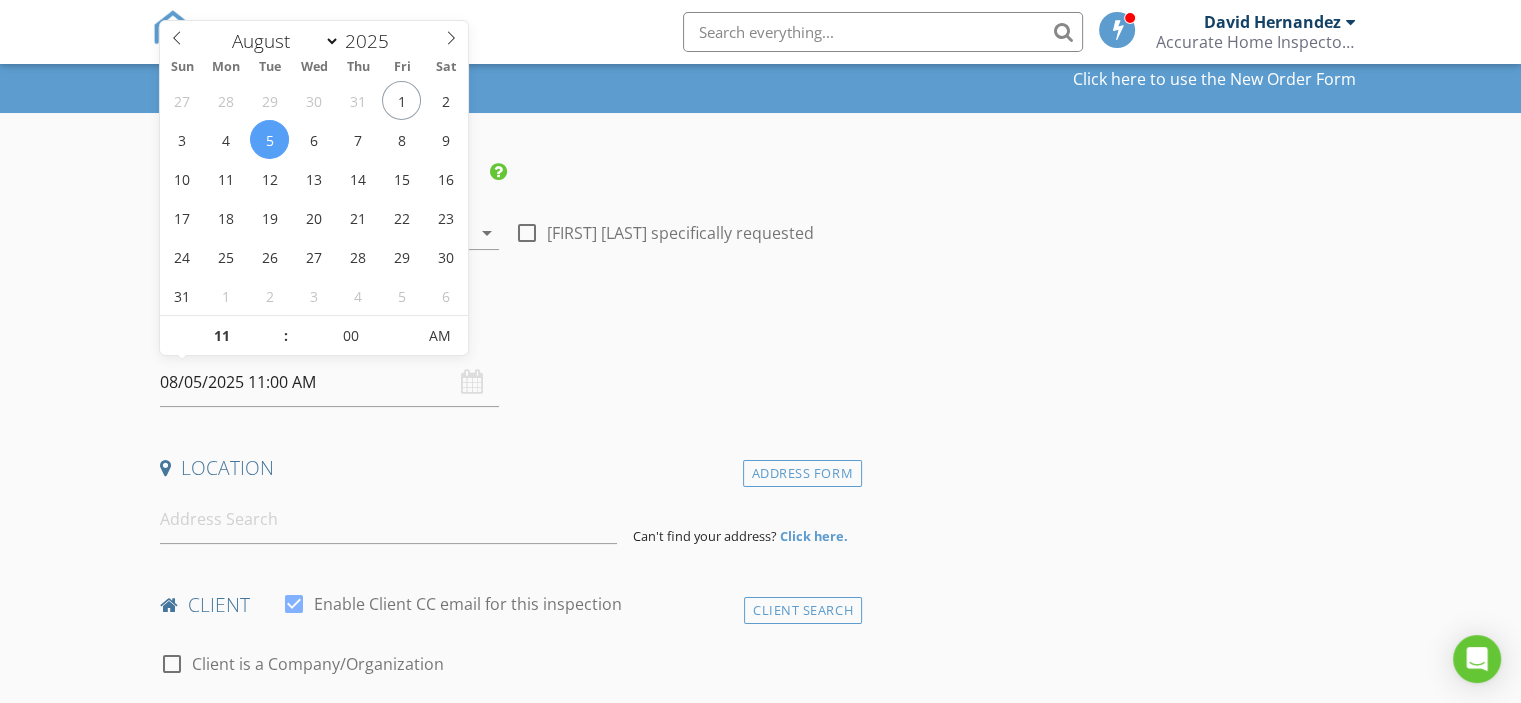 click on "Date/Time" at bounding box center (507, 338) 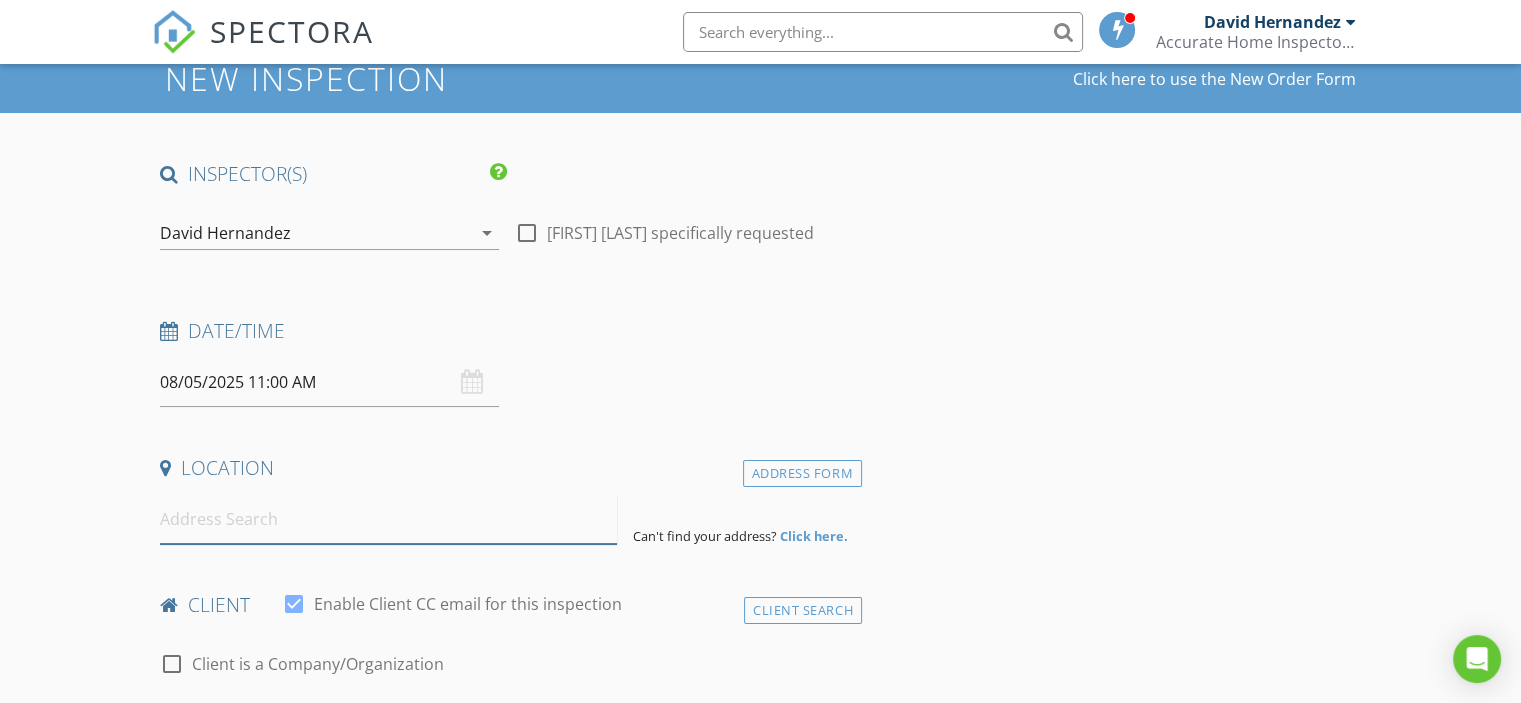 click at bounding box center [388, 519] 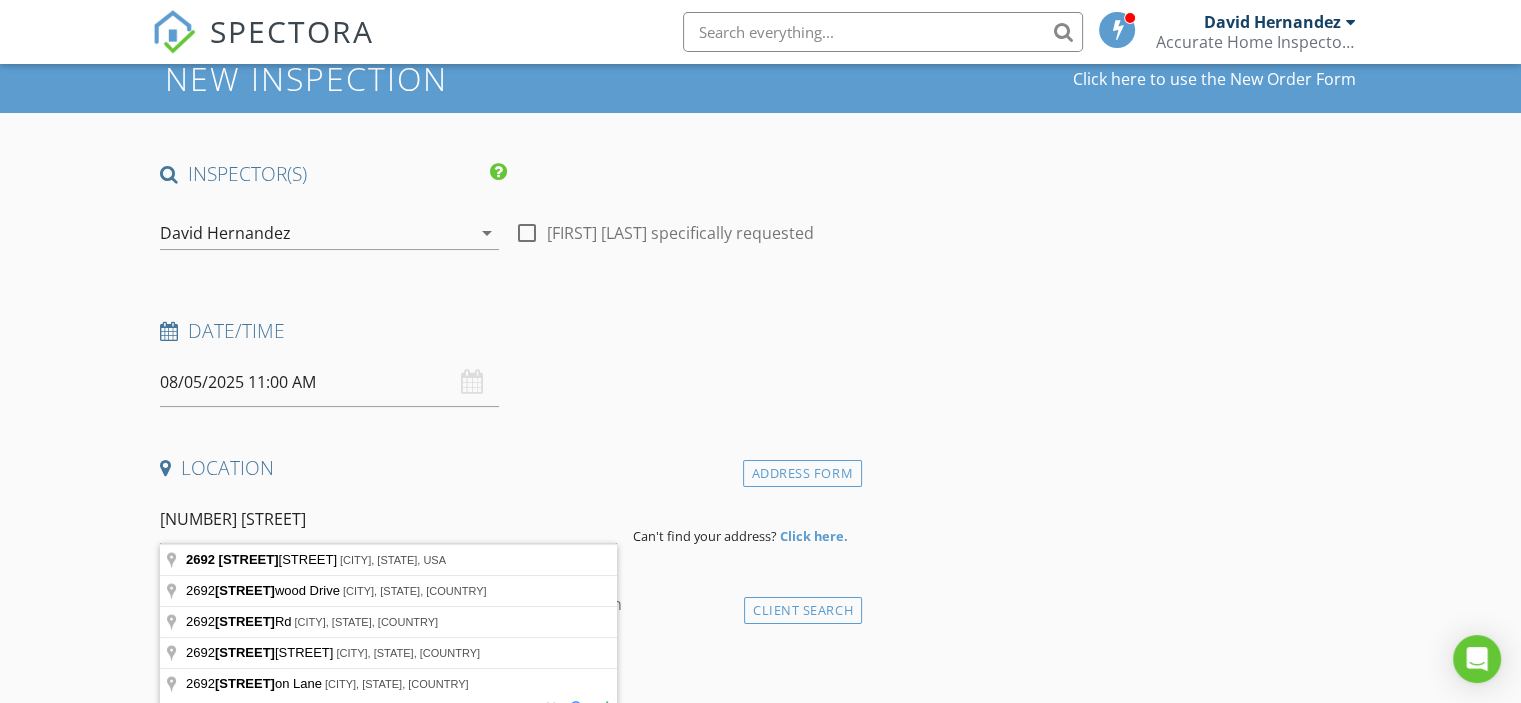 type on "[NUMBER] [STREET], [CITY], [STATE], [COUNTRY]" 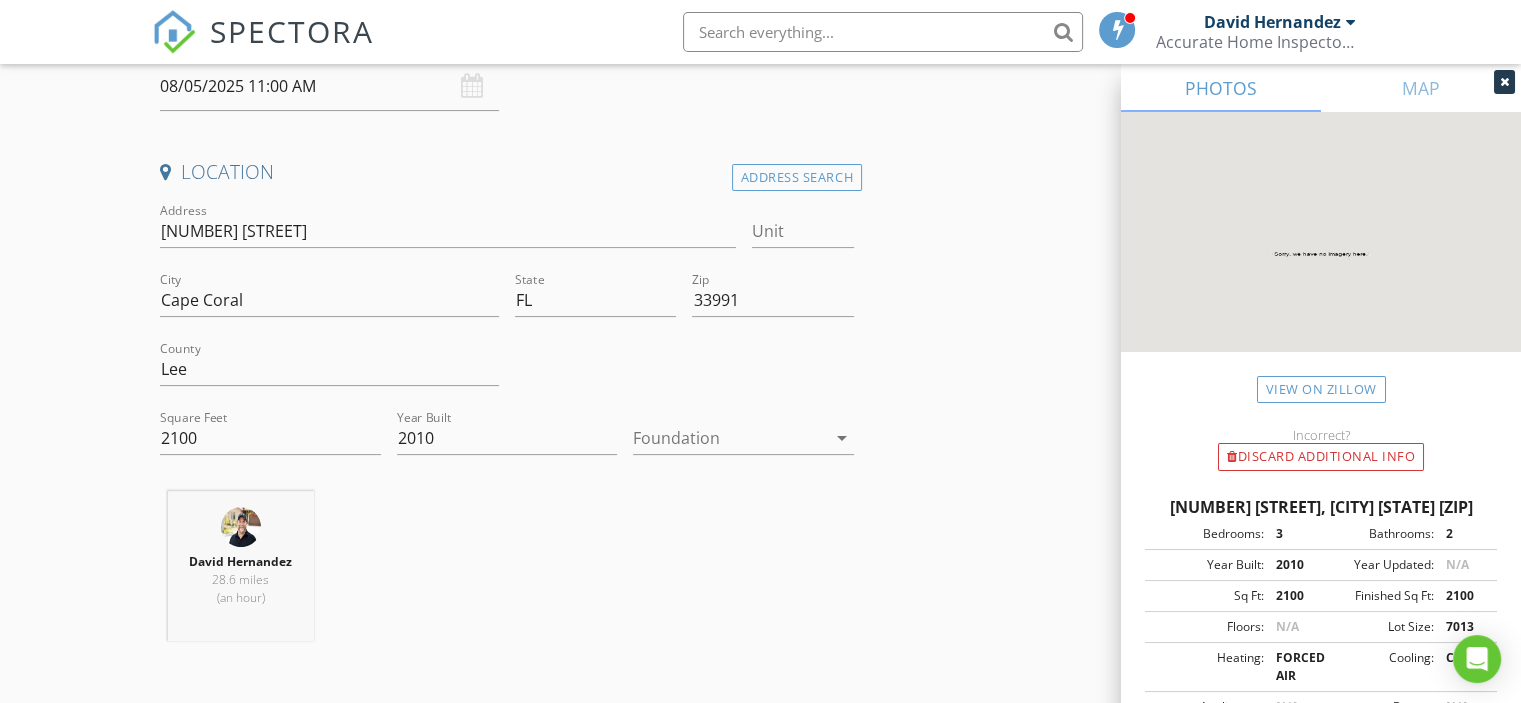 scroll, scrollTop: 433, scrollLeft: 0, axis: vertical 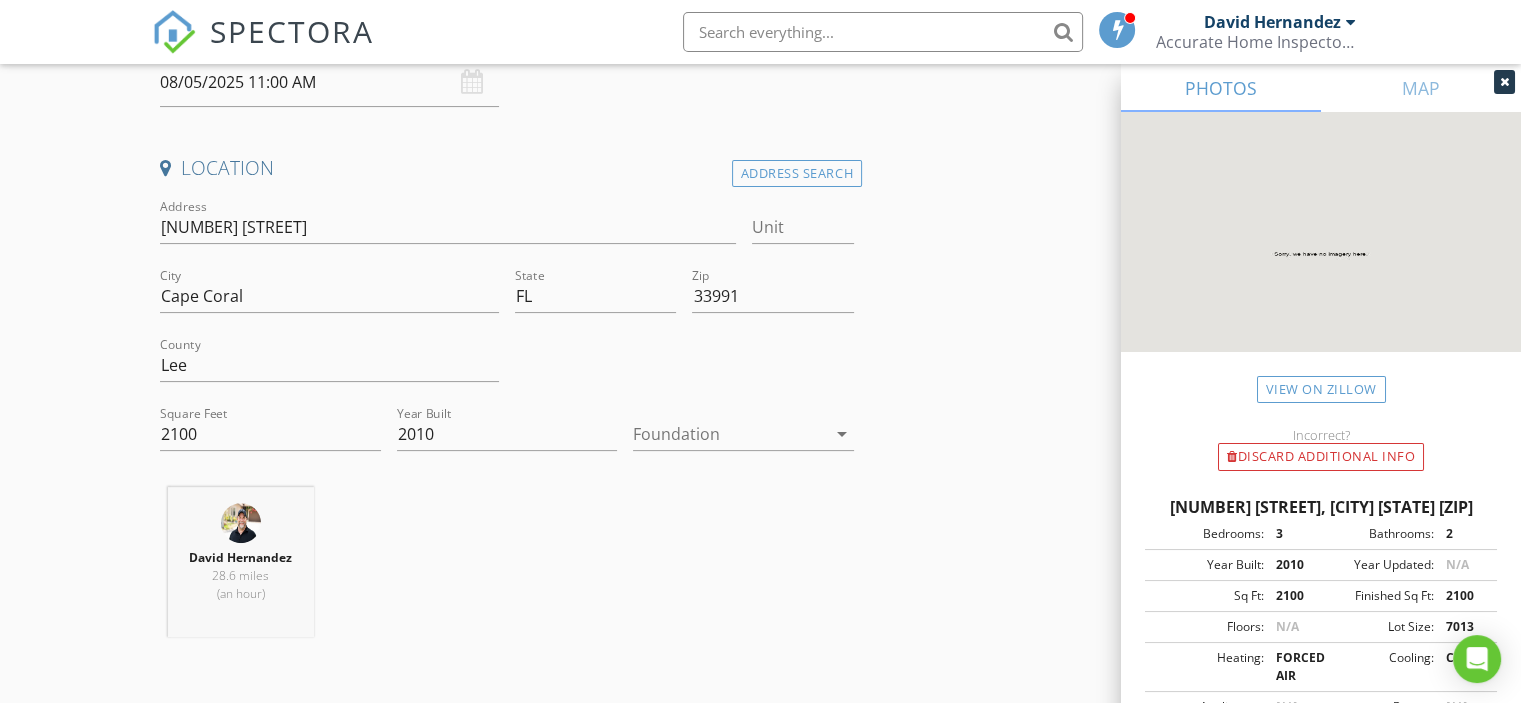 click on "Foundation arrow_drop_down" at bounding box center [743, 444] 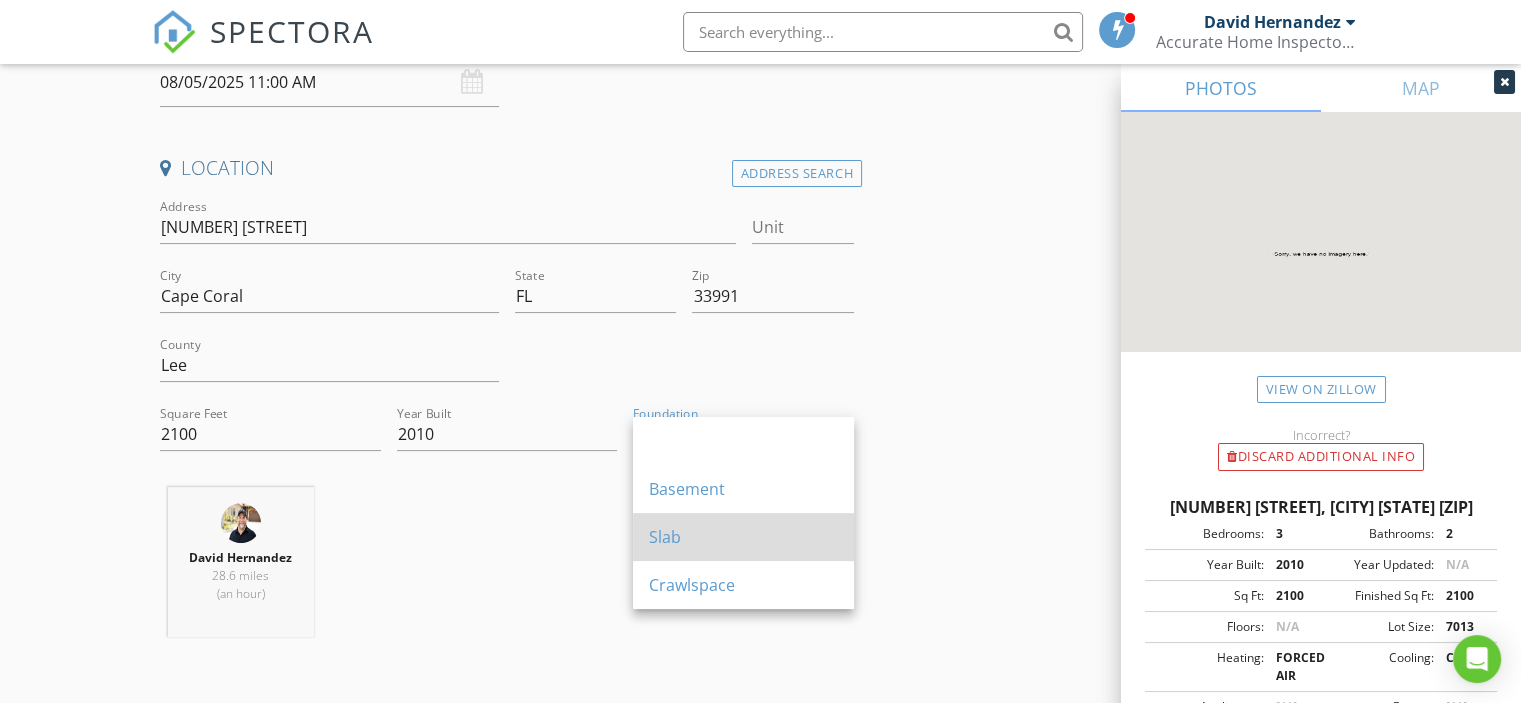 click on "Slab" at bounding box center (743, 537) 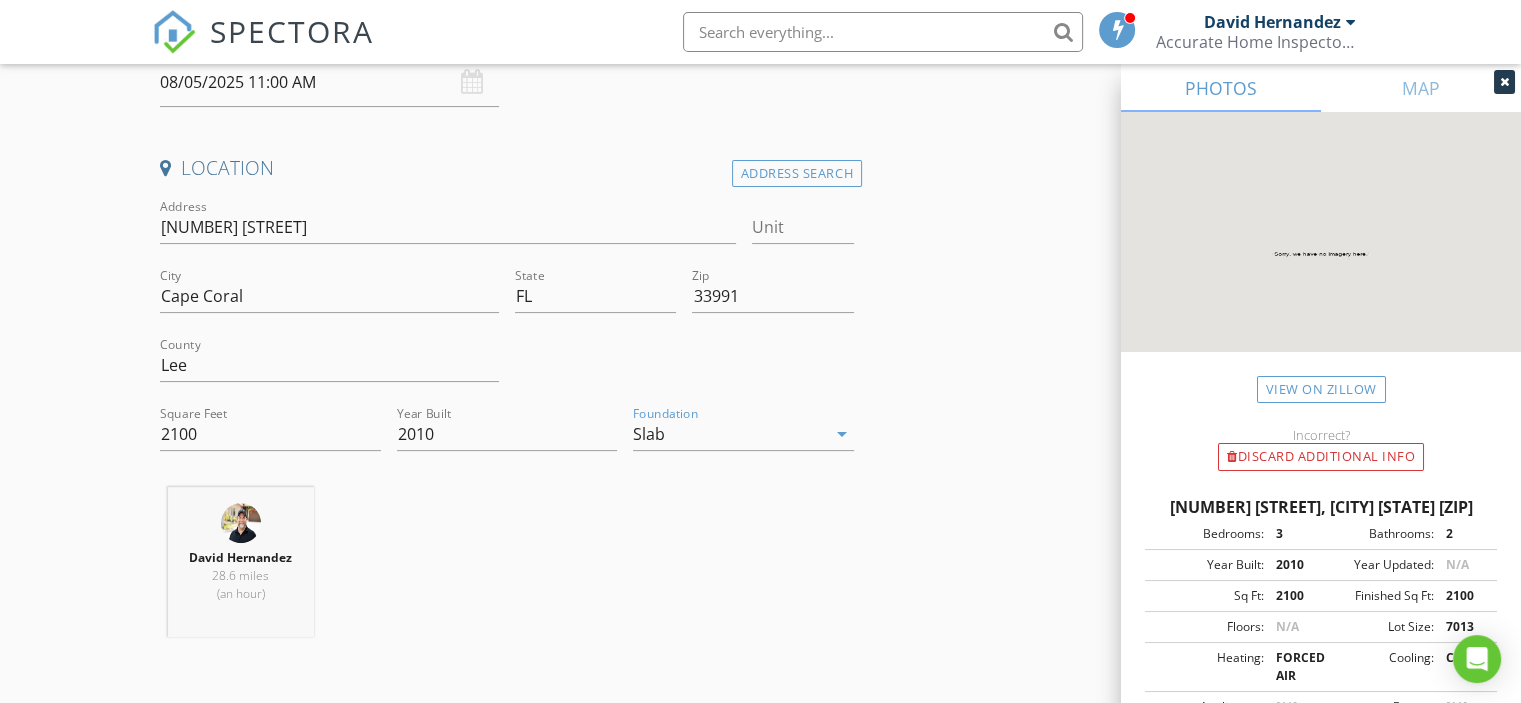 click on "INSPECTOR(S)
check_box   [FIRST] [LAST]   PRIMARY   [FIRST] [LAST] arrow_drop_down   check_box_outline_blank [FIRST] [LAST] specifically requested
Date/Time
08/05/2025 11:00 AM
Location
Address Search       Address [NUMBER] [STREET]   Unit   City [CITY]   State [STATE]   Zip [ZIP]   County [COUNTY]     Square Feet 2100   Year Built 2010   Foundation Slab arrow_drop_down     [FIRST] [LAST]     28.6 miles     (an hour)
client
check_box Enable Client CC email for this inspection   Client Search     check_box_outline_blank Client is a Company/Organization     First Name [FIRST]   Last Name [LAST]   Email [EMAIL]   CC Email   Phone [PHONE]           Notes   Private Notes
ADDITIONAL client
SERVICES
check_box_outline_blank   Mold Testing     Radon Test" at bounding box center [760, 1500] 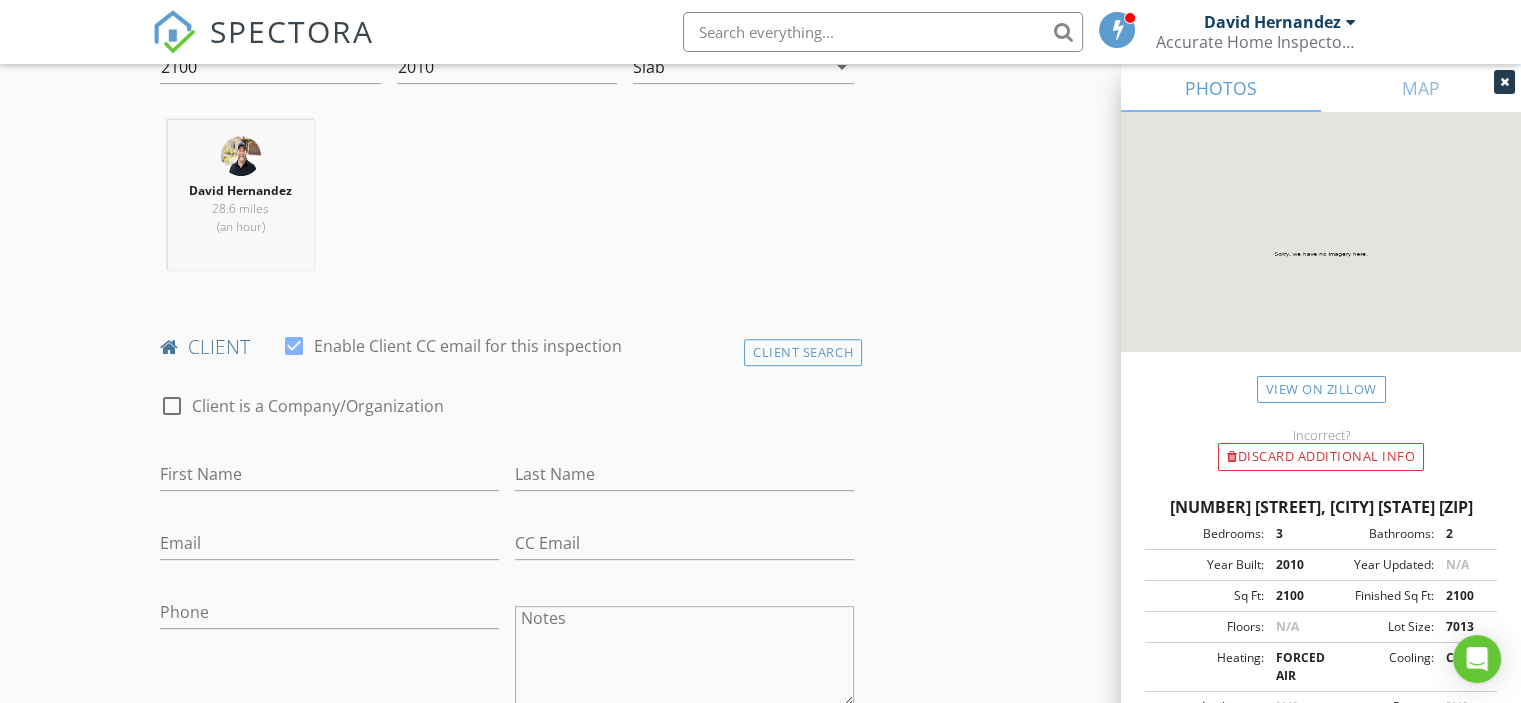 scroll, scrollTop: 833, scrollLeft: 0, axis: vertical 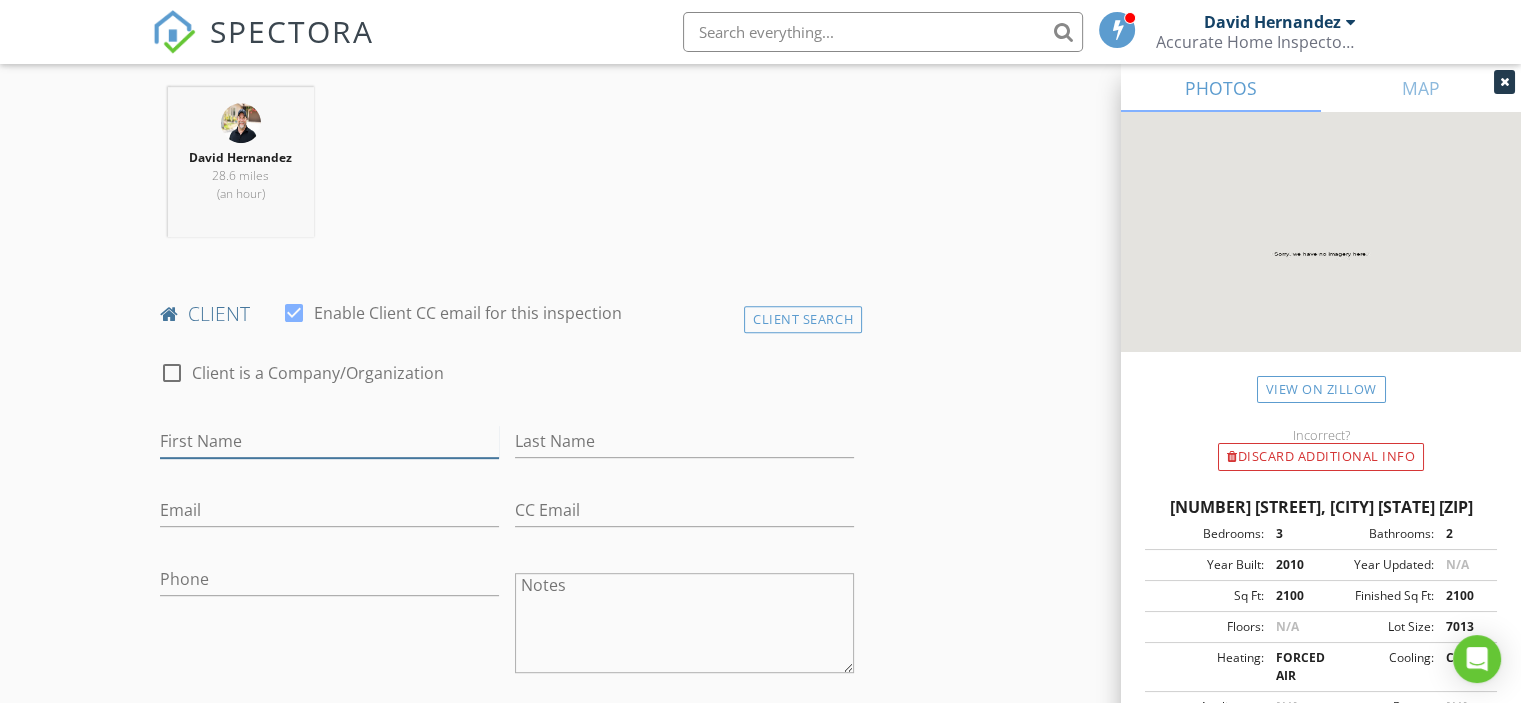click on "First Name" at bounding box center [329, 441] 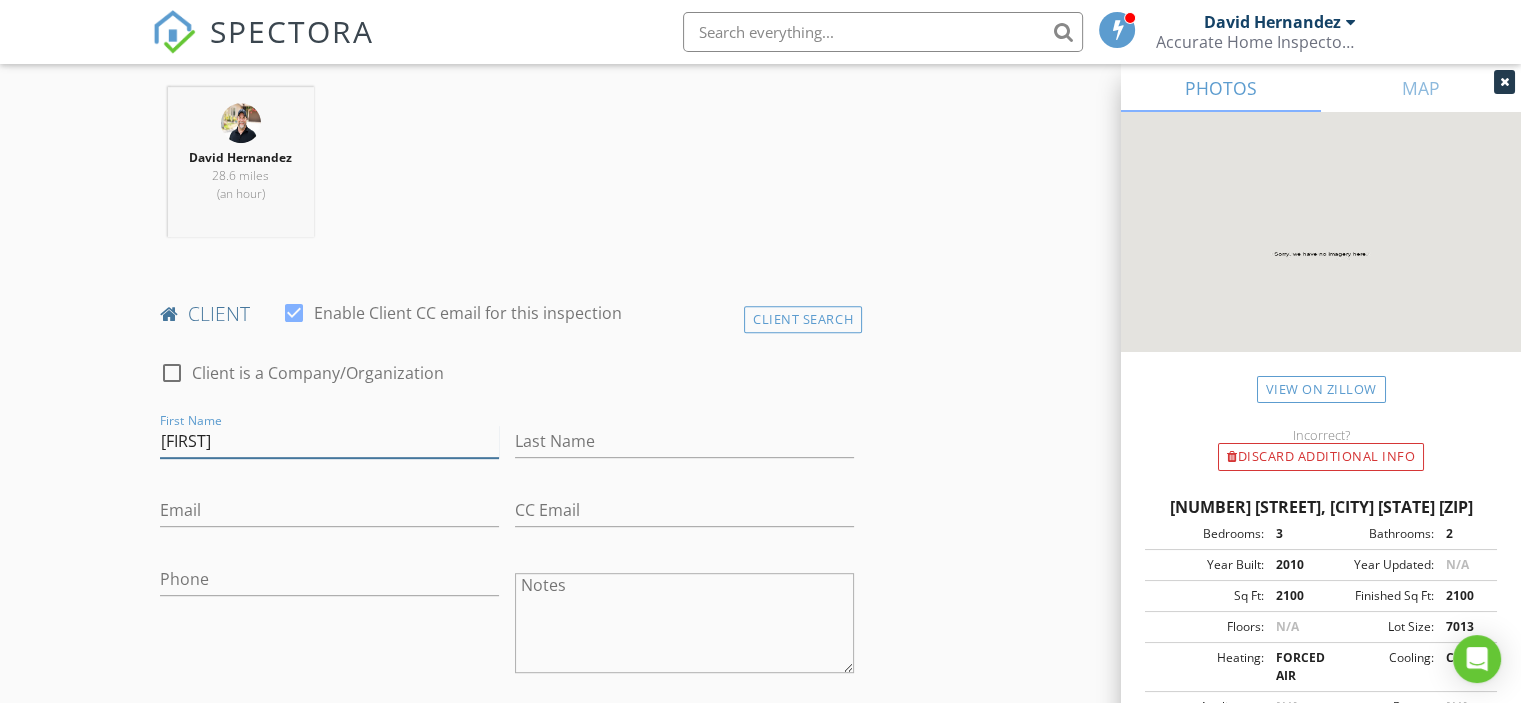 type on "[FIRST]" 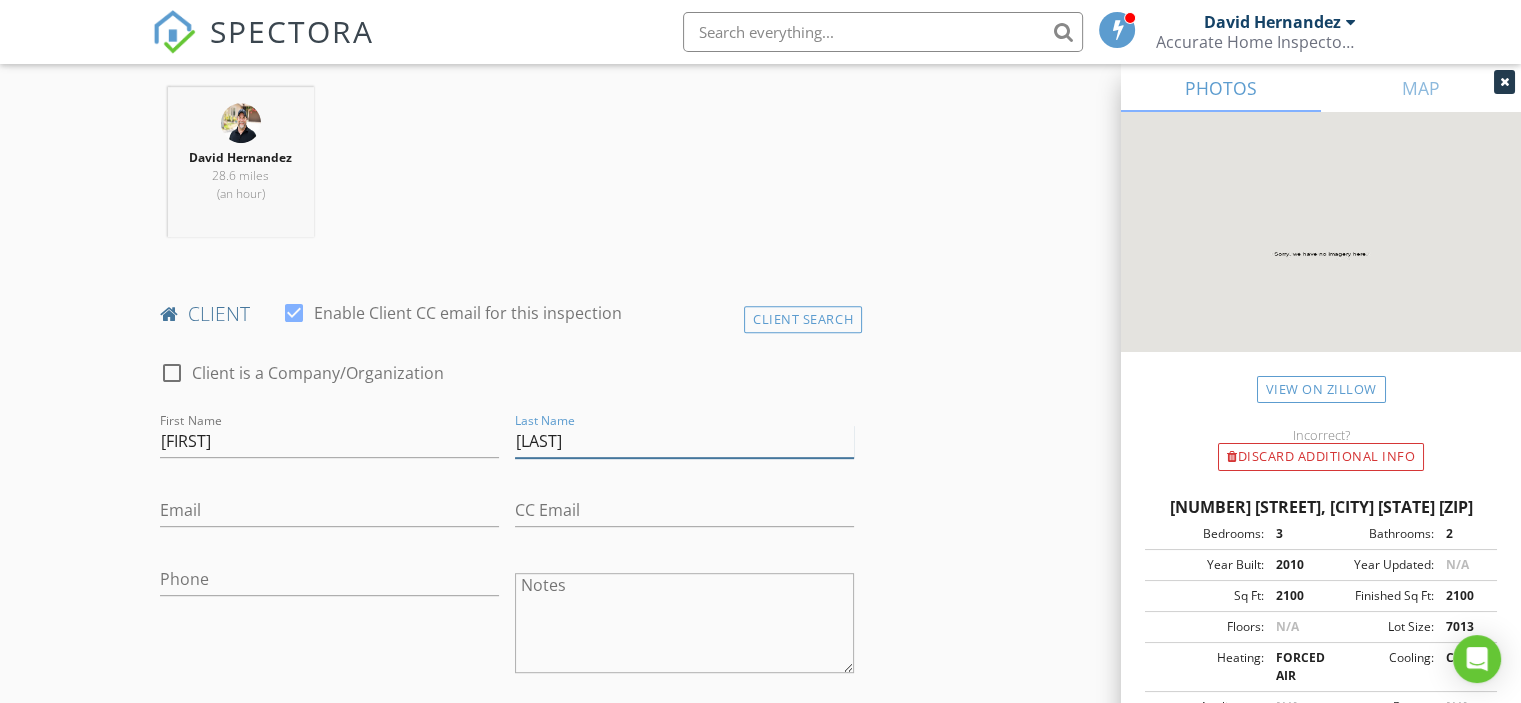 type on "[LAST]" 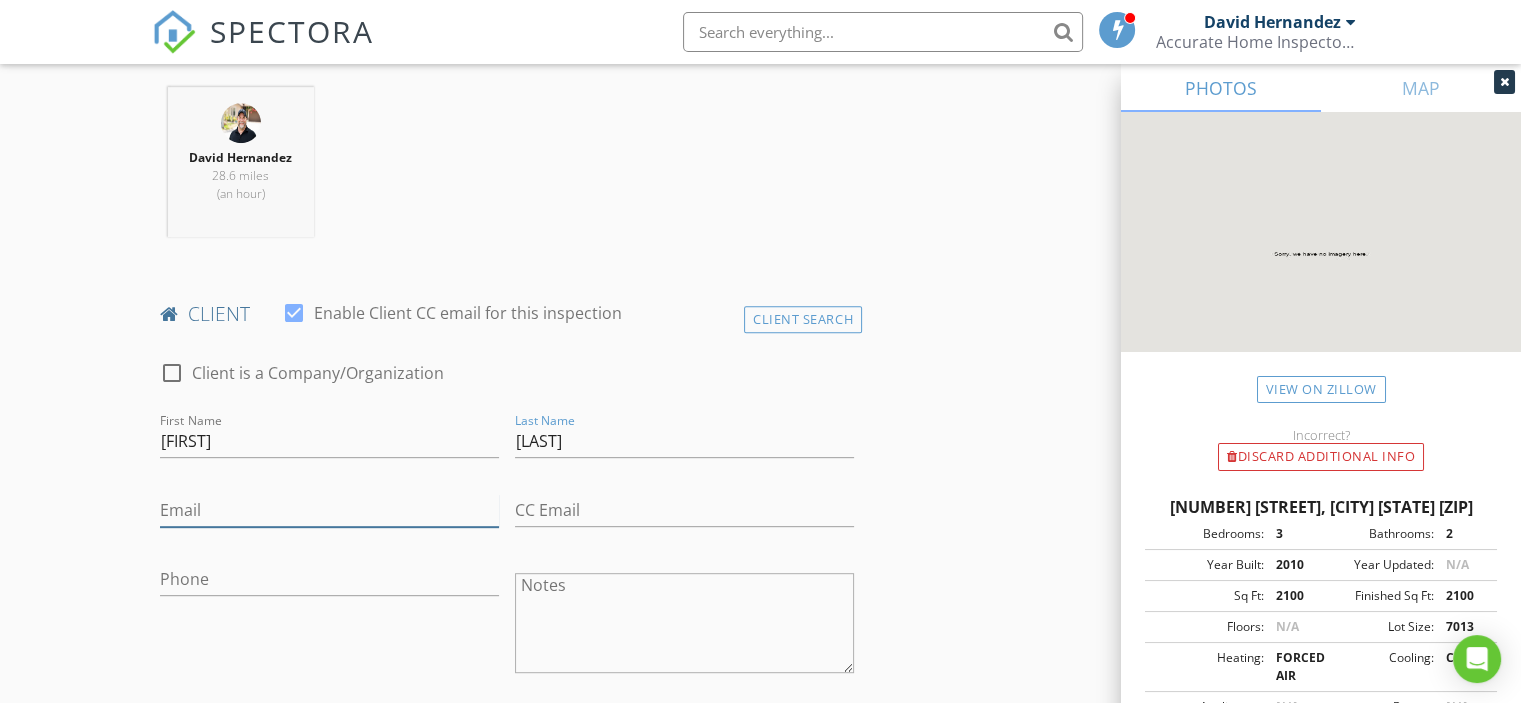 click on "Email" at bounding box center (329, 510) 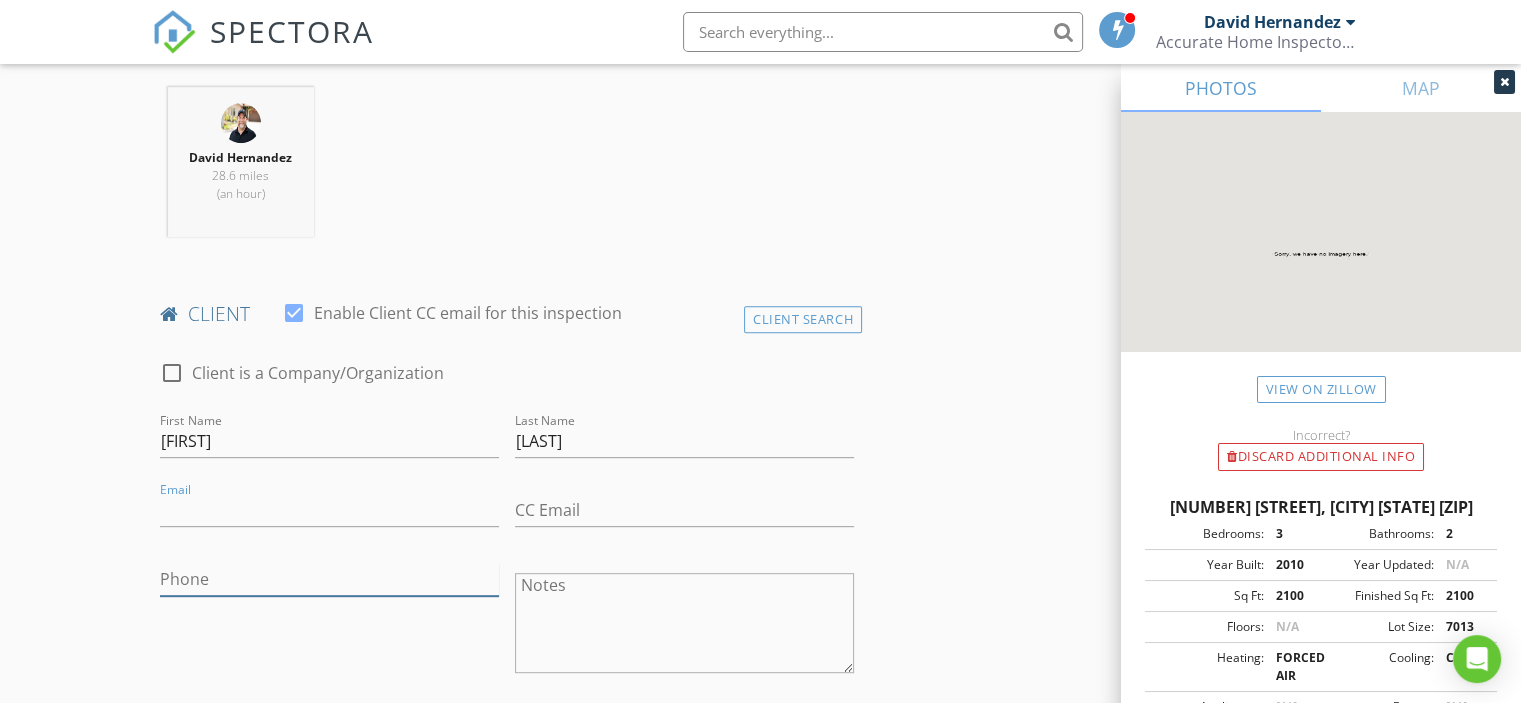 click on "Phone" at bounding box center [329, 579] 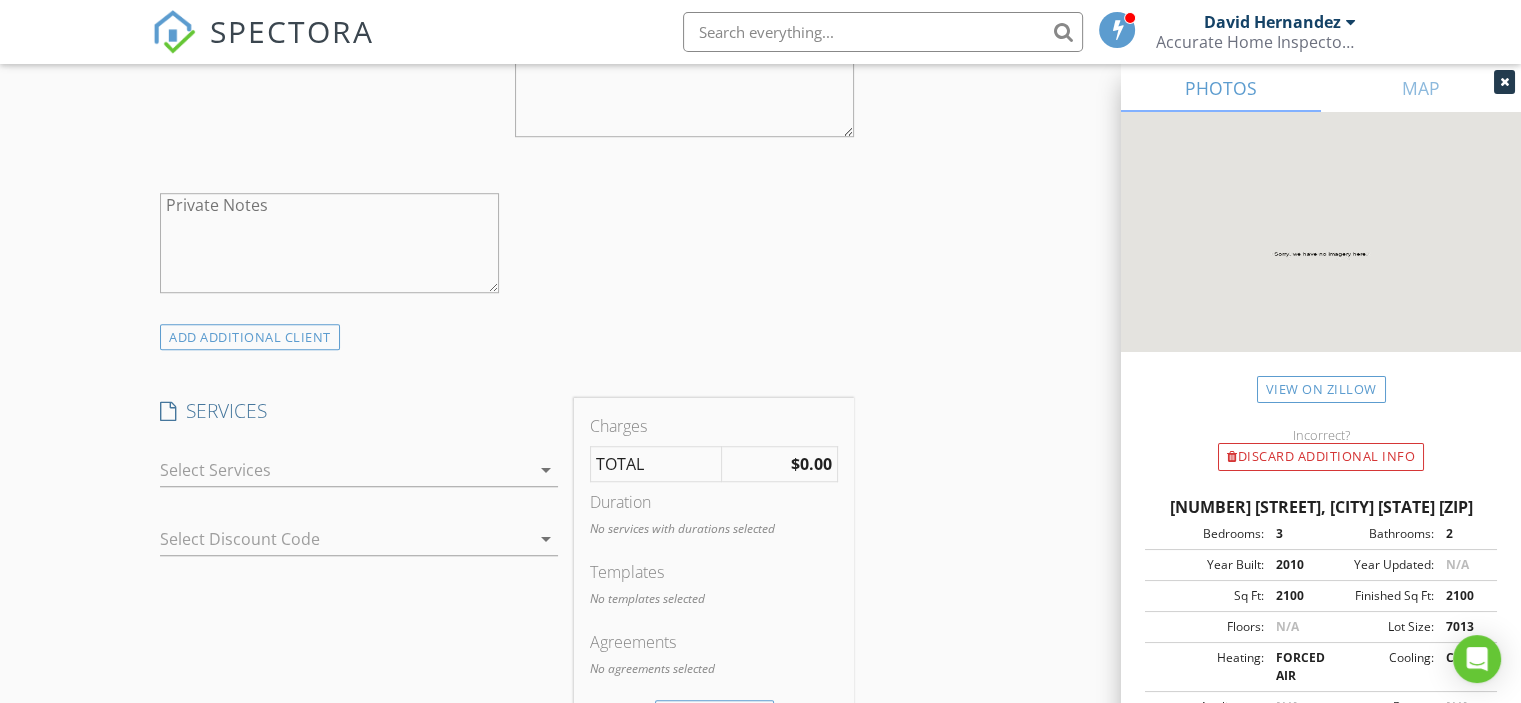 scroll, scrollTop: 1400, scrollLeft: 0, axis: vertical 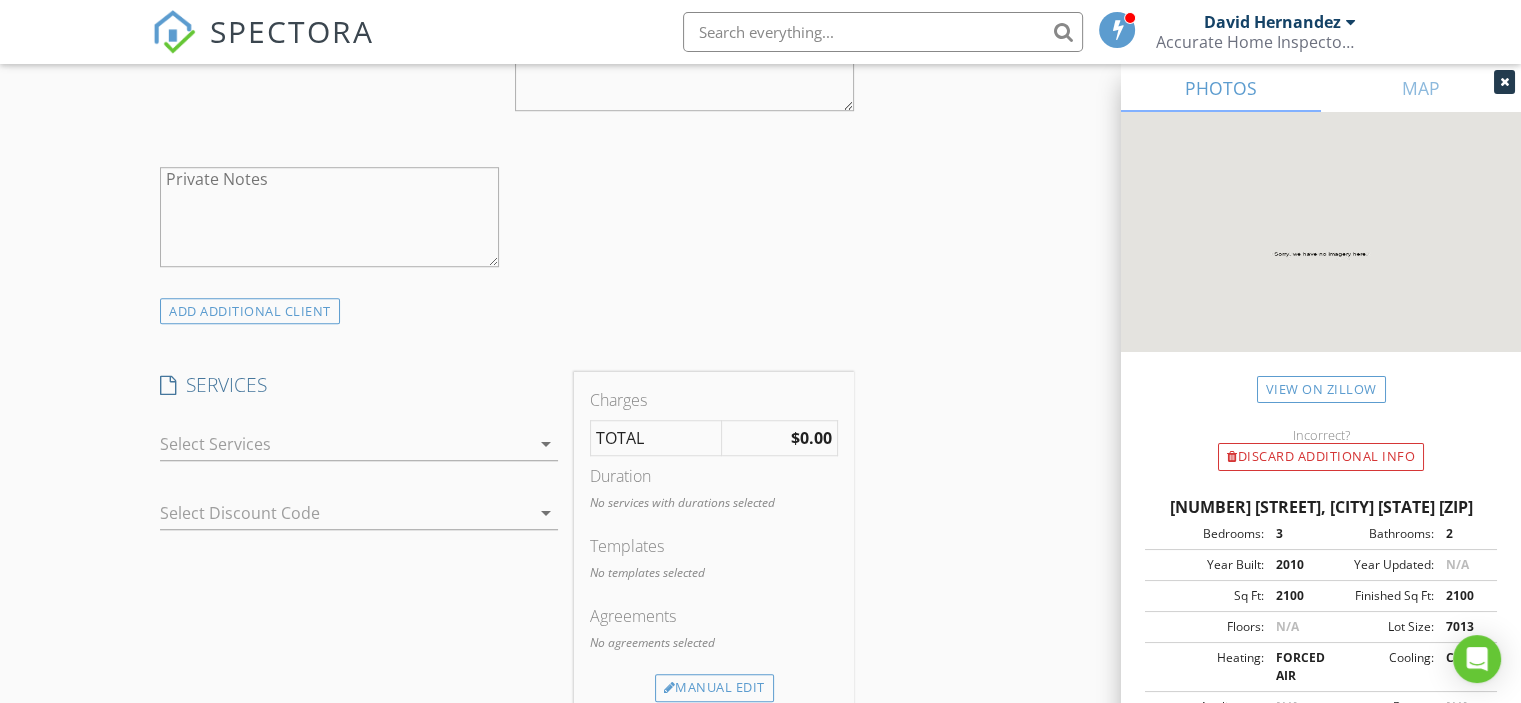 type on "[PHONE]" 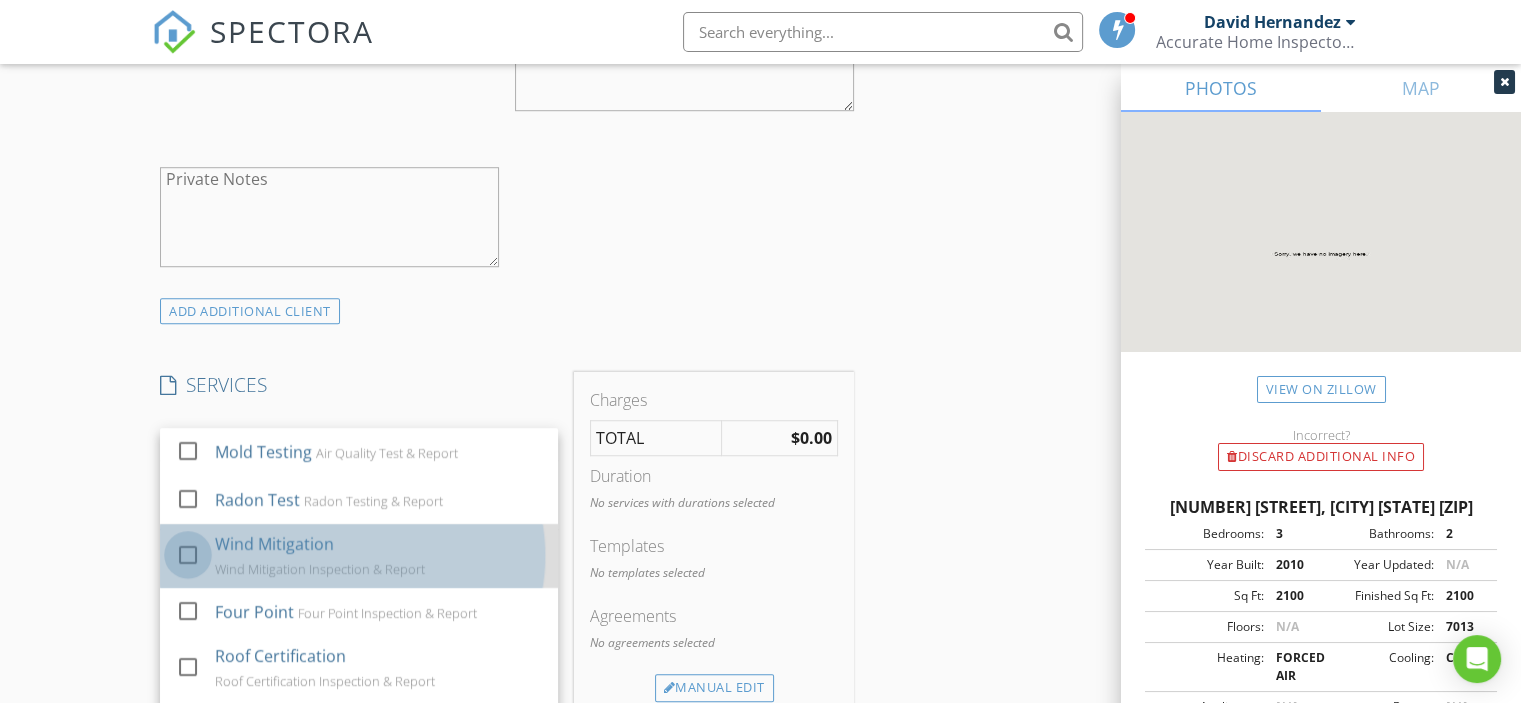 click at bounding box center (188, 555) 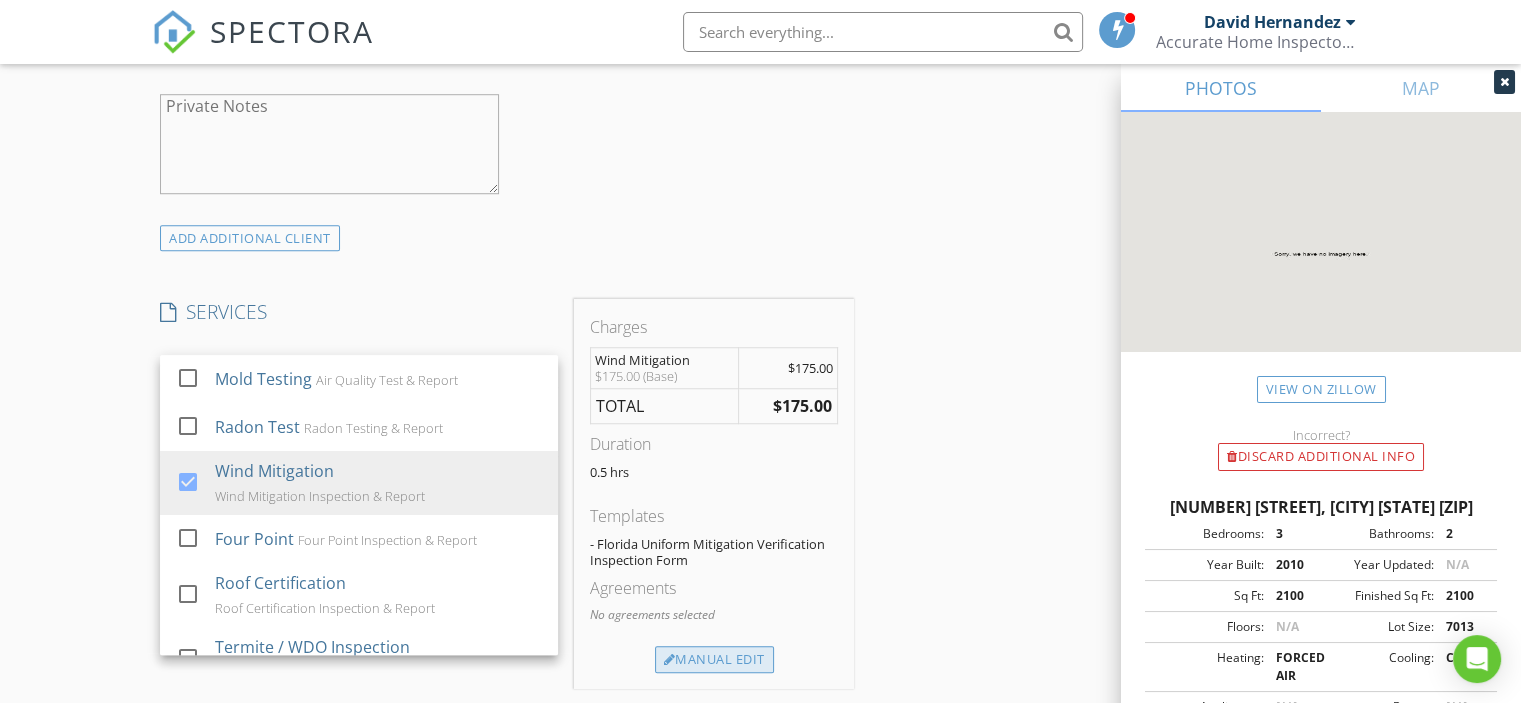 scroll, scrollTop: 1500, scrollLeft: 0, axis: vertical 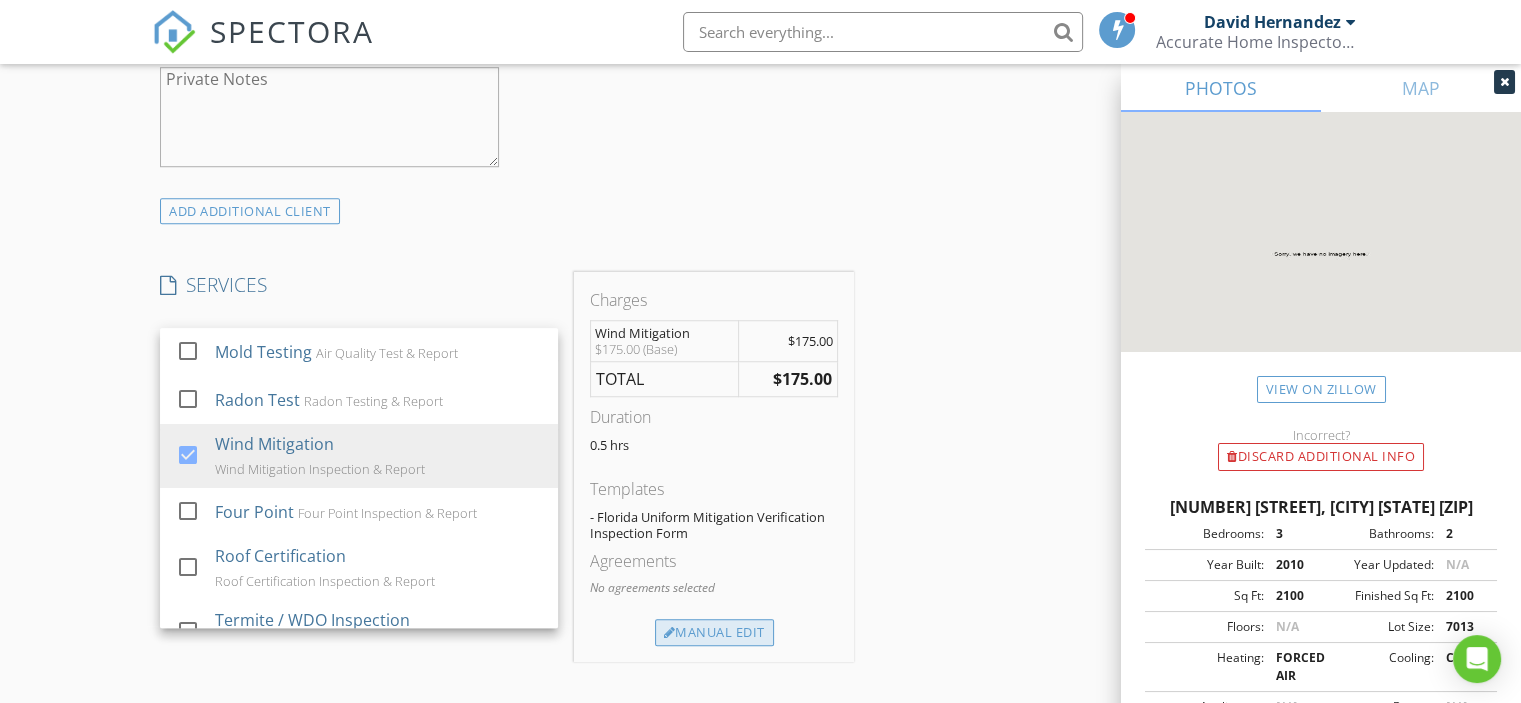 click on "Manual Edit" at bounding box center [714, 633] 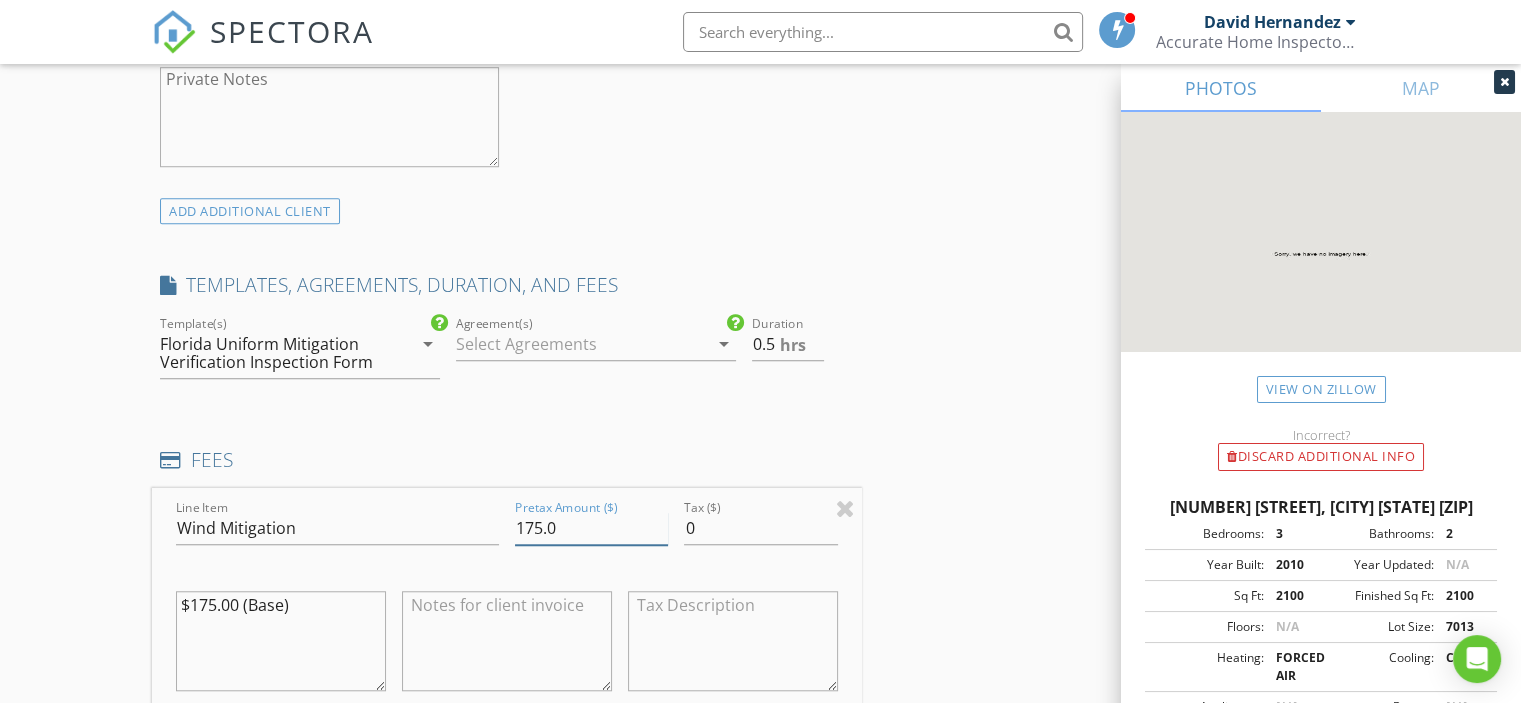 click on "175.0" at bounding box center (591, 528) 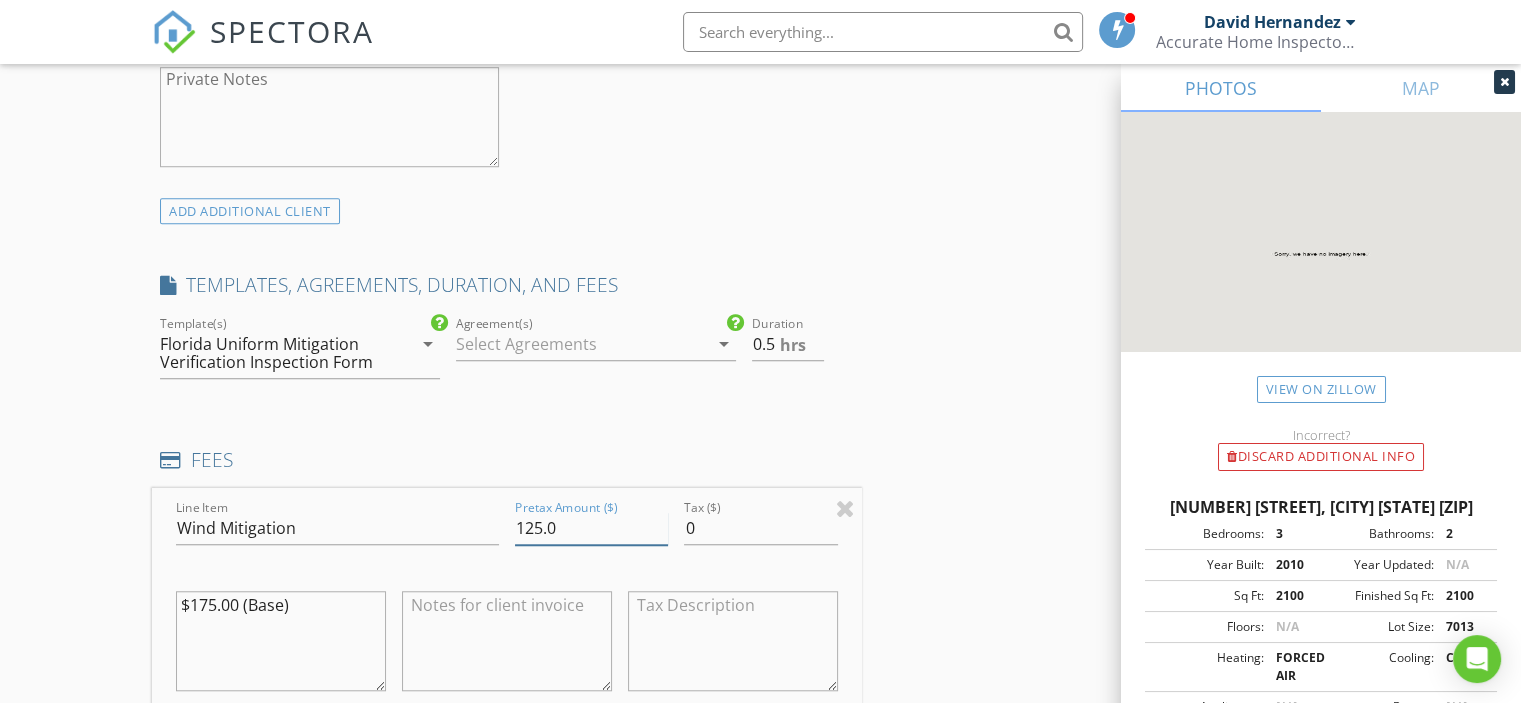 type on "125.0" 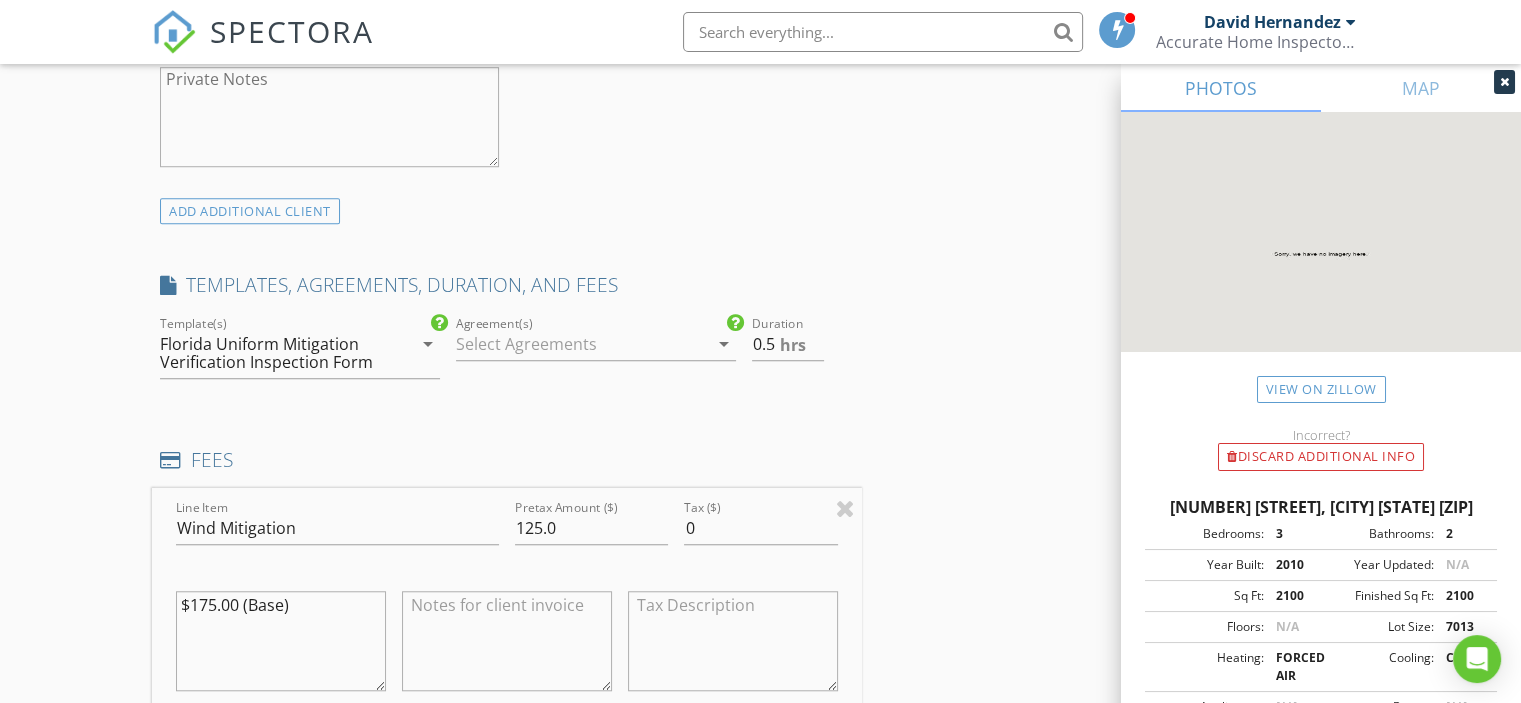 click at bounding box center (507, 641) 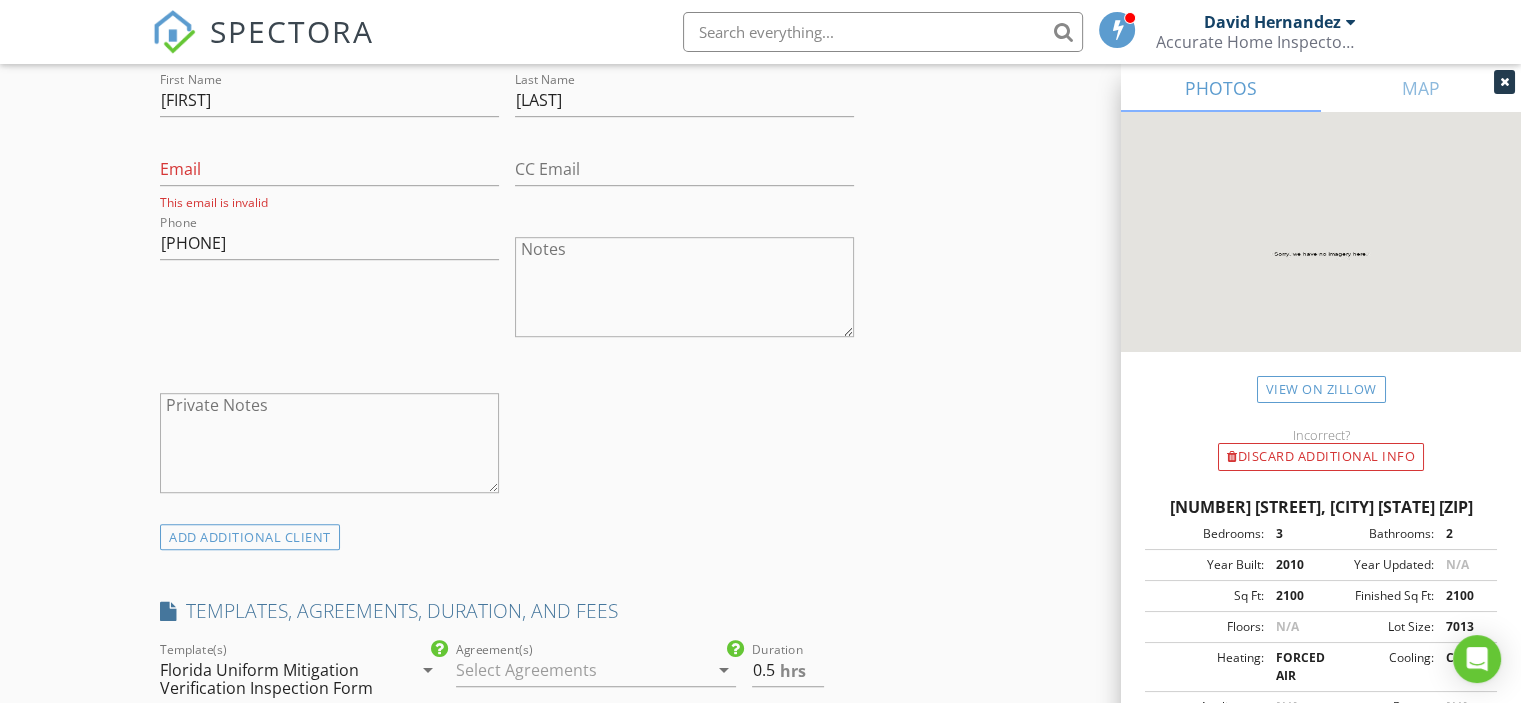 scroll, scrollTop: 1066, scrollLeft: 0, axis: vertical 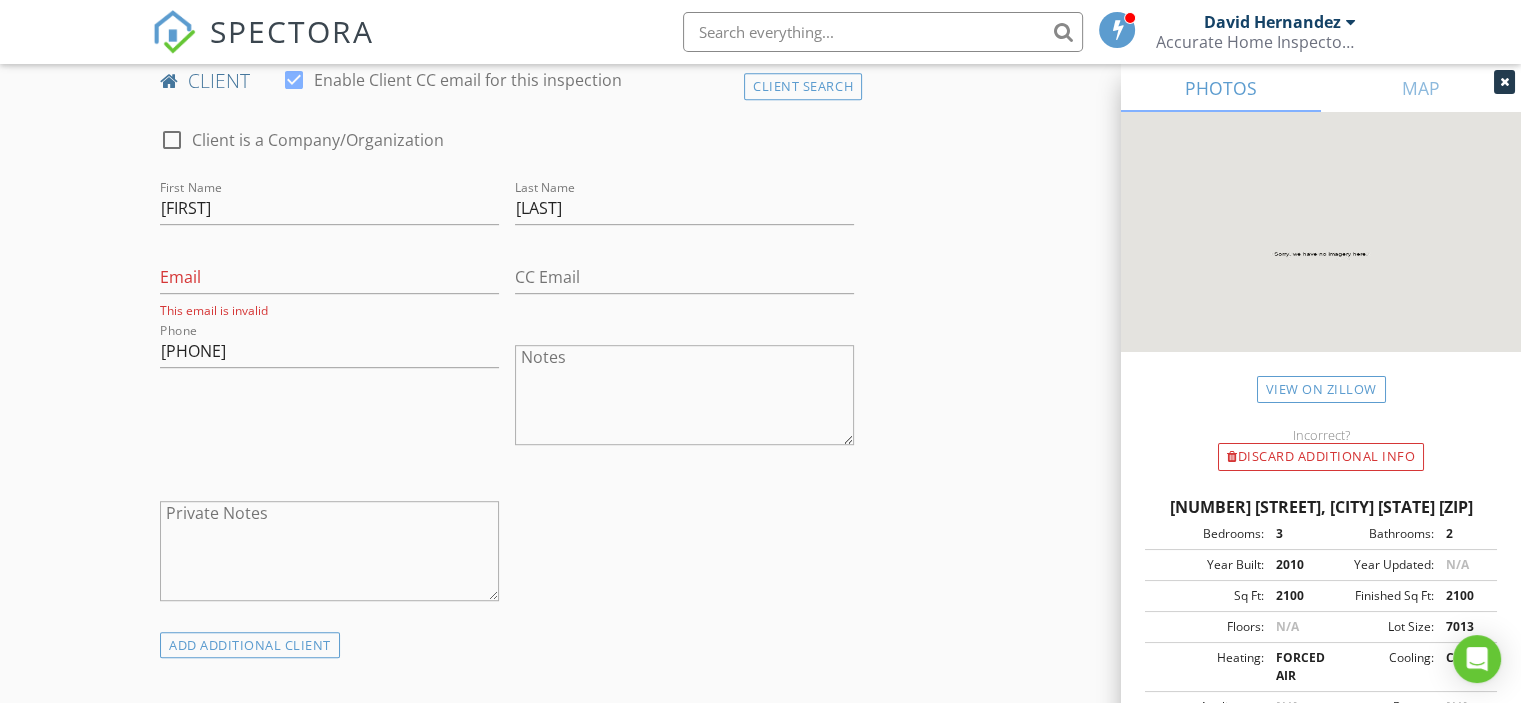 type on "$50 Friends & Family Discount (Angie M." 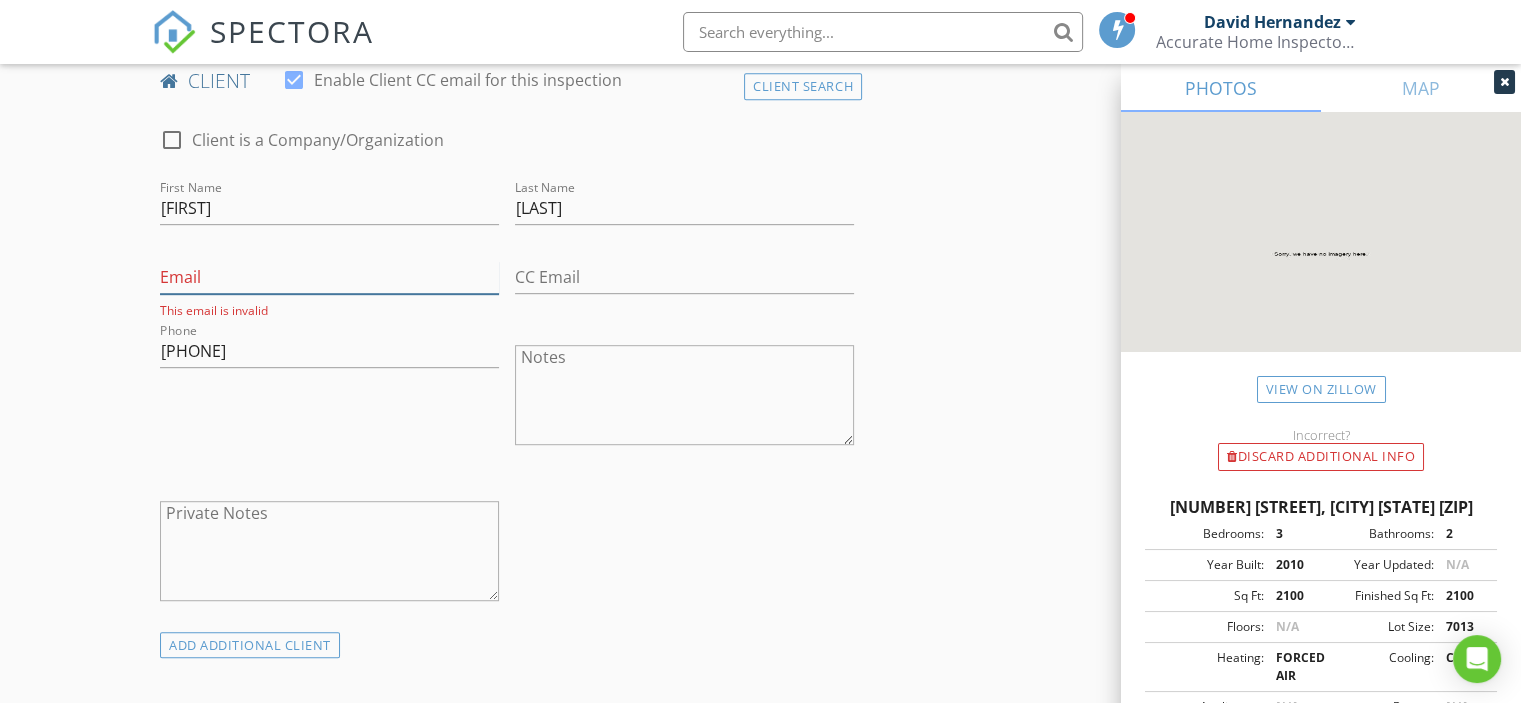 click on "Email" at bounding box center [329, 277] 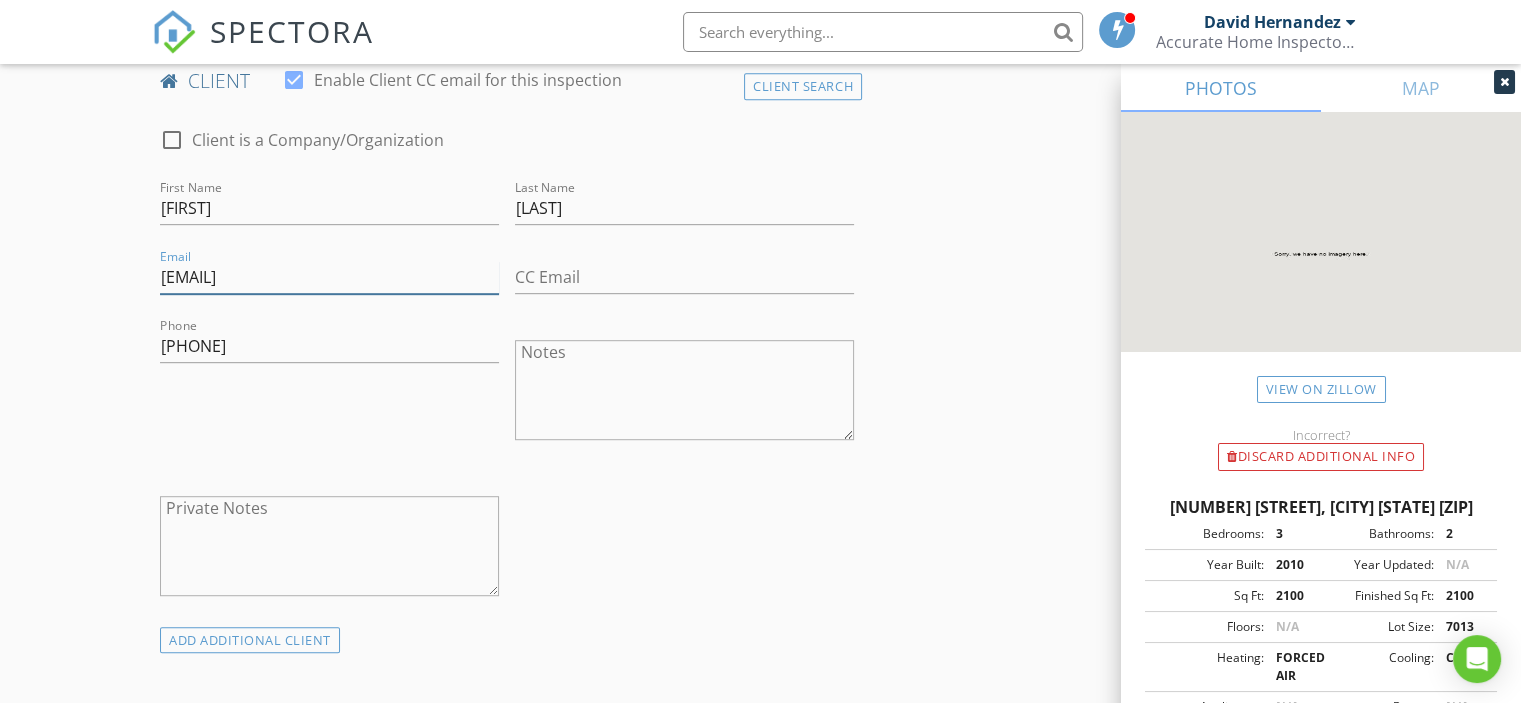 type on "[USERNAME]@example.com" 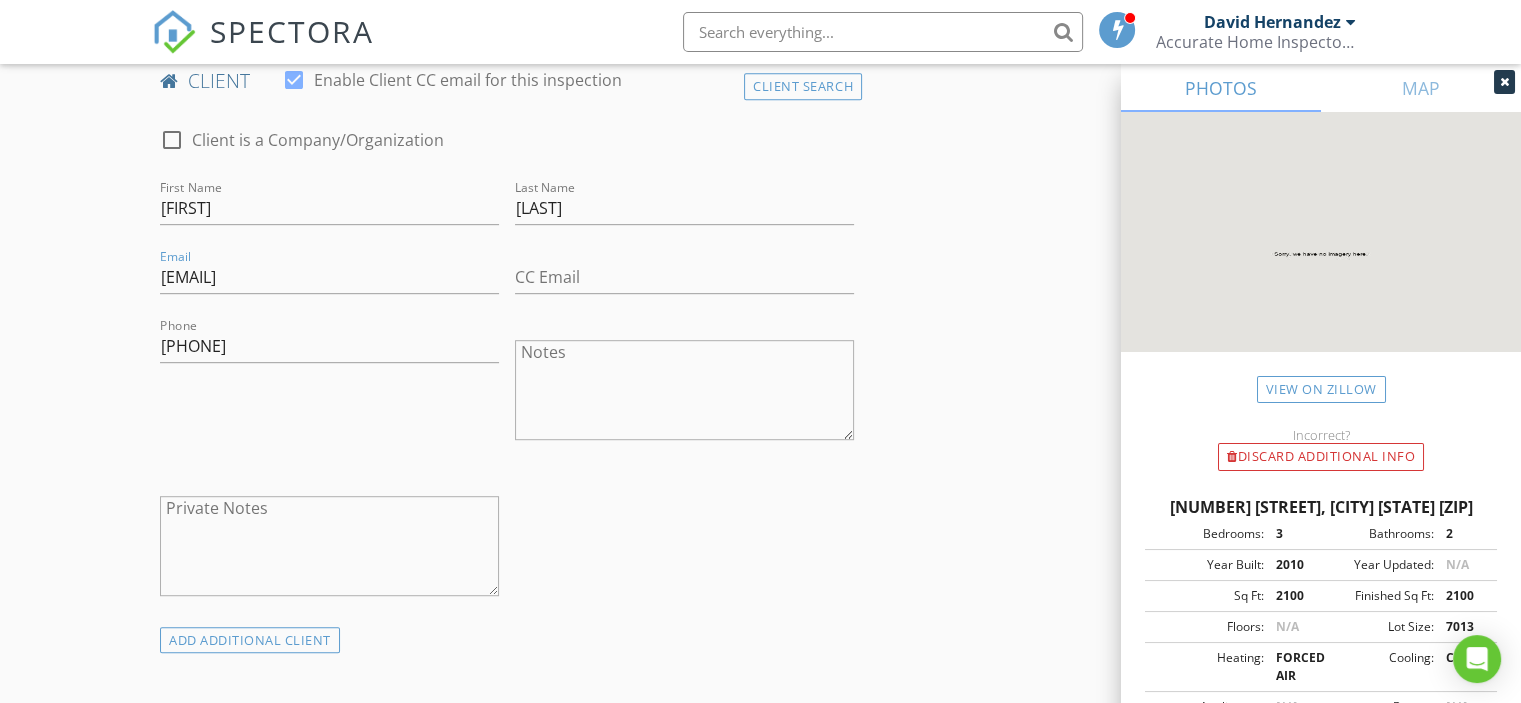 click on "INSPECTOR(S)
check_box   David Hernandez   PRIMARY   David Hernandez arrow_drop_down   check_box_outline_blank David Hernandez specifically requested
Date/Time
08/05/2025 11:00 AM
Location
Address Search       Address 2692 Brightside Ct   Unit   City Cape Coral   State FL   Zip 33991   County Lee     Square Feet 2100   Year Built 2010   Foundation Slab arrow_drop_down     David Hernandez     28.6 miles     (an hour)
client
check_box Enable Client CC email for this inspection   Client Search     check_box_outline_blank Client is a Company/Organization     First Name Babu   Last Name Mathew   Email babu.mathew245@gmail.com   CC Email   Phone 239-282-8238           Notes   Private Notes
ADD ADDITIONAL client
SERVICES
check_box_outline_blank   Mold Testing     Radon Test" at bounding box center [760, 985] 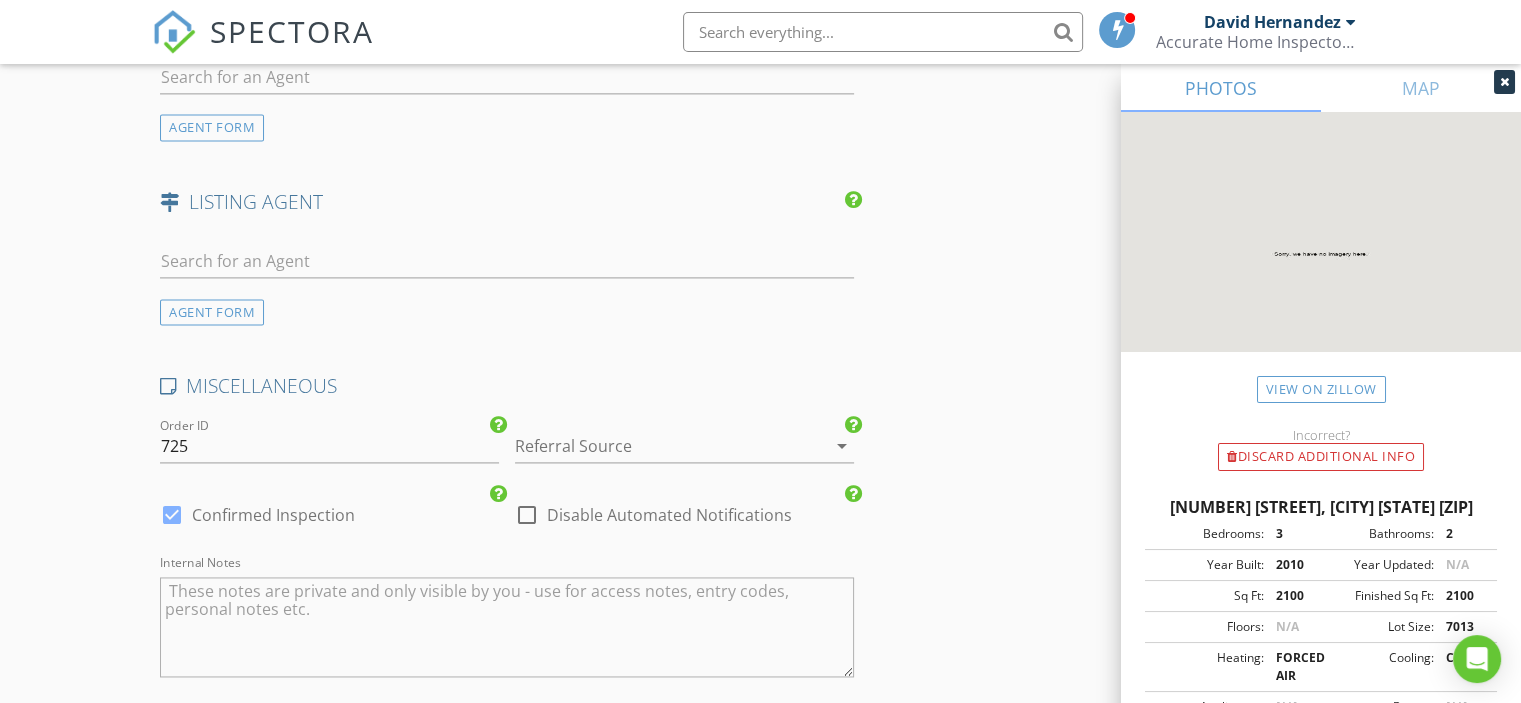 scroll, scrollTop: 2800, scrollLeft: 0, axis: vertical 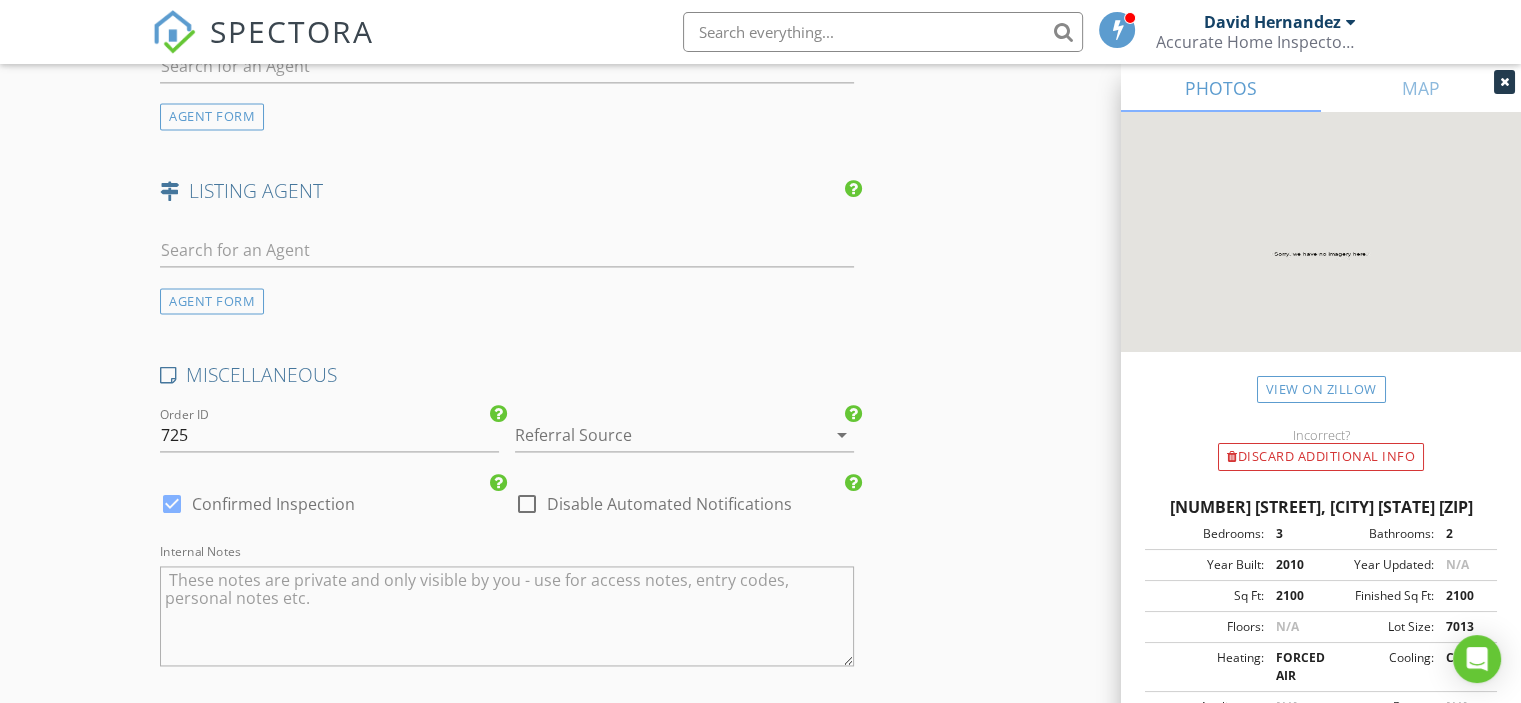 click at bounding box center [656, 435] 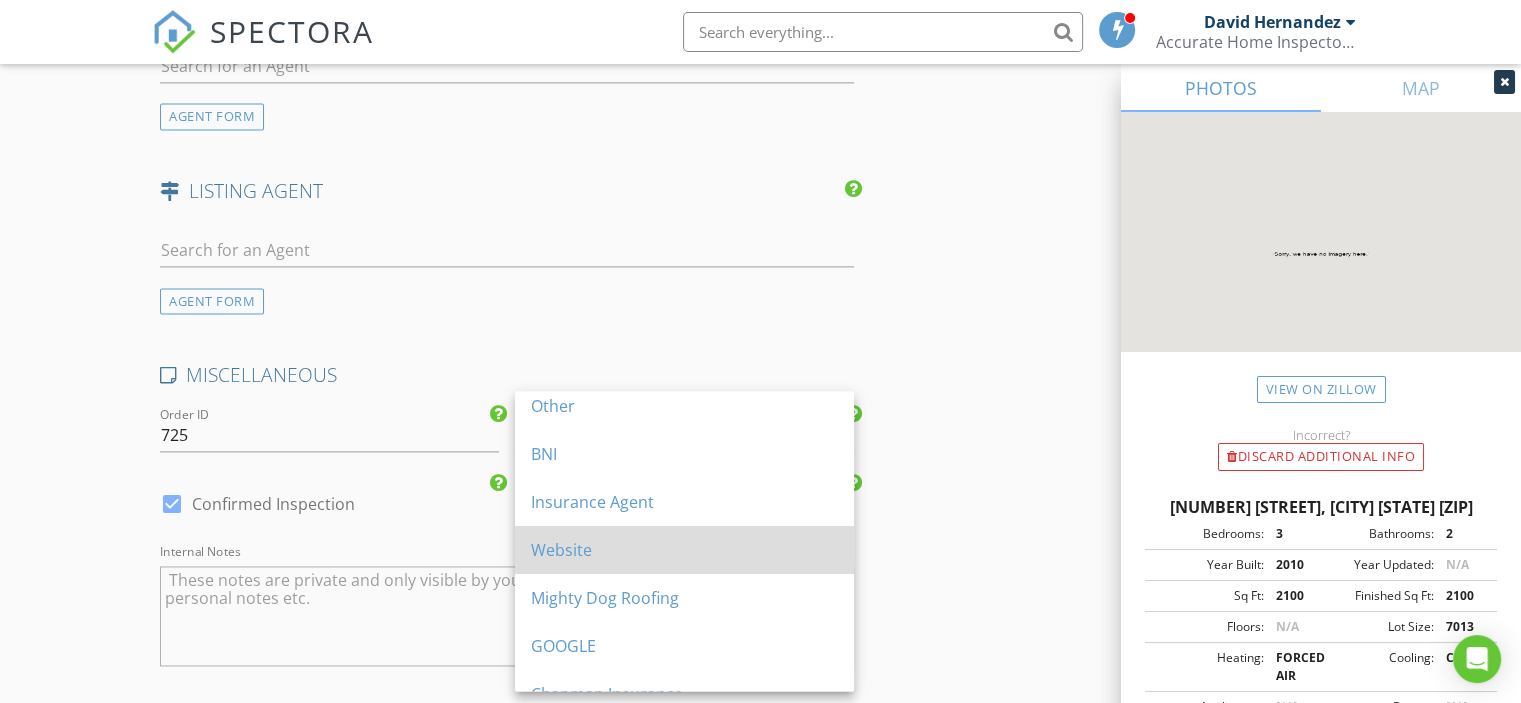 scroll, scrollTop: 180, scrollLeft: 0, axis: vertical 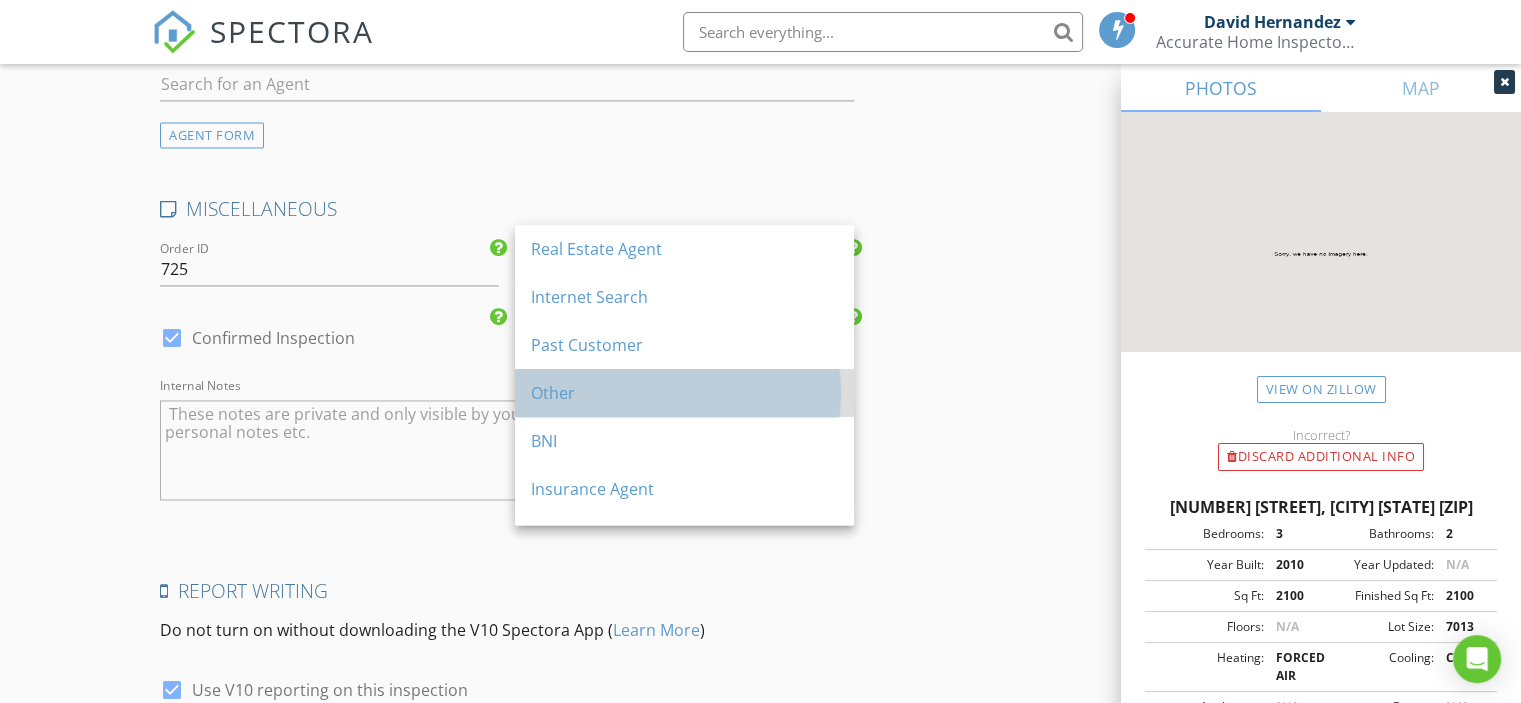 click on "Other" at bounding box center [684, 393] 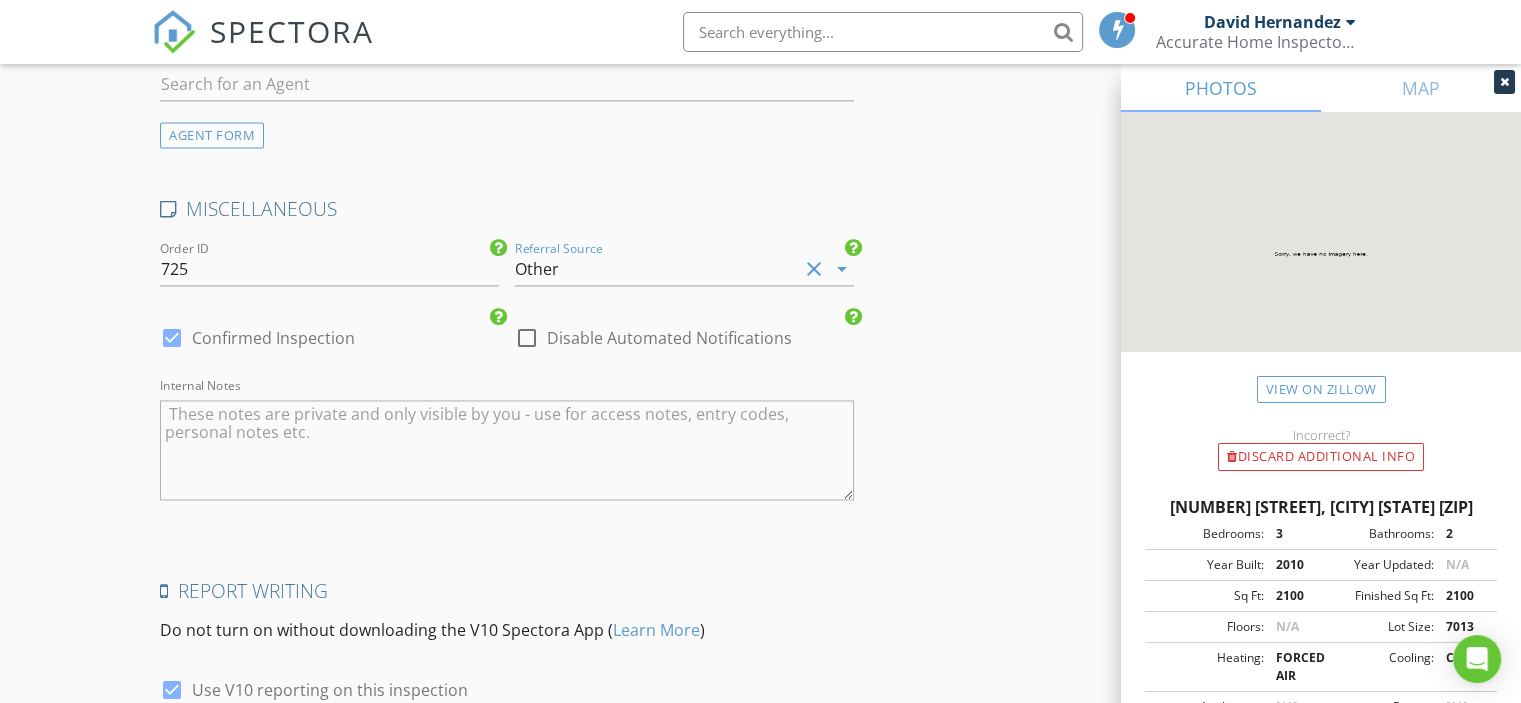 click on "INSPECTOR(S)
check_box   David Hernandez   PRIMARY   David Hernandez arrow_drop_down   check_box_outline_blank David Hernandez specifically requested
Date/Time
08/05/2025 11:00 AM
Location
Address Search       Address 2692 Brightside Ct   Unit   City Cape Coral   State FL   Zip 33991   County Lee     Square Feet 2100   Year Built 2010   Foundation Slab arrow_drop_down     David Hernandez     28.6 miles     (an hour)
client
check_box Enable Client CC email for this inspection   Client Search     check_box_outline_blank Client is a Company/Organization     First Name Babu   Last Name Mathew   Email babu.mathew245@gmail.com   CC Email   Phone 239-282-8238           Notes   Private Notes
ADD ADDITIONAL client
SERVICES
check_box_outline_blank   Mold Testing     Radon Test" at bounding box center [760, -915] 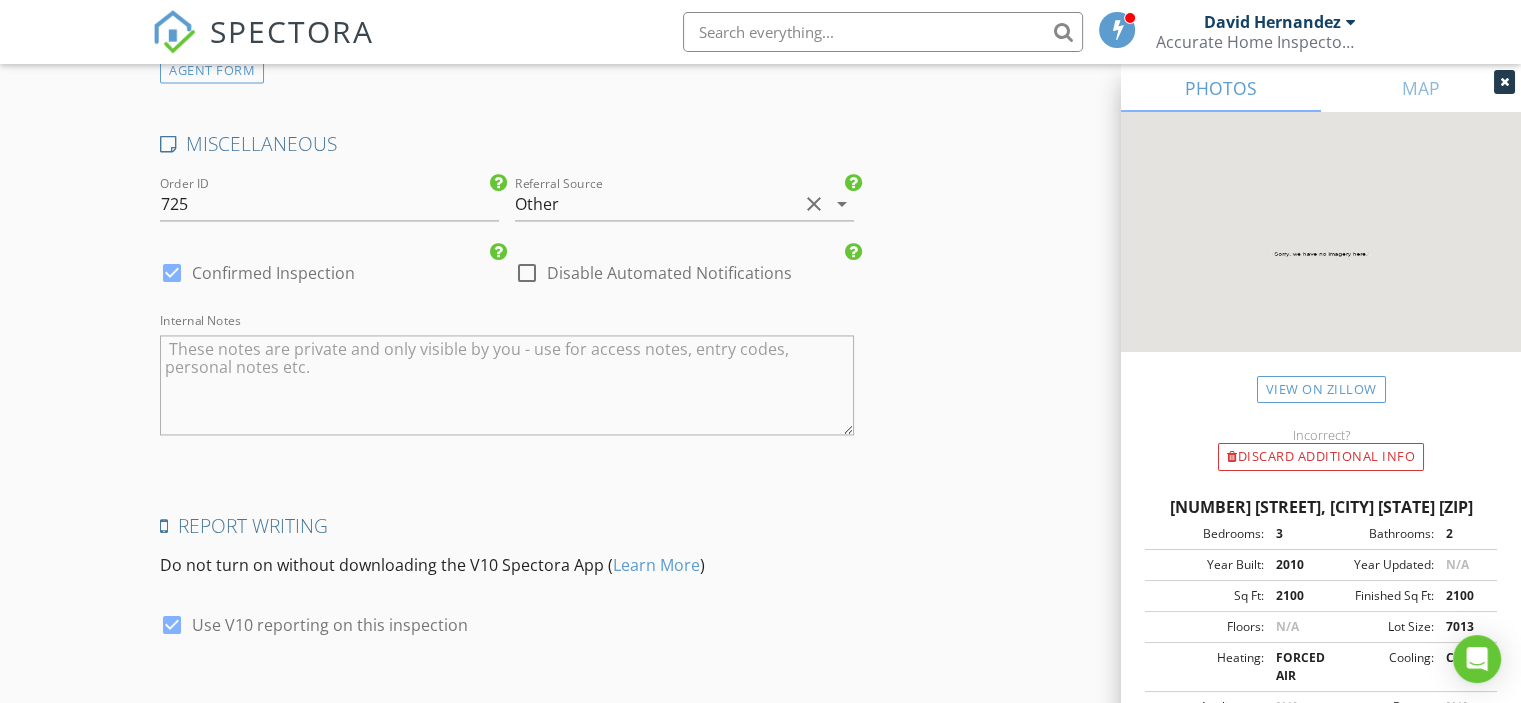 scroll, scrollTop: 3148, scrollLeft: 0, axis: vertical 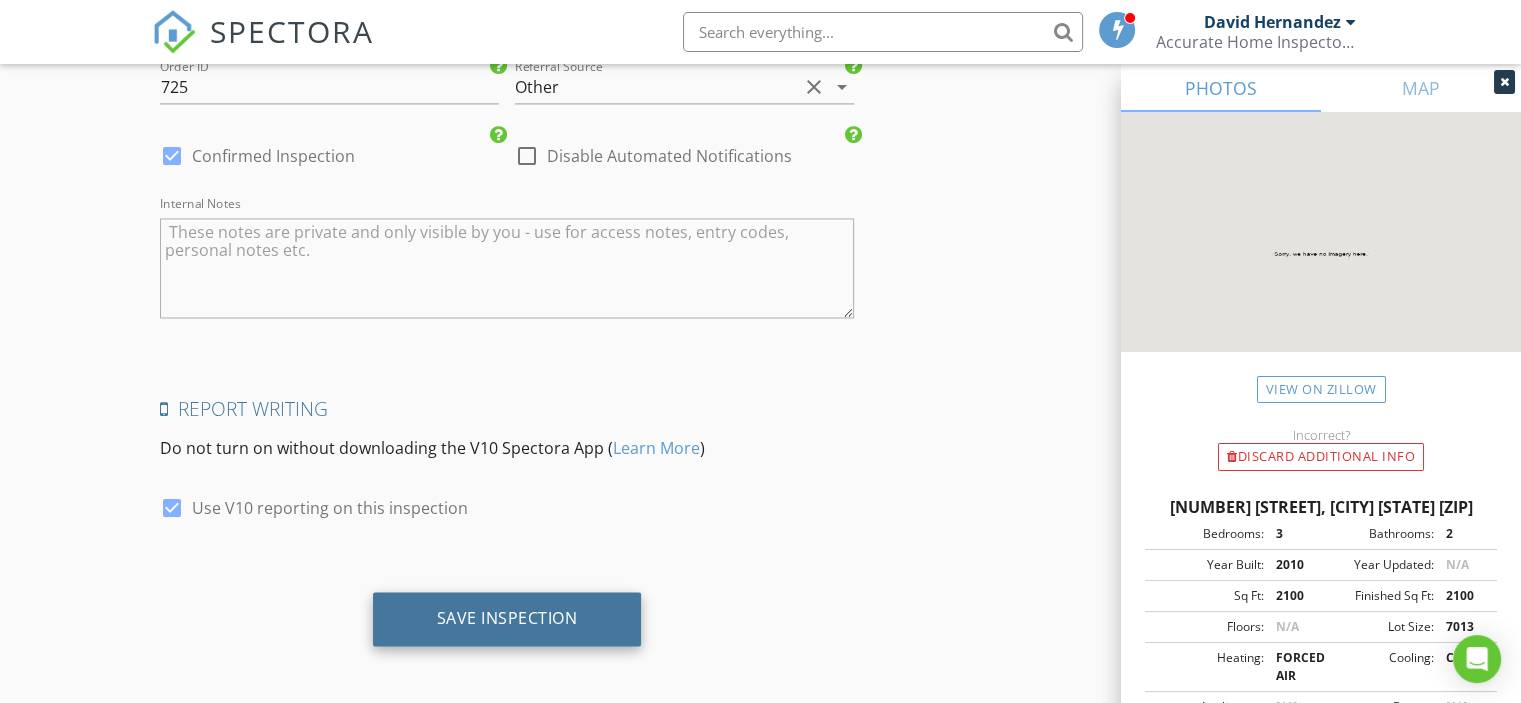 click on "Save Inspection" at bounding box center (507, 618) 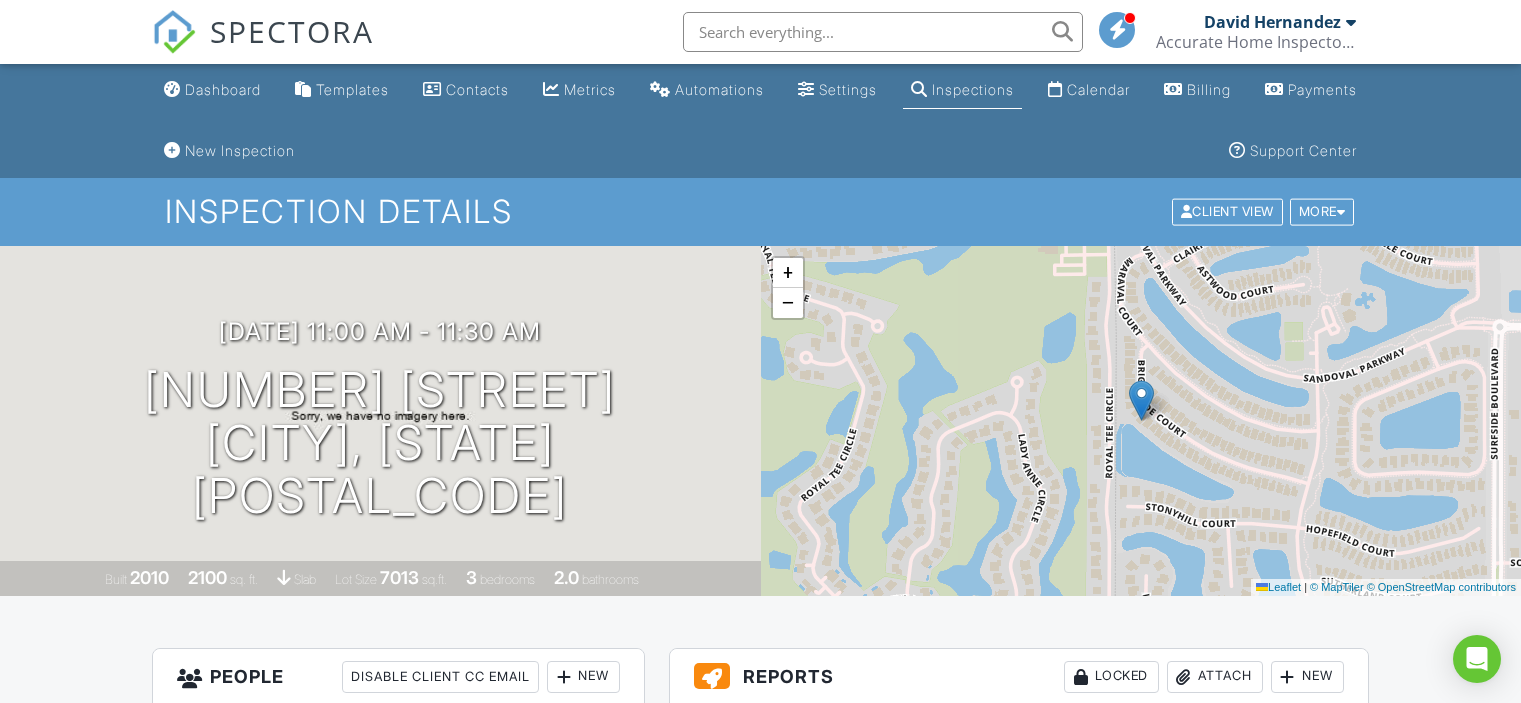 scroll, scrollTop: 0, scrollLeft: 0, axis: both 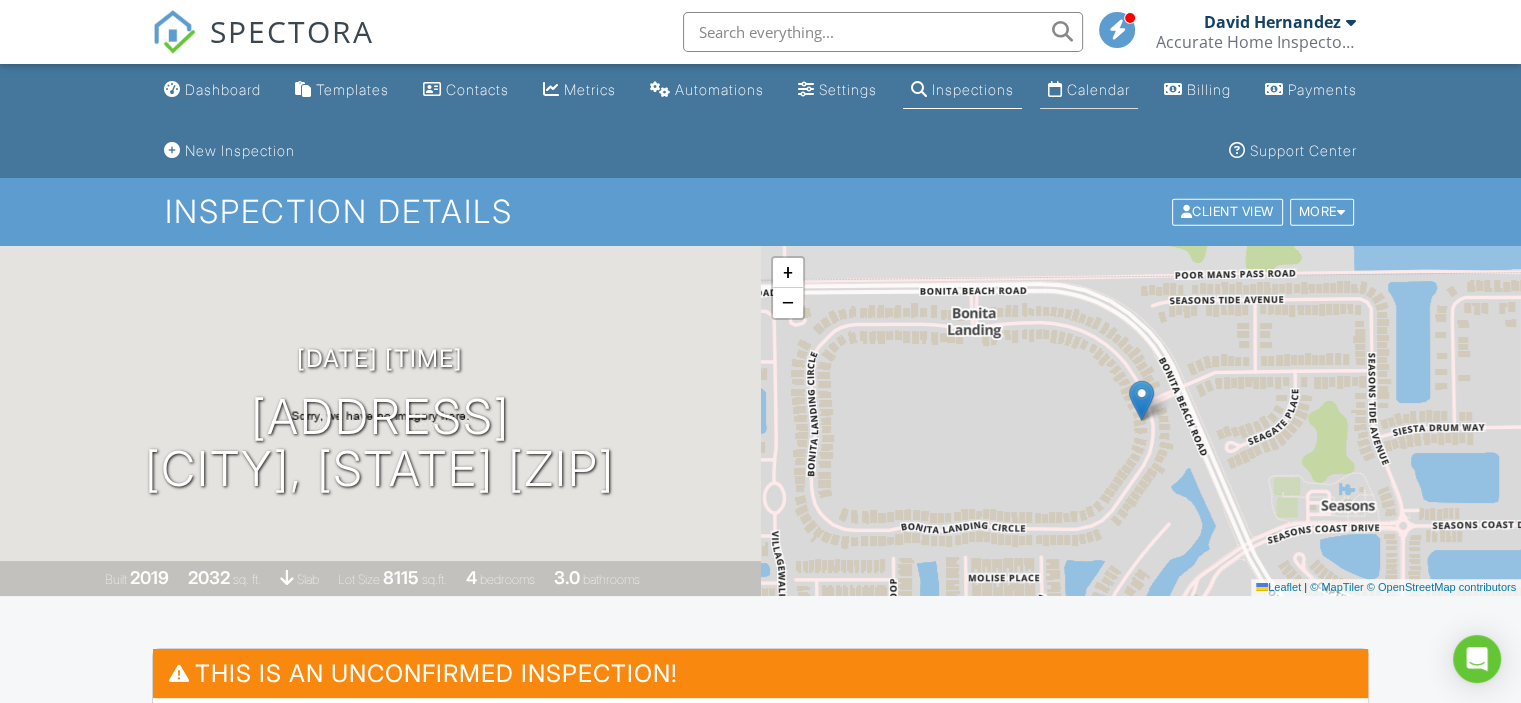 click on "Calendar" at bounding box center (1098, 89) 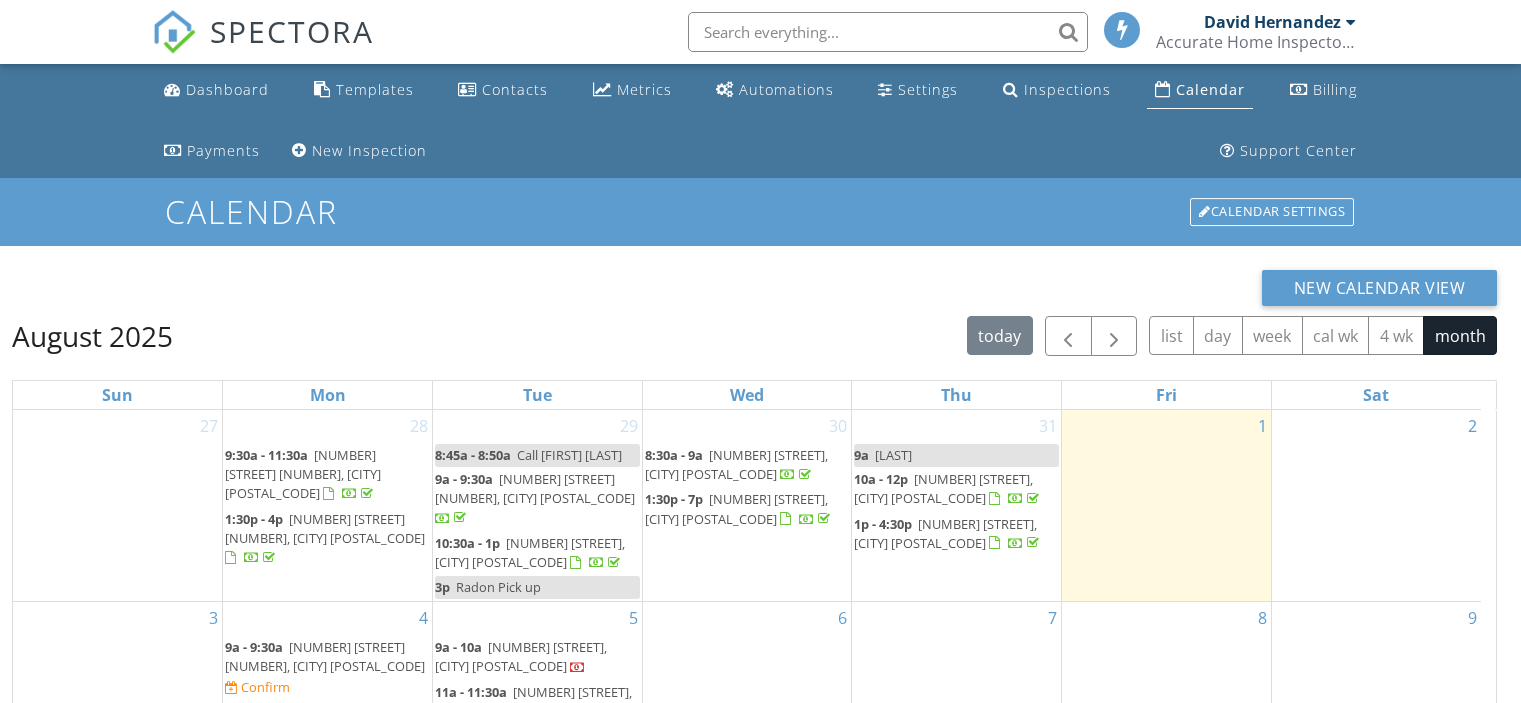 scroll, scrollTop: 0, scrollLeft: 0, axis: both 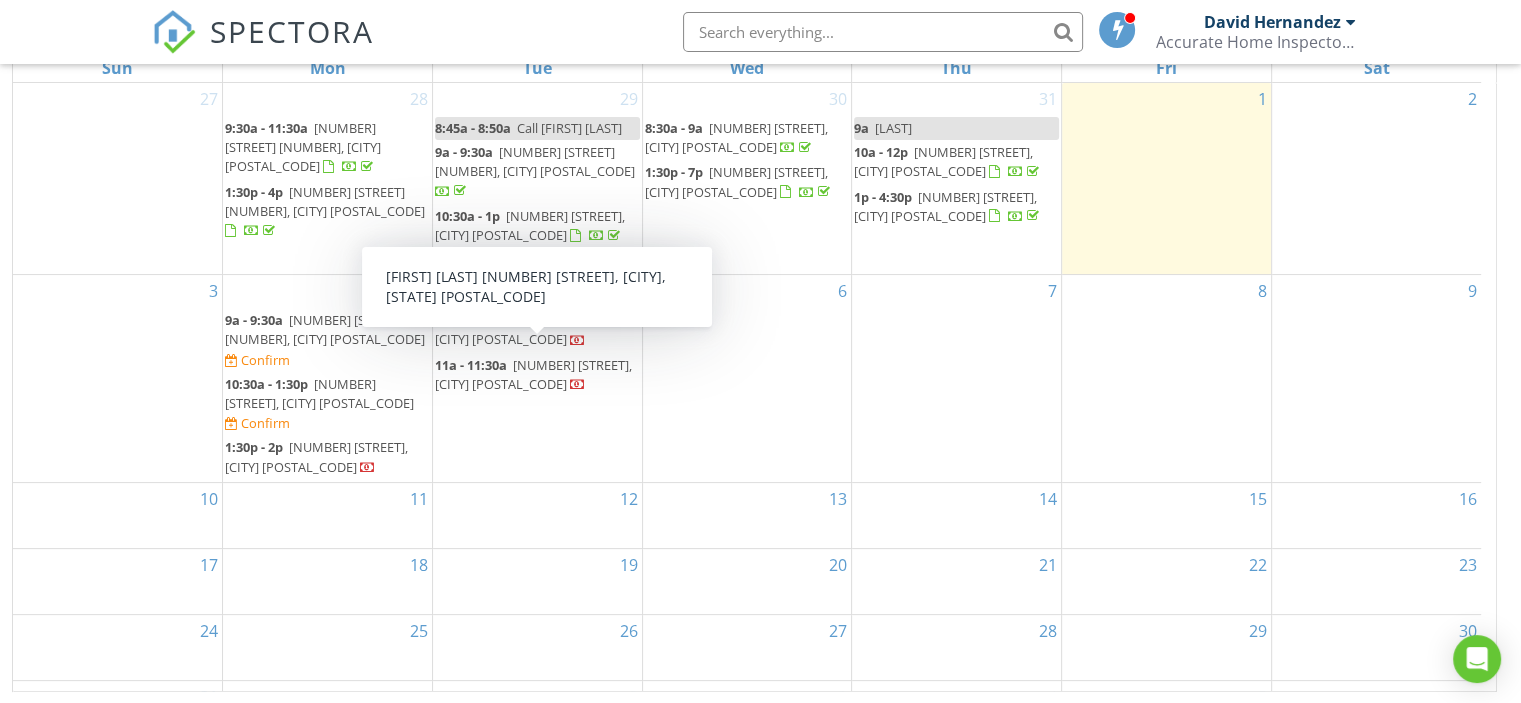 click on "11a - 11:30a" at bounding box center (471, 365) 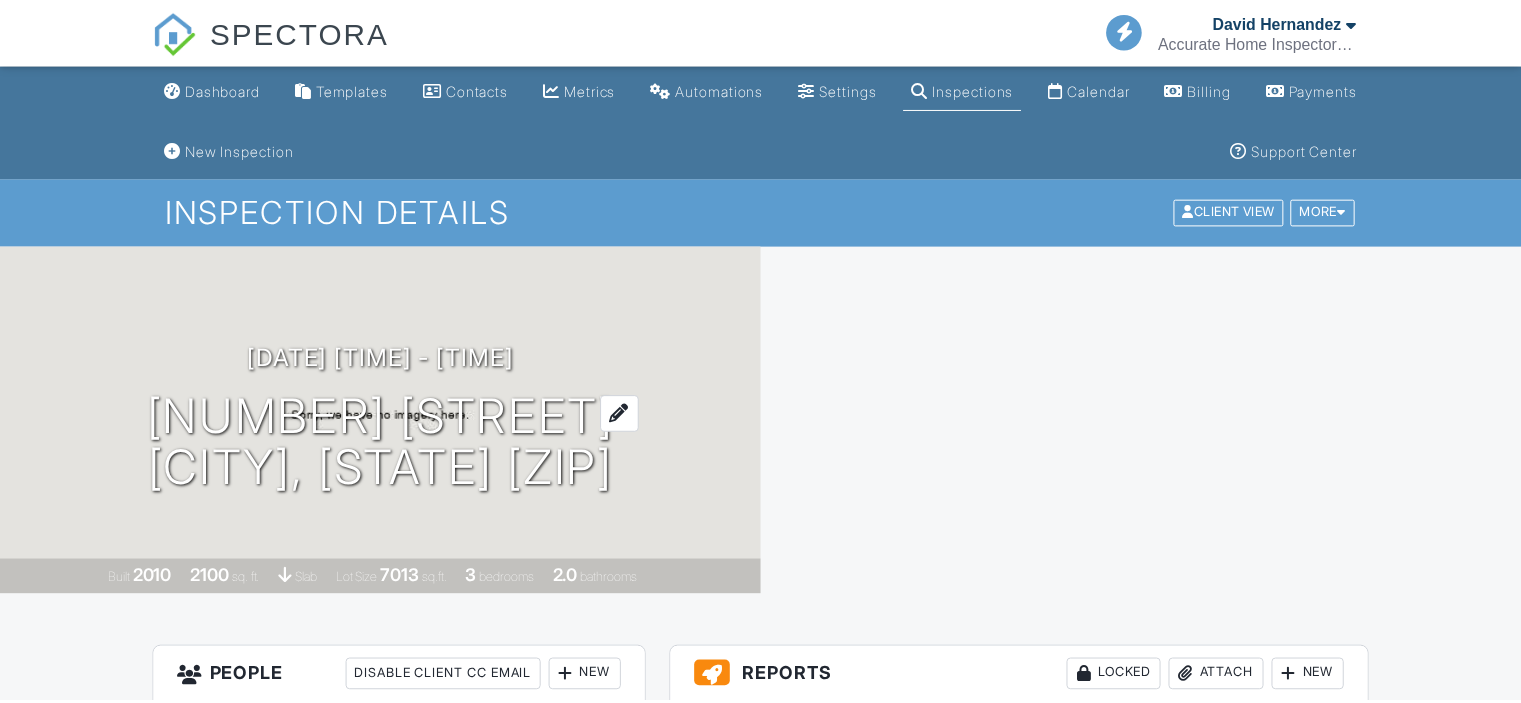 scroll, scrollTop: 0, scrollLeft: 0, axis: both 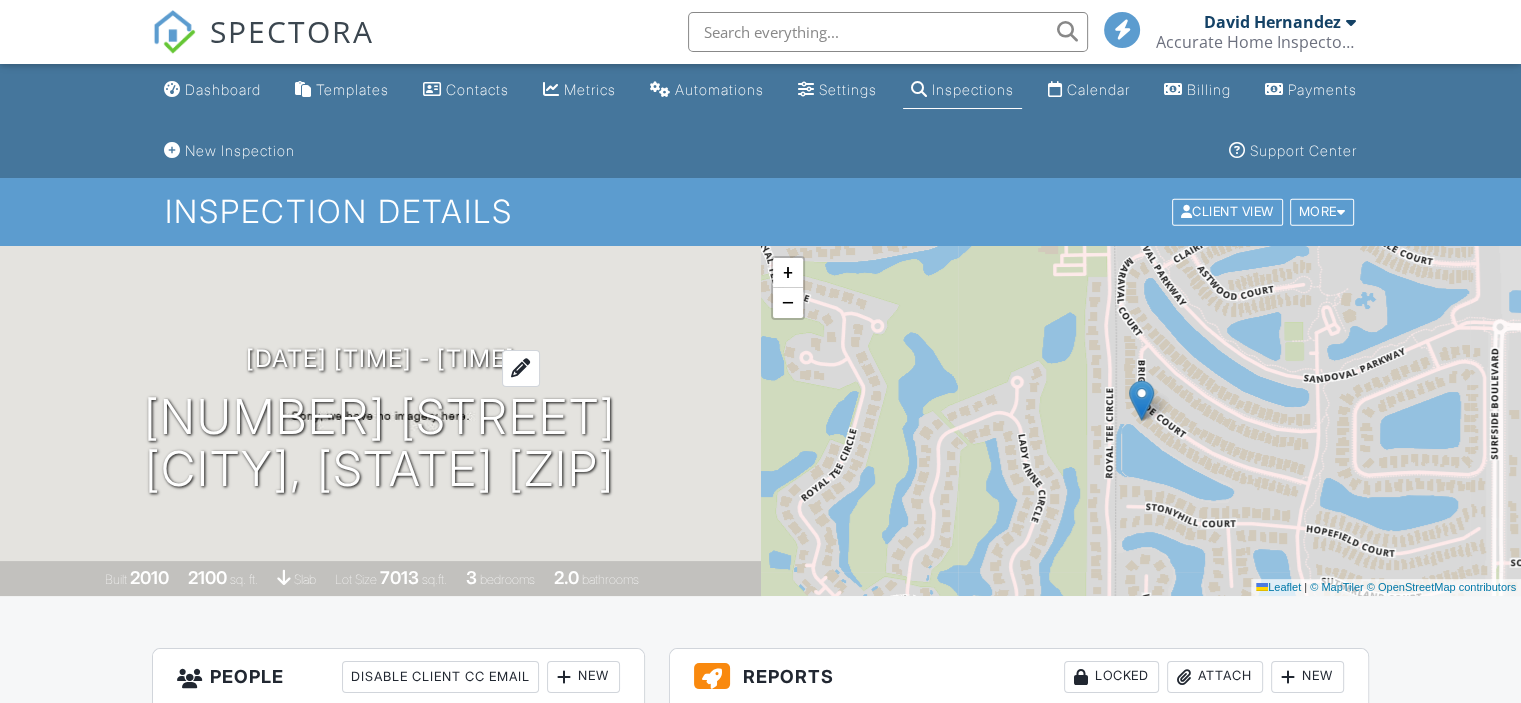 click at bounding box center [521, 368] 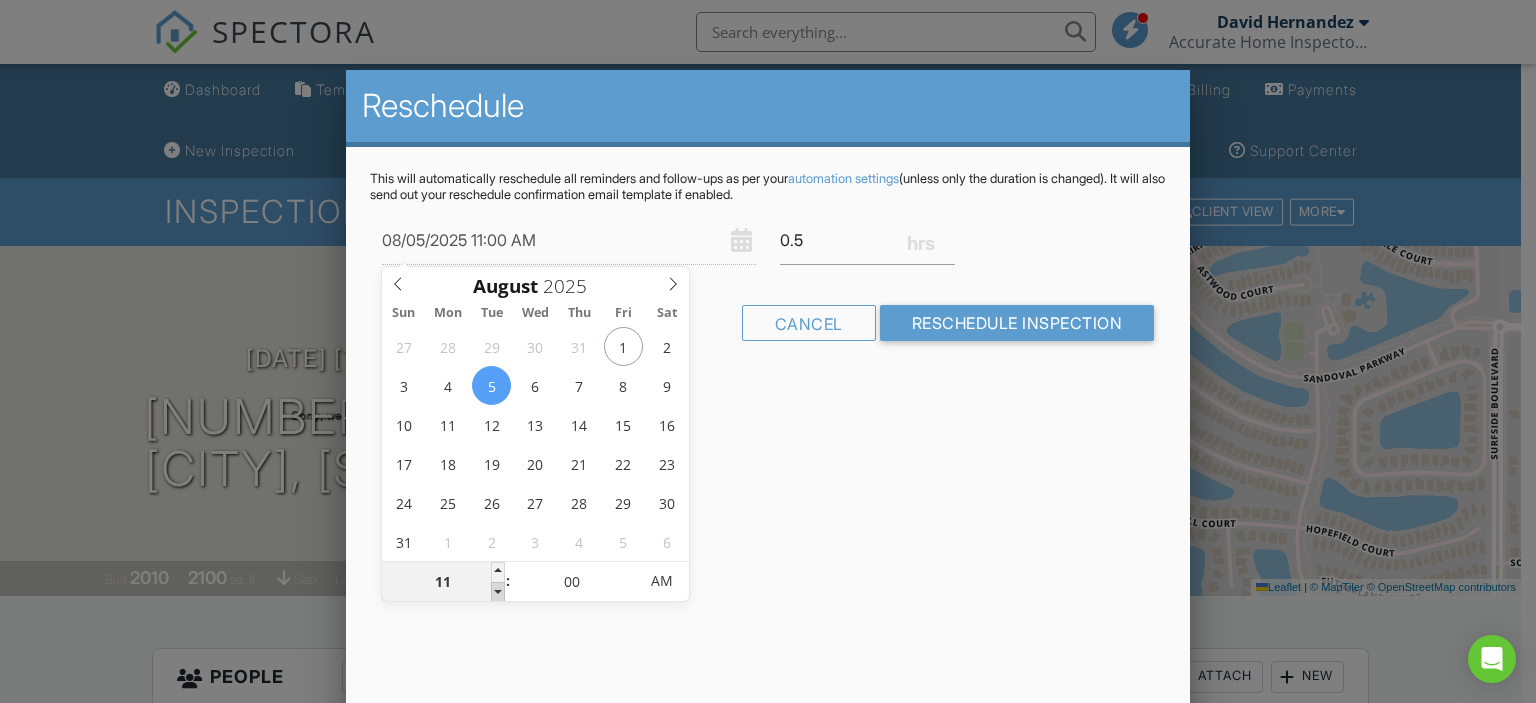 type on "10" 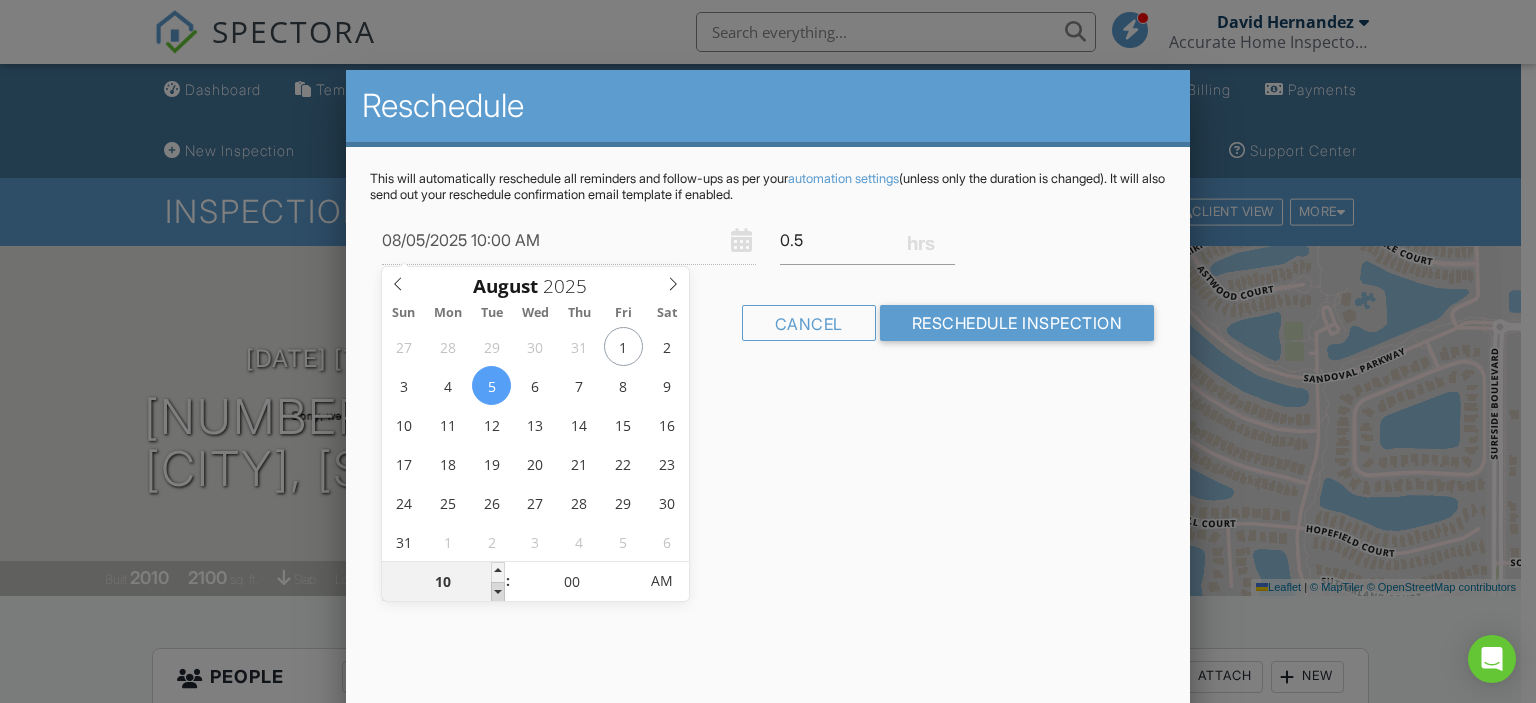 click at bounding box center [498, 592] 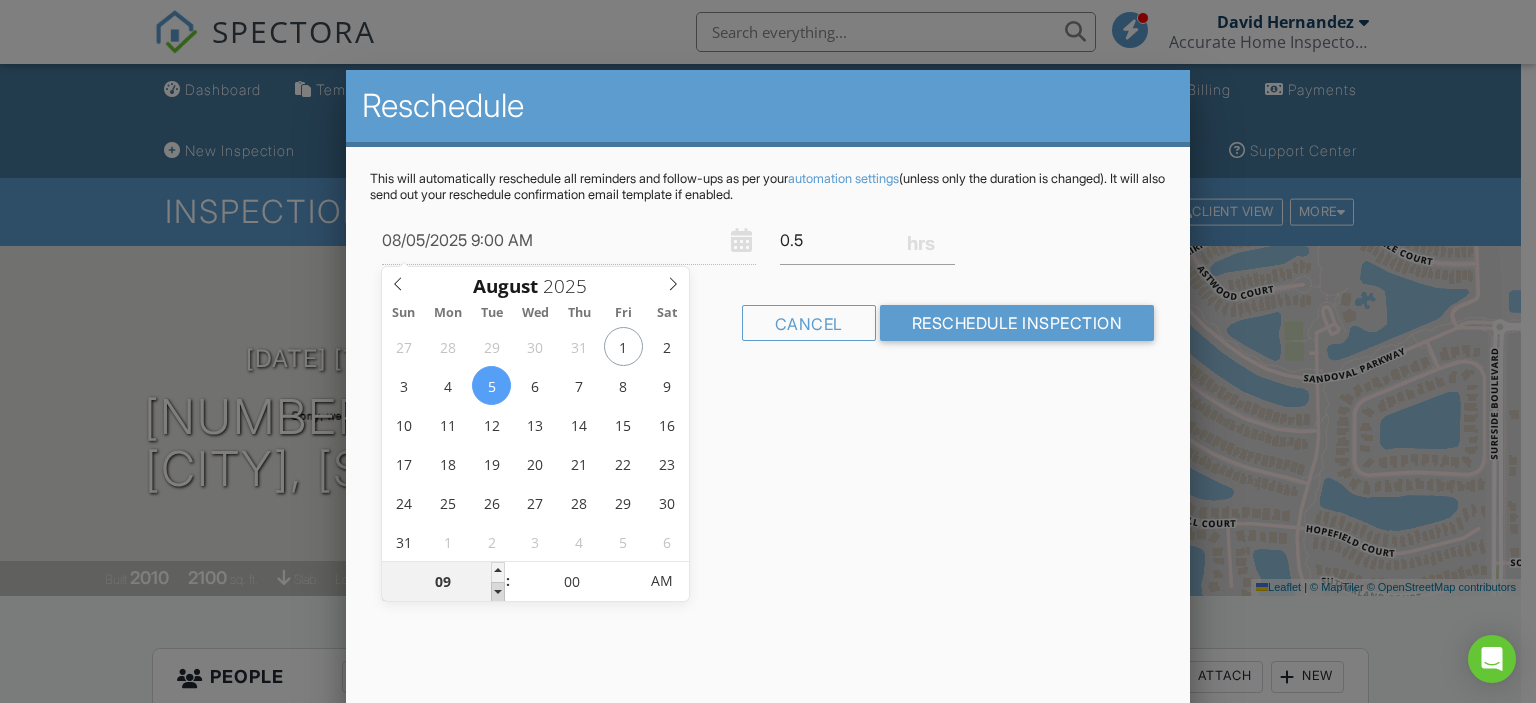 click at bounding box center (498, 592) 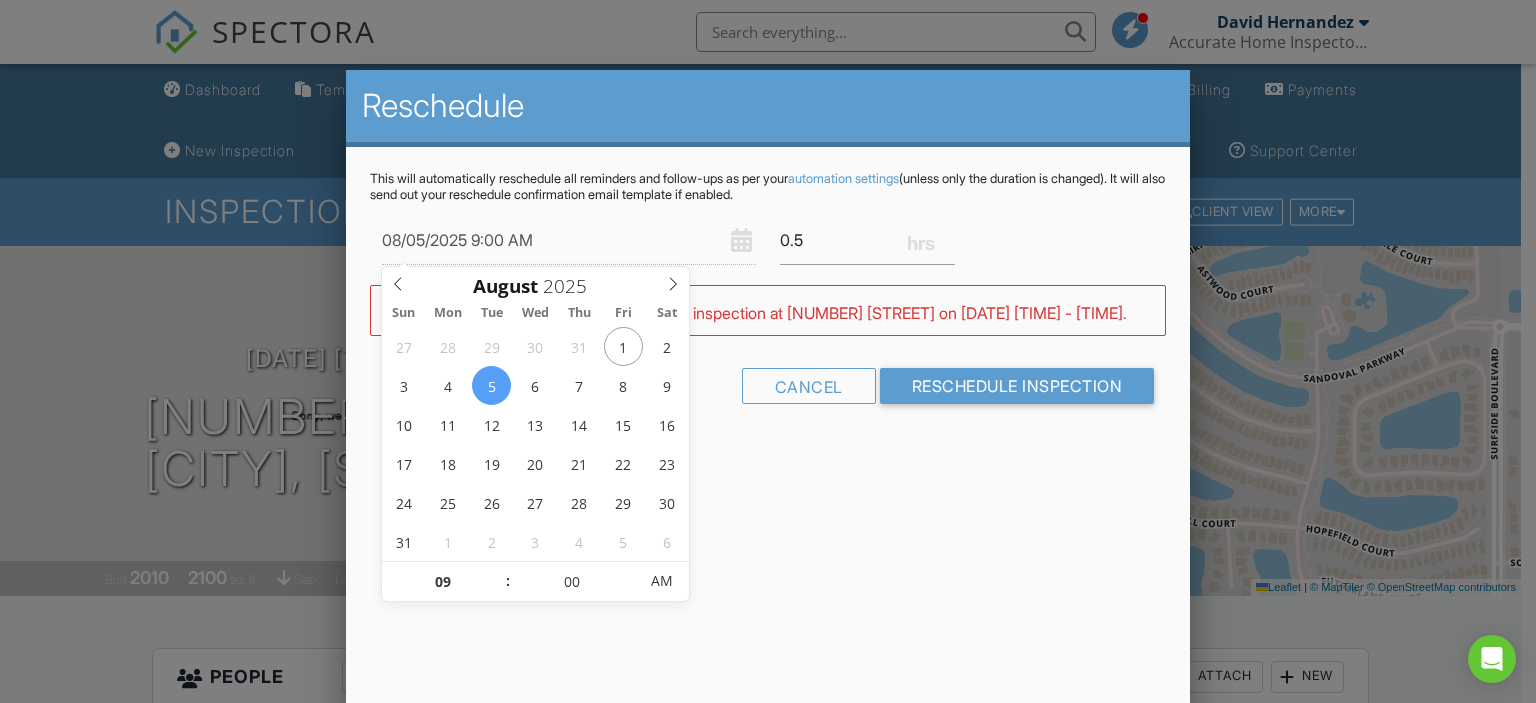 click on "Reschedule
This will automatically reschedule all reminders and follow-ups as per your  automation settings  (unless only the duration is changed). It will also send out your reschedule confirmation email template if enabled.
08/05/2025 9:00 AM
0.5
Warning: this date/time is in the past.
WARNING: Conflicts with David Hernandez's inspection at 3683 Olde Cottage Ln on 08/05/2025  9:00 am - 10:00 am.
Cancel
Reschedule Inspection" at bounding box center (768, 420) 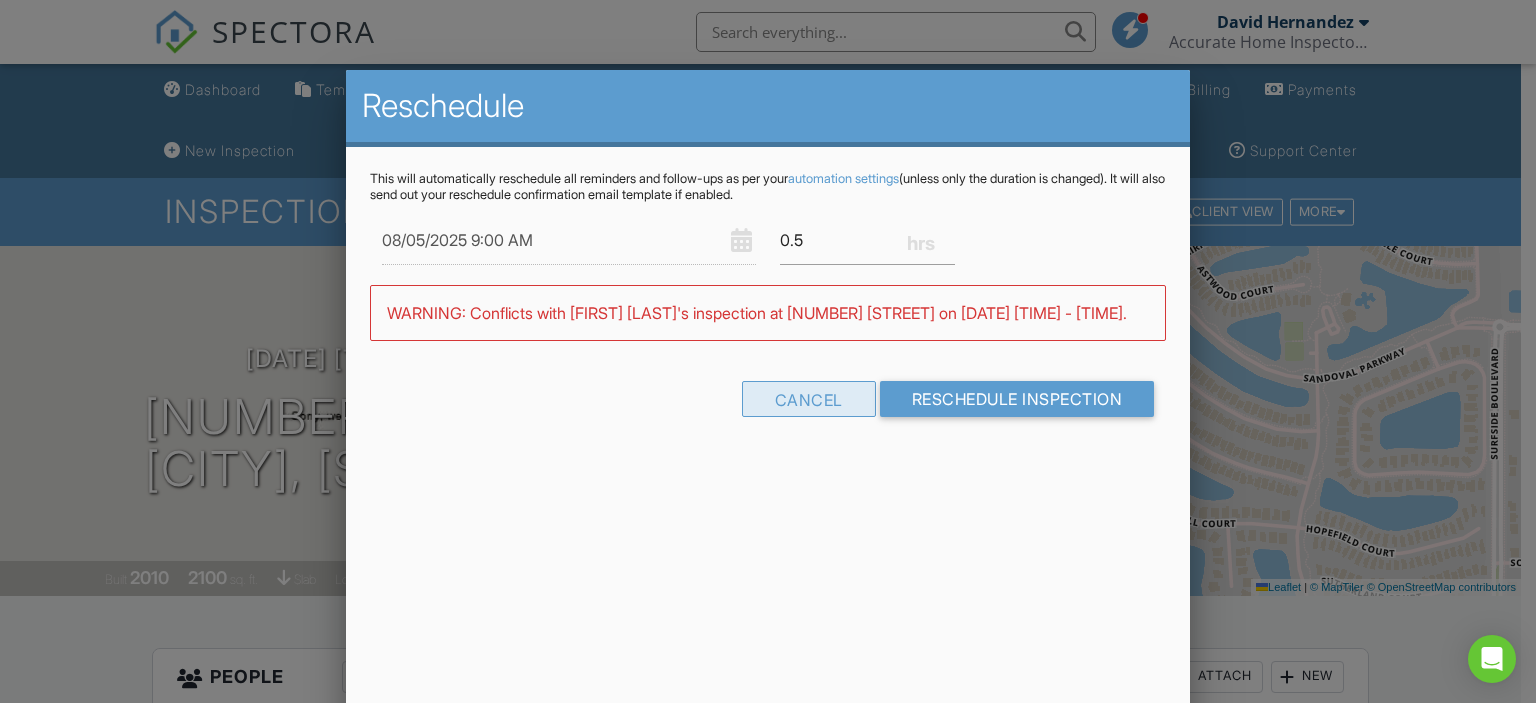 click on "Cancel" at bounding box center (809, 399) 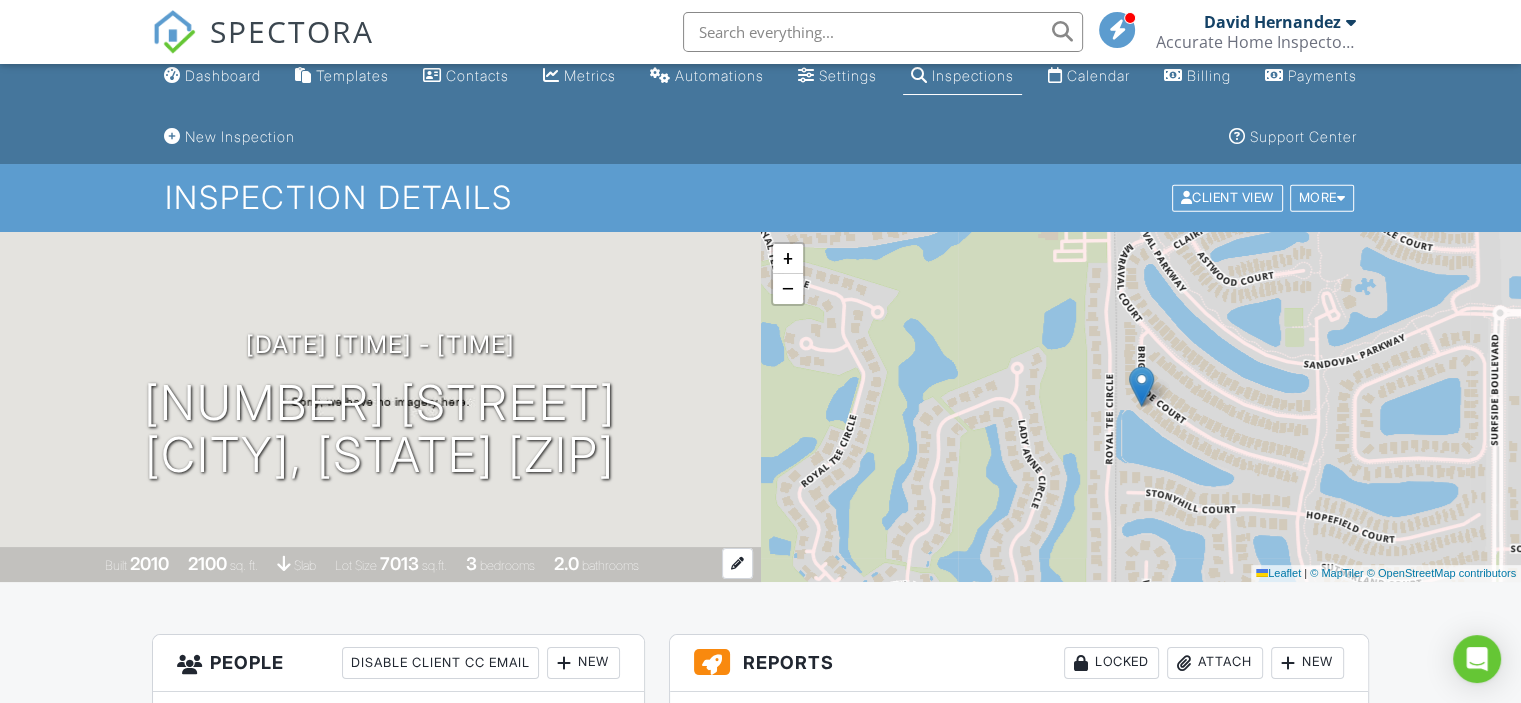 scroll, scrollTop: 0, scrollLeft: 0, axis: both 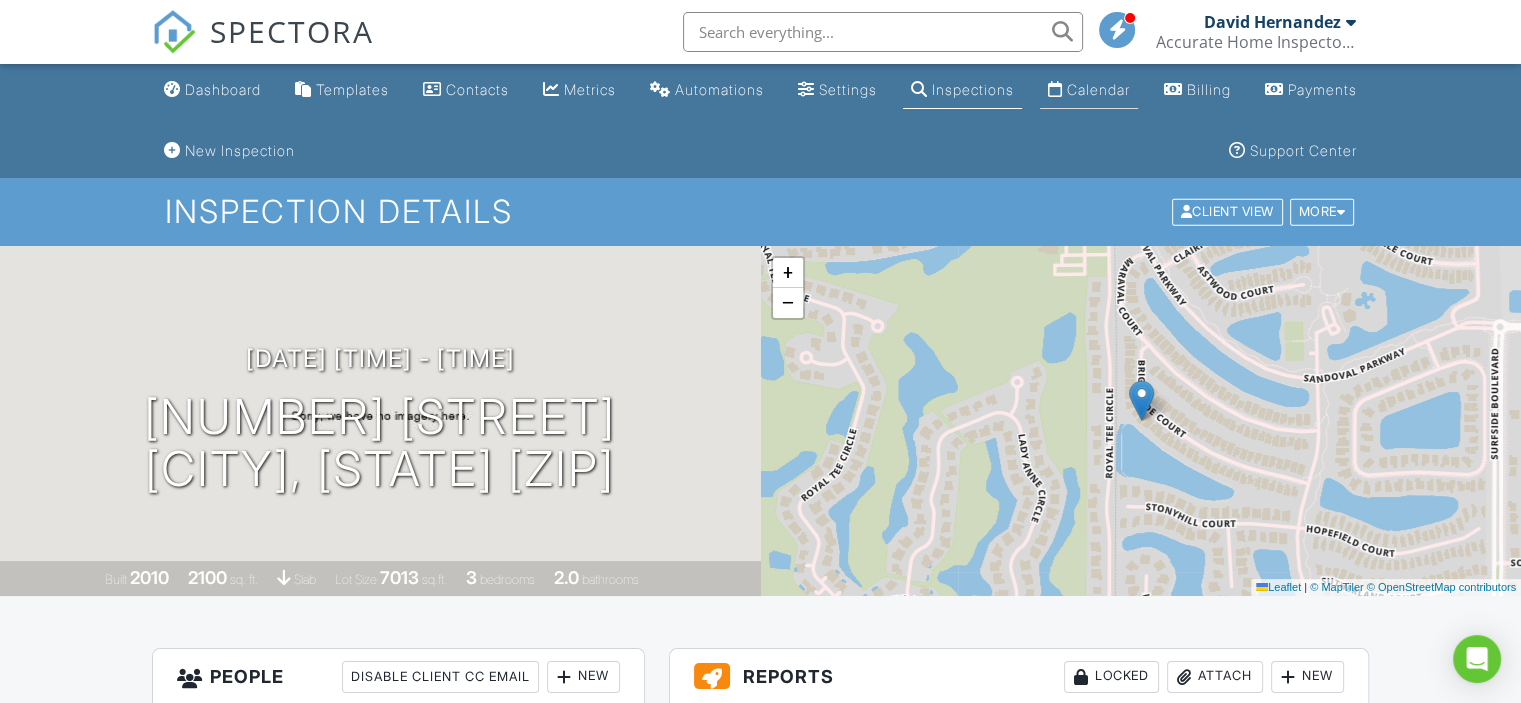 click on "Calendar" at bounding box center [1089, 90] 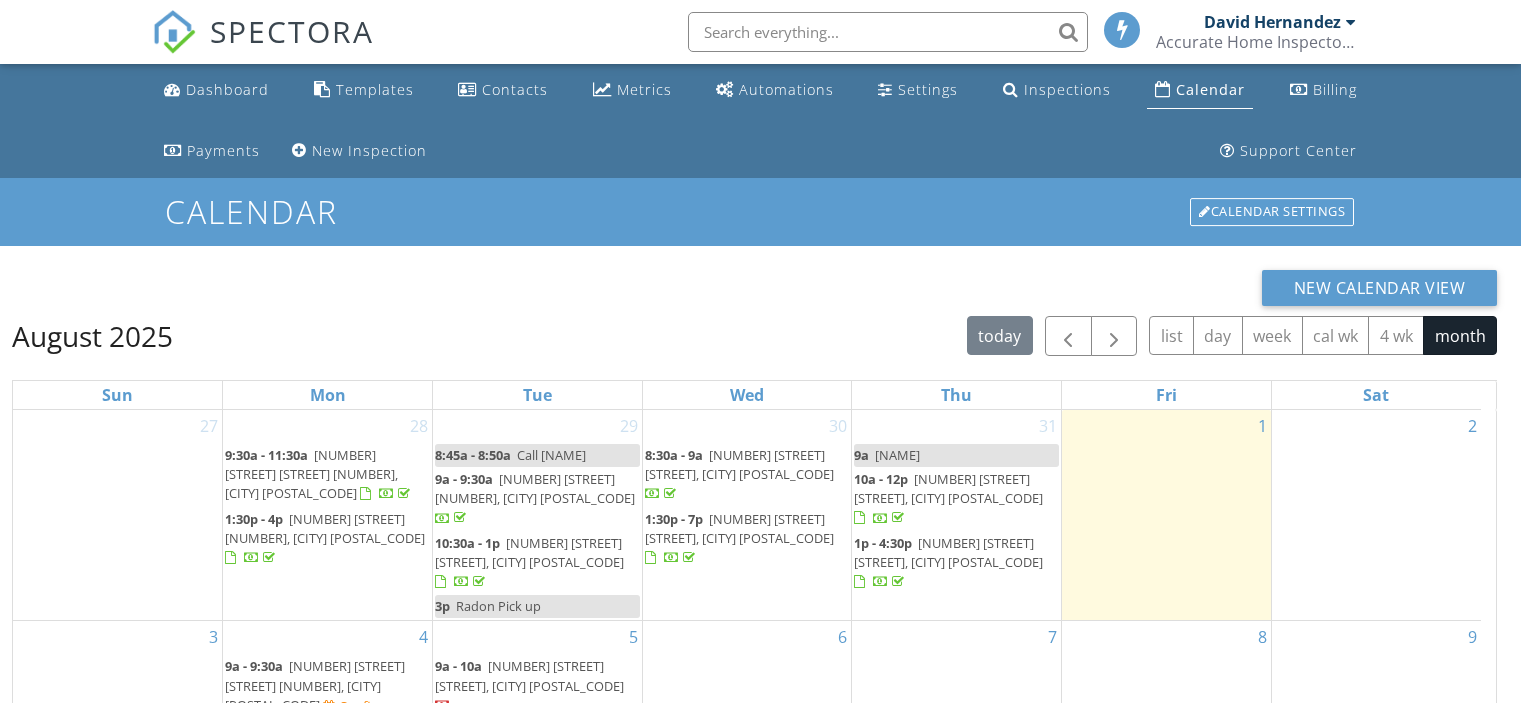 scroll, scrollTop: 0, scrollLeft: 0, axis: both 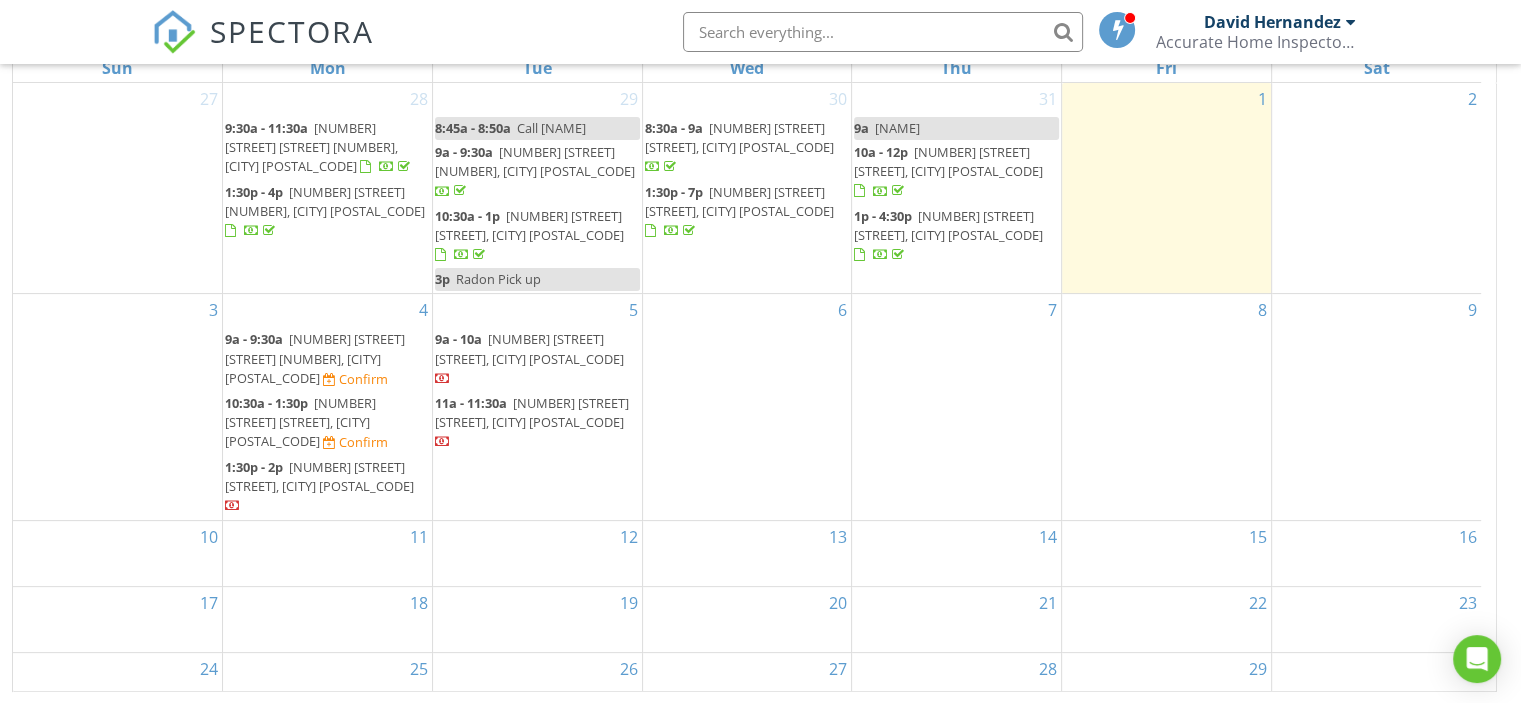 click on "[NUMBER] [STREET] [STREET], [CITY] [POSTAL_CODE]" at bounding box center [532, 412] 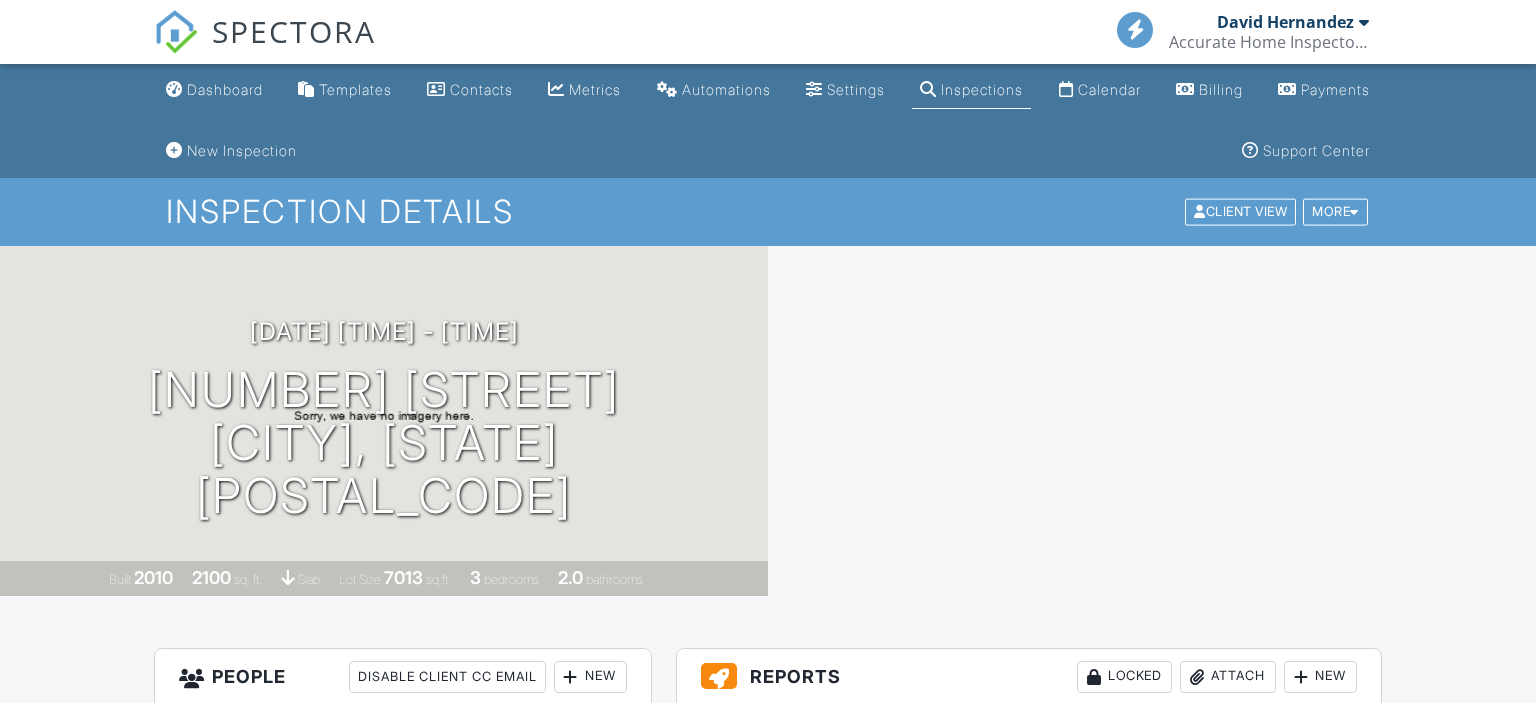 scroll, scrollTop: 0, scrollLeft: 0, axis: both 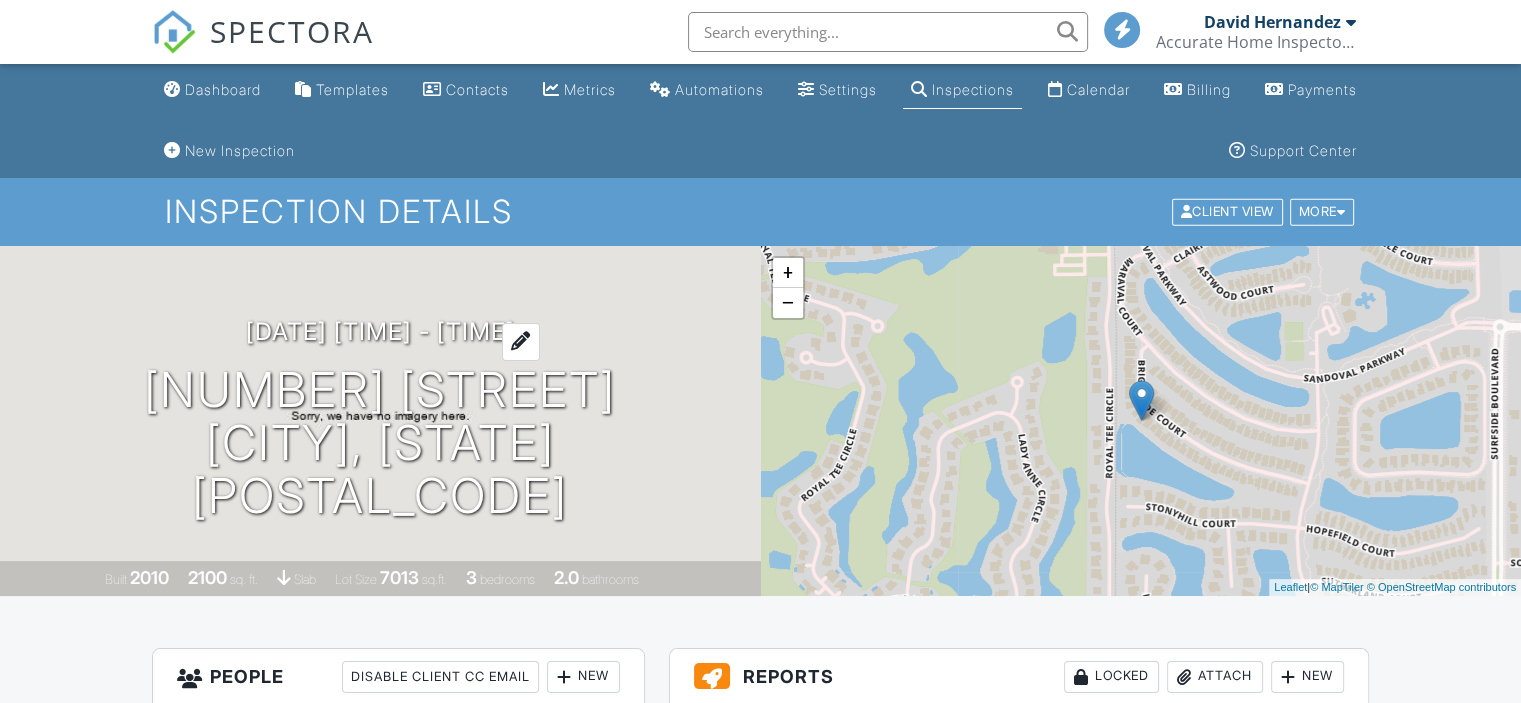 click at bounding box center (521, 341) 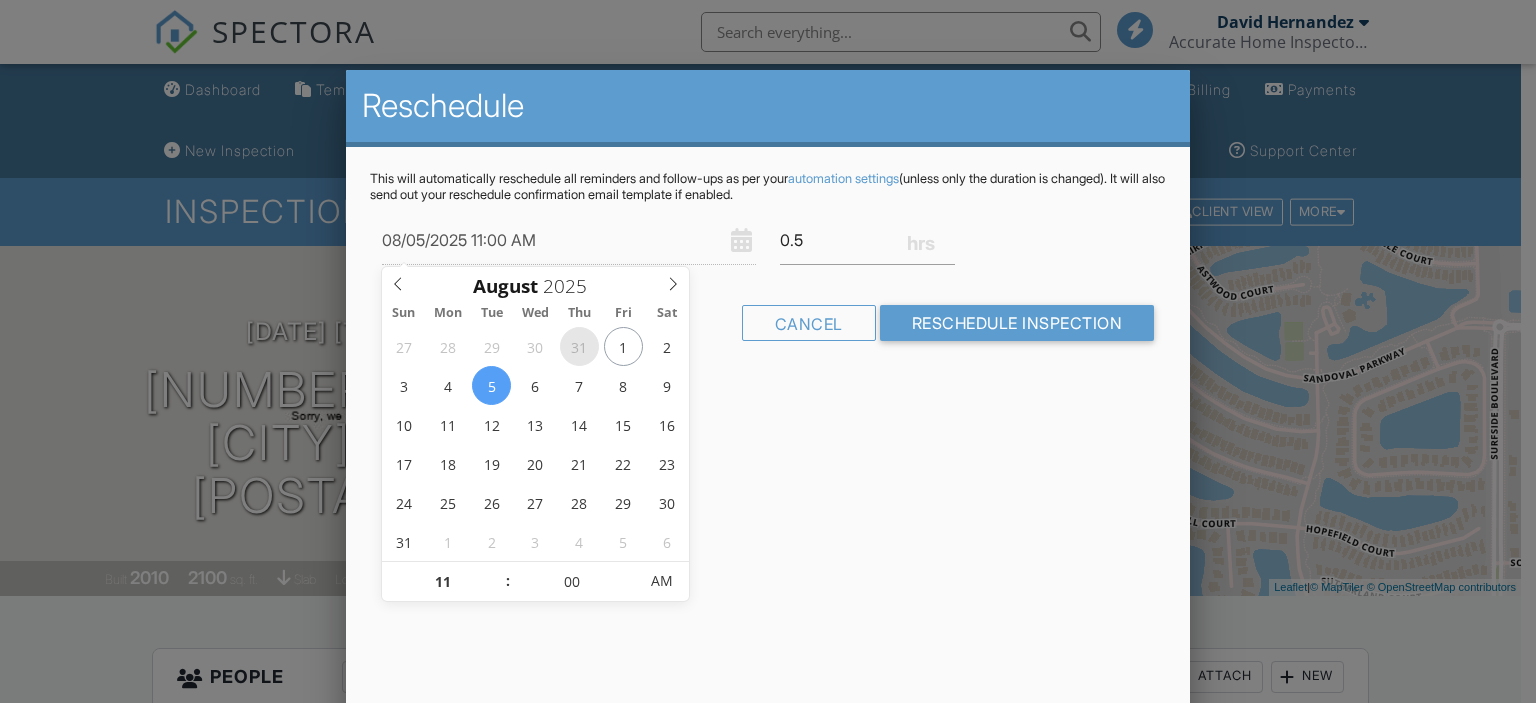 scroll, scrollTop: 0, scrollLeft: 0, axis: both 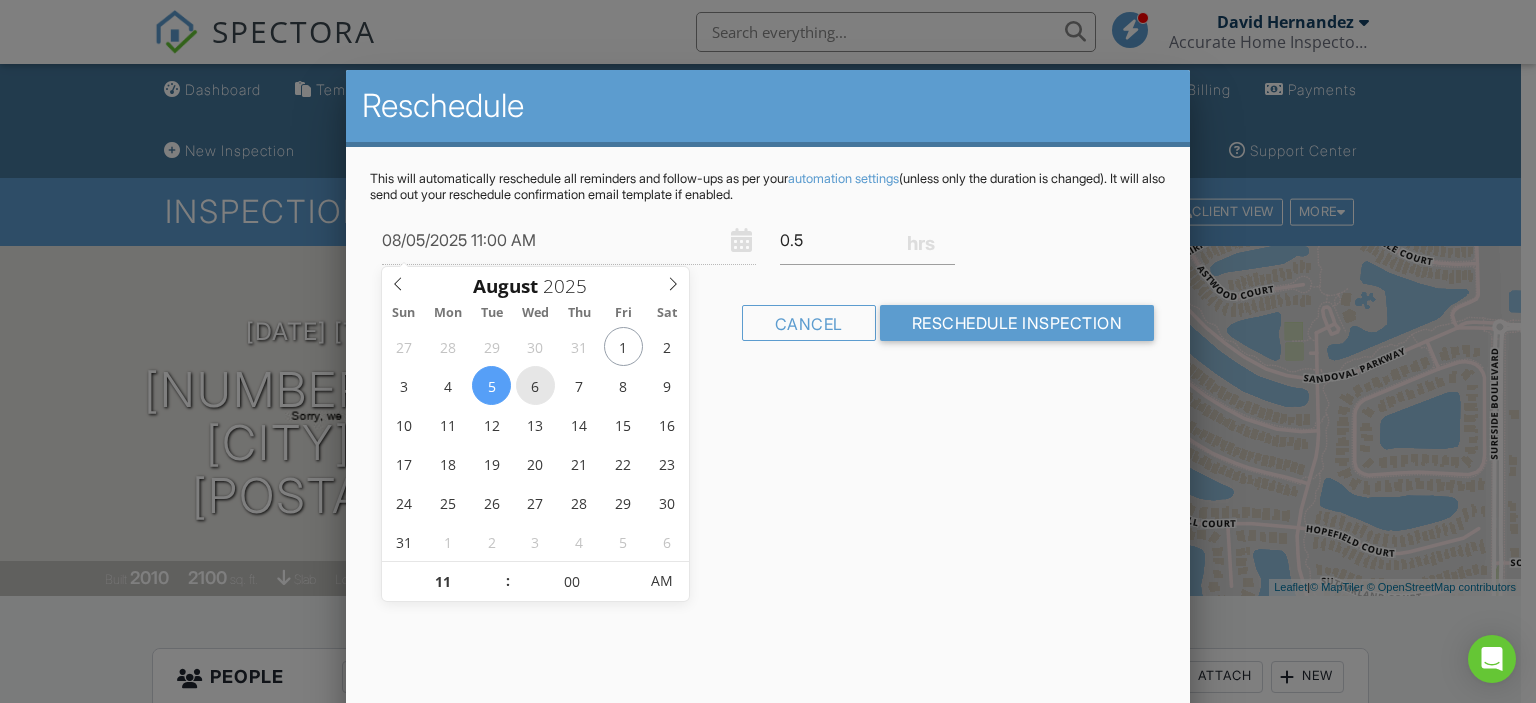 type on "08/06/2025 11:00 AM" 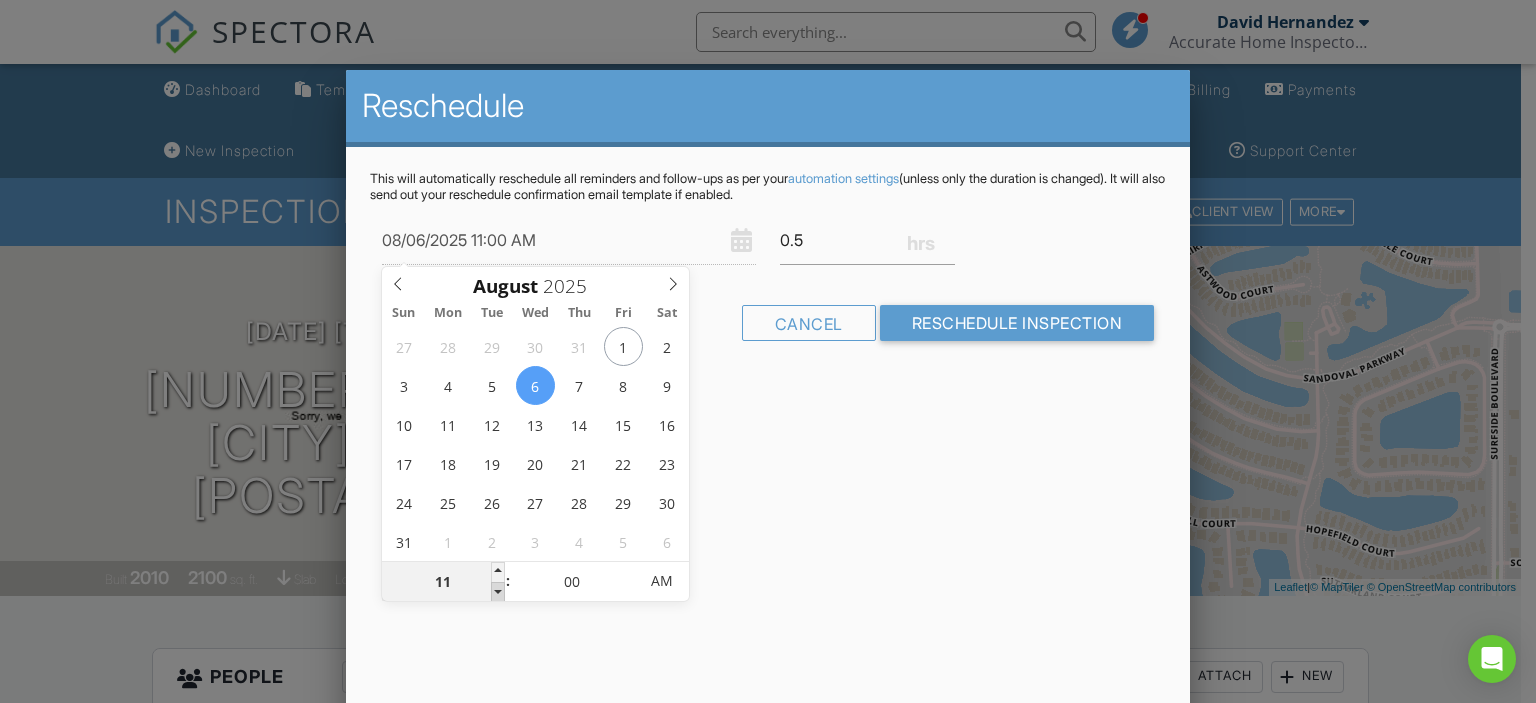 type on "10" 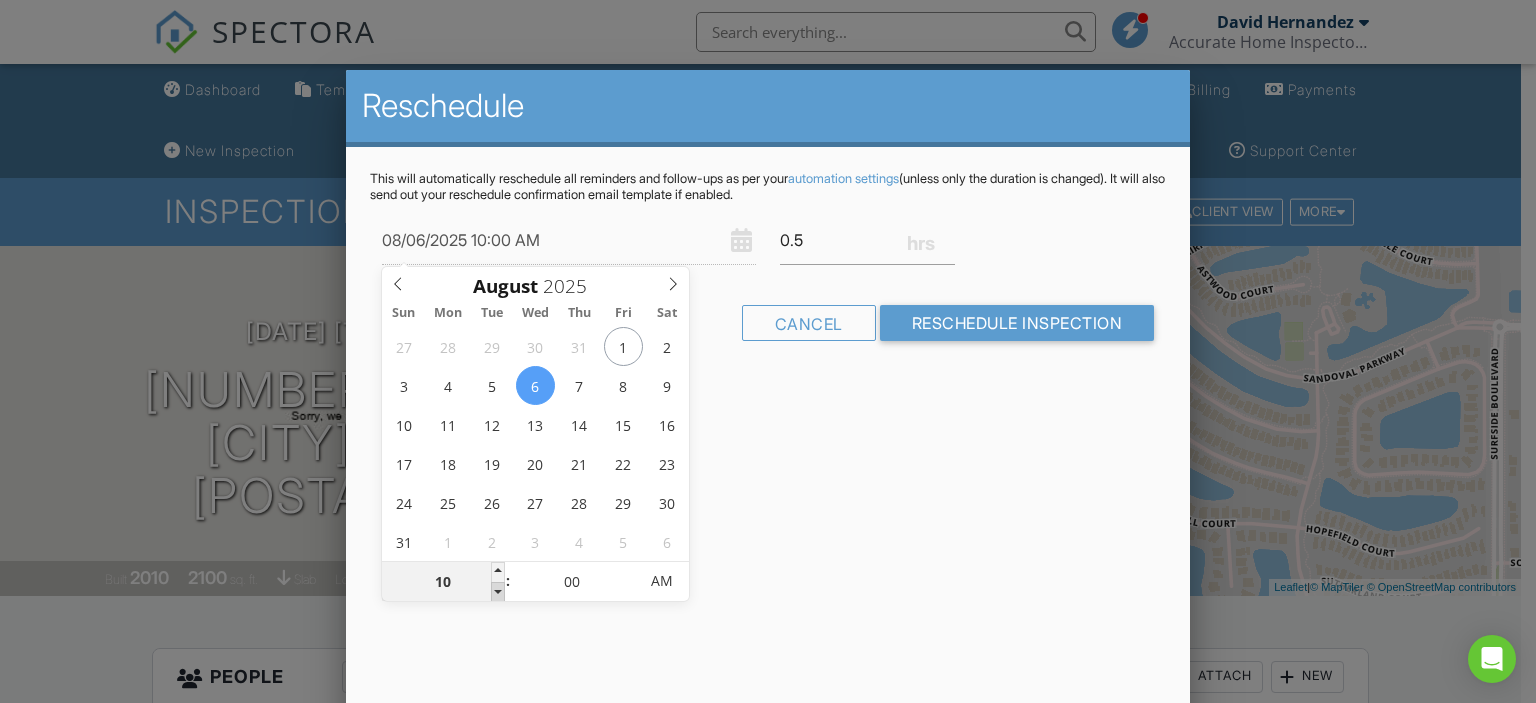 click at bounding box center (498, 592) 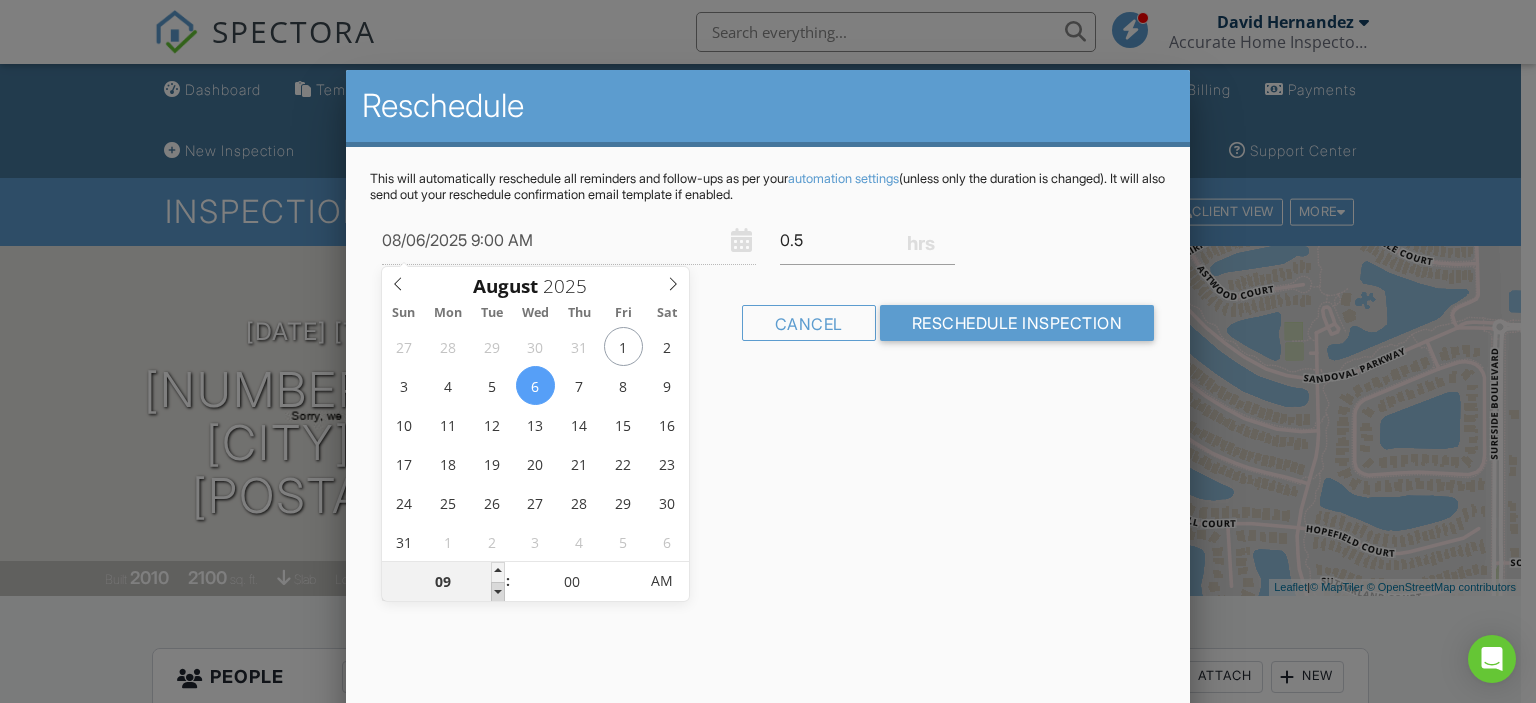 click at bounding box center (498, 592) 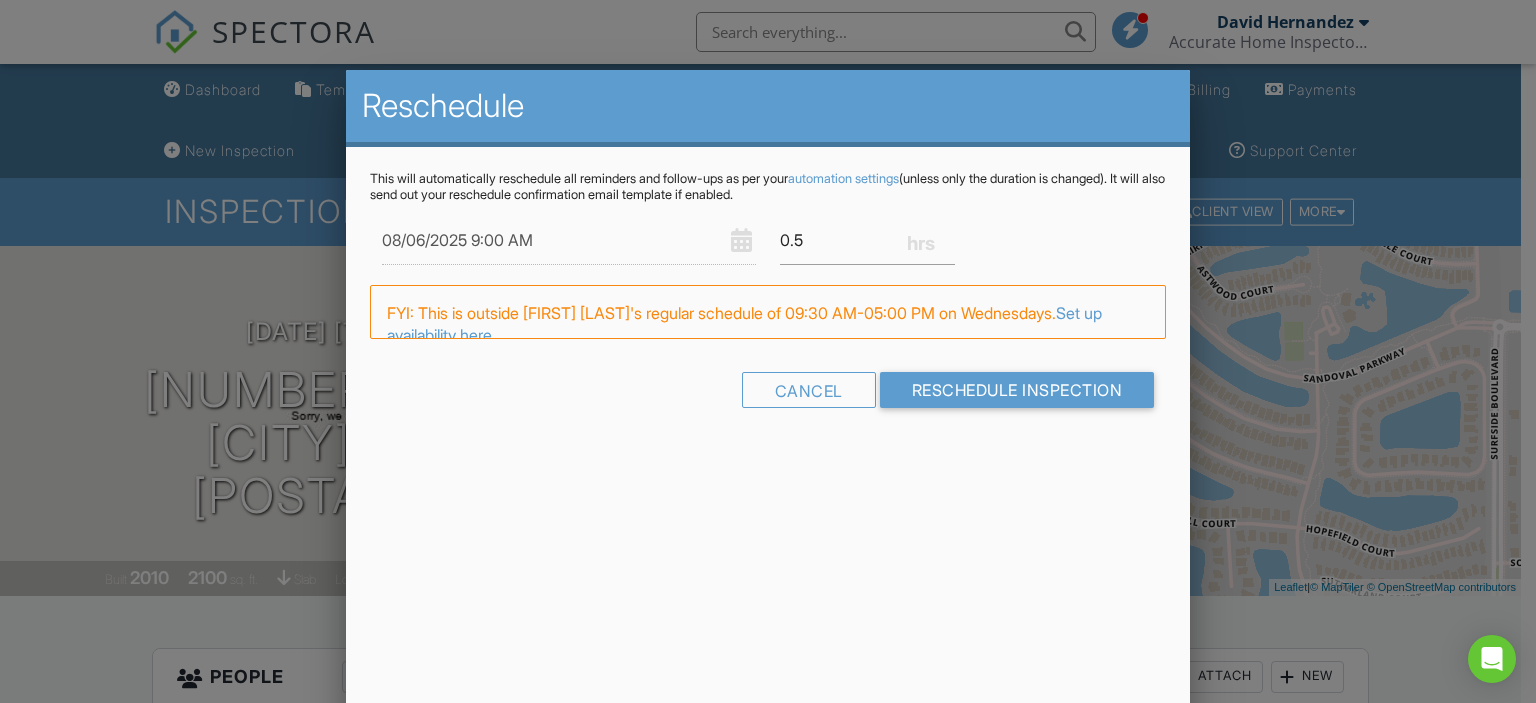 click on "Reschedule
This will automatically reschedule all reminders and follow-ups as per your  automation settings  (unless only the duration is changed). It will also send out your reschedule confirmation email template if enabled.
08/06/2025 9:00 AM
0.5
Warning: this date/time is in the past.
FYI: This is outside David Hernandez's regular schedule of 09:30 AM-05:00 PM on Wednesdays.  Set up availability here.
Cancel
Reschedule Inspection" at bounding box center (768, 420) 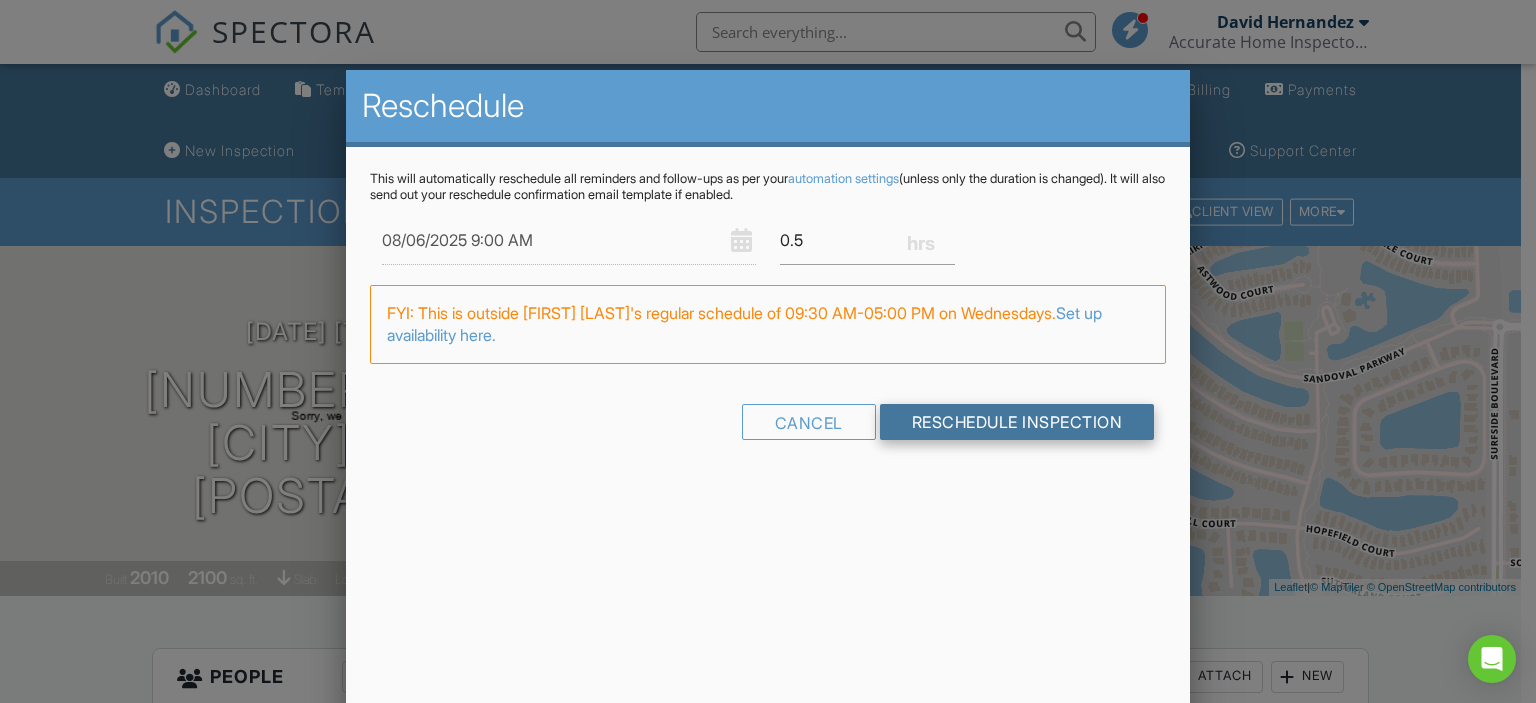 click on "Reschedule Inspection" at bounding box center (1017, 422) 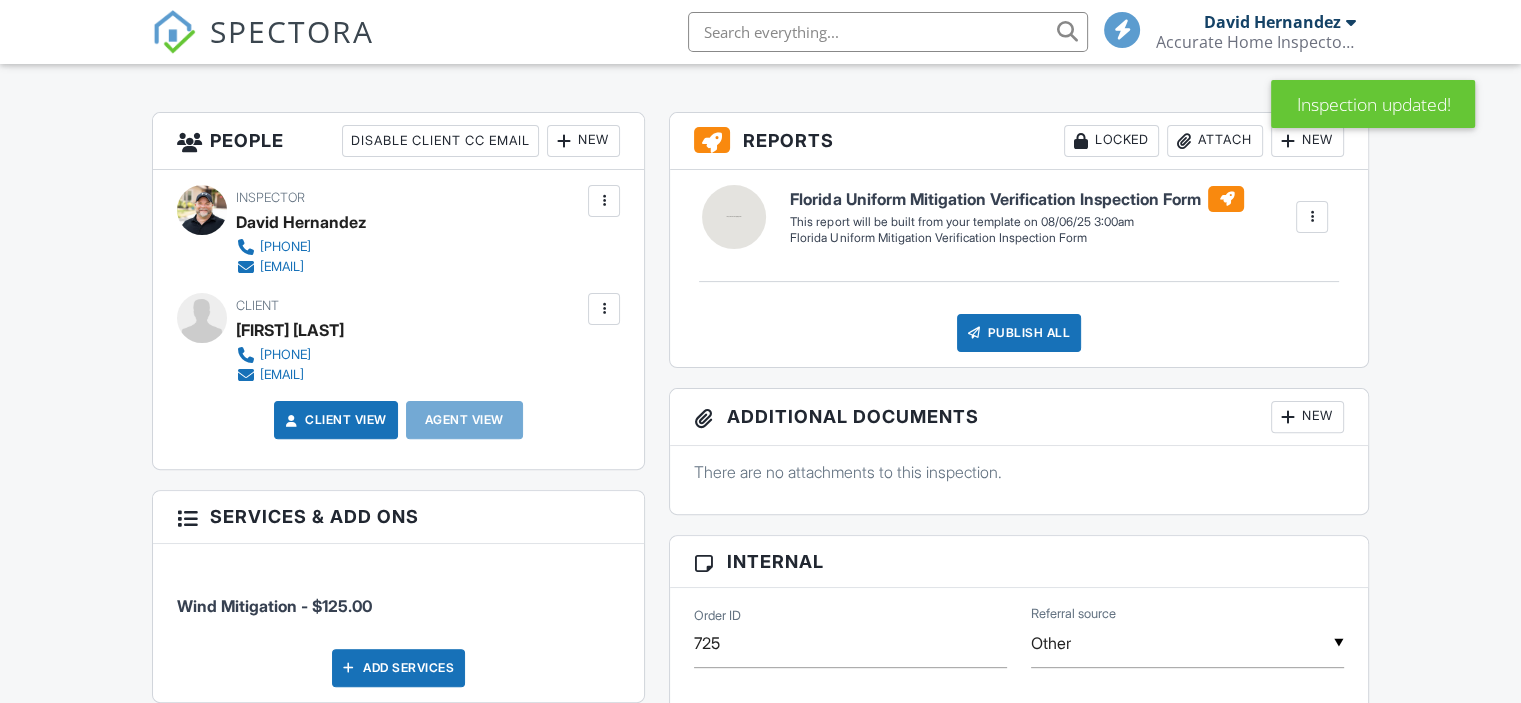 scroll, scrollTop: 1000, scrollLeft: 0, axis: vertical 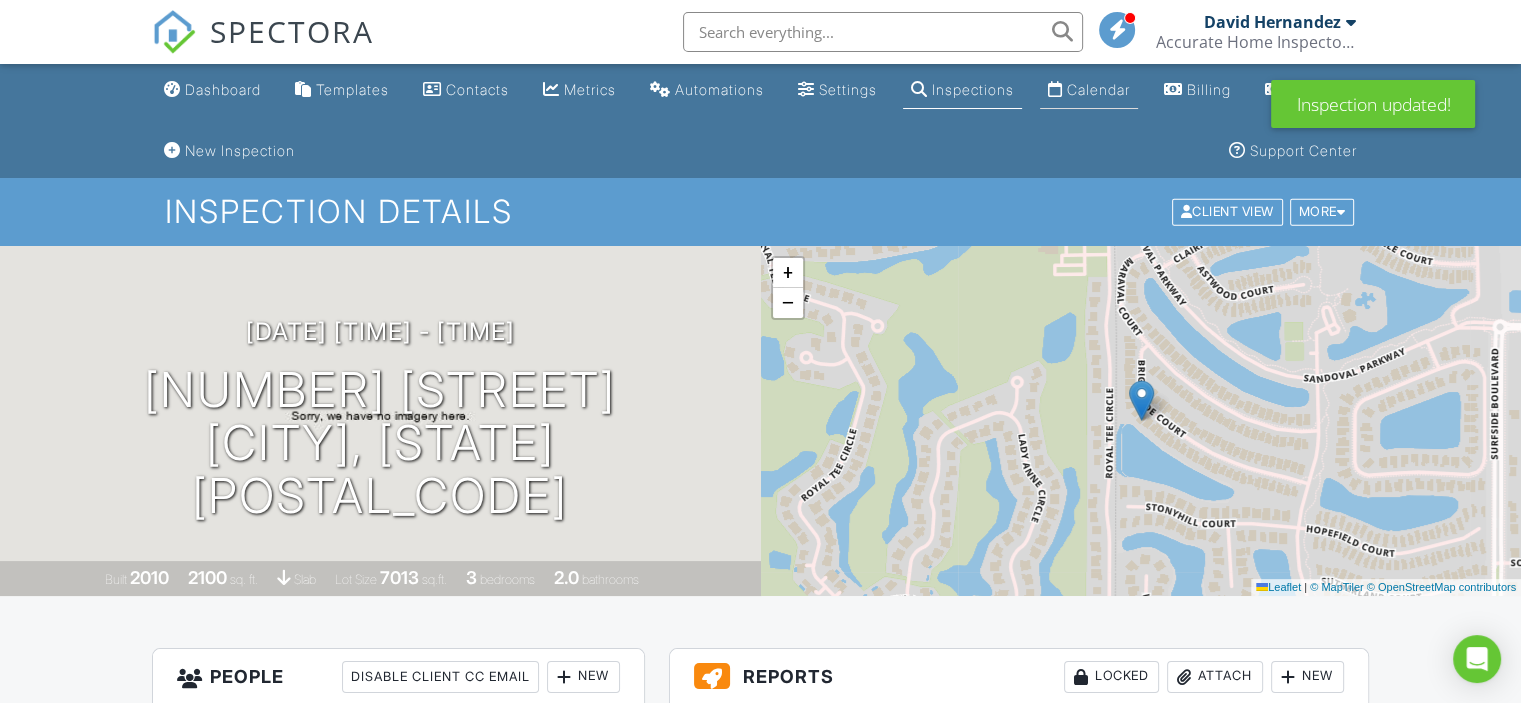 click on "Calendar" at bounding box center [1098, 89] 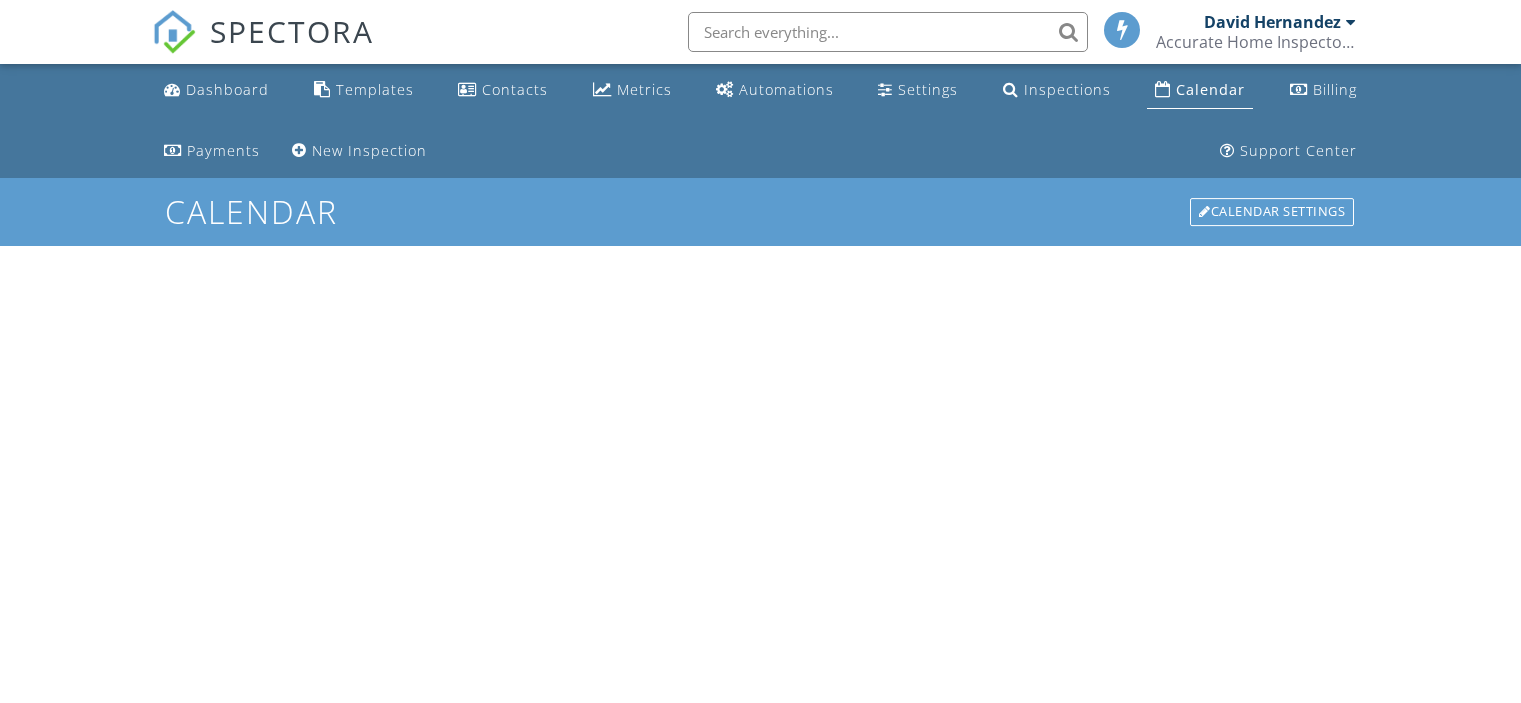 scroll, scrollTop: 0, scrollLeft: 0, axis: both 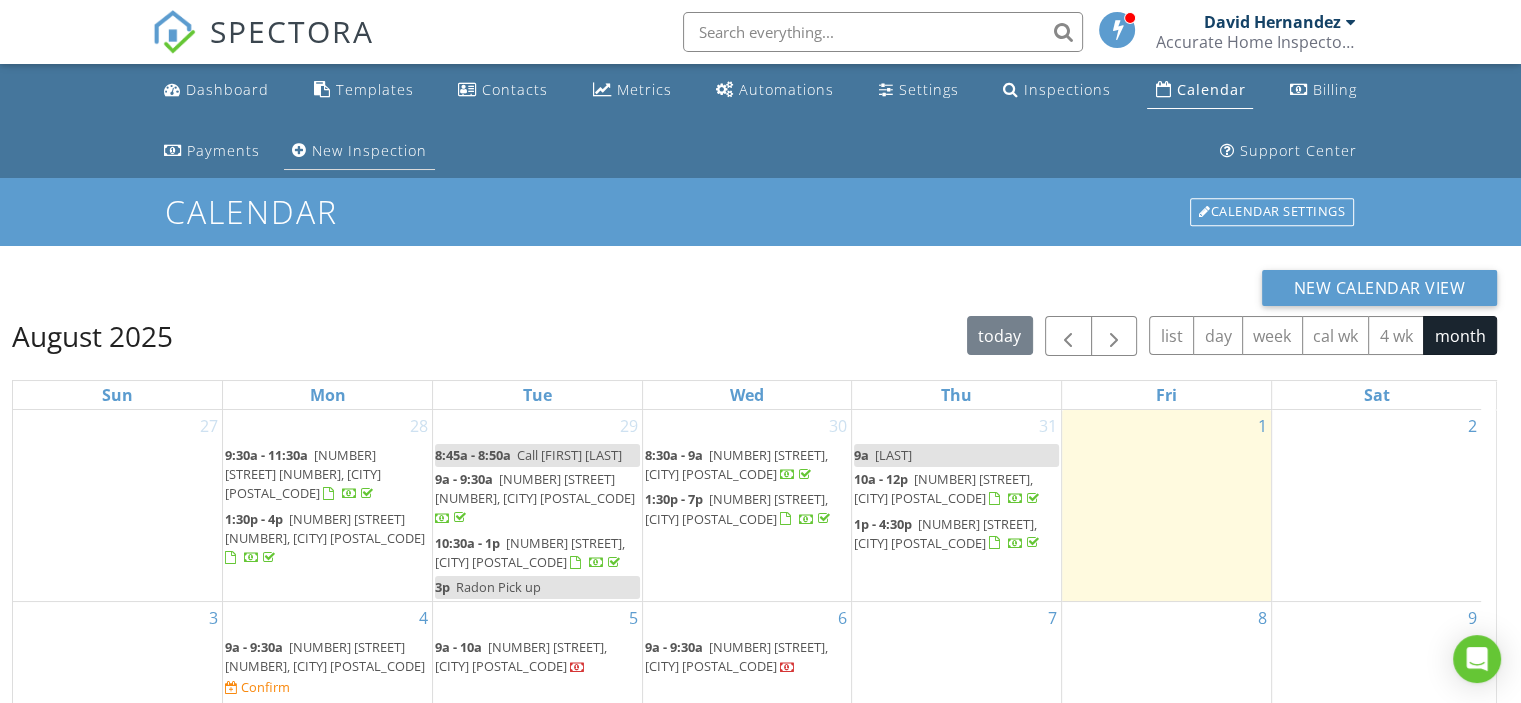 click on "New Inspection" at bounding box center [369, 150] 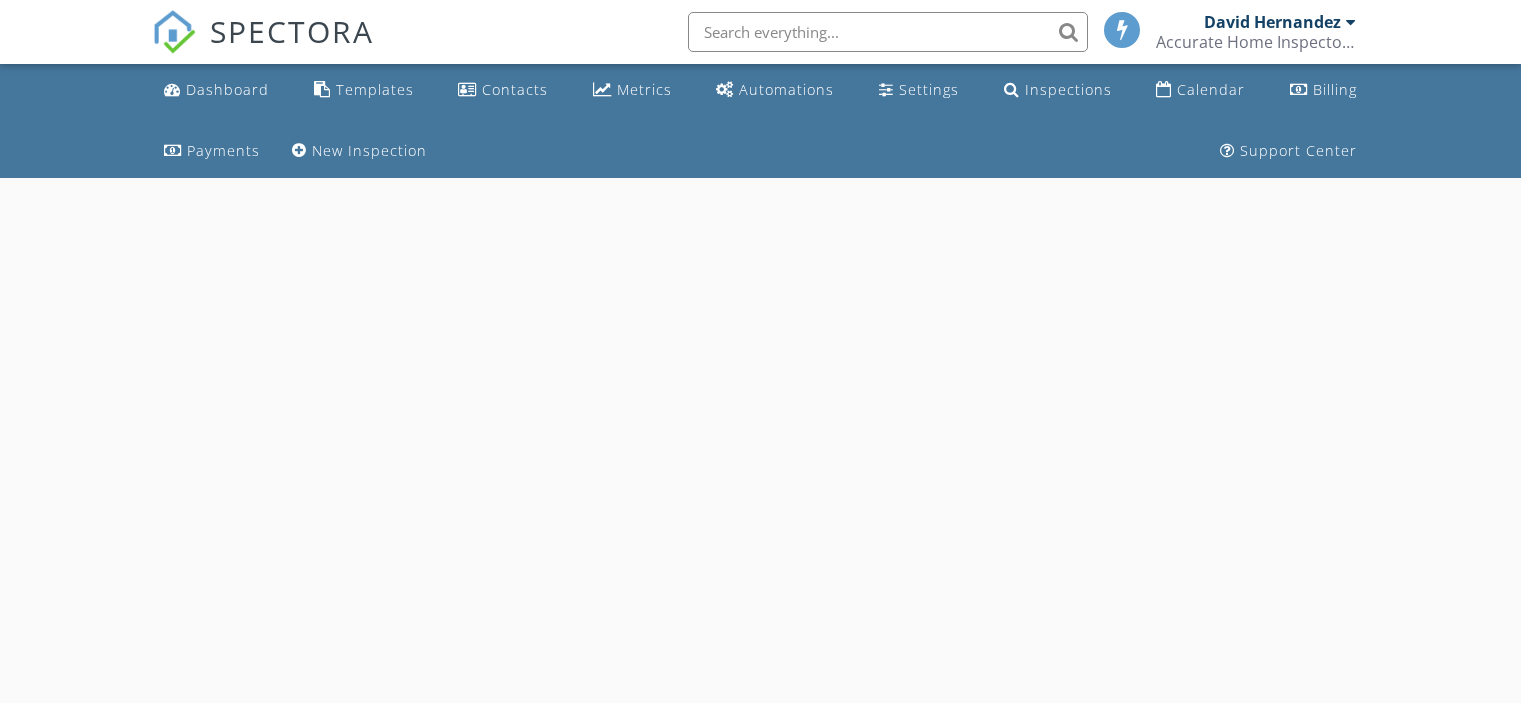 scroll, scrollTop: 0, scrollLeft: 0, axis: both 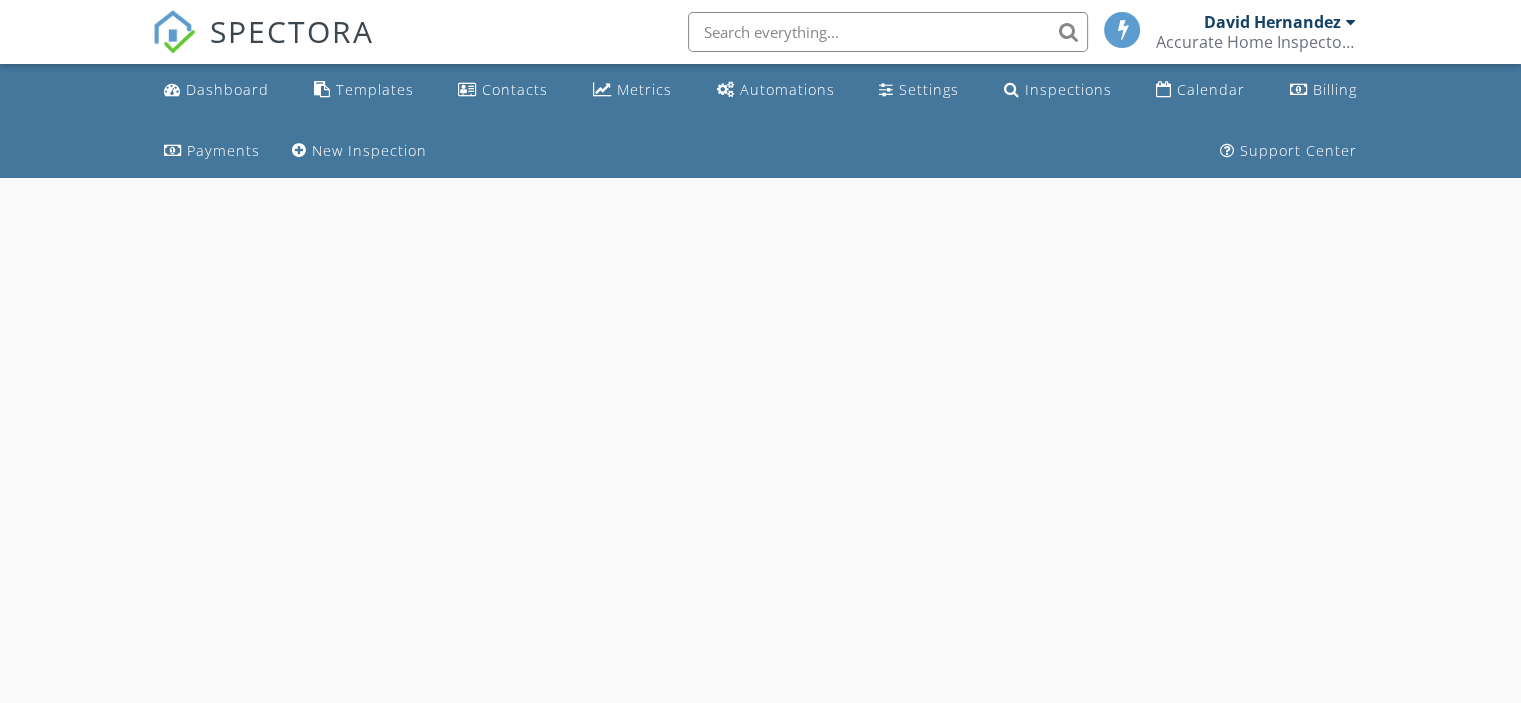 select on "7" 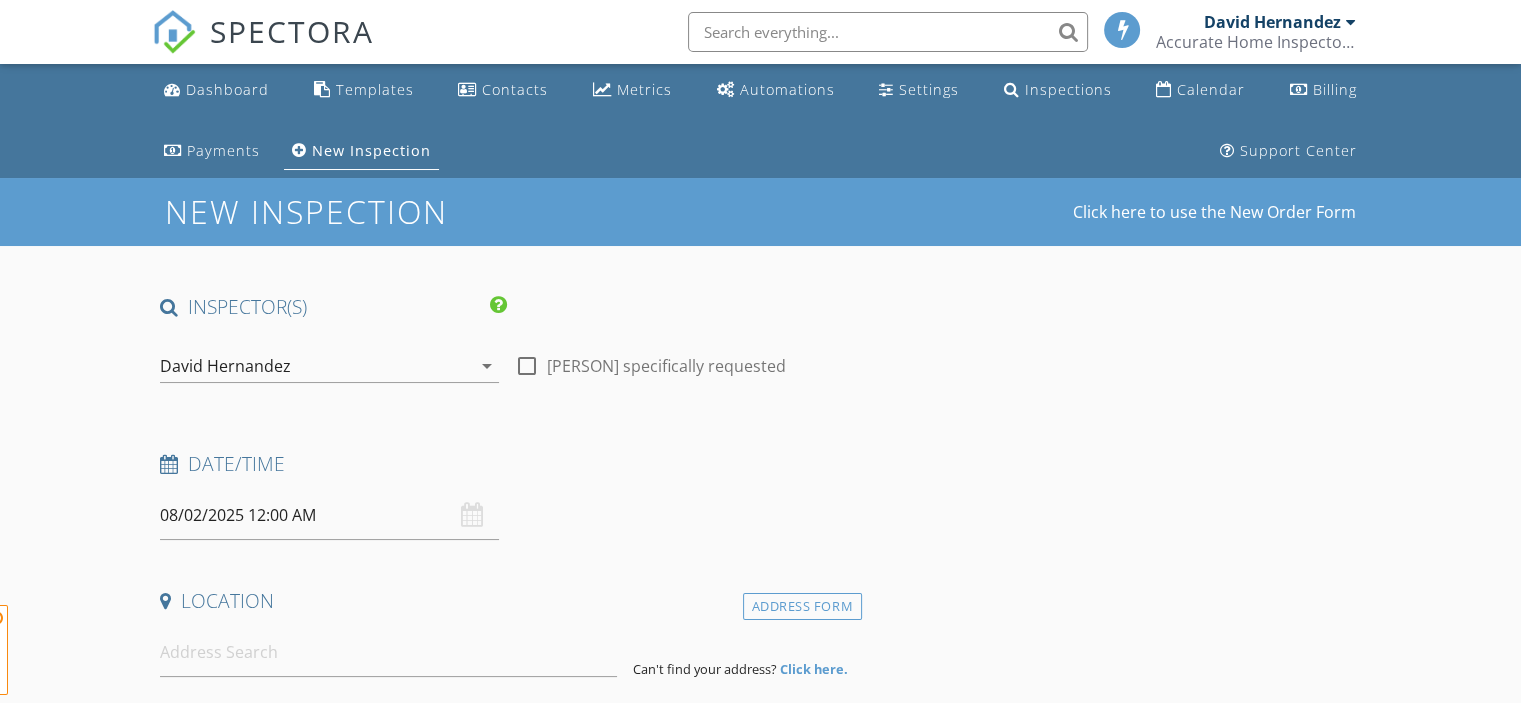 scroll, scrollTop: 0, scrollLeft: 0, axis: both 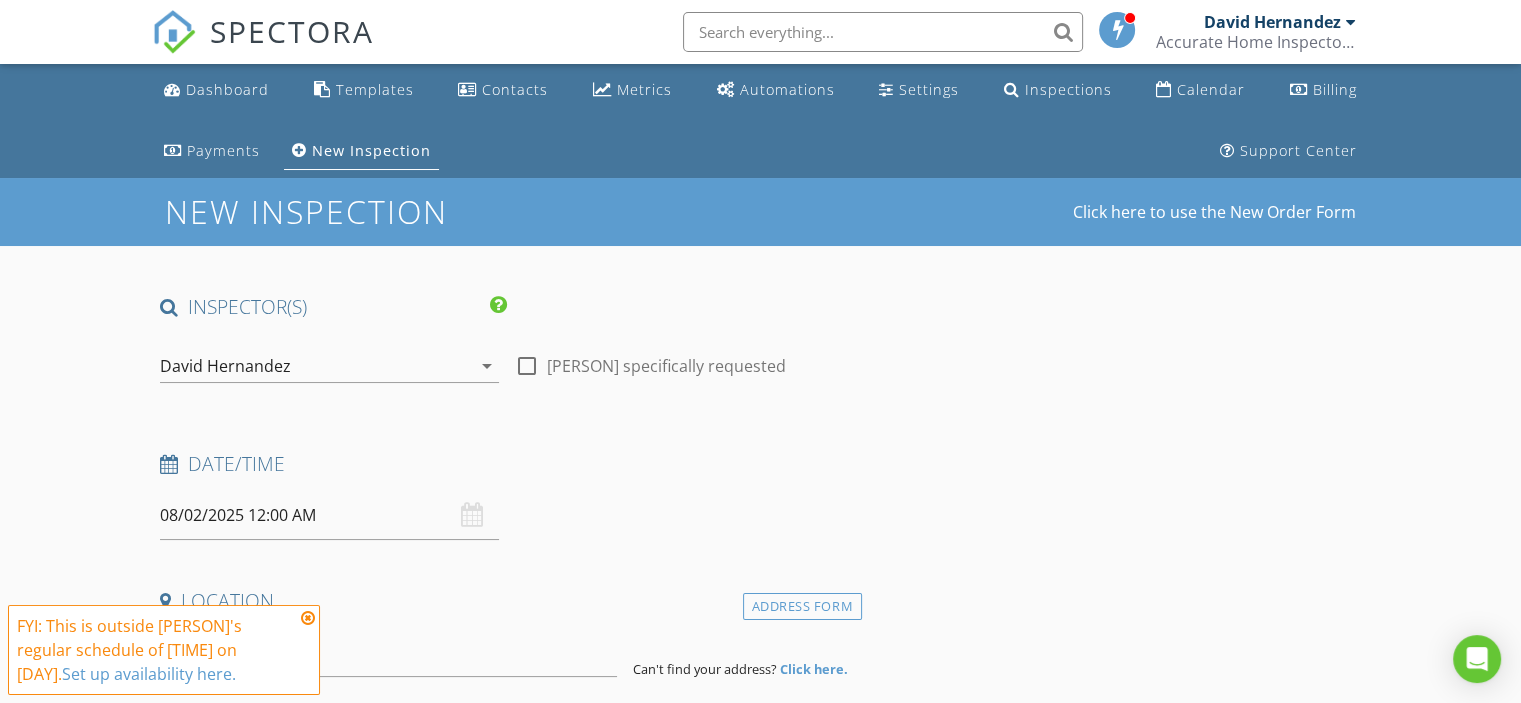 click on "08/02/2025 12:00 AM" at bounding box center [329, 515] 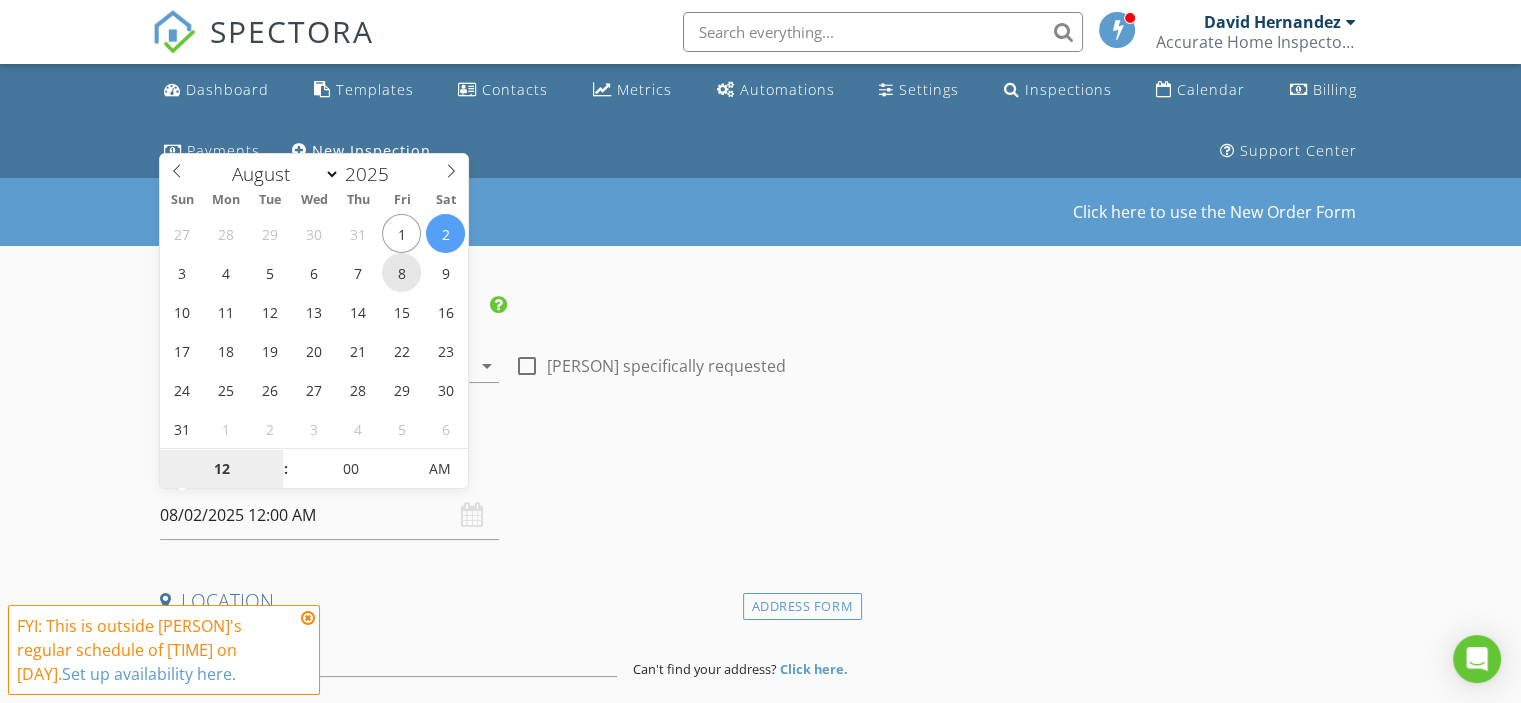 type on "08/08/2025 12:00 AM" 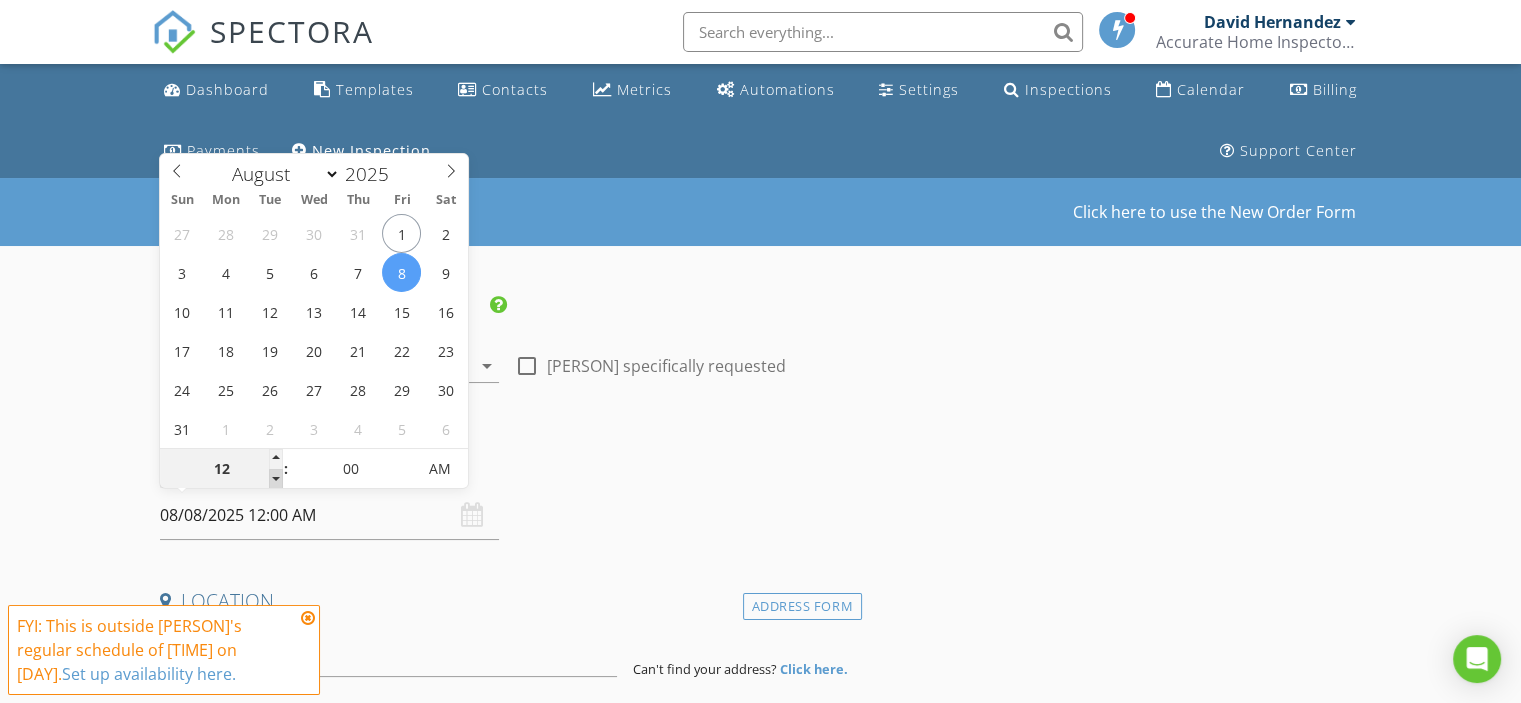 type on "11" 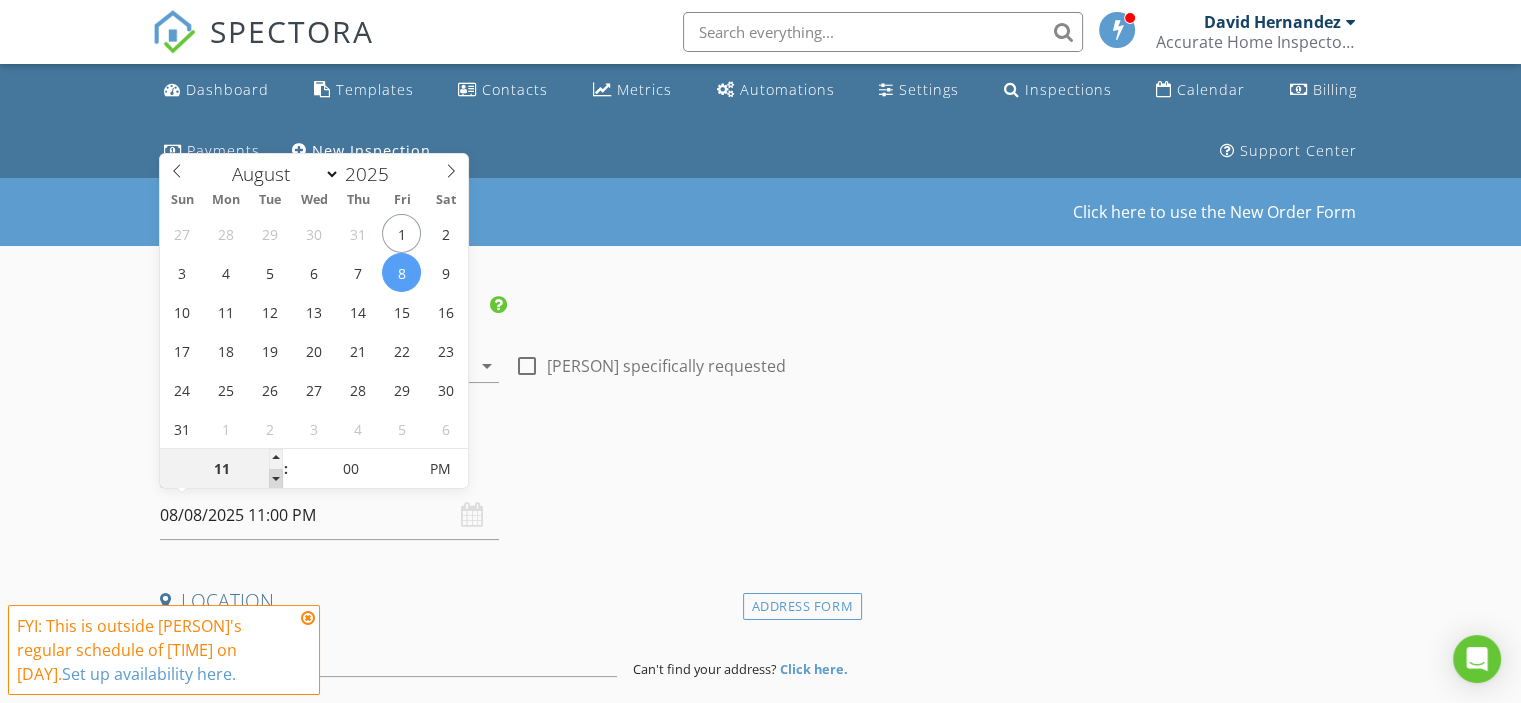 click at bounding box center (276, 479) 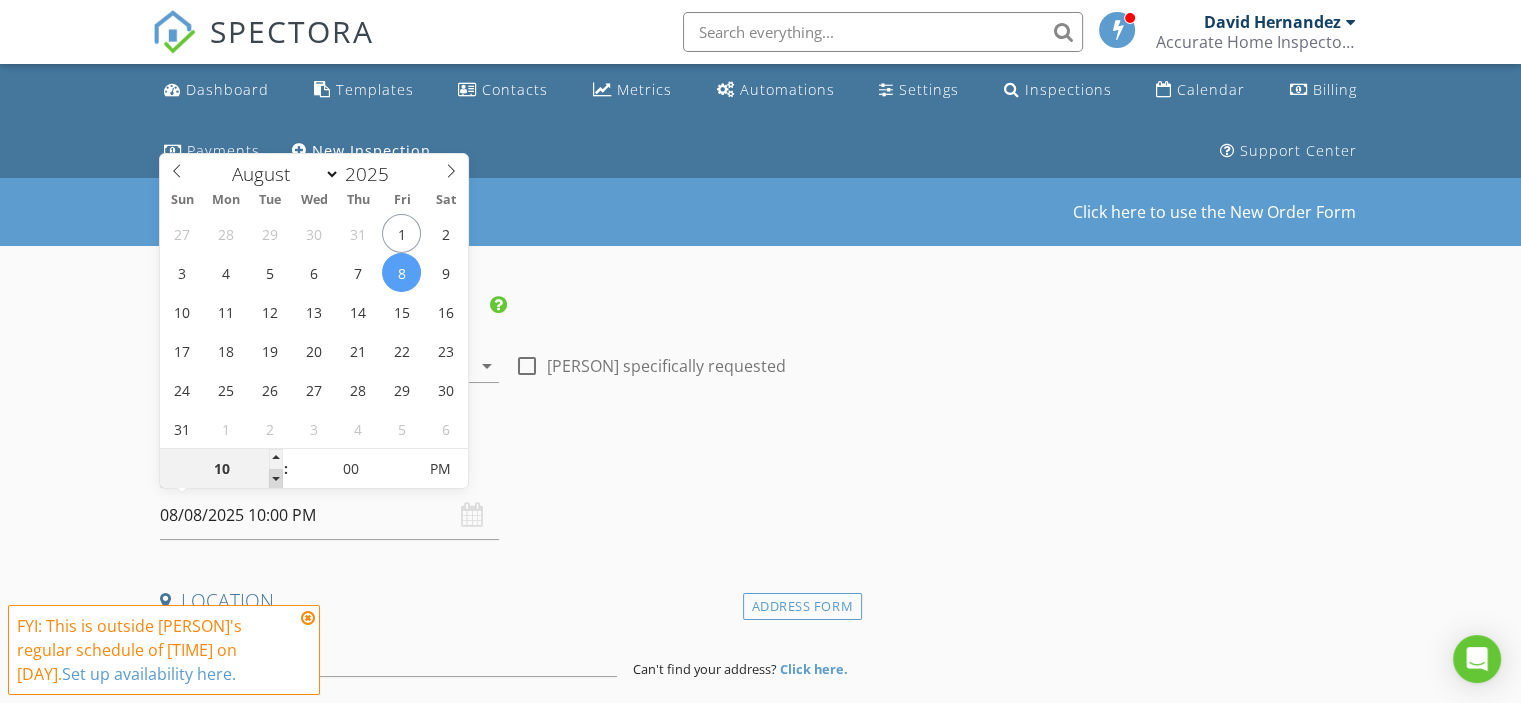 click at bounding box center [276, 479] 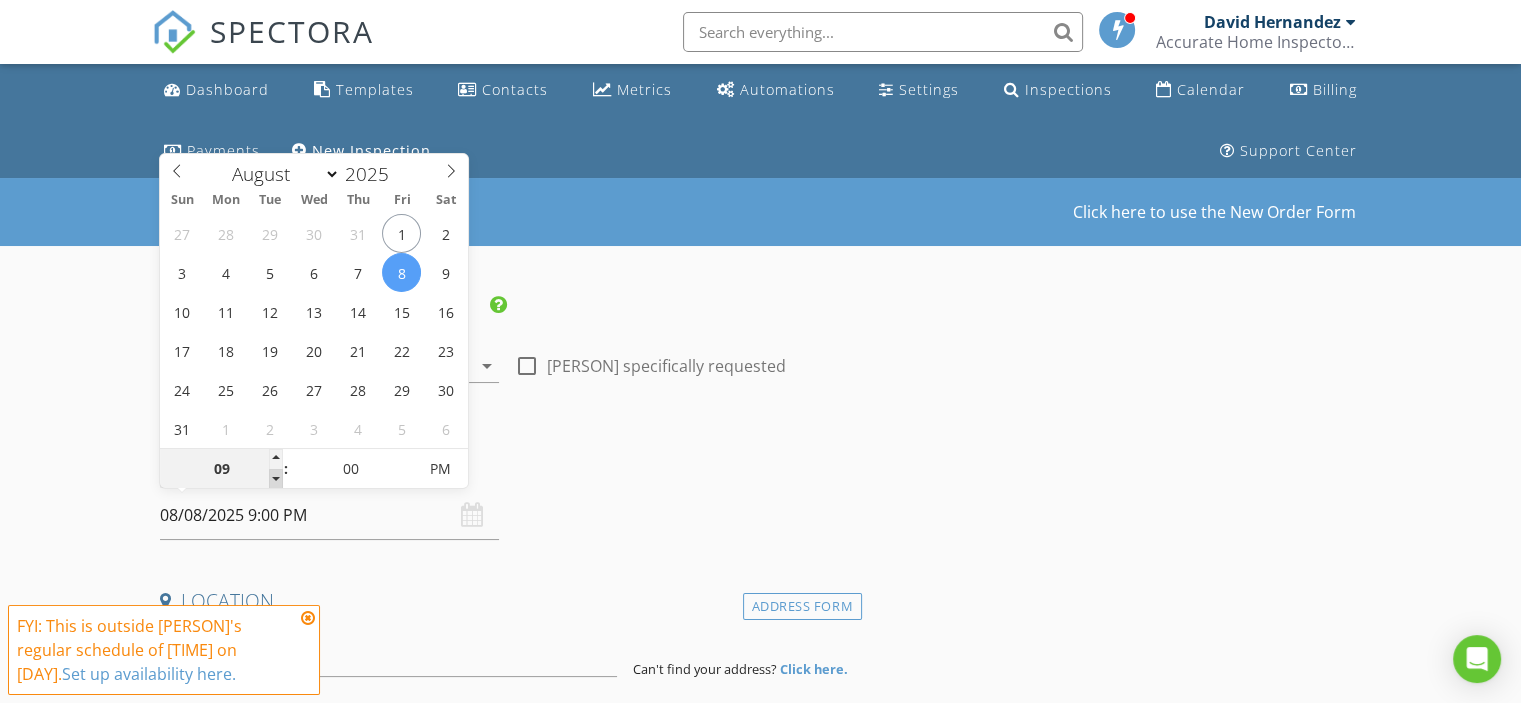click at bounding box center (276, 479) 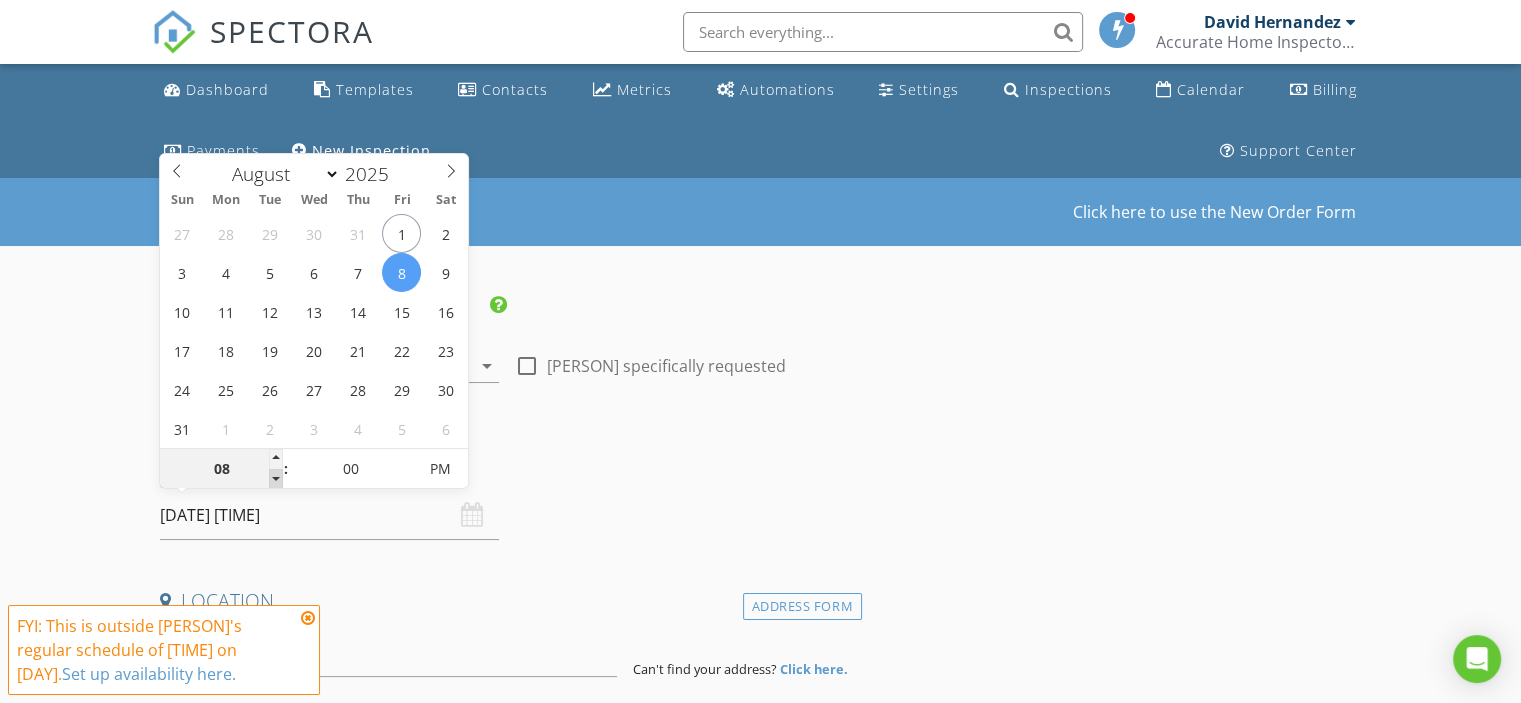 click at bounding box center [276, 479] 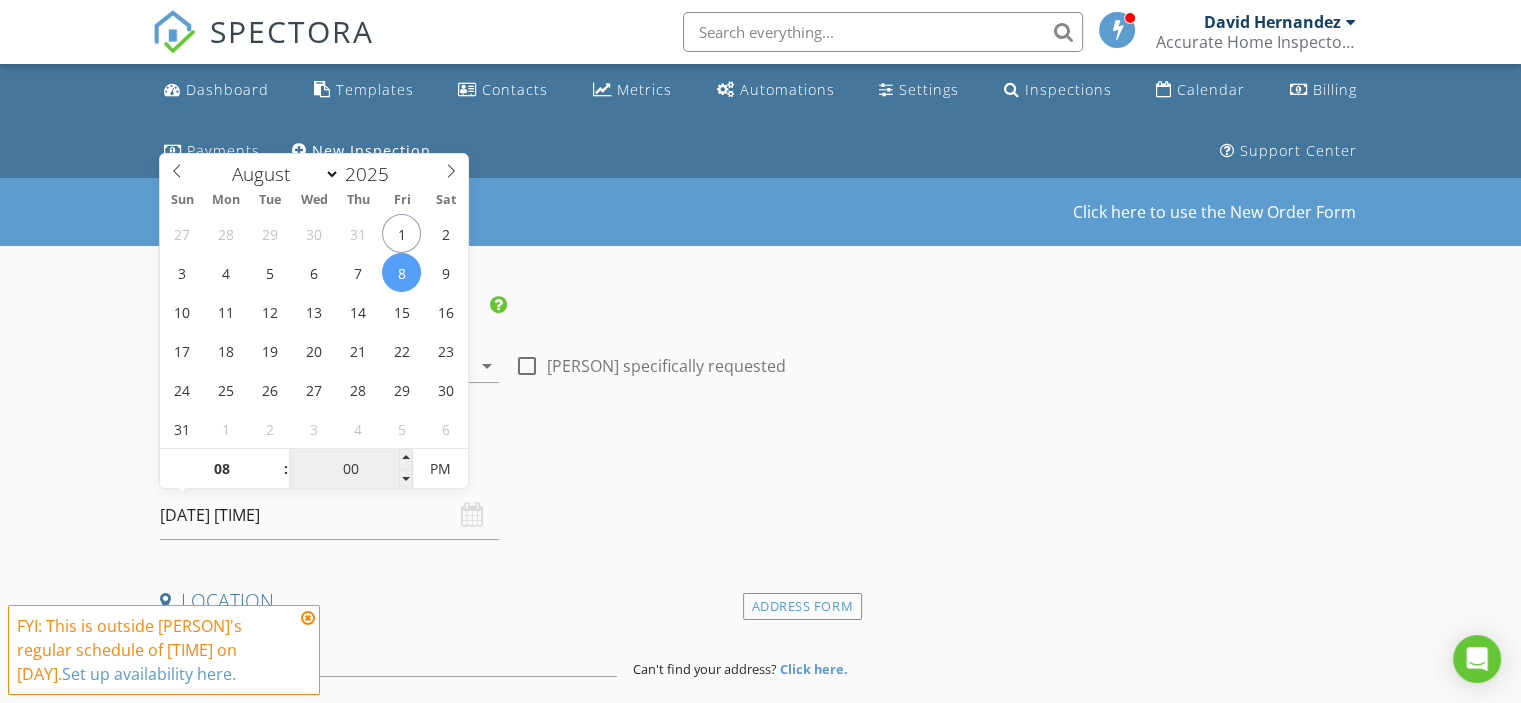 click on "00" at bounding box center (350, 470) 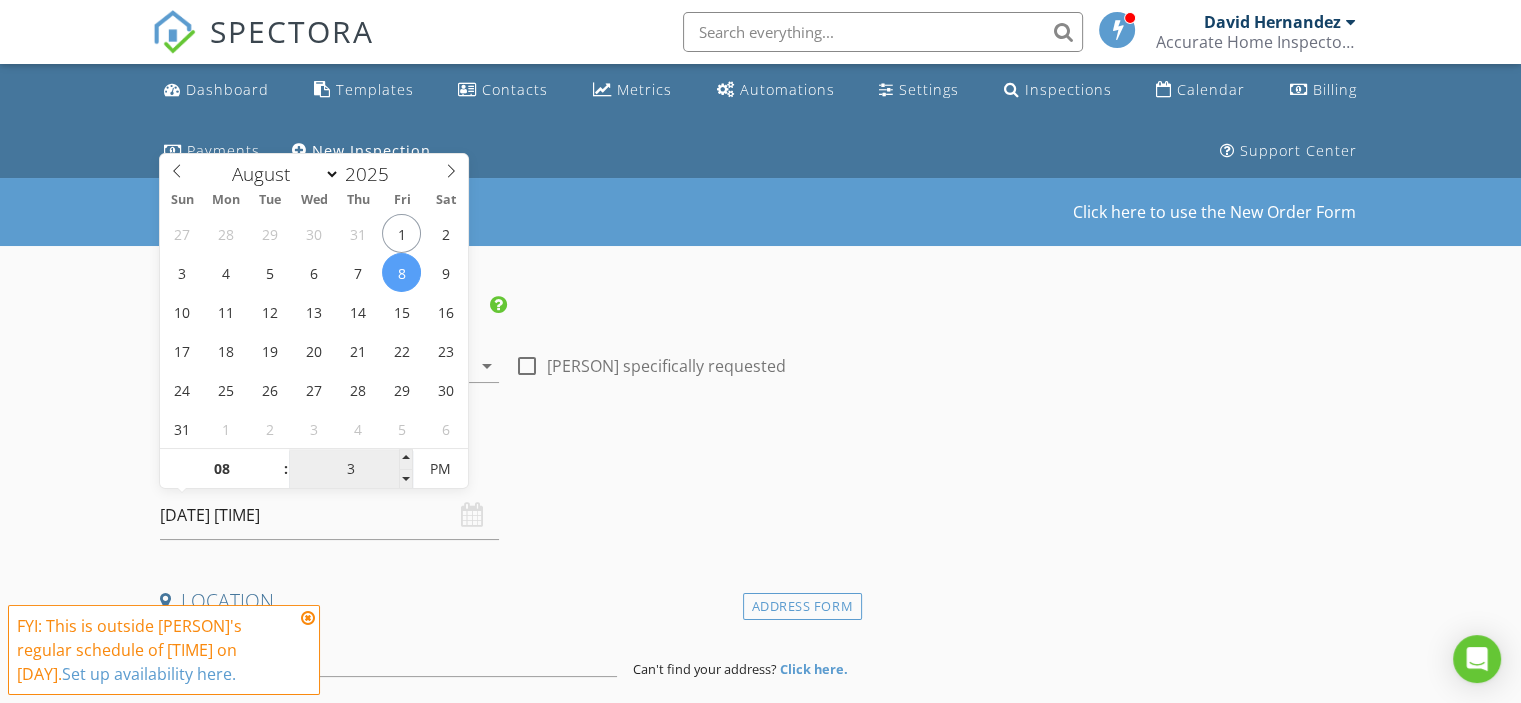 type on "30" 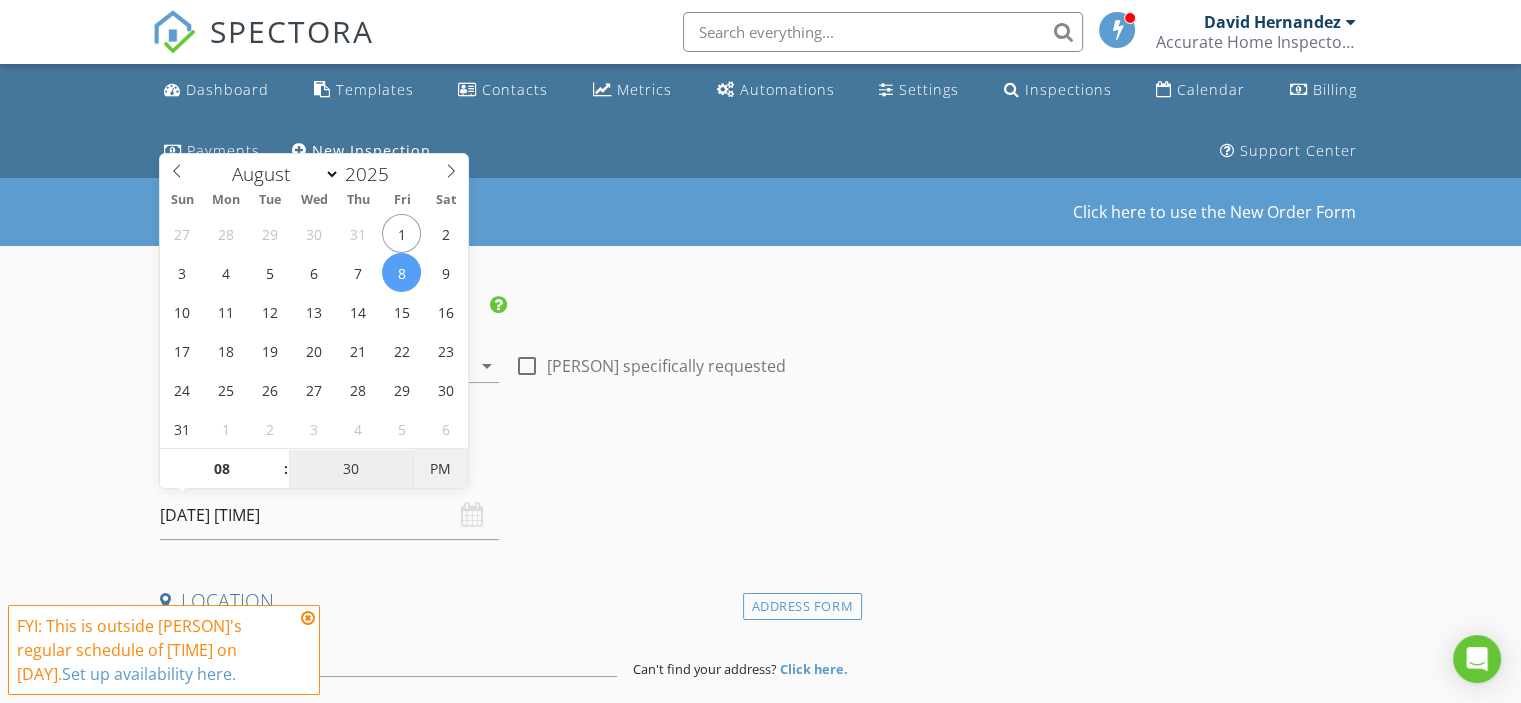 type on "08/08/2025 8:30 AM" 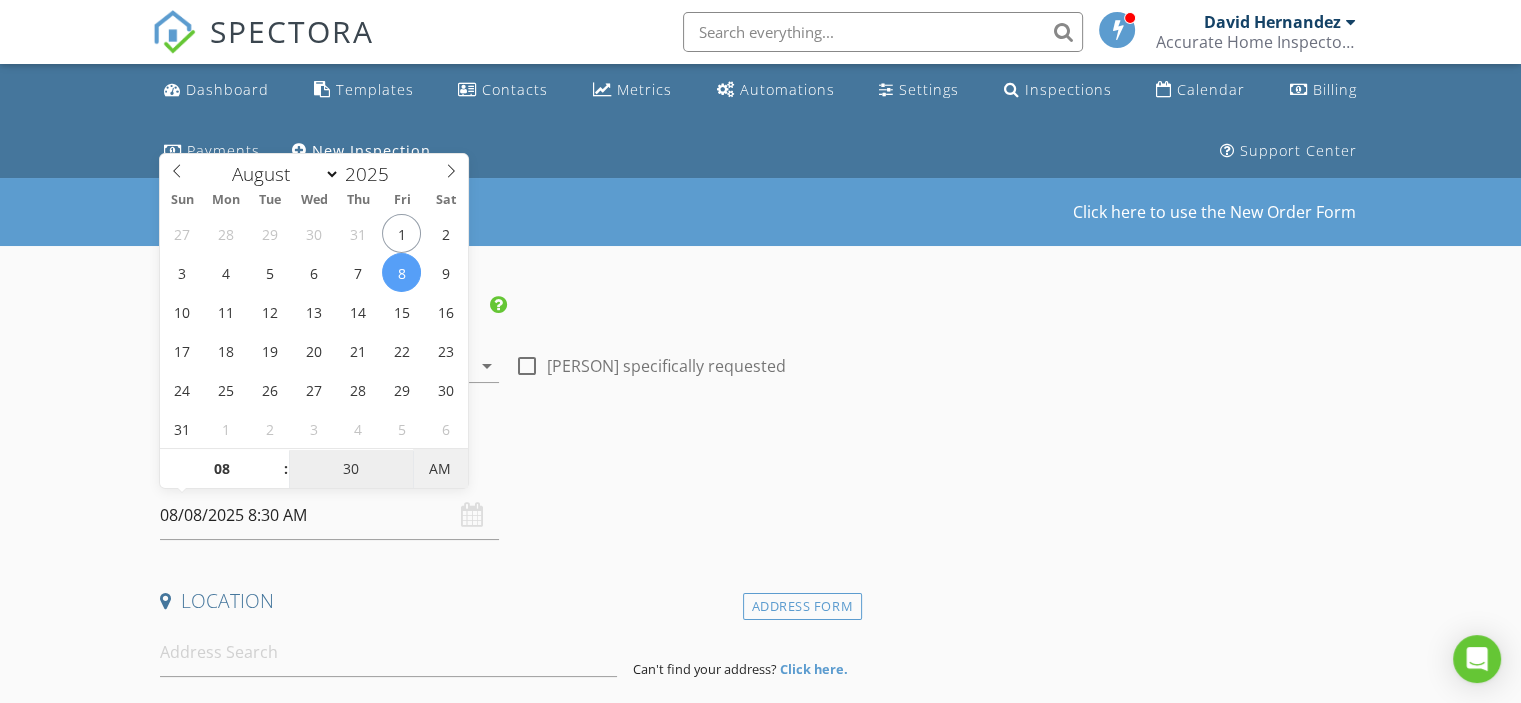 click on "AM" at bounding box center (440, 469) 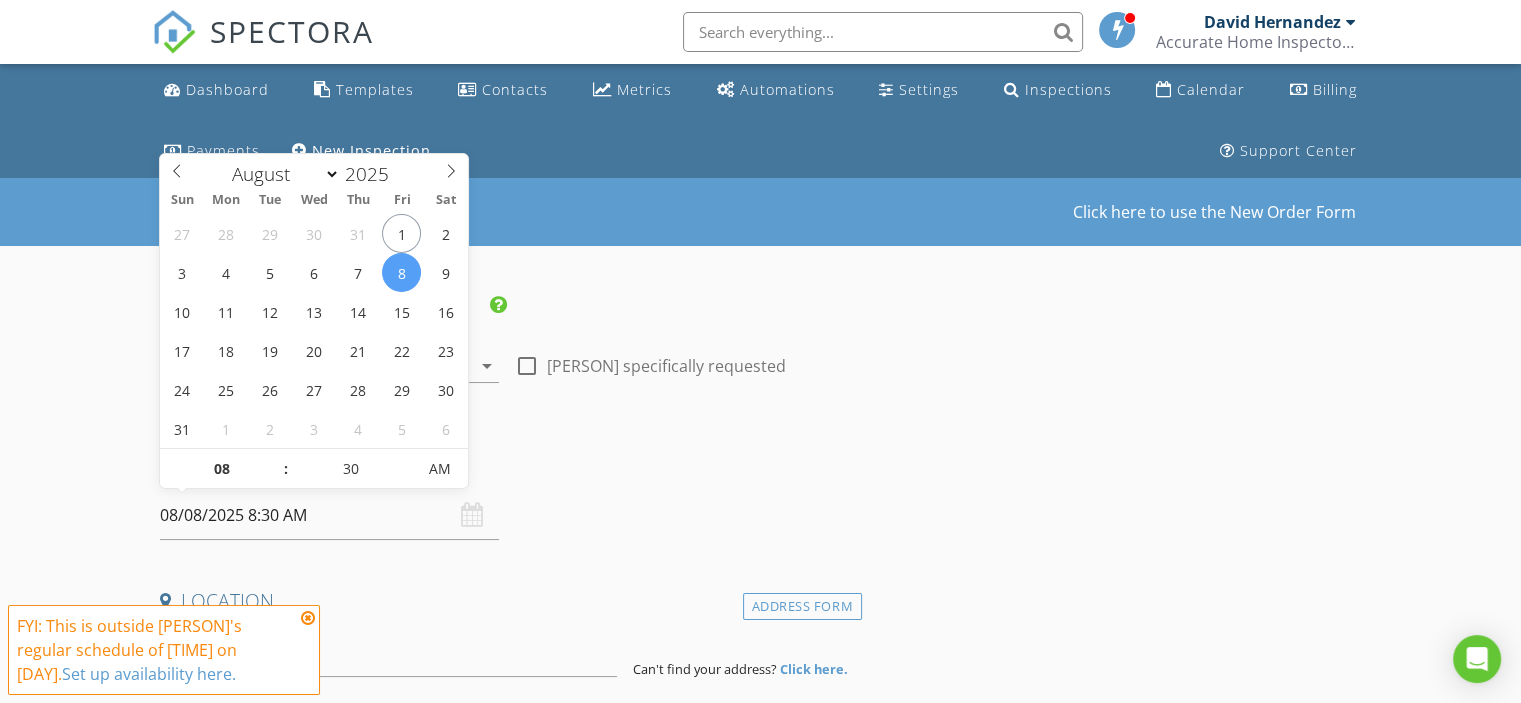 click on "Date/Time" at bounding box center (507, 464) 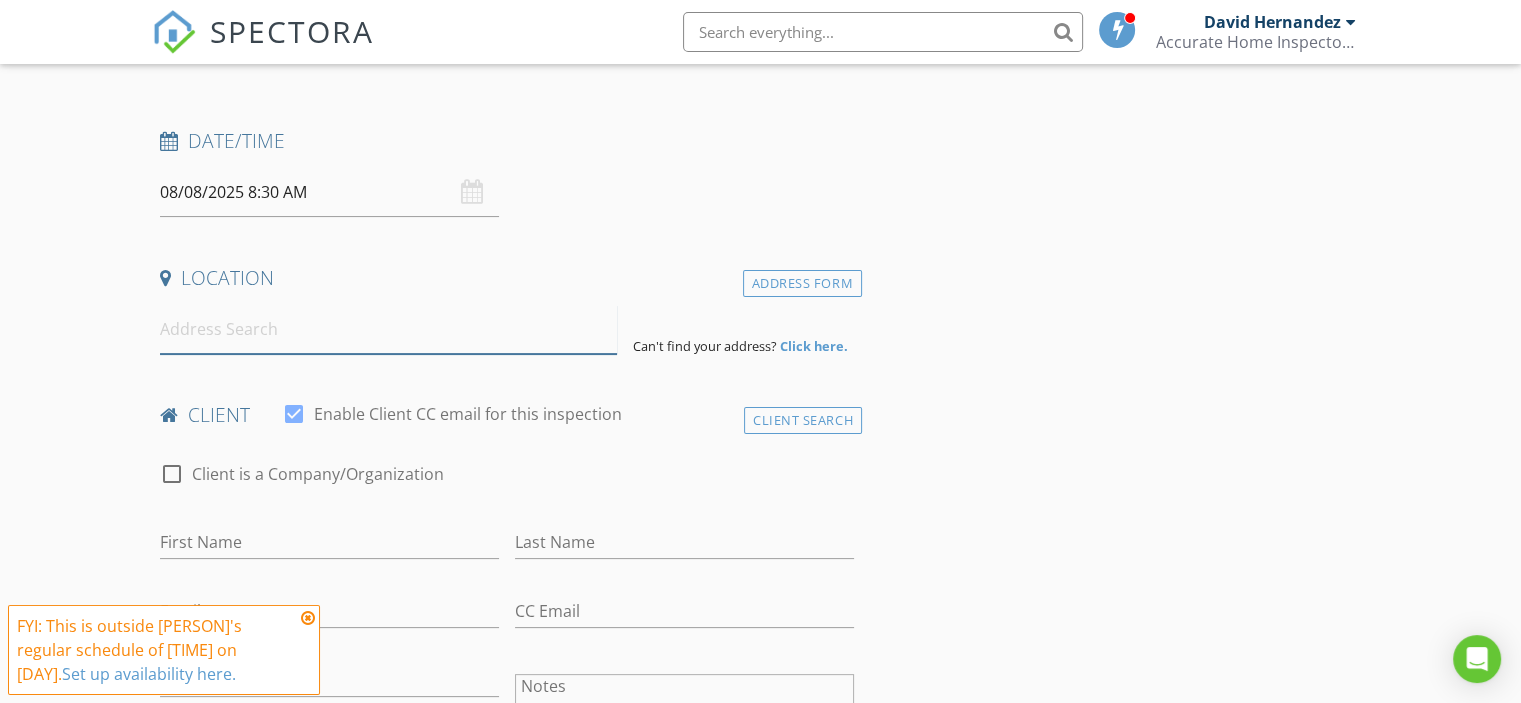 click at bounding box center [388, 329] 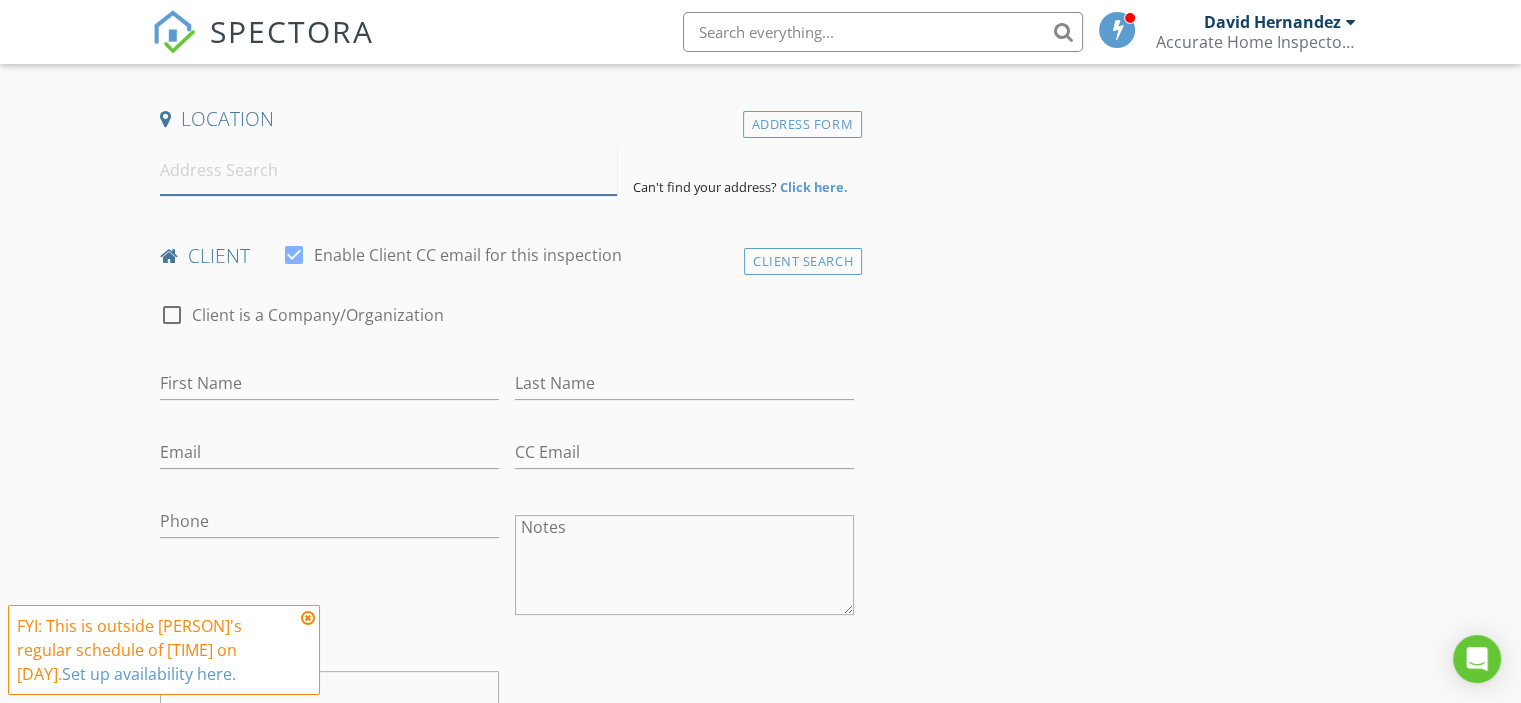 scroll, scrollTop: 466, scrollLeft: 0, axis: vertical 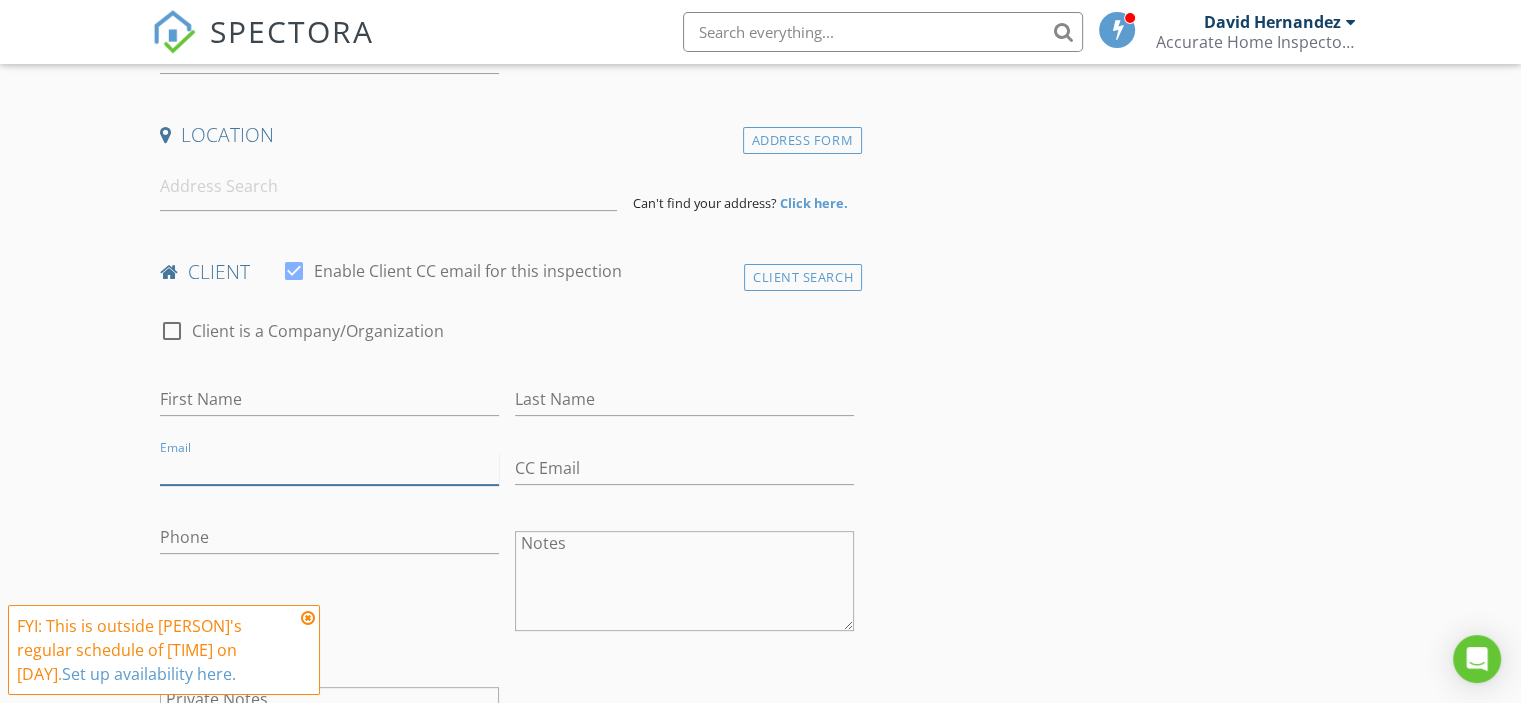 click on "Email" at bounding box center [329, 468] 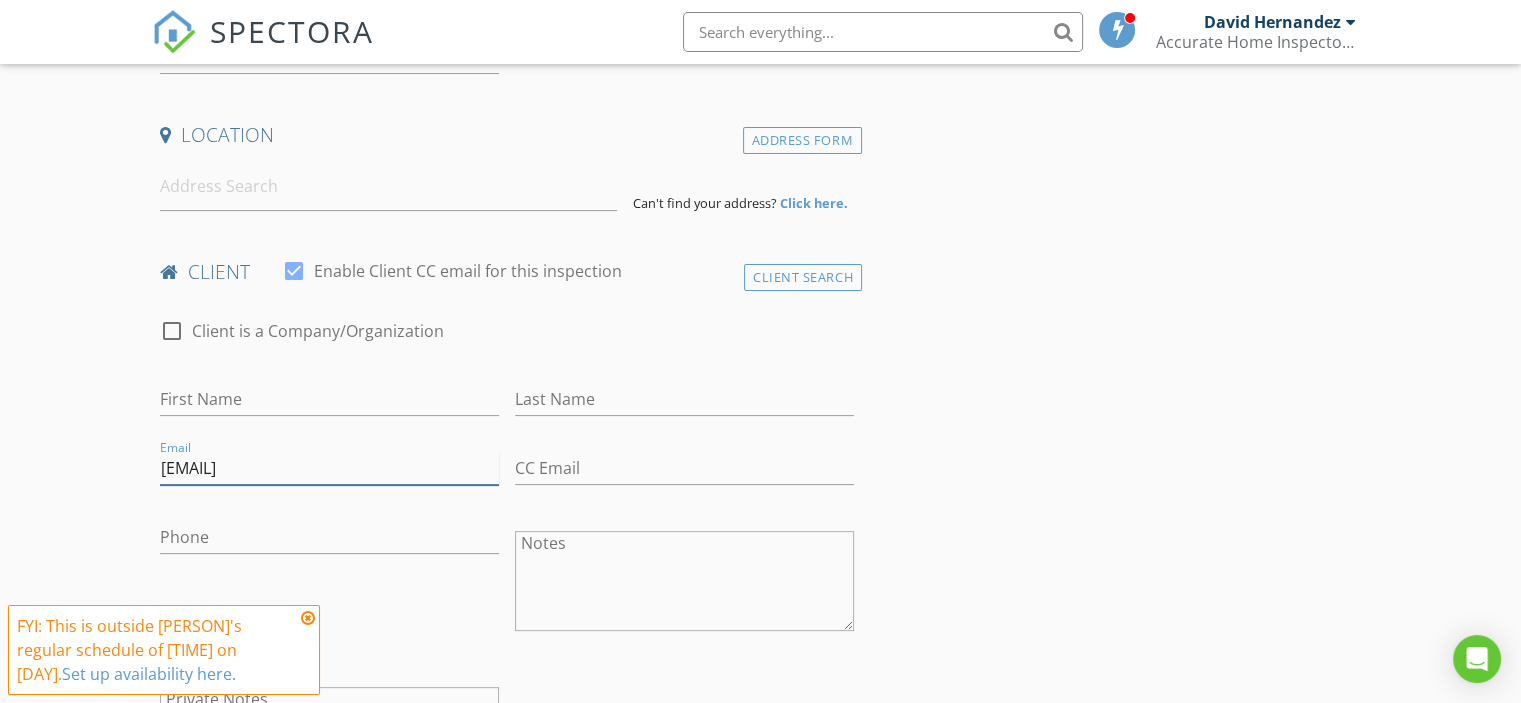 type on "[FIRST].[LAST]@example.com" 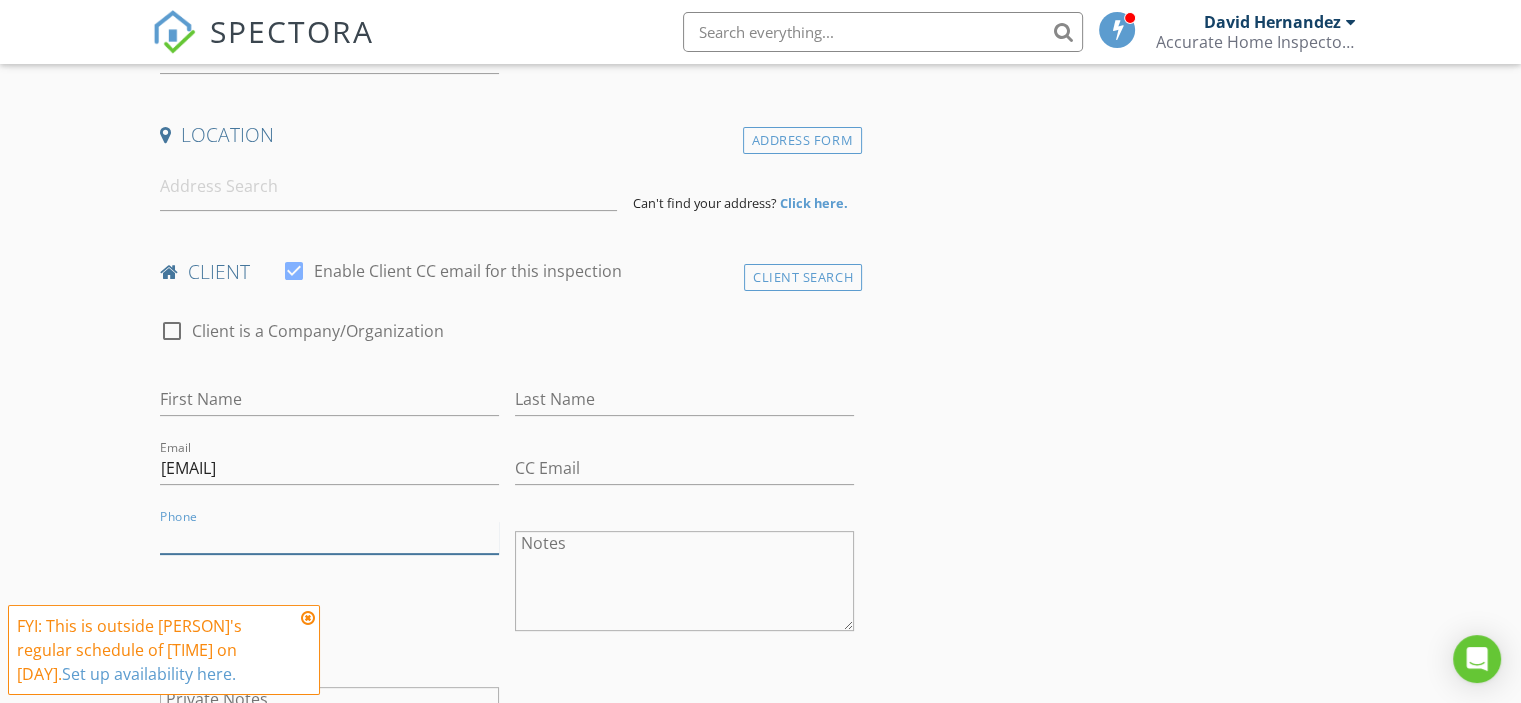 click on "Phone" at bounding box center [329, 537] 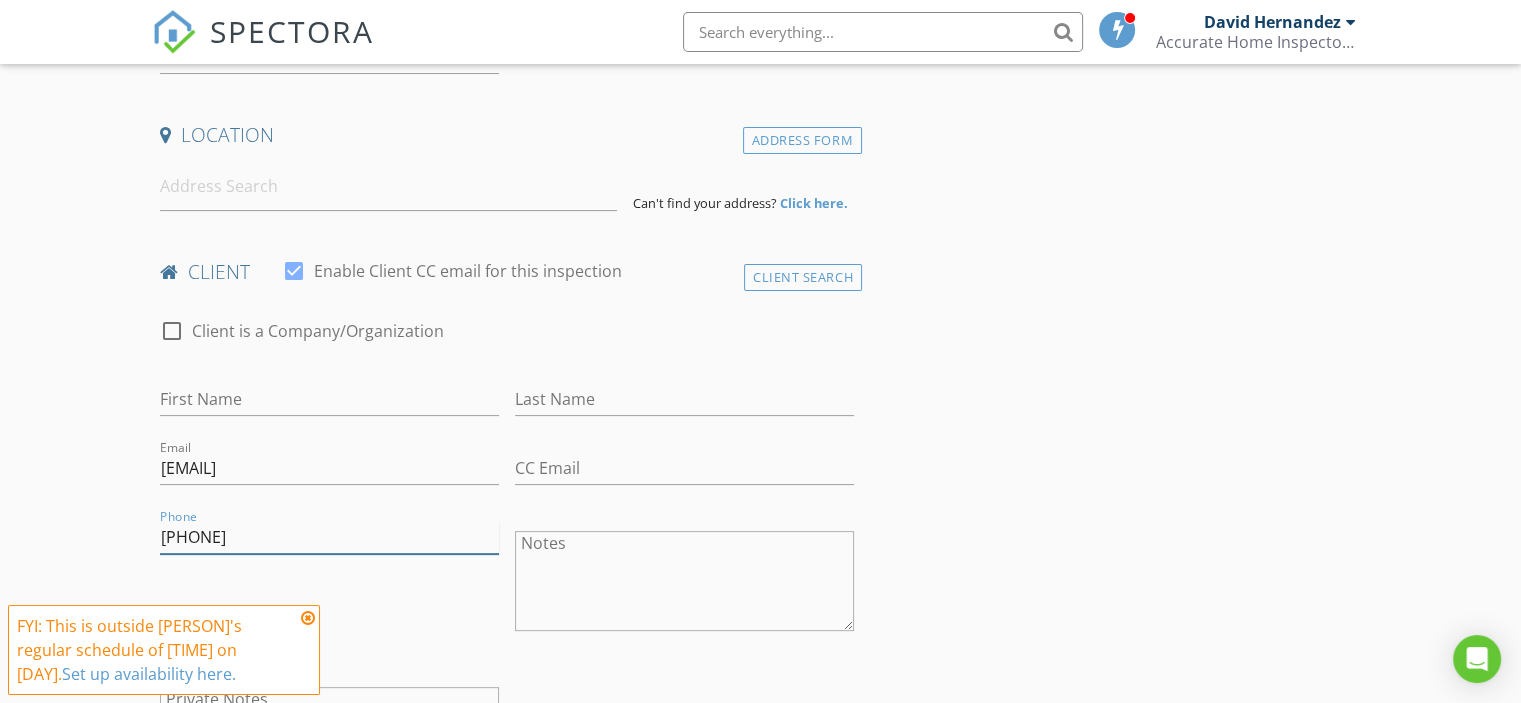 scroll, scrollTop: 400, scrollLeft: 0, axis: vertical 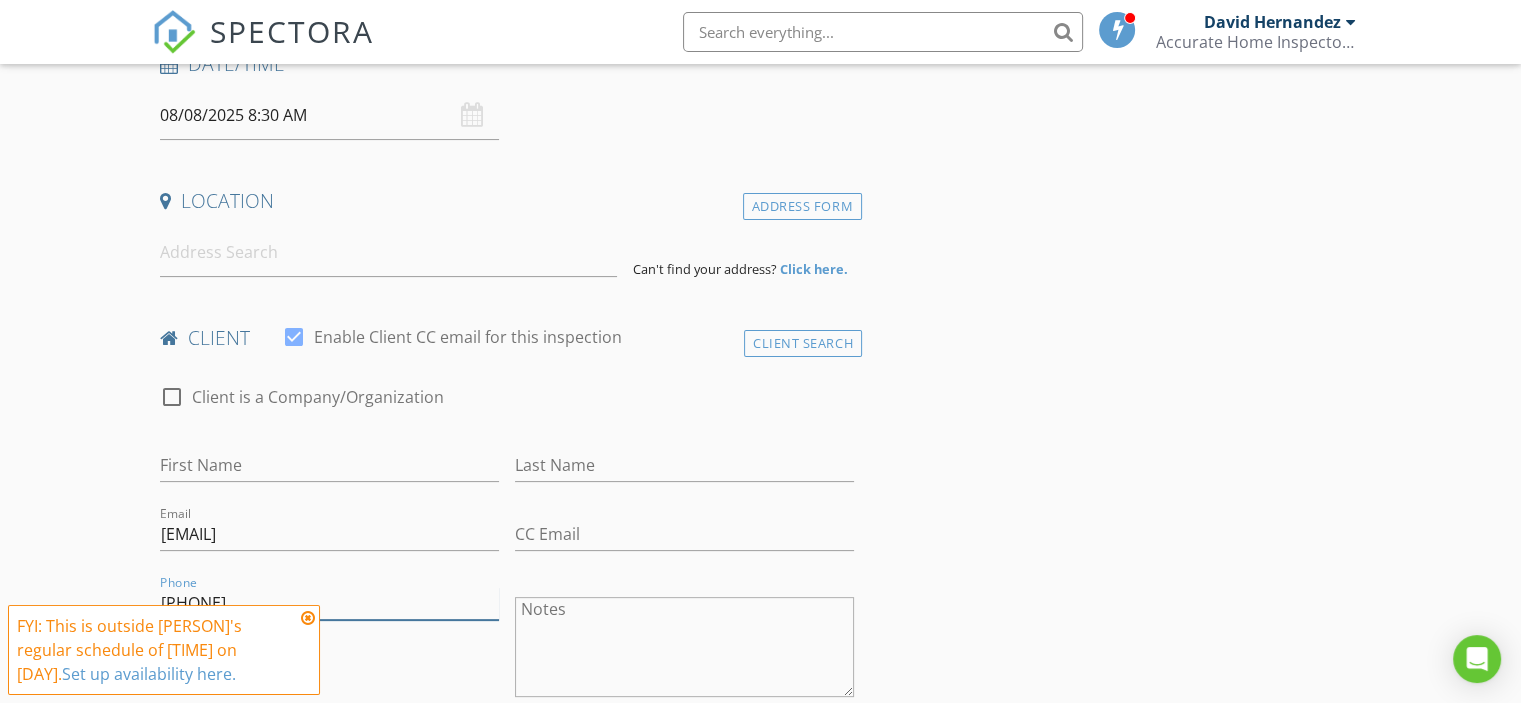 type on "[PHONE]" 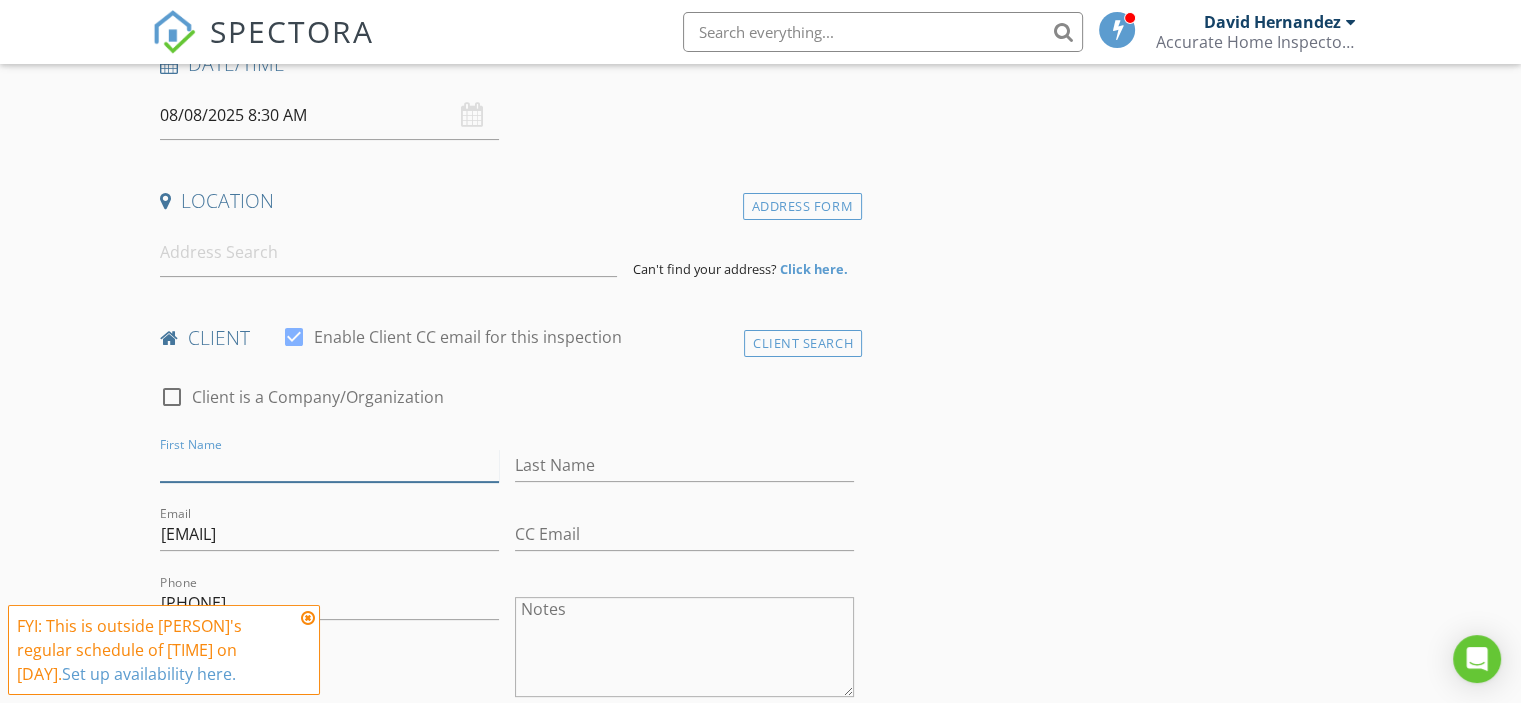 click on "First Name" at bounding box center (329, 465) 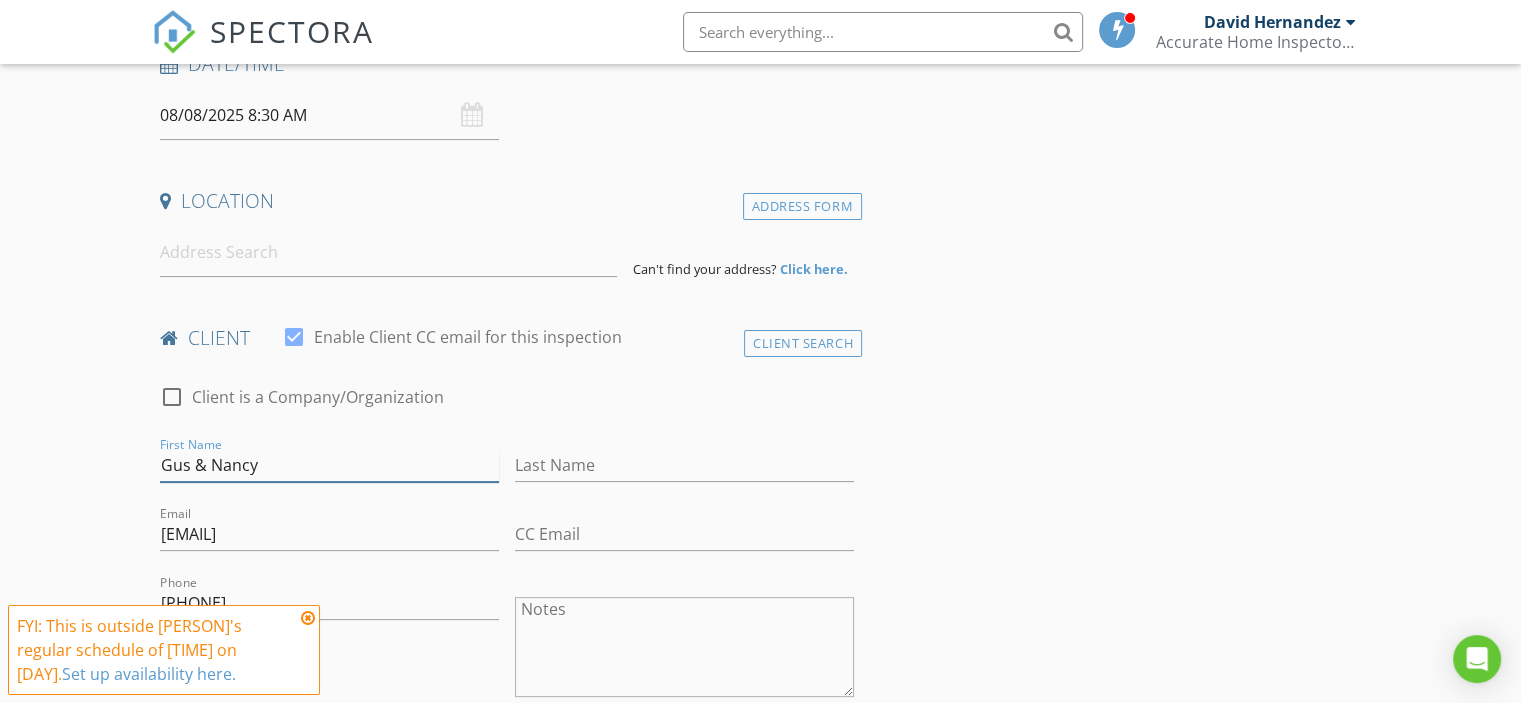 type on "Gus & Nancy" 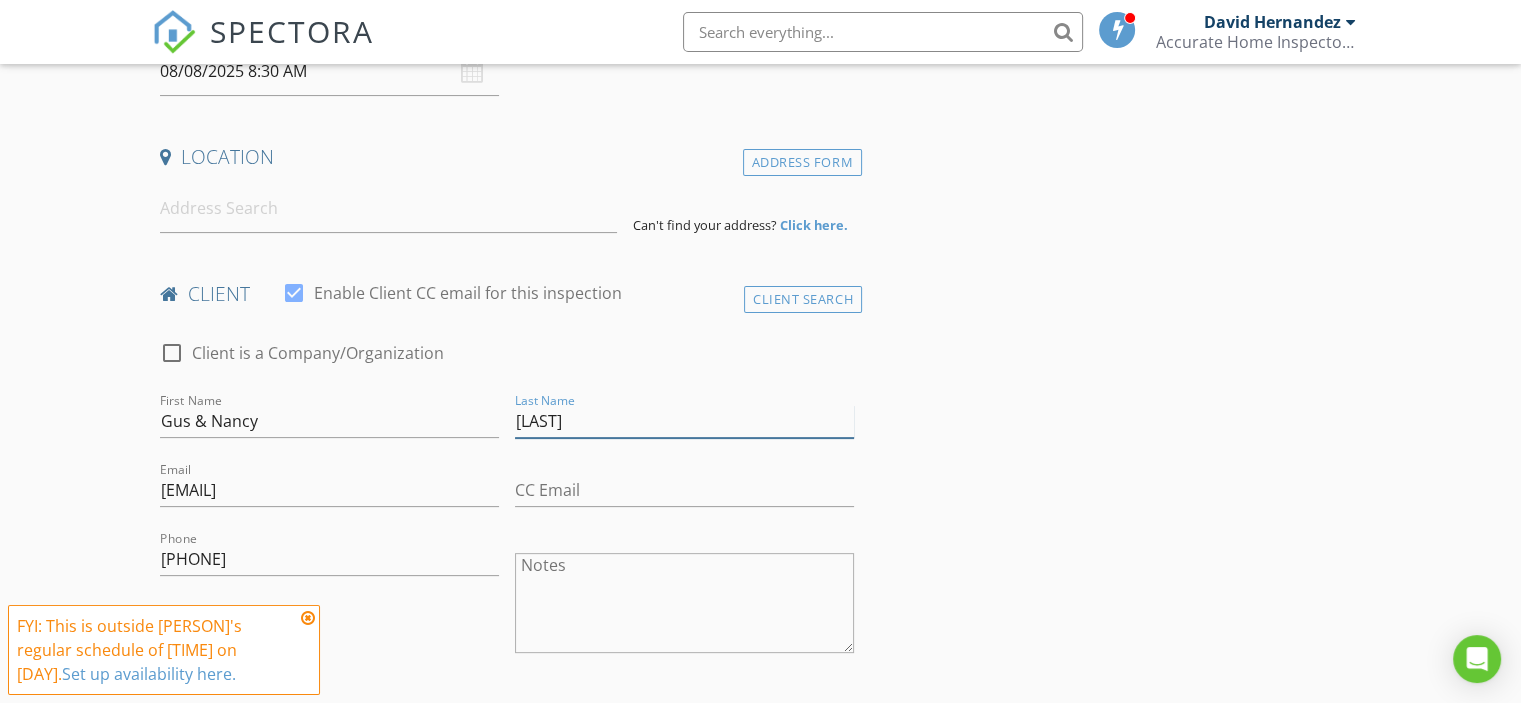scroll, scrollTop: 433, scrollLeft: 0, axis: vertical 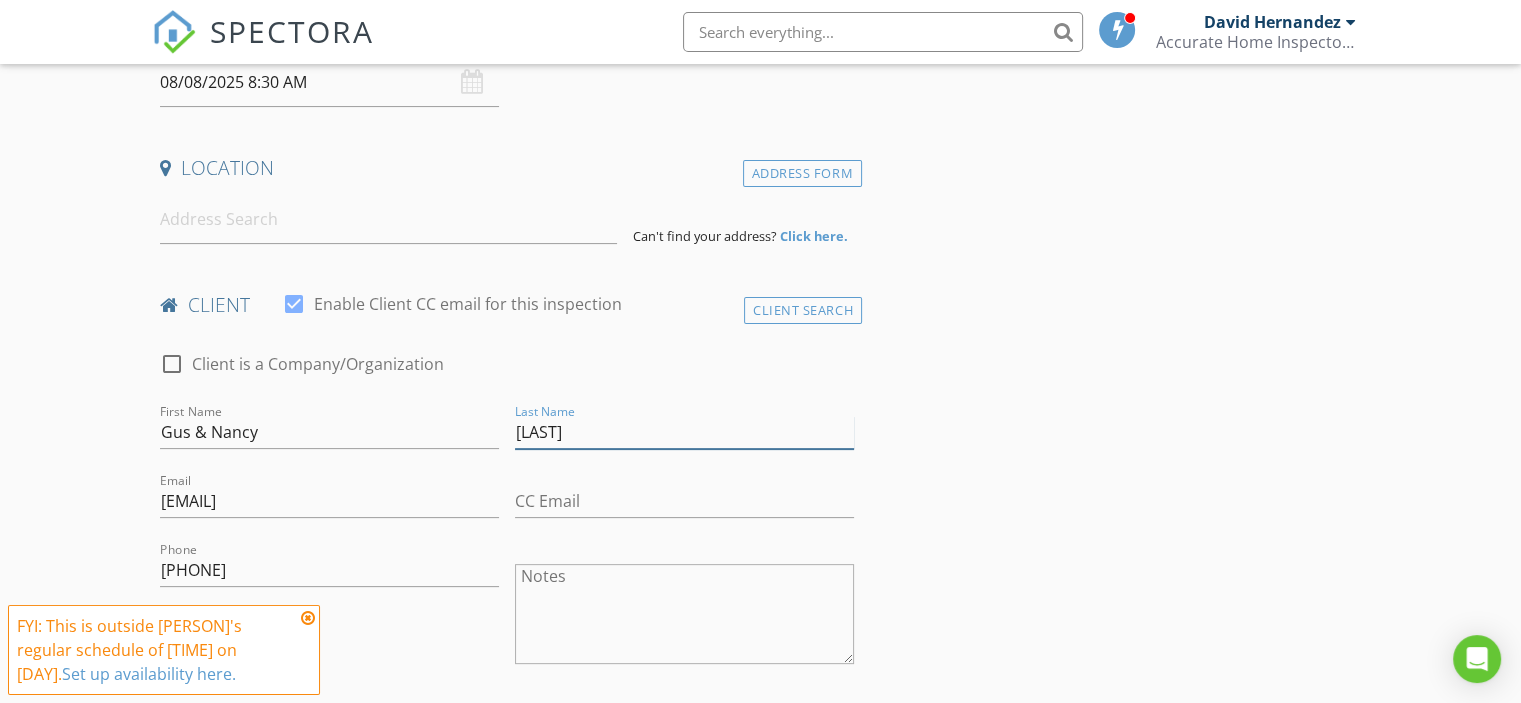 type on "[LAST]" 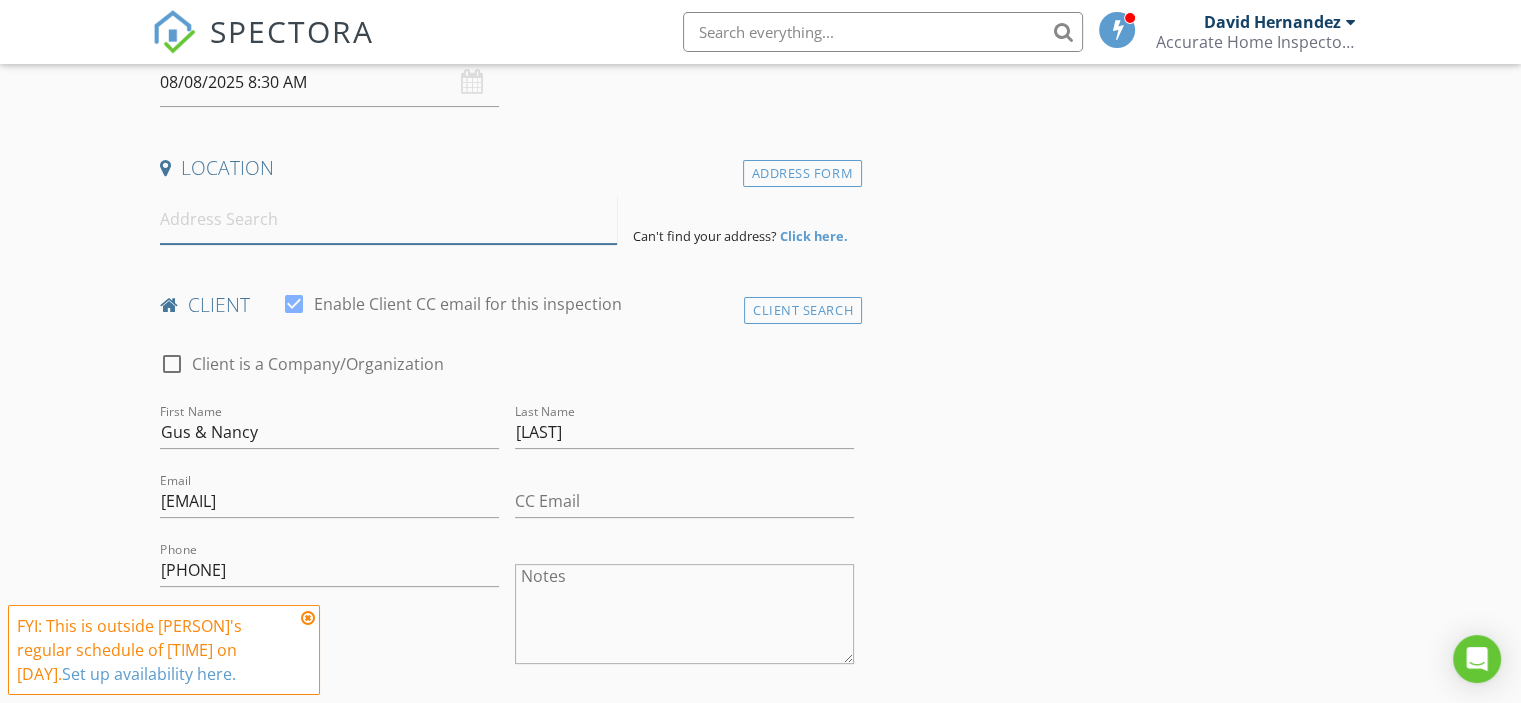 click at bounding box center (388, 219) 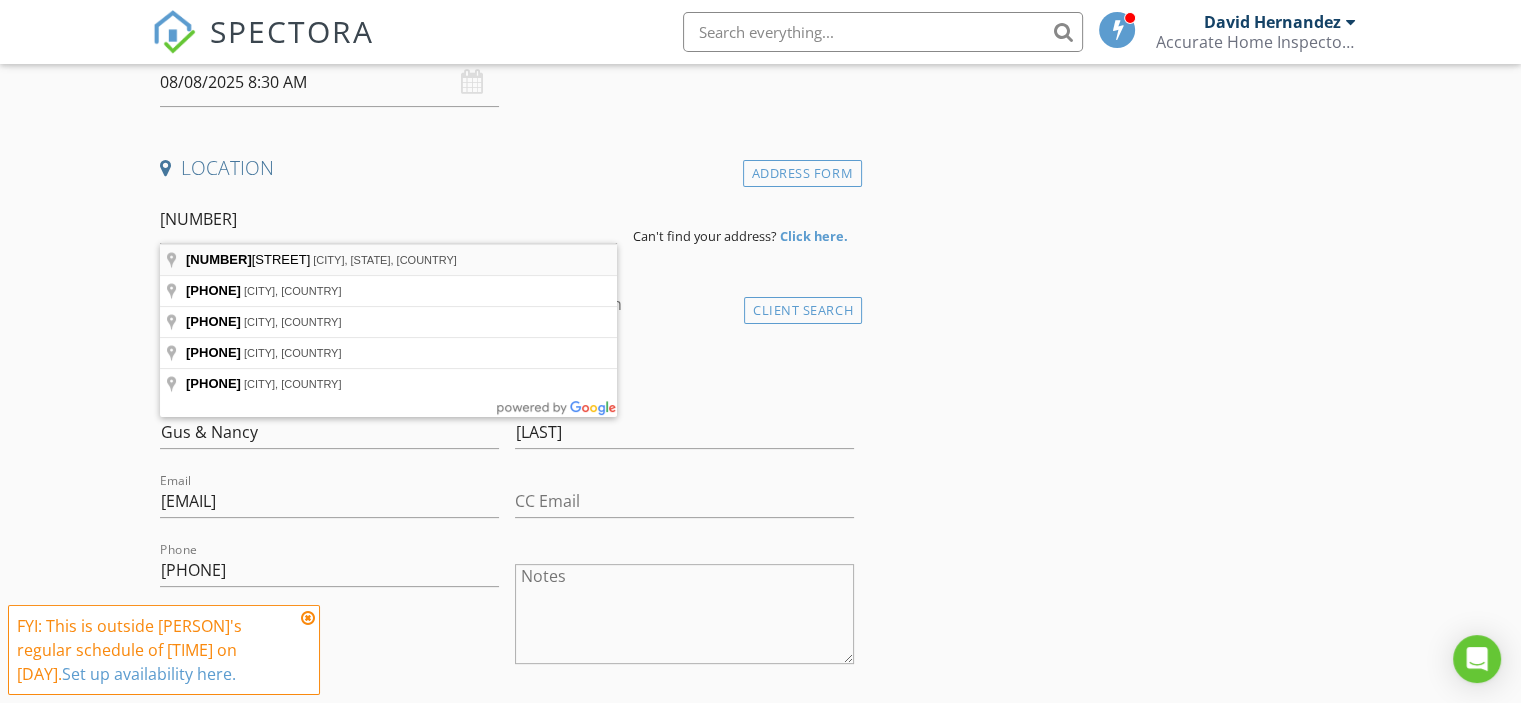 type on "44358 Frangipani Way, Punta Gorda, FL, USA" 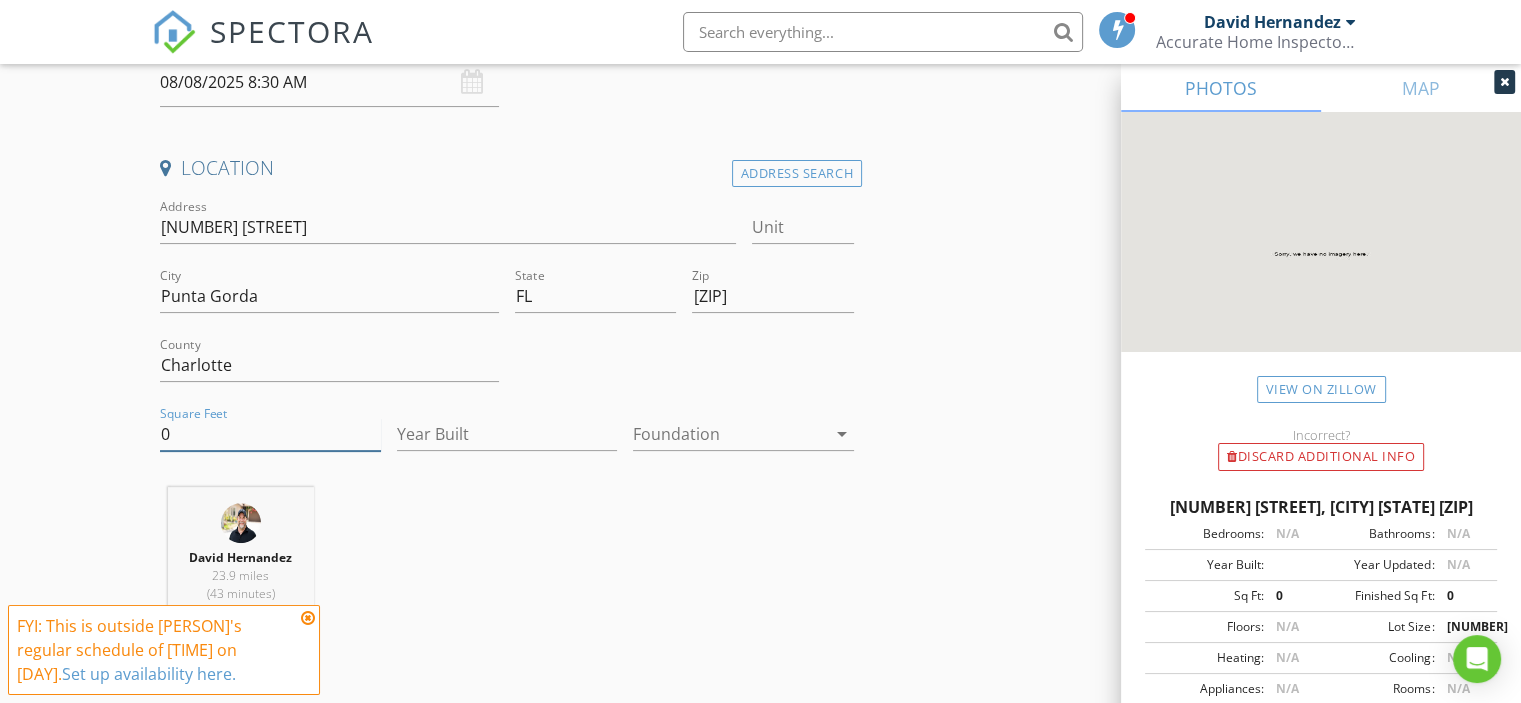 drag, startPoint x: 163, startPoint y: 438, endPoint x: 152, endPoint y: 438, distance: 11 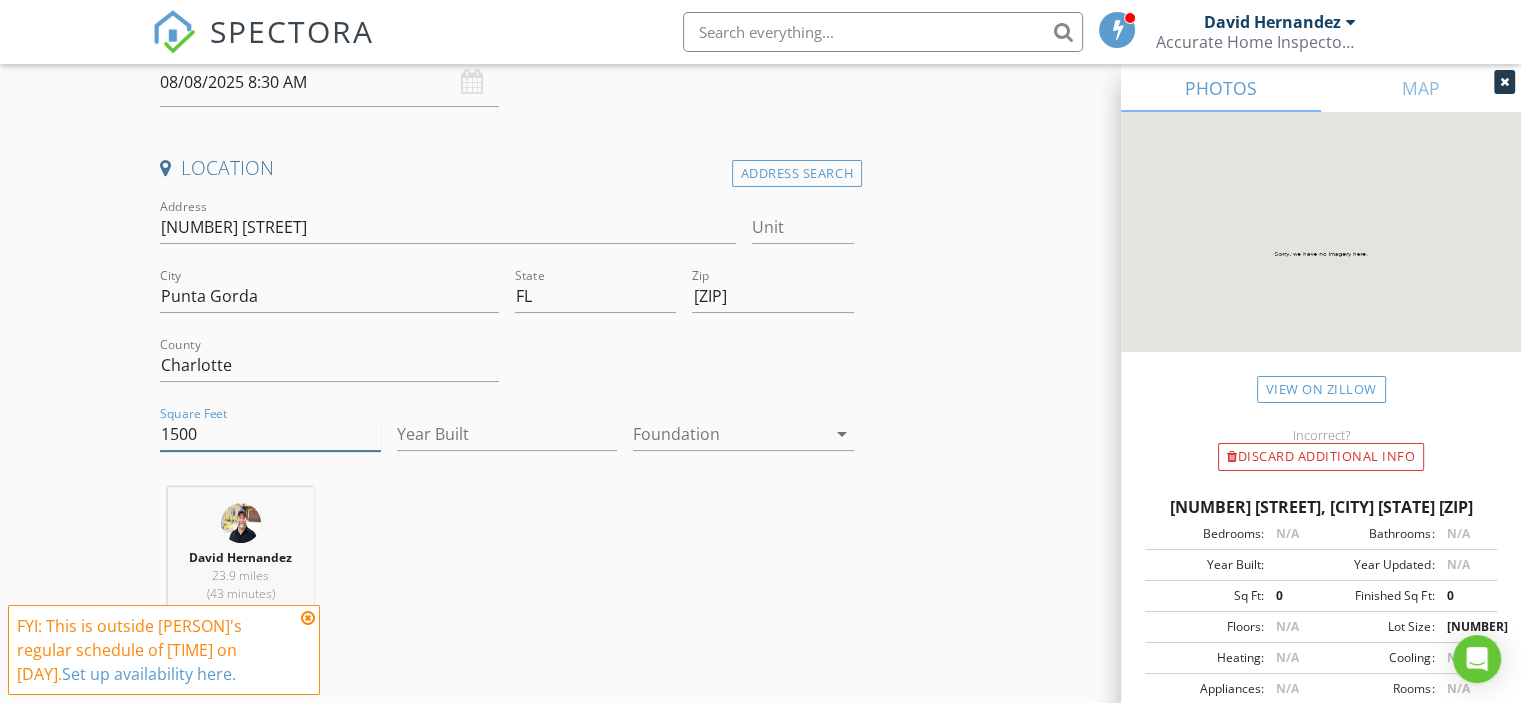 type on "1500" 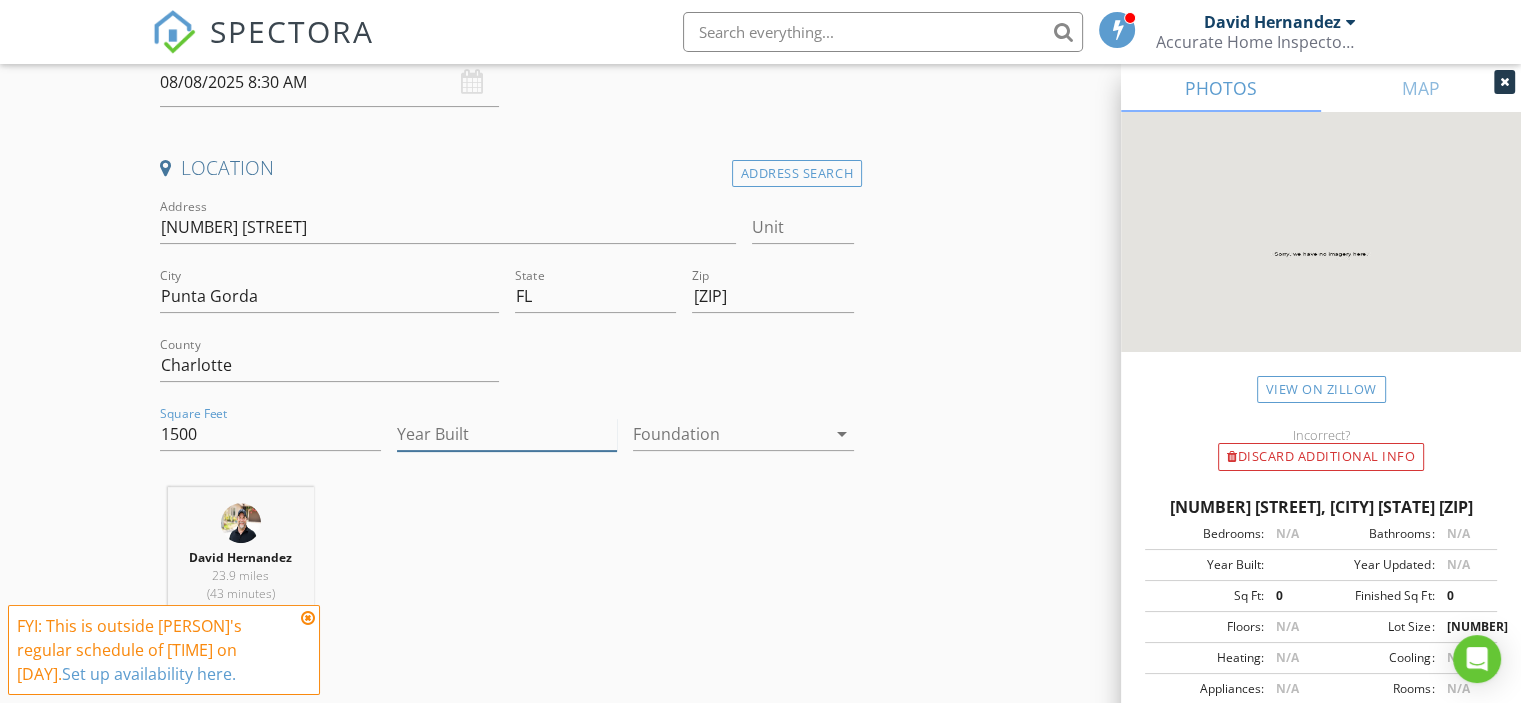 click on "Year Built" at bounding box center (507, 434) 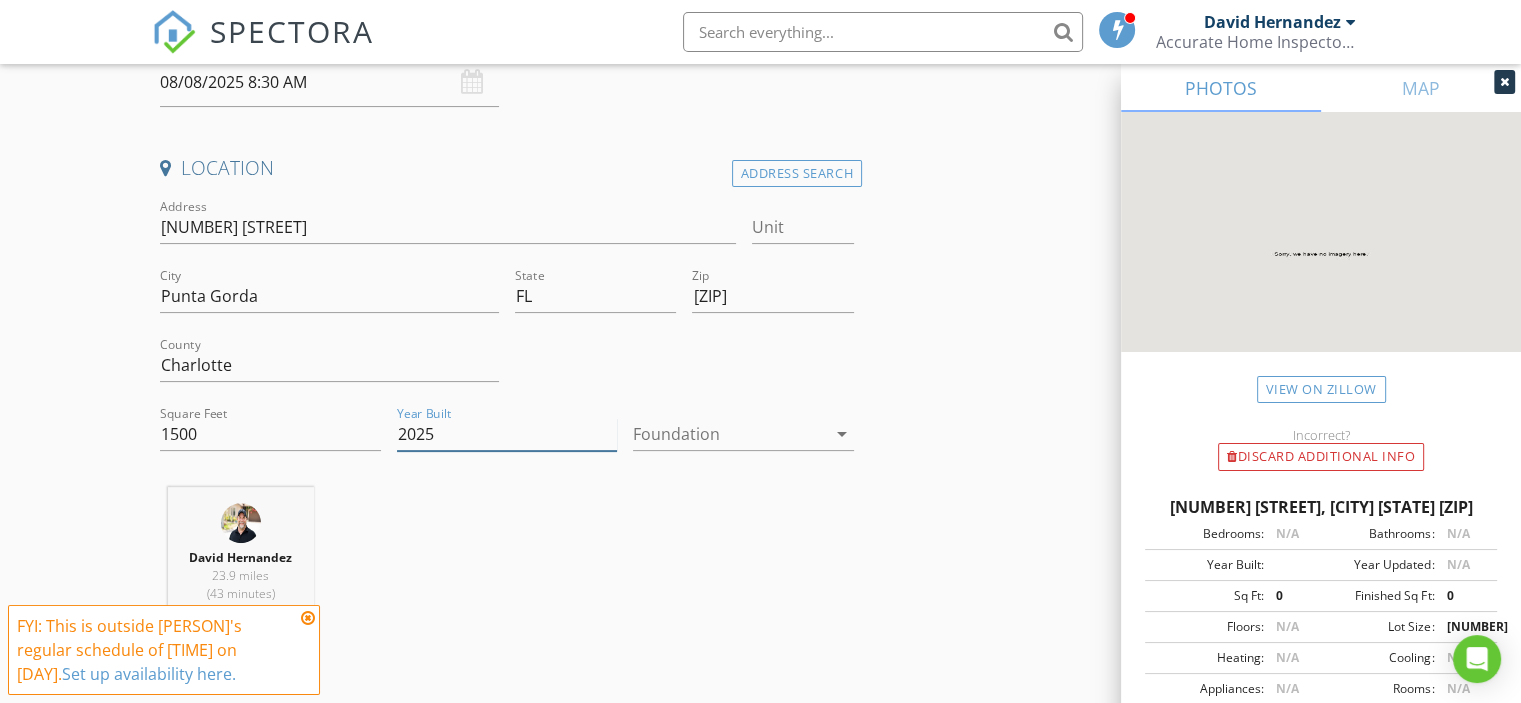 type on "2025" 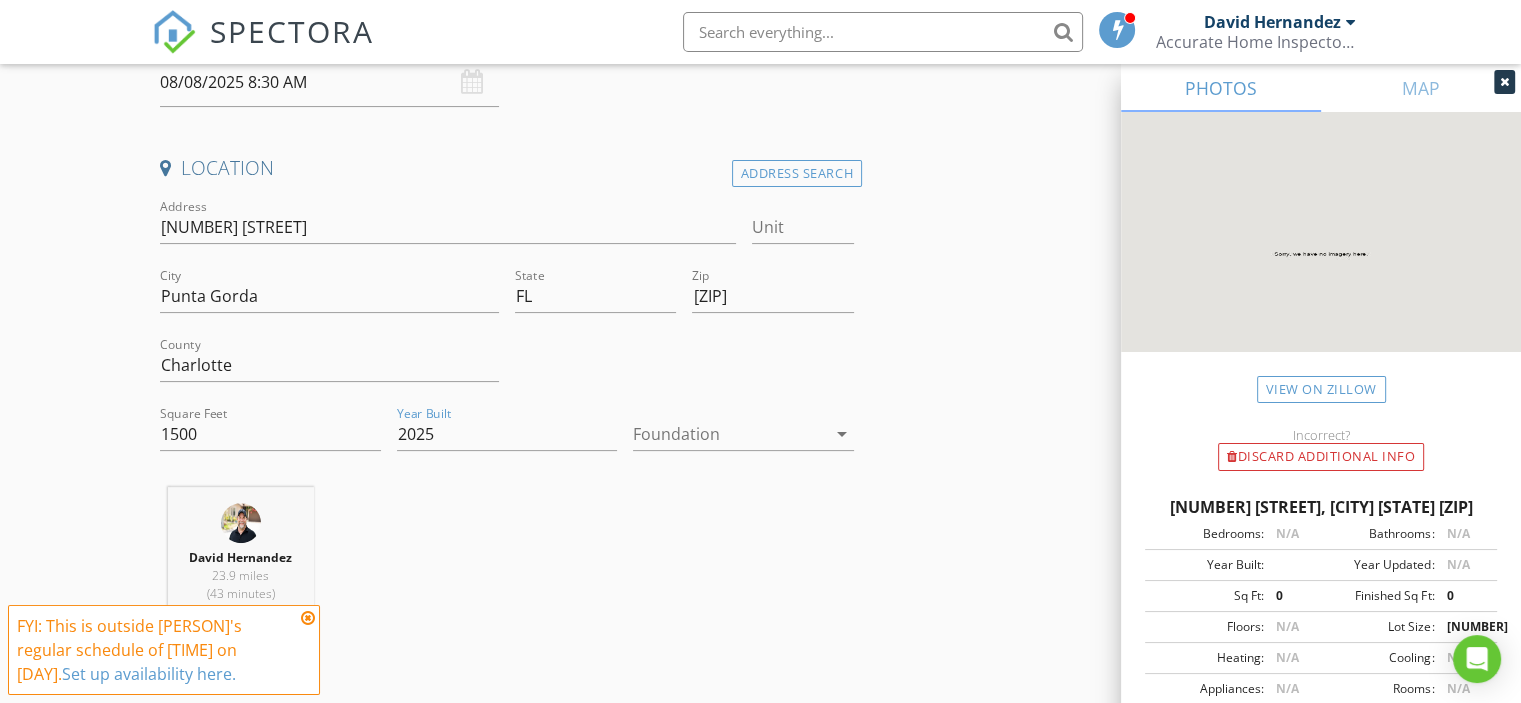 click at bounding box center [729, 434] 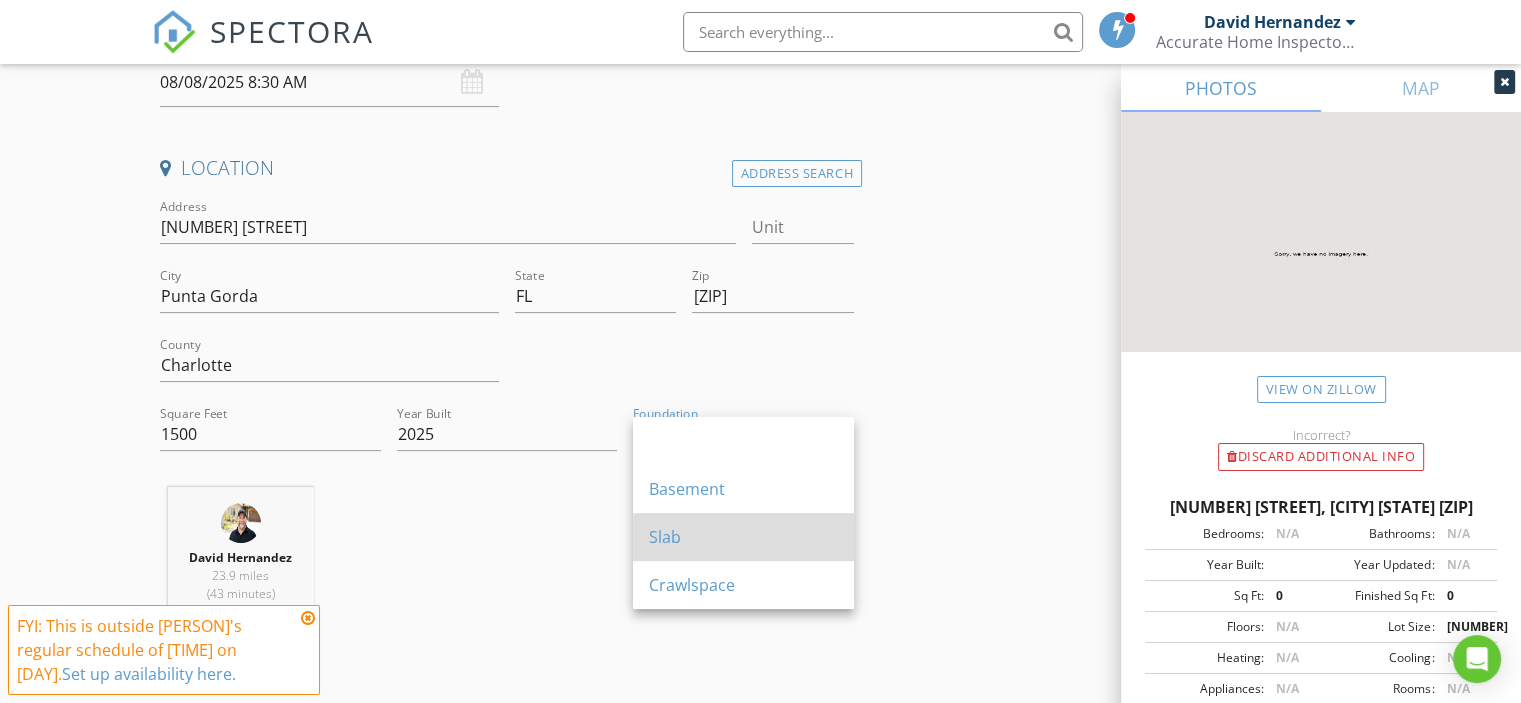 click on "Slab" at bounding box center (743, 537) 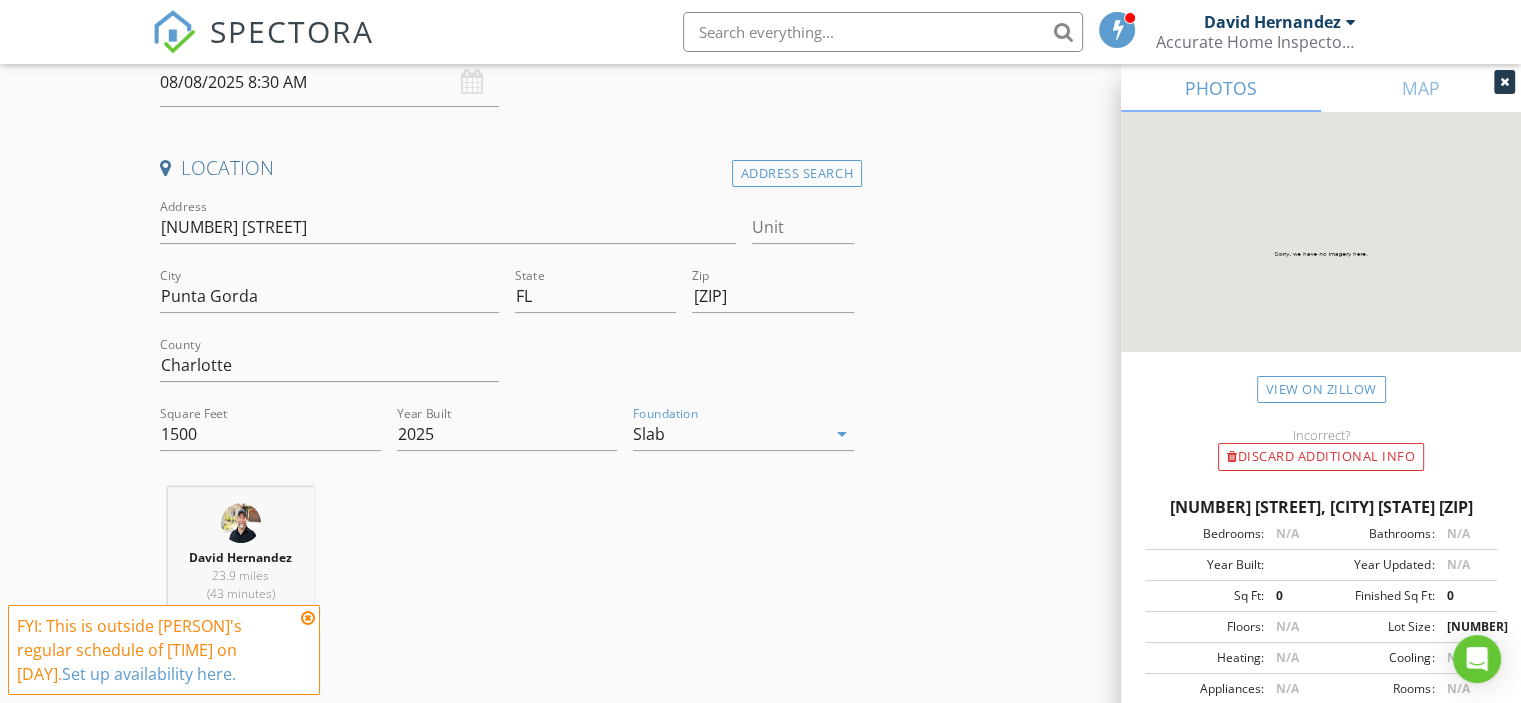 drag, startPoint x: 1042, startPoint y: 459, endPoint x: 942, endPoint y: 524, distance: 119.26861 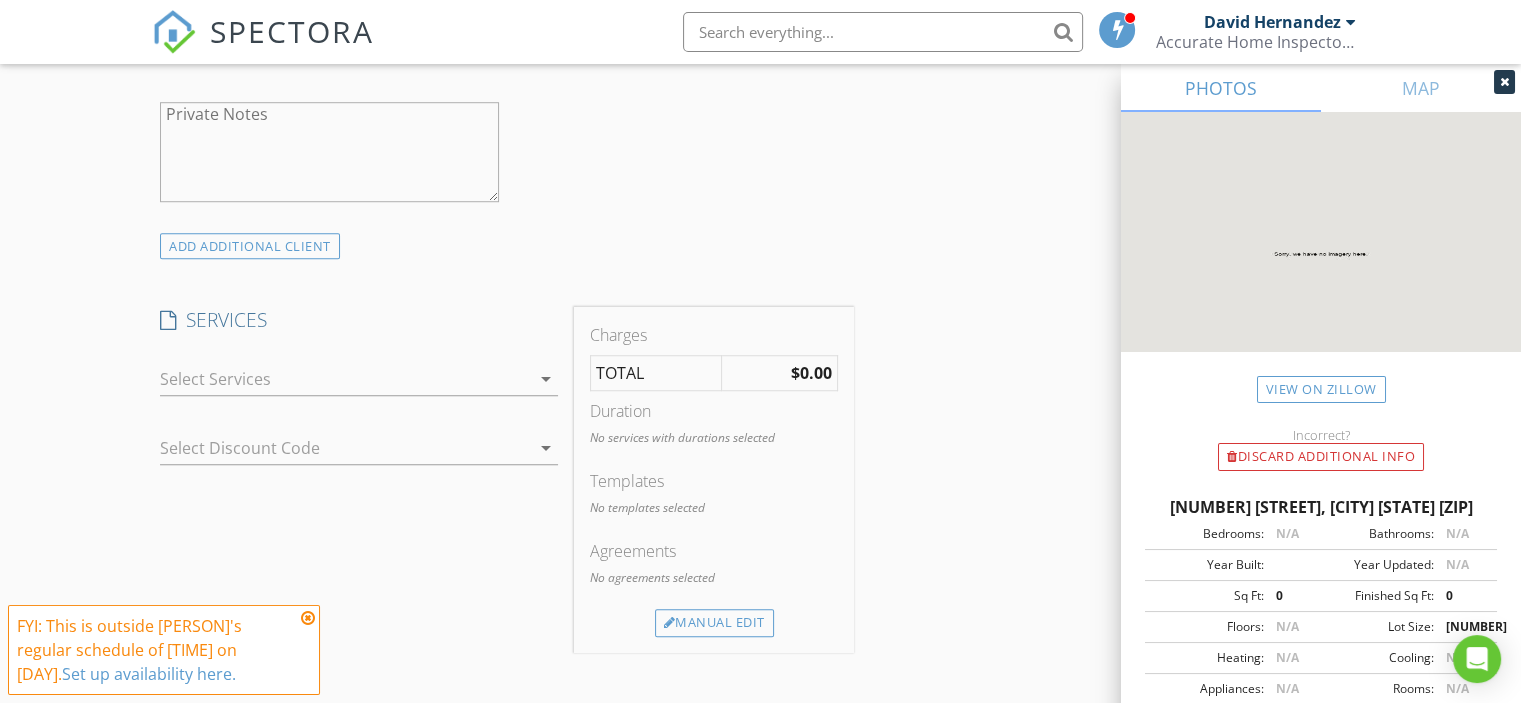 scroll, scrollTop: 1466, scrollLeft: 0, axis: vertical 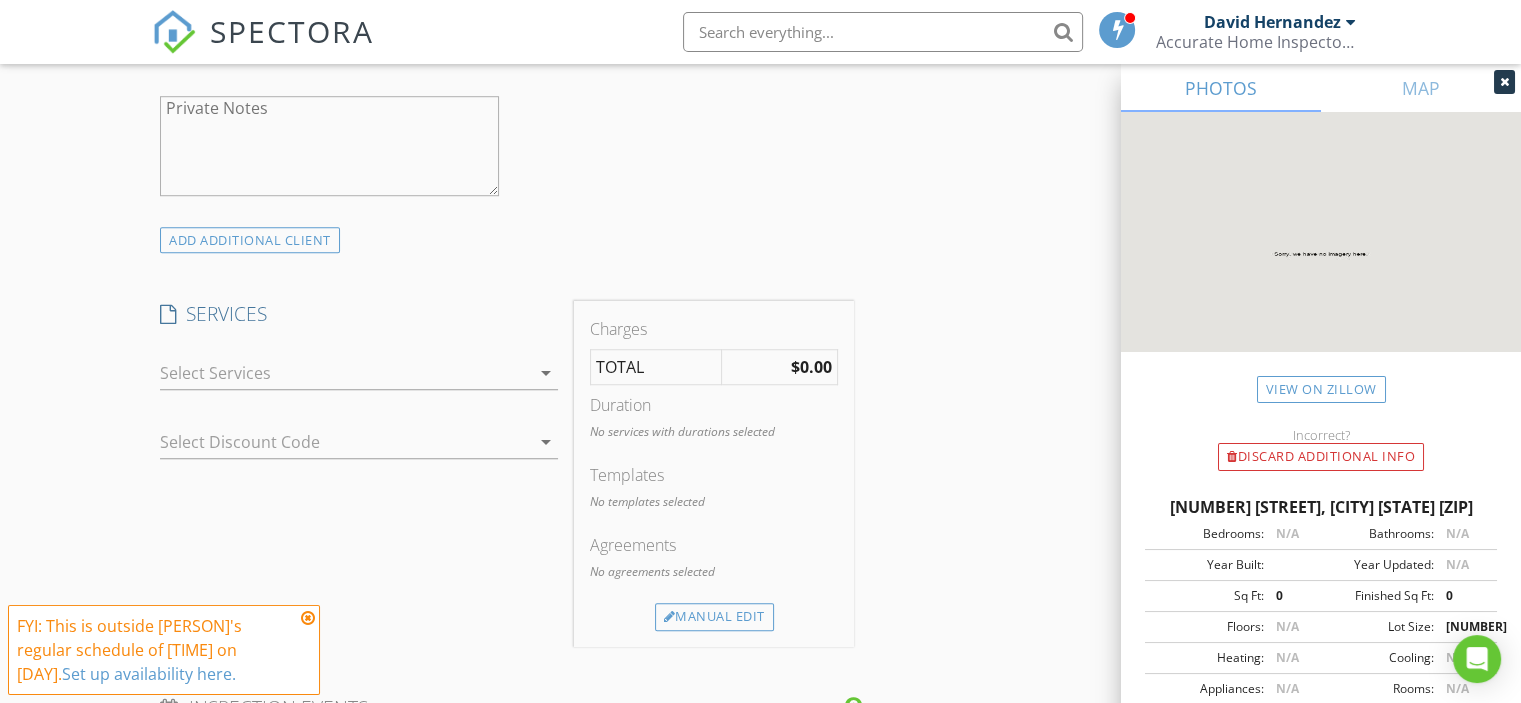click at bounding box center (345, 373) 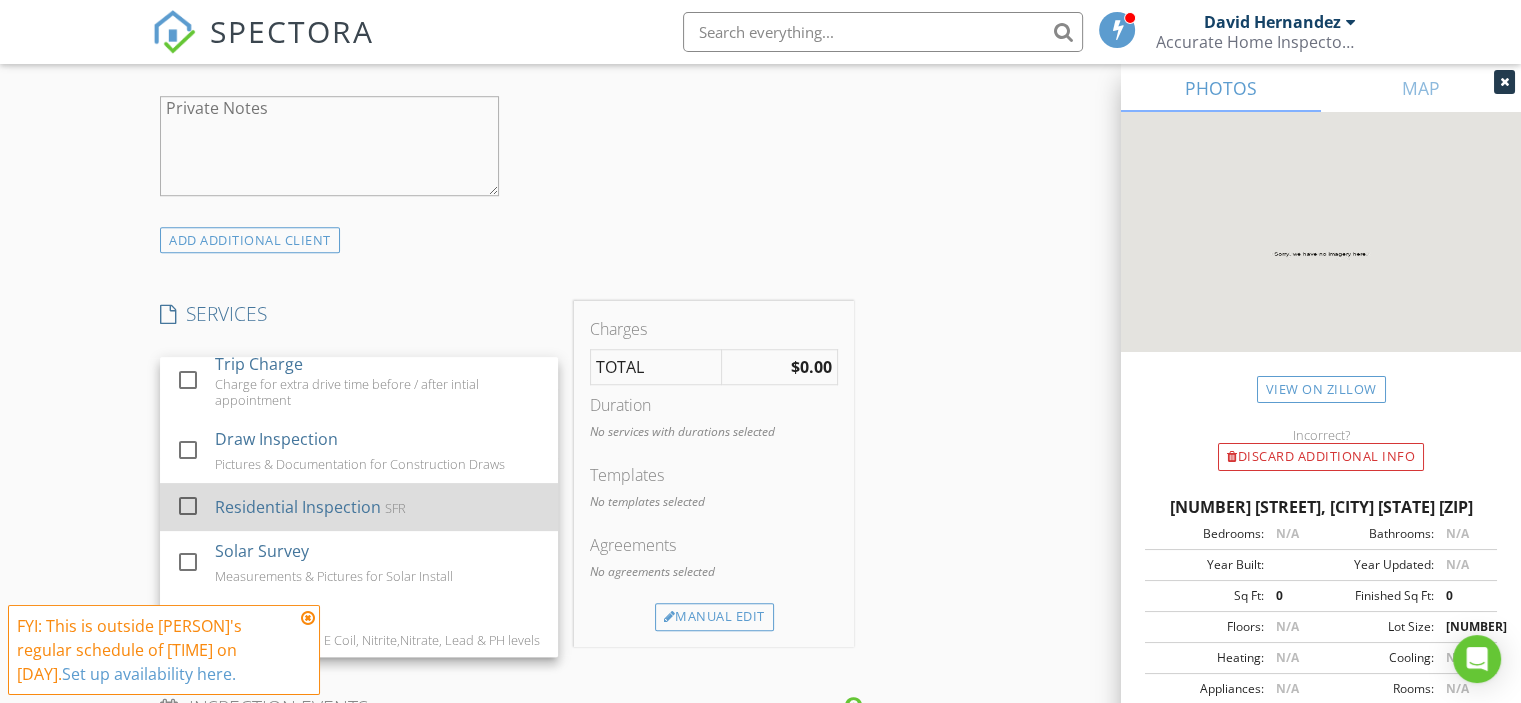 scroll, scrollTop: 789, scrollLeft: 0, axis: vertical 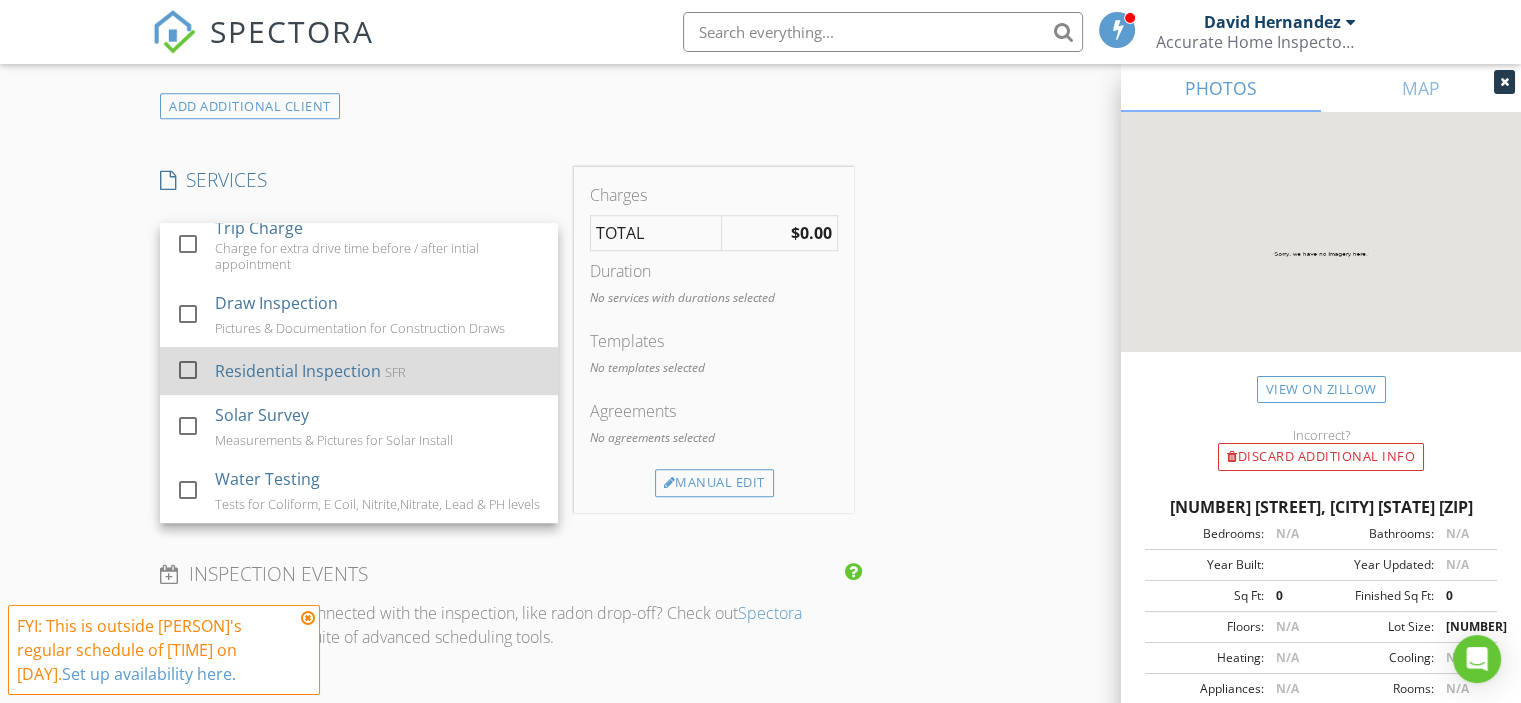 click at bounding box center (188, 370) 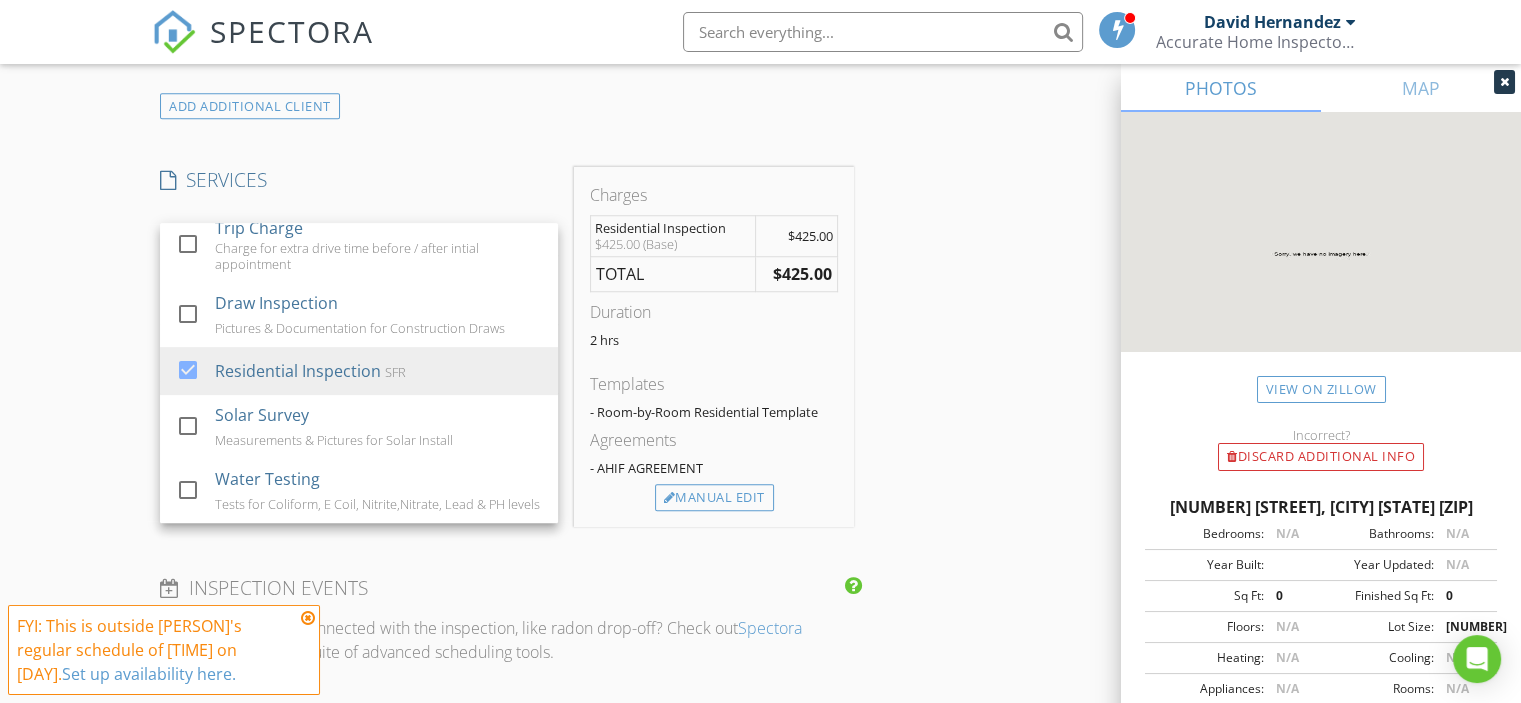 click on "INSPECTOR(S)
check_box   David Hernandez   PRIMARY   David Hernandez arrow_drop_down   check_box_outline_blank David Hernandez specifically requested
Date/Time
08/08/2025 8:30 AM
Location
Address Search       Address 44358 Frangipani Wy   Unit   City Punta Gorda   State FL   Zip 33982   County Charlotte     Square Feet 1500   Year Built 2025   Foundation Slab arrow_drop_down     David Hernandez     23.9 miles     (43 minutes)
client
check_box Enable Client CC email for this inspection   Client Search     check_box_outline_blank Client is a Company/Organization     First Name Gus & Nancy   Last Name DeNapoli   Email nancy.denapoli@yahoo.com   CC Email   Phone 845-729-1673           Notes   Private Notes
ADD ADDITIONAL client
SERVICES
check_box_outline_blank   Mold Testing" at bounding box center [760, 340] 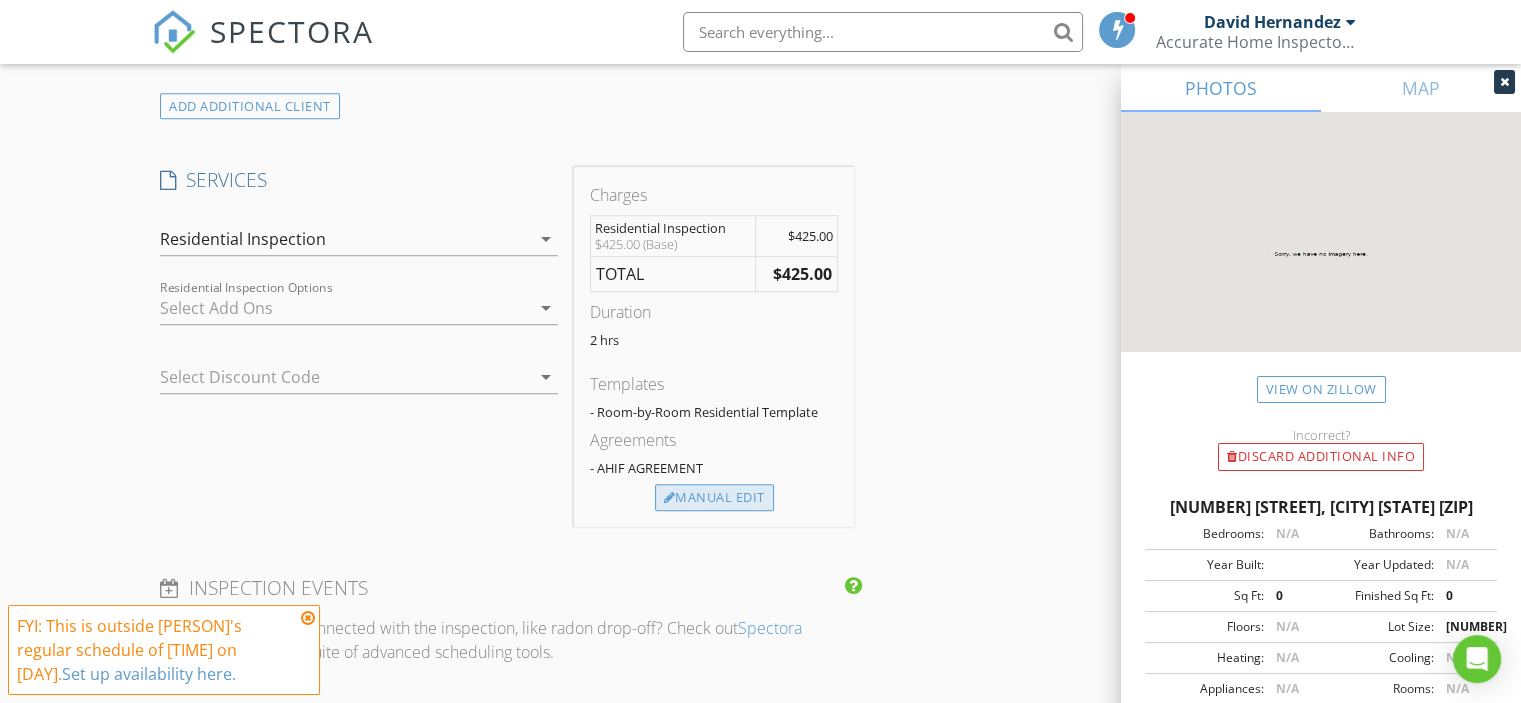 click on "Manual Edit" at bounding box center [714, 498] 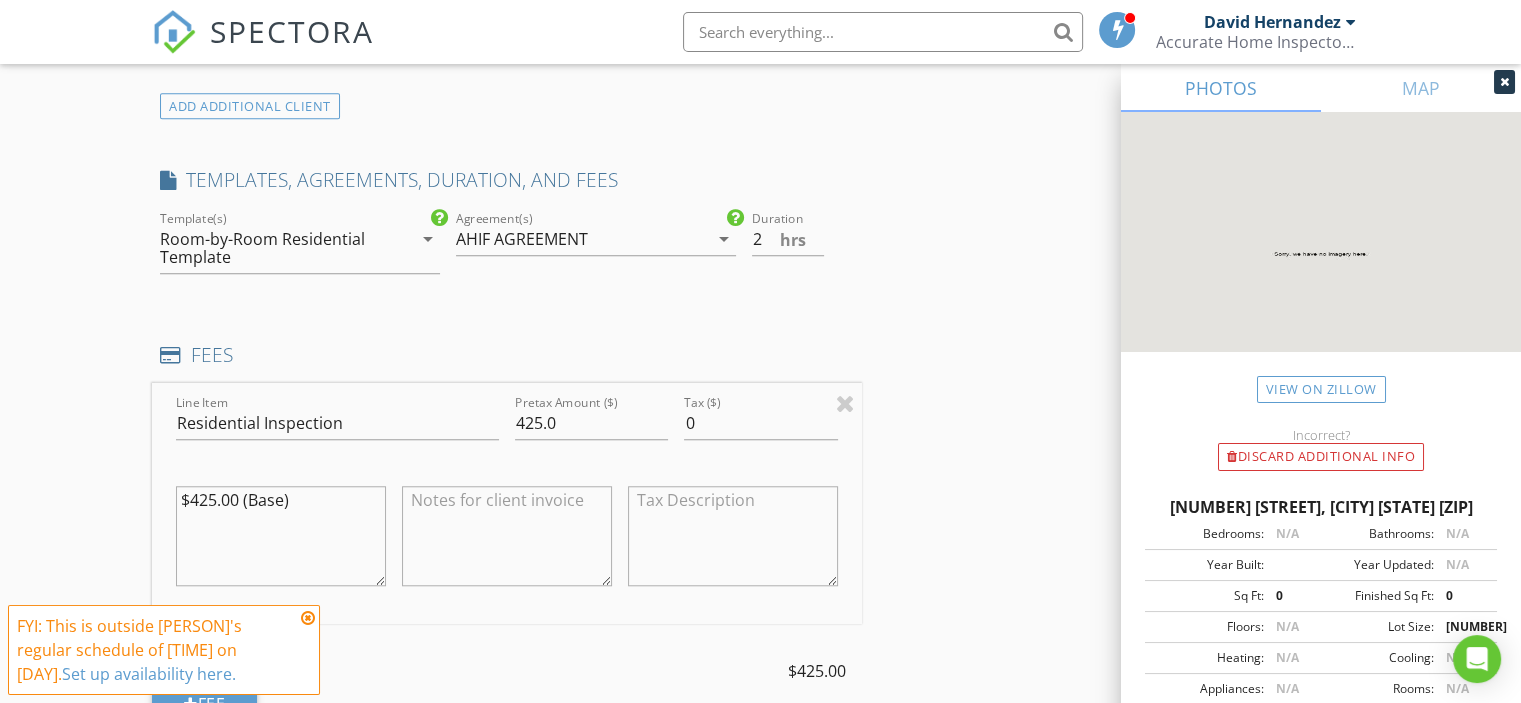 drag, startPoint x: 192, startPoint y: 499, endPoint x: 214, endPoint y: 501, distance: 22.090721 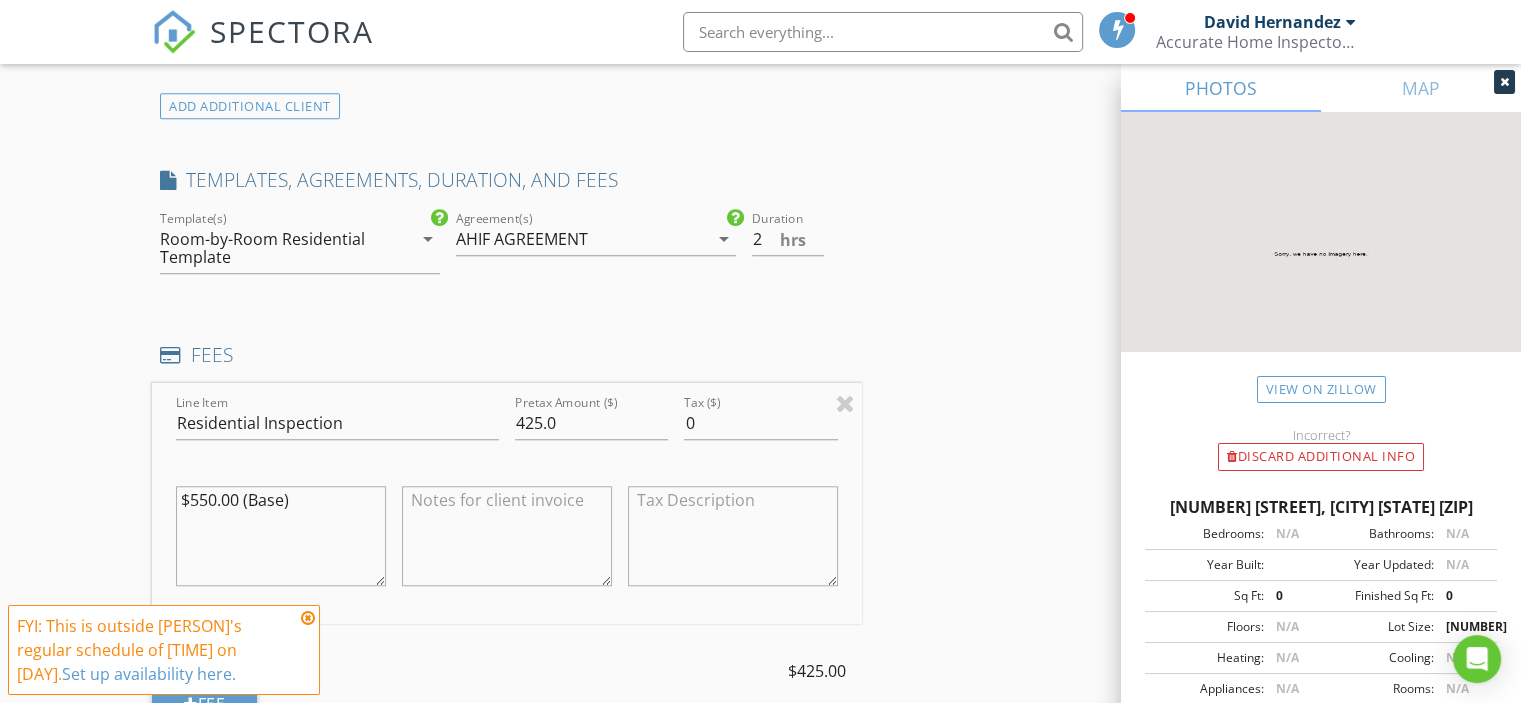 type on "$550.00 (Base)" 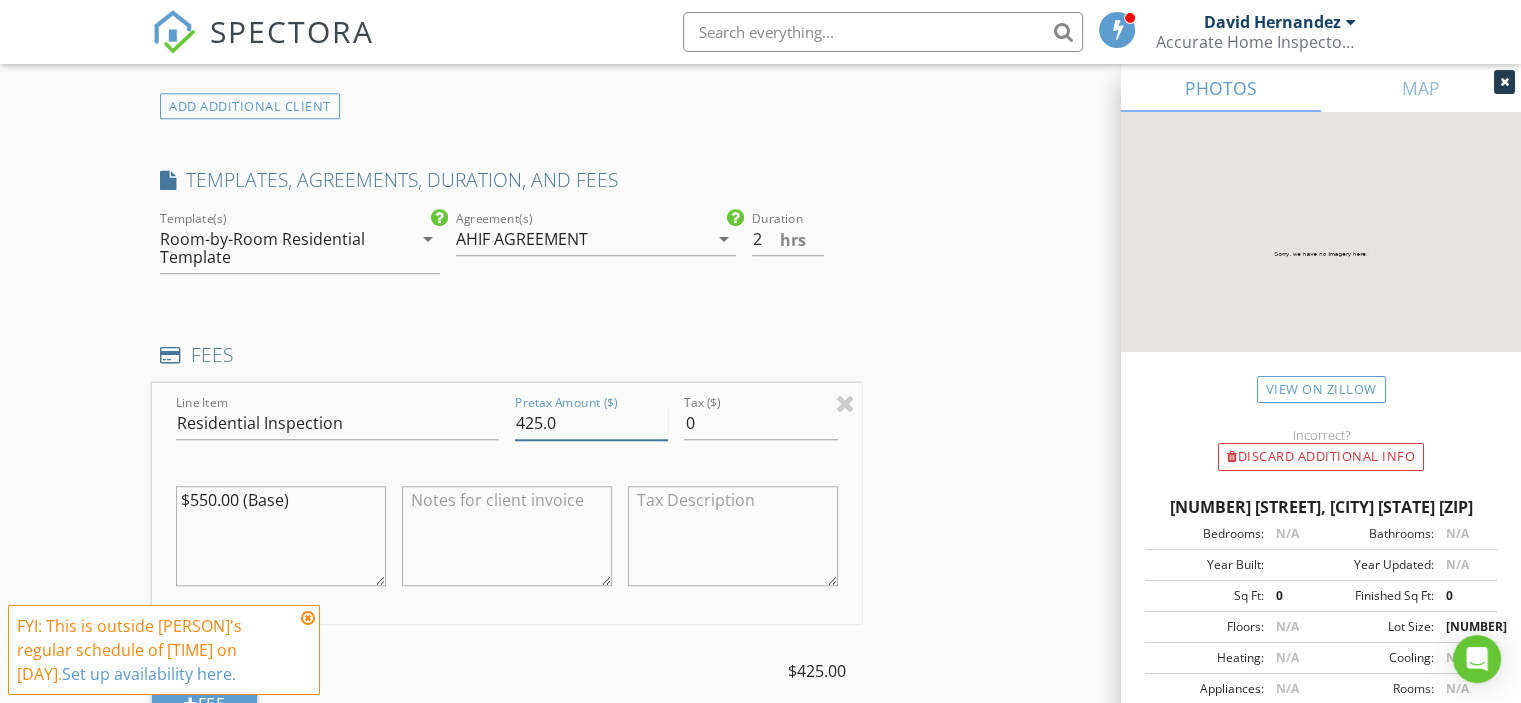 click on "425.0" at bounding box center (591, 423) 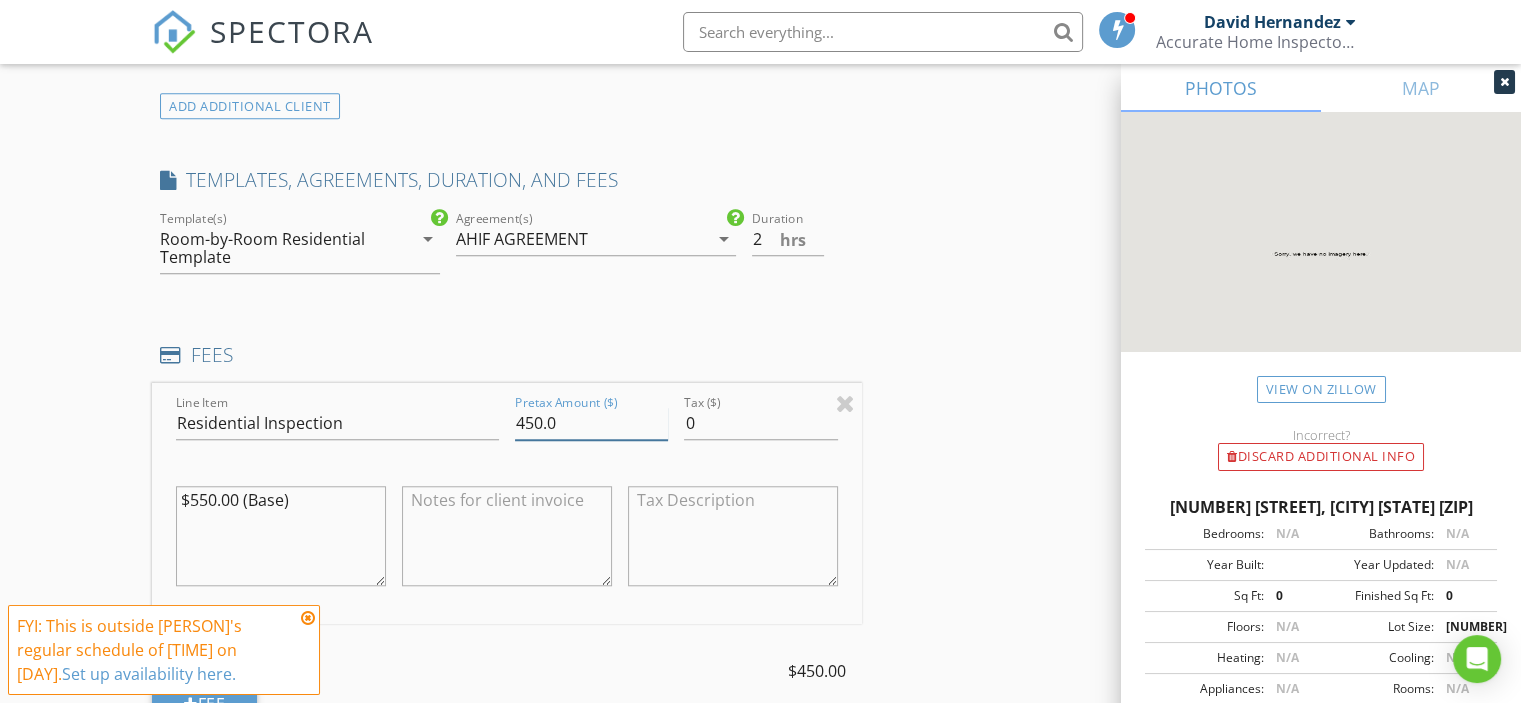type on "450.0" 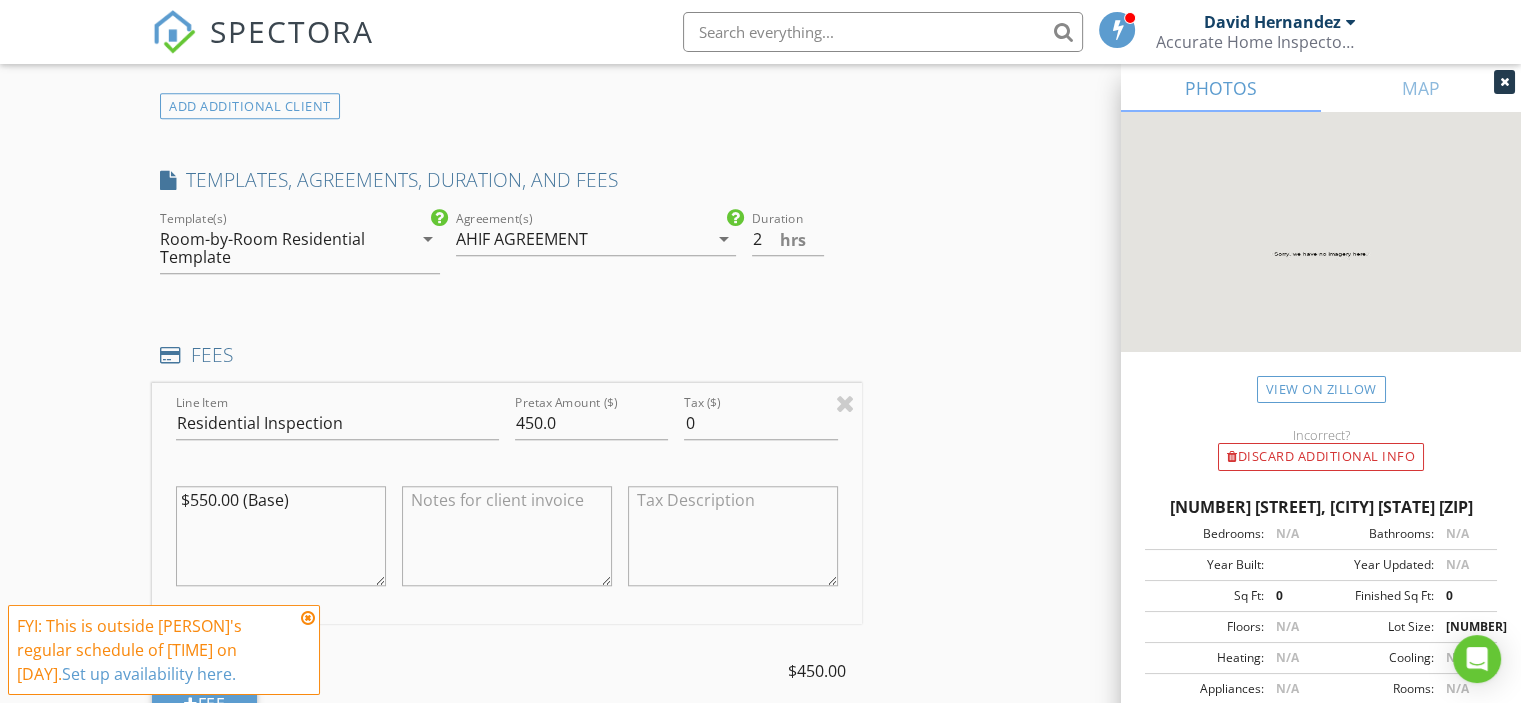 click at bounding box center [507, 536] 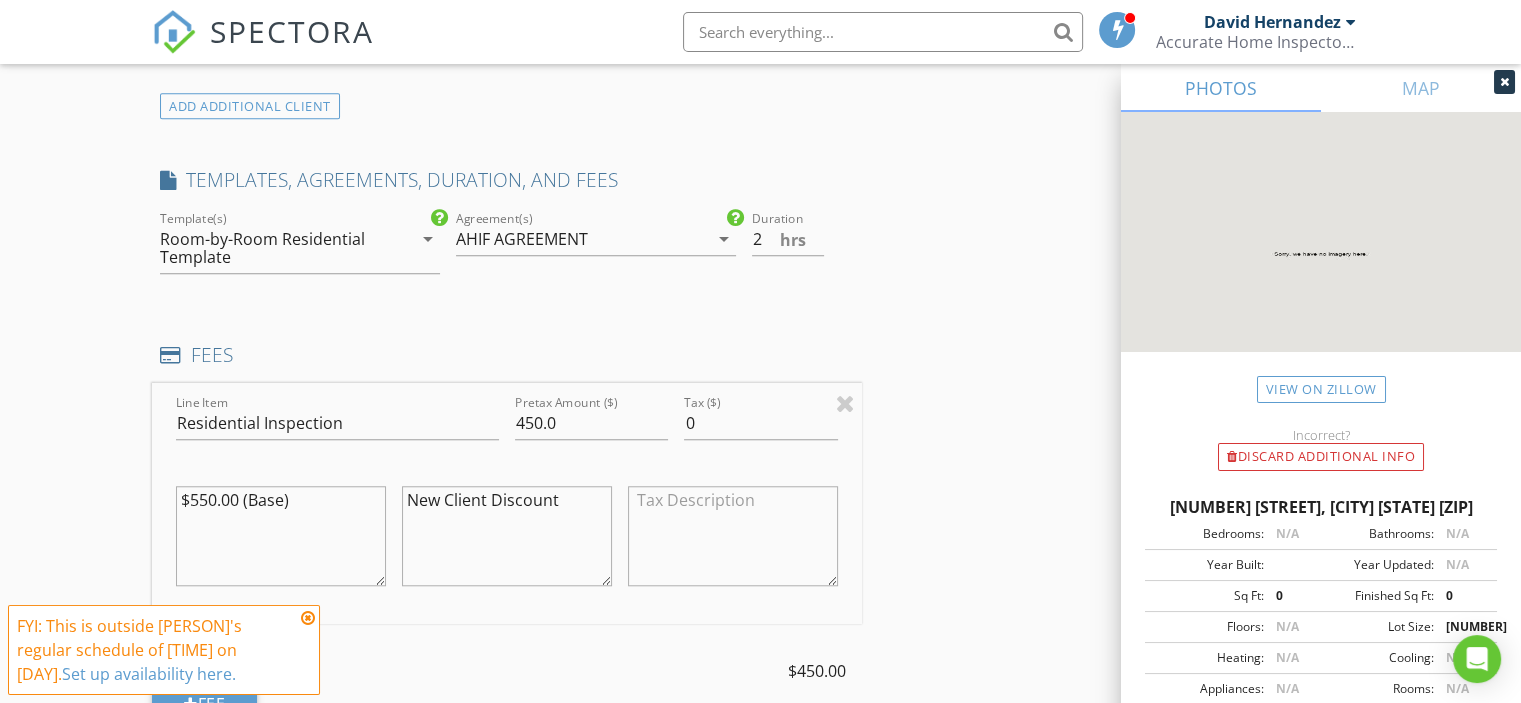 type on "New Client Discount" 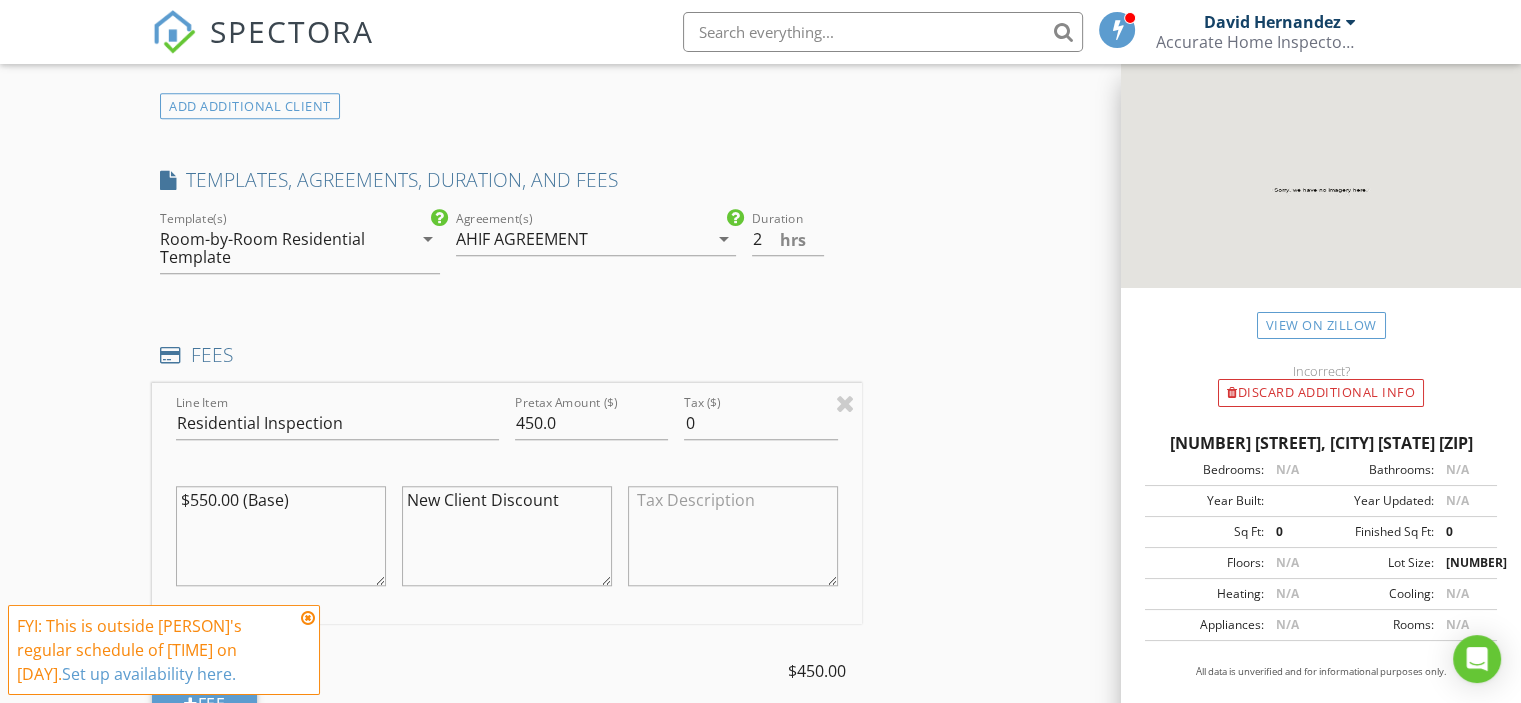 scroll, scrollTop: 66, scrollLeft: 0, axis: vertical 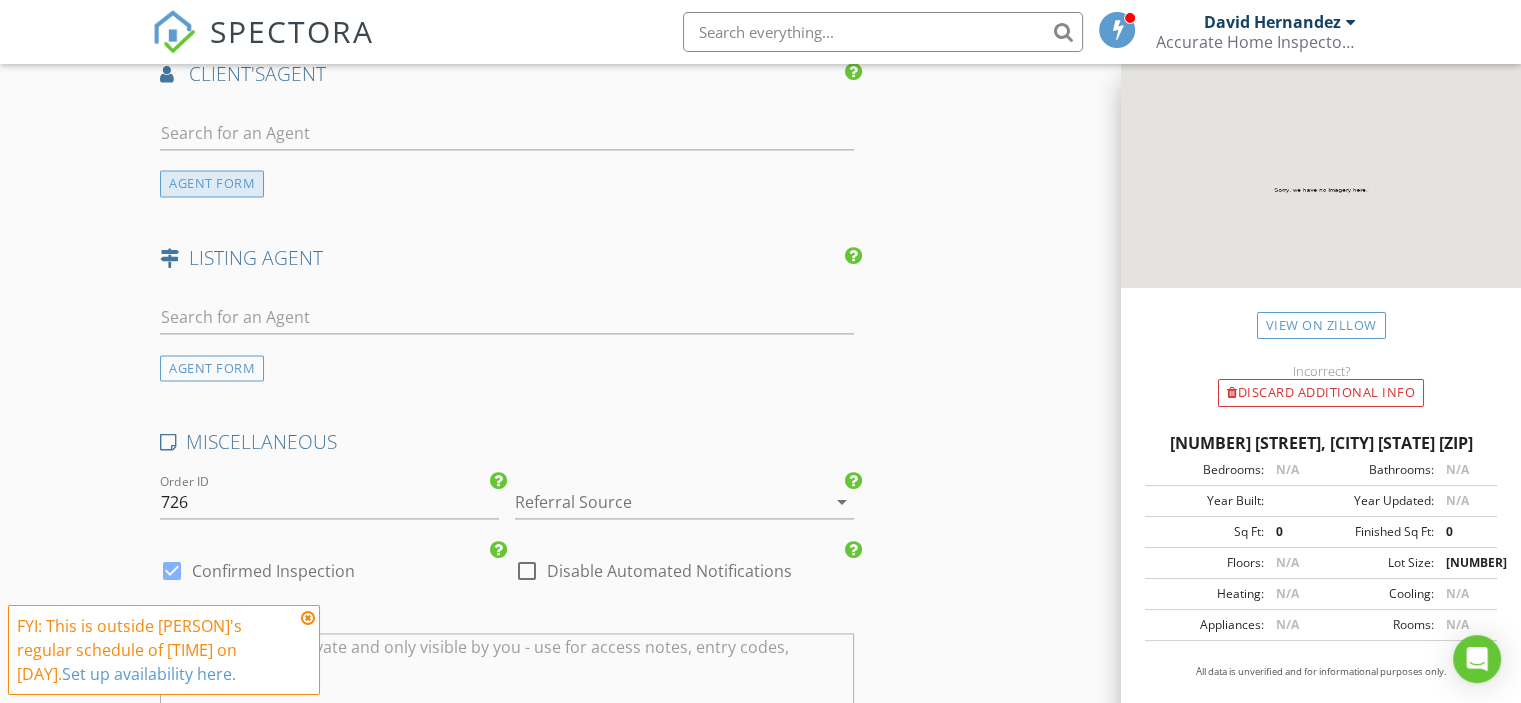 click on "AGENT FORM" at bounding box center (212, 183) 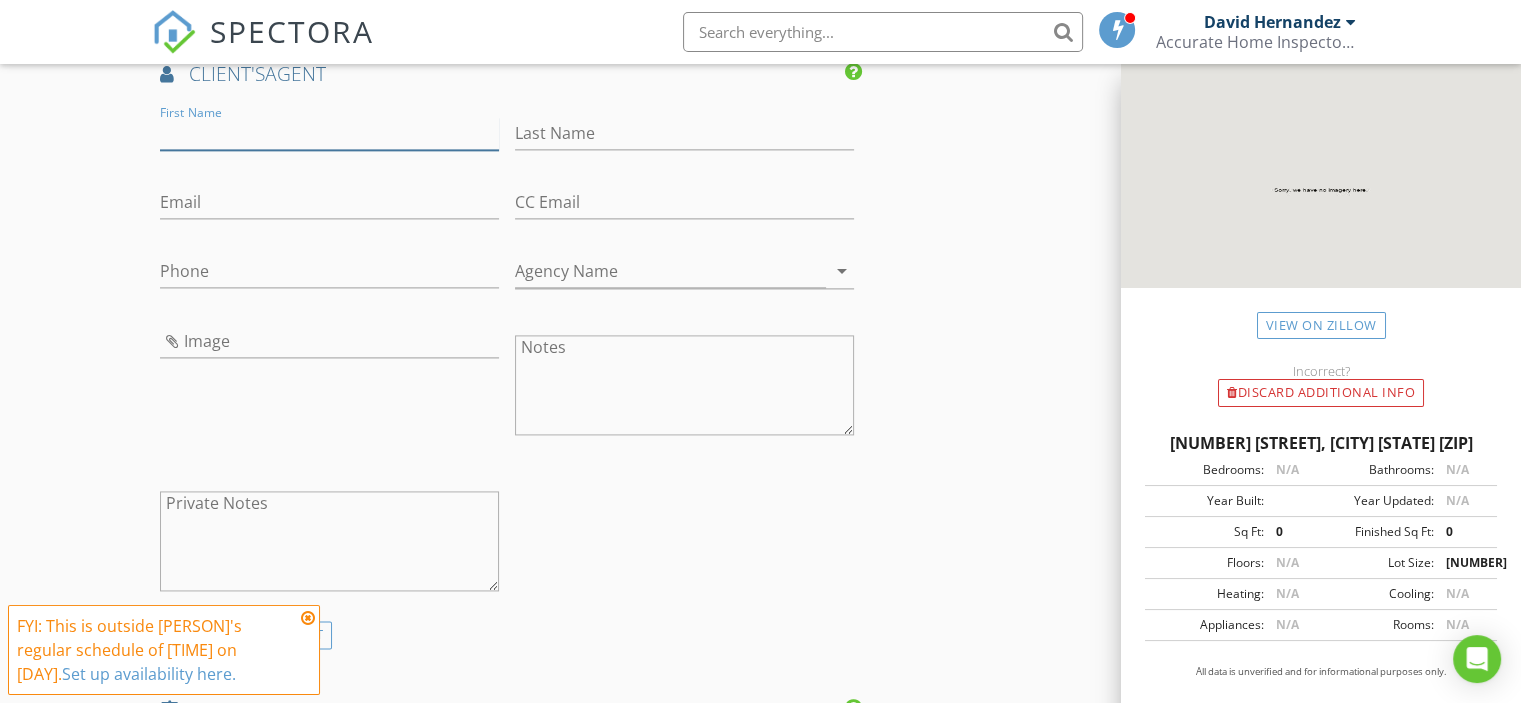 click on "First Name" at bounding box center [329, 133] 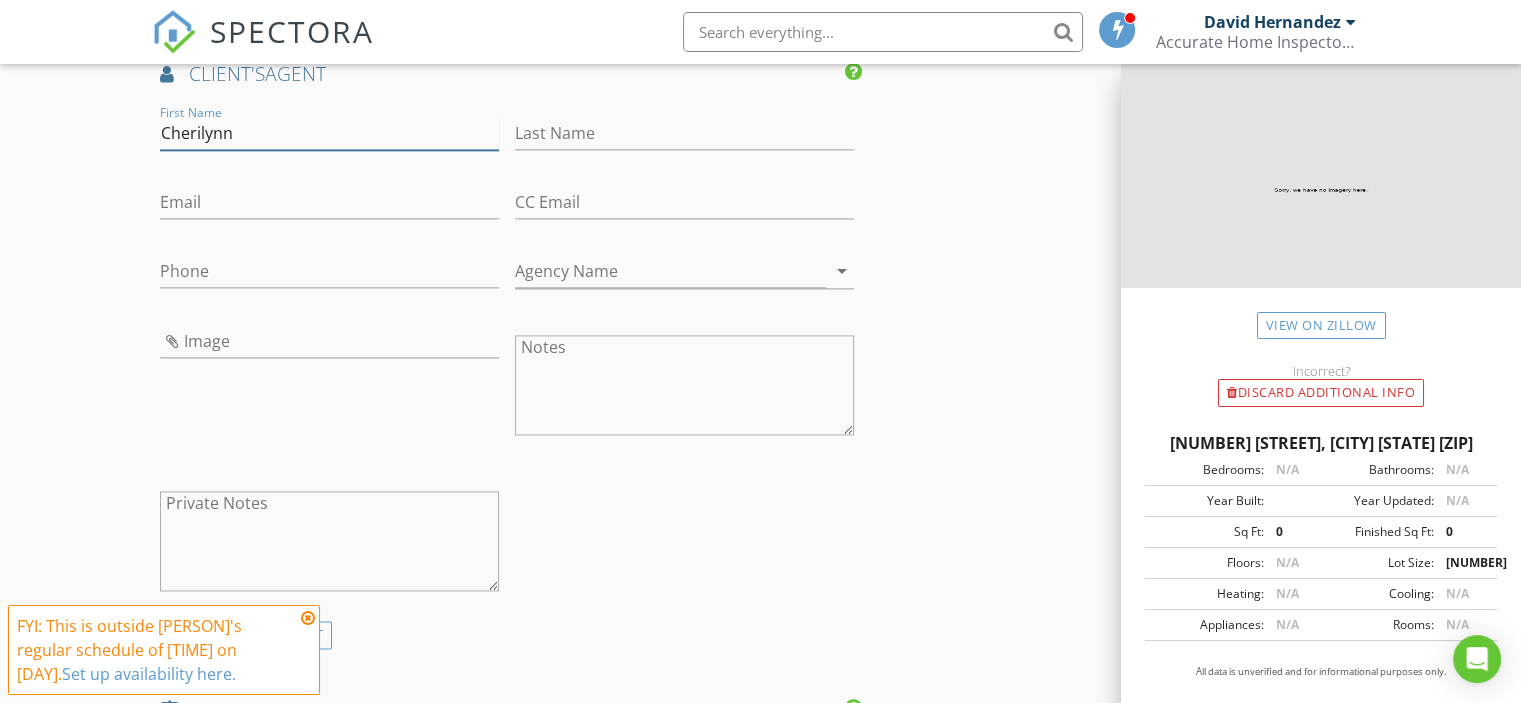 type on "Cherilynn" 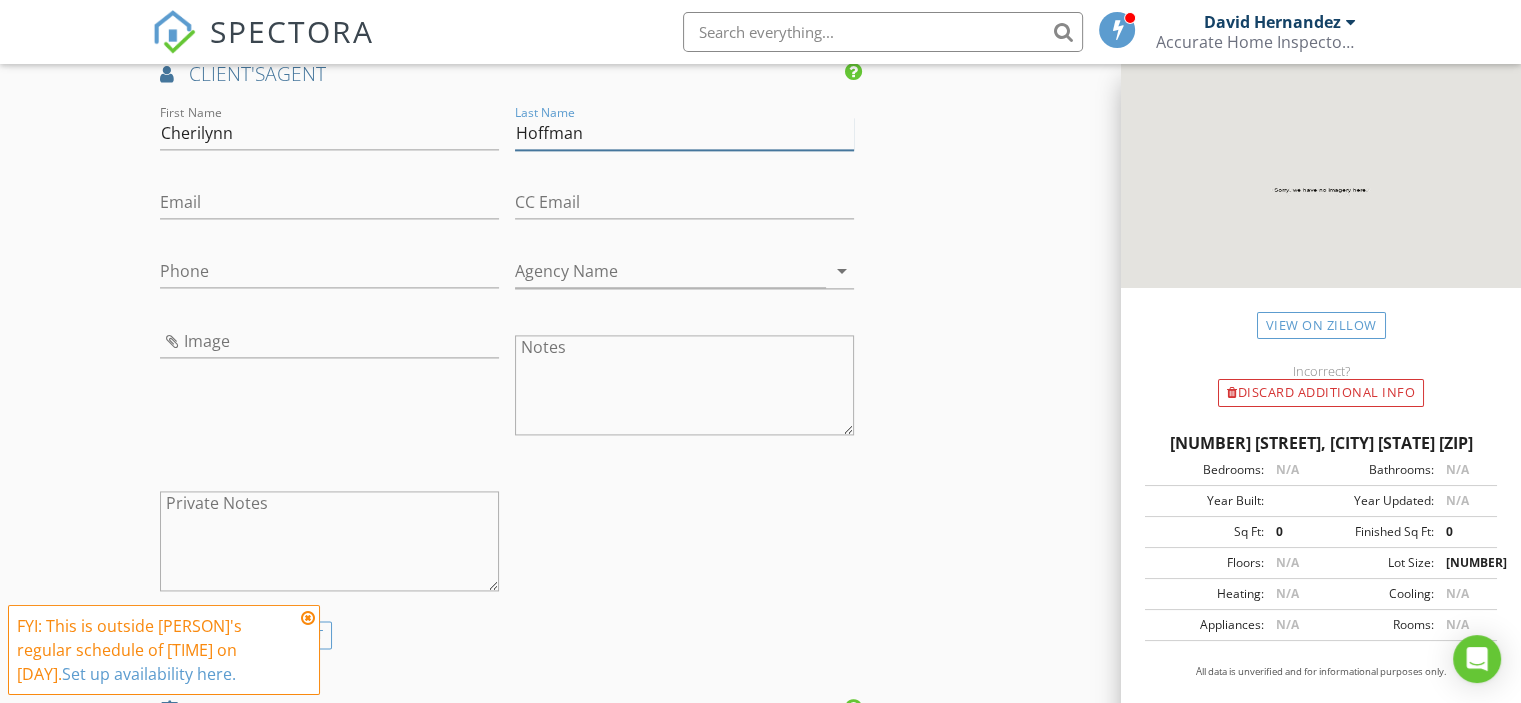 type on "Hoffman" 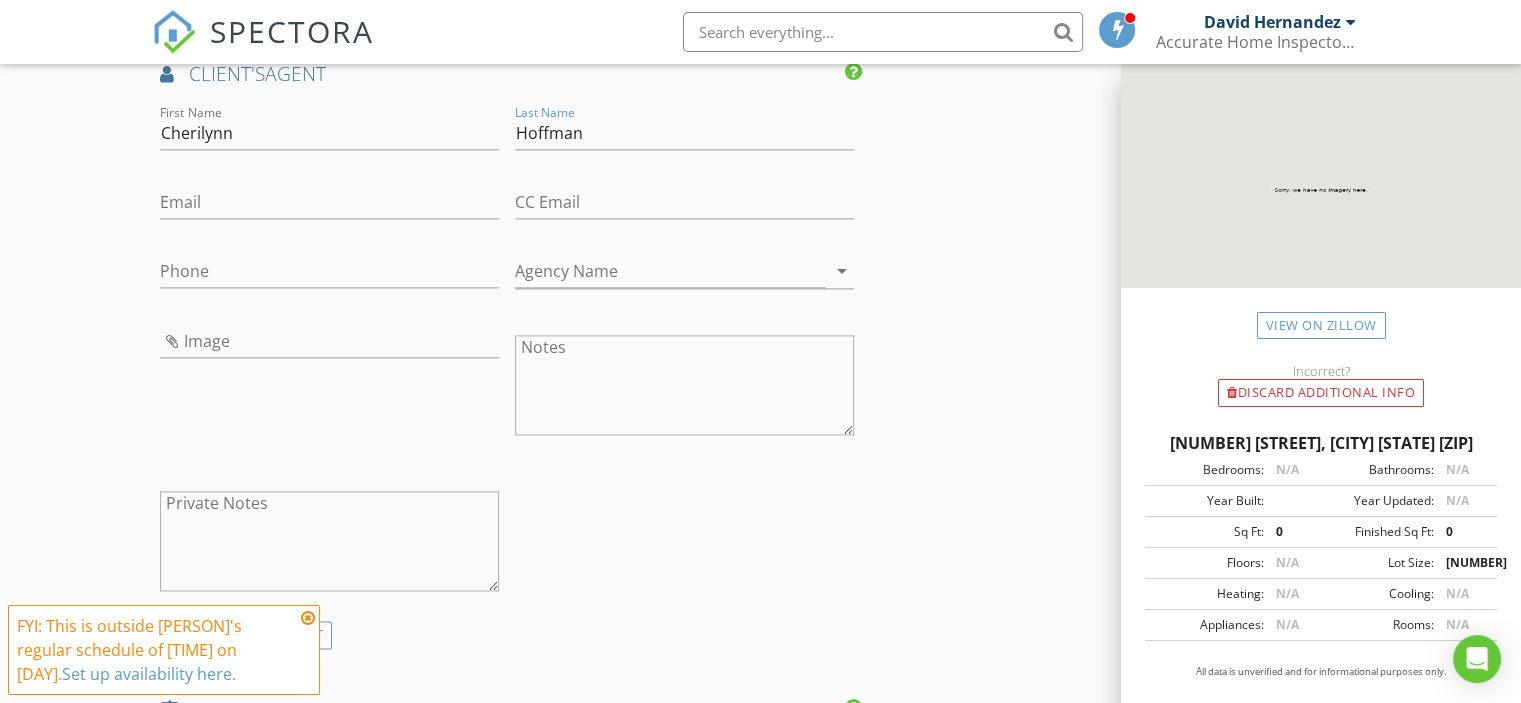 click on "Phone" at bounding box center [329, 275] 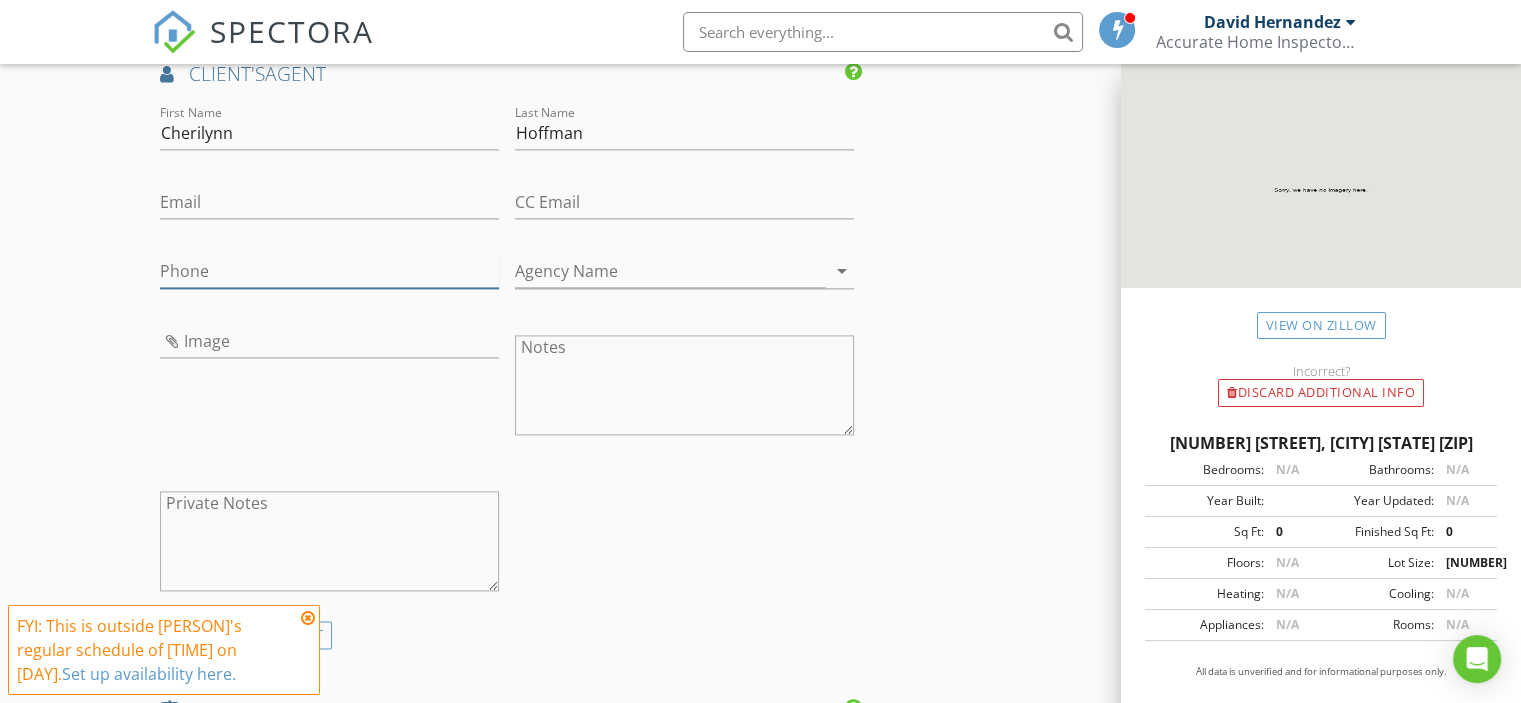 click on "Phone" at bounding box center (329, 271) 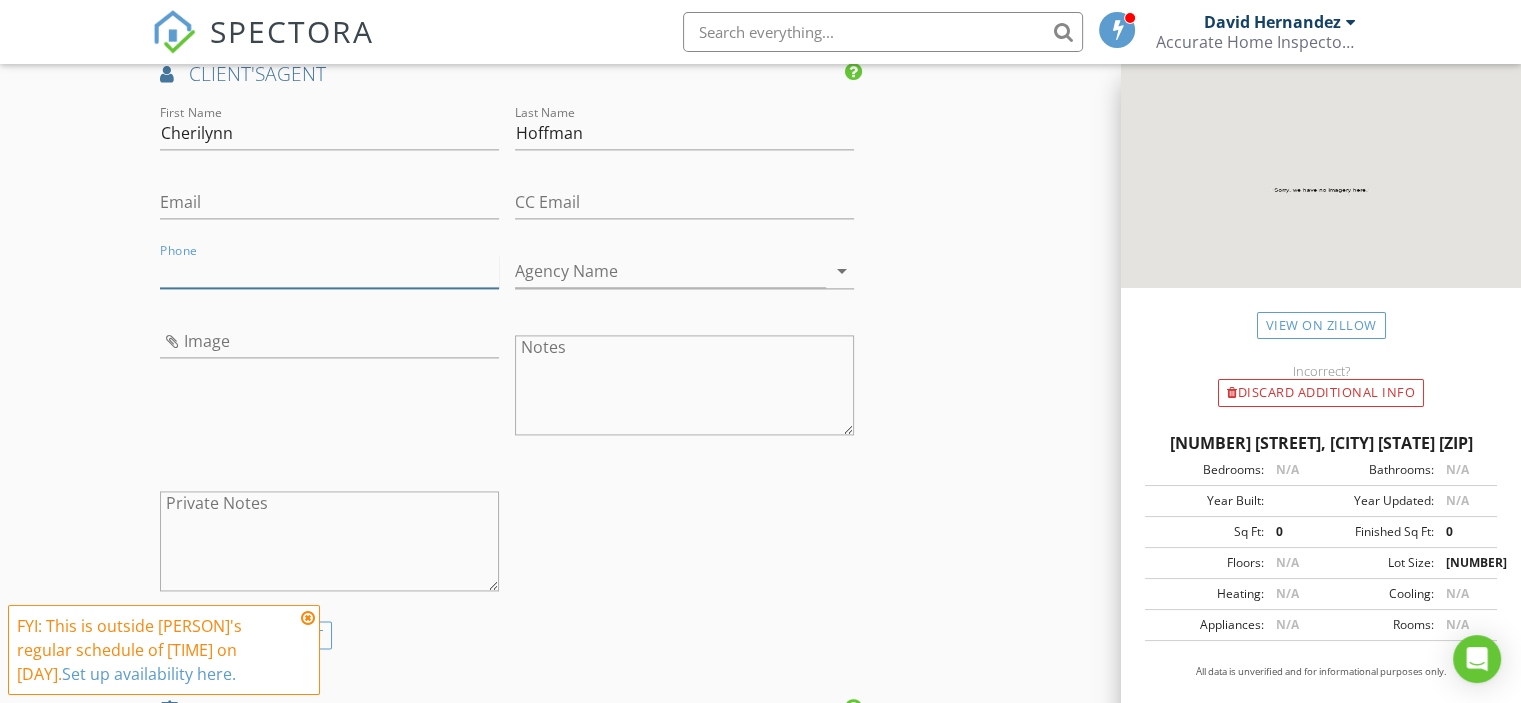 paste on "[PHONE]" 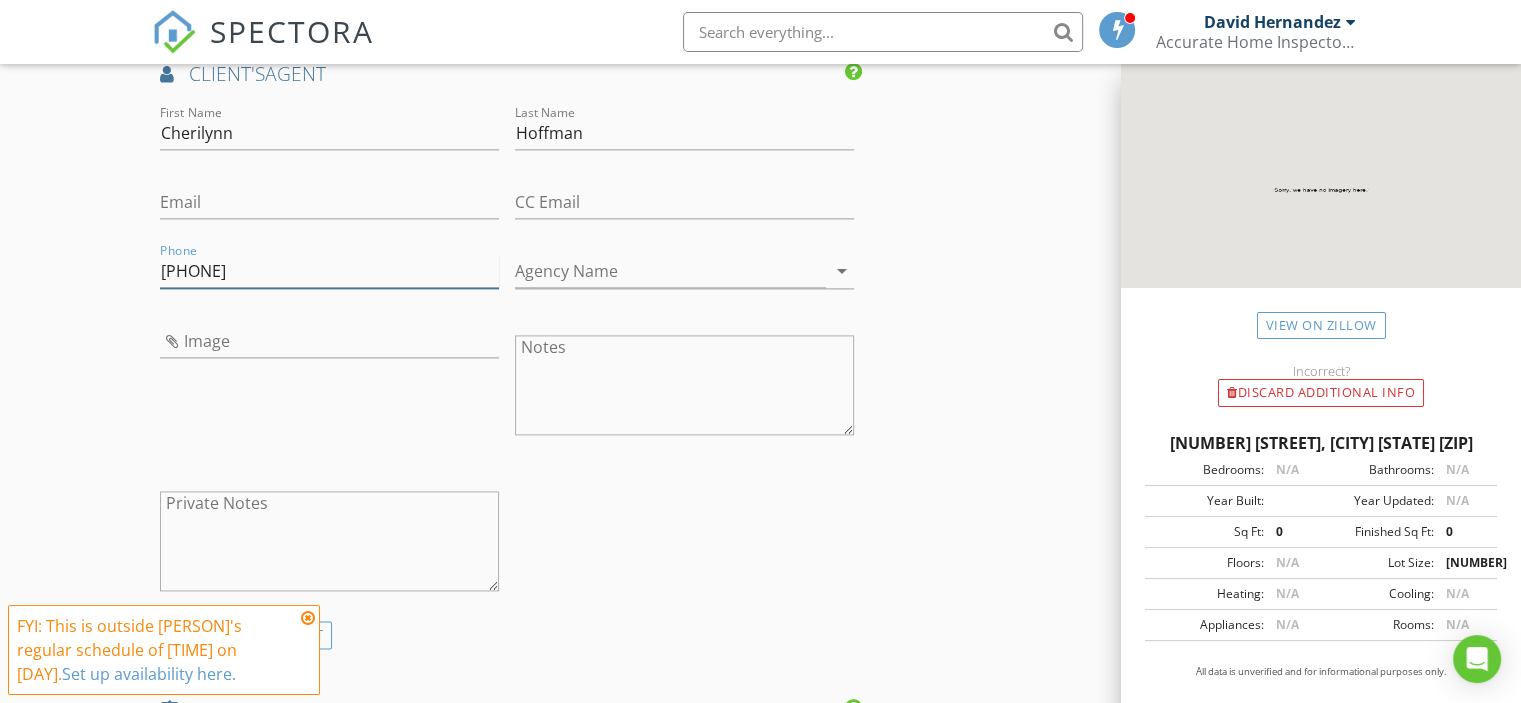 type on "[PHONE]" 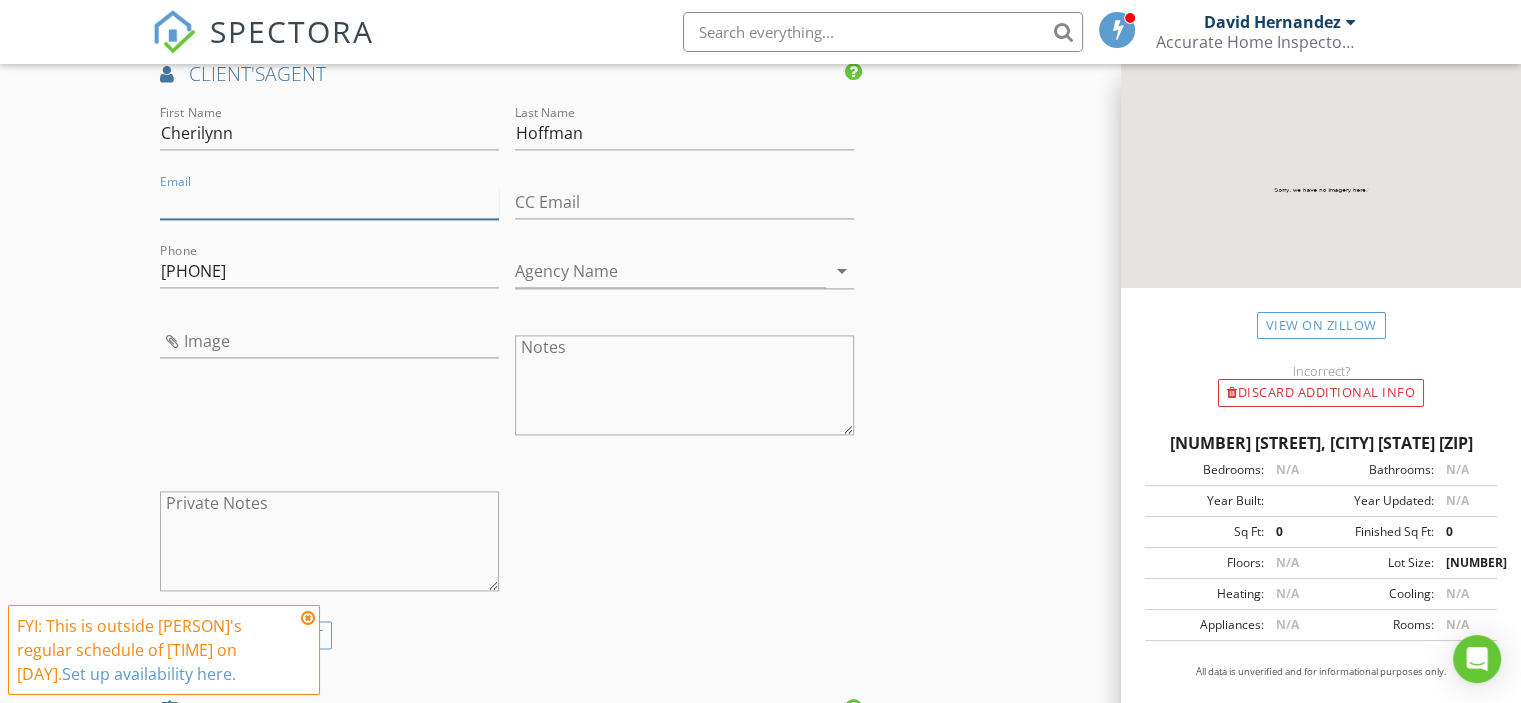 click on "Email" at bounding box center (329, 202) 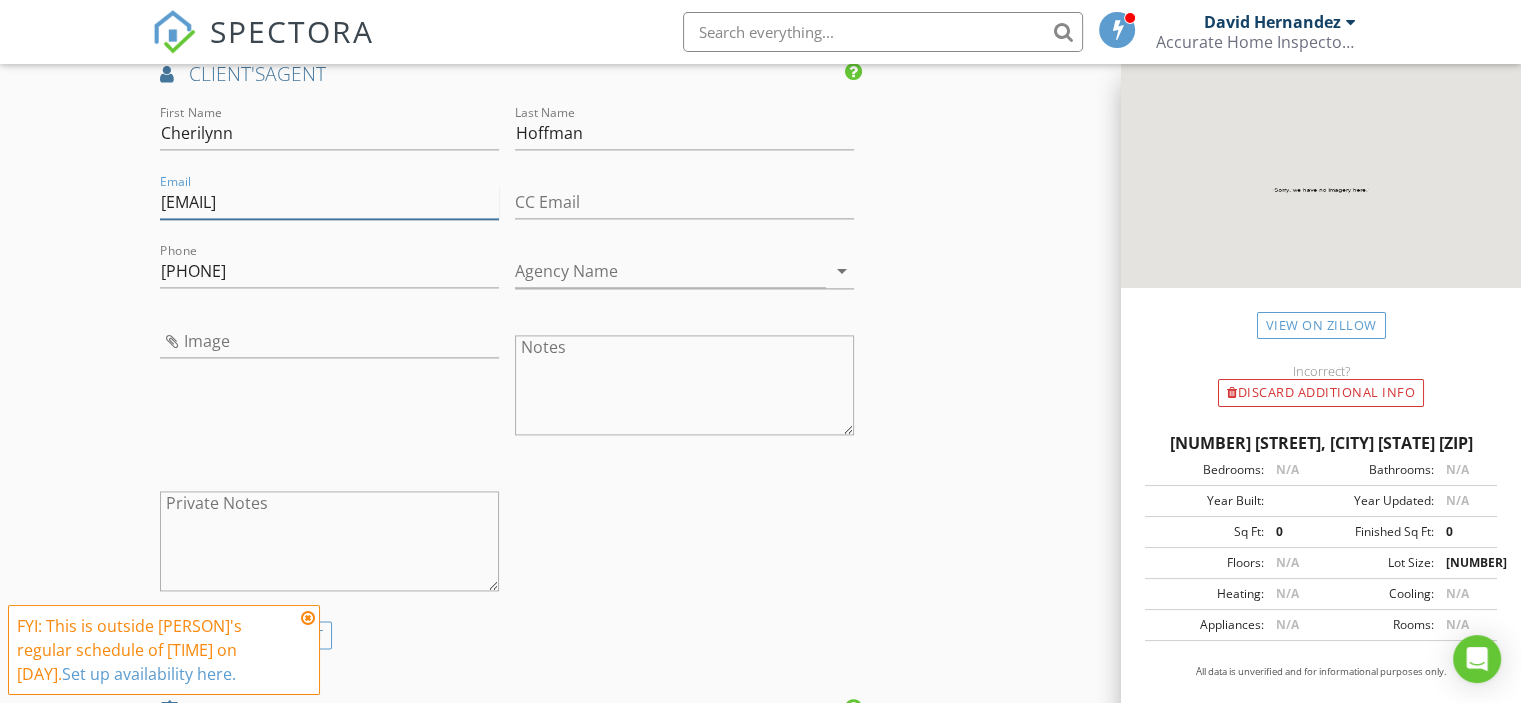 type on "[EMAIL]" 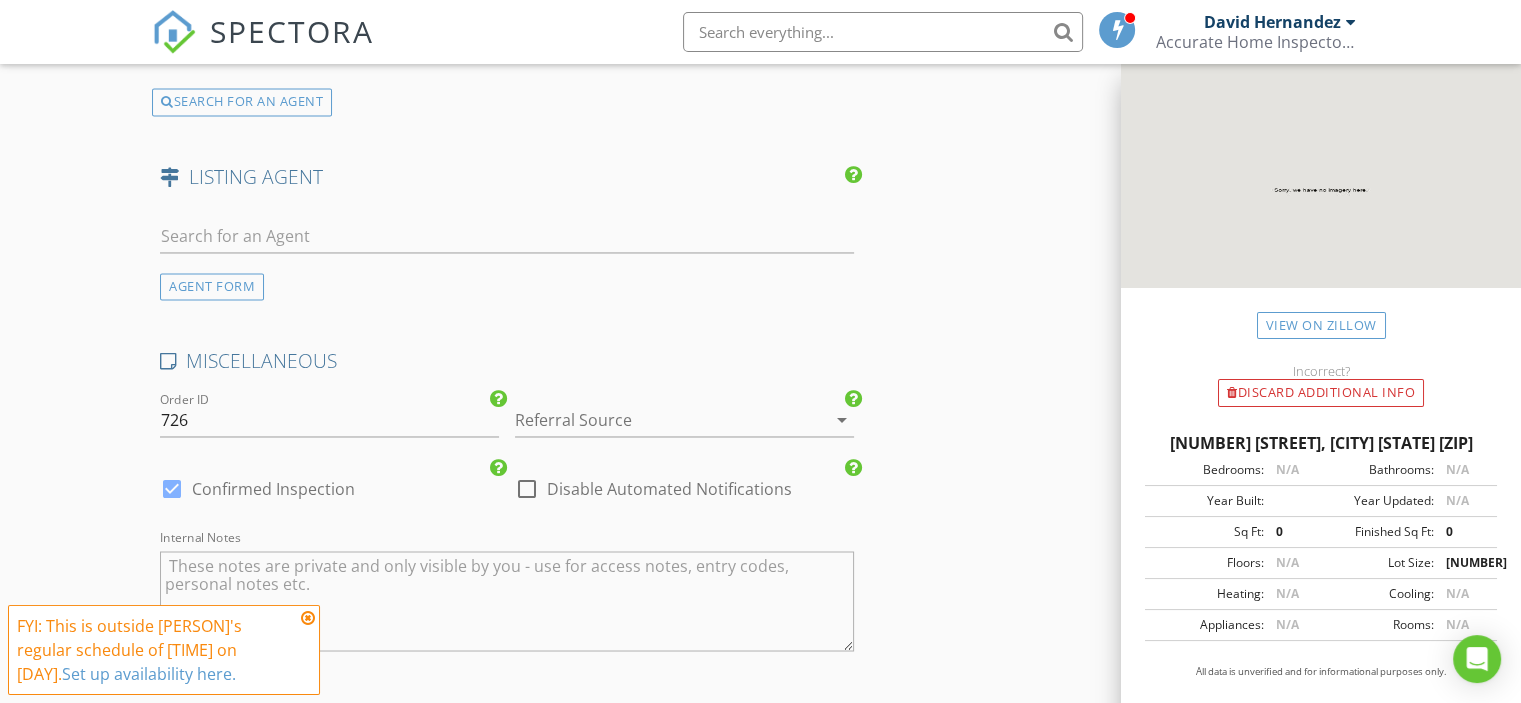 scroll, scrollTop: 3333, scrollLeft: 0, axis: vertical 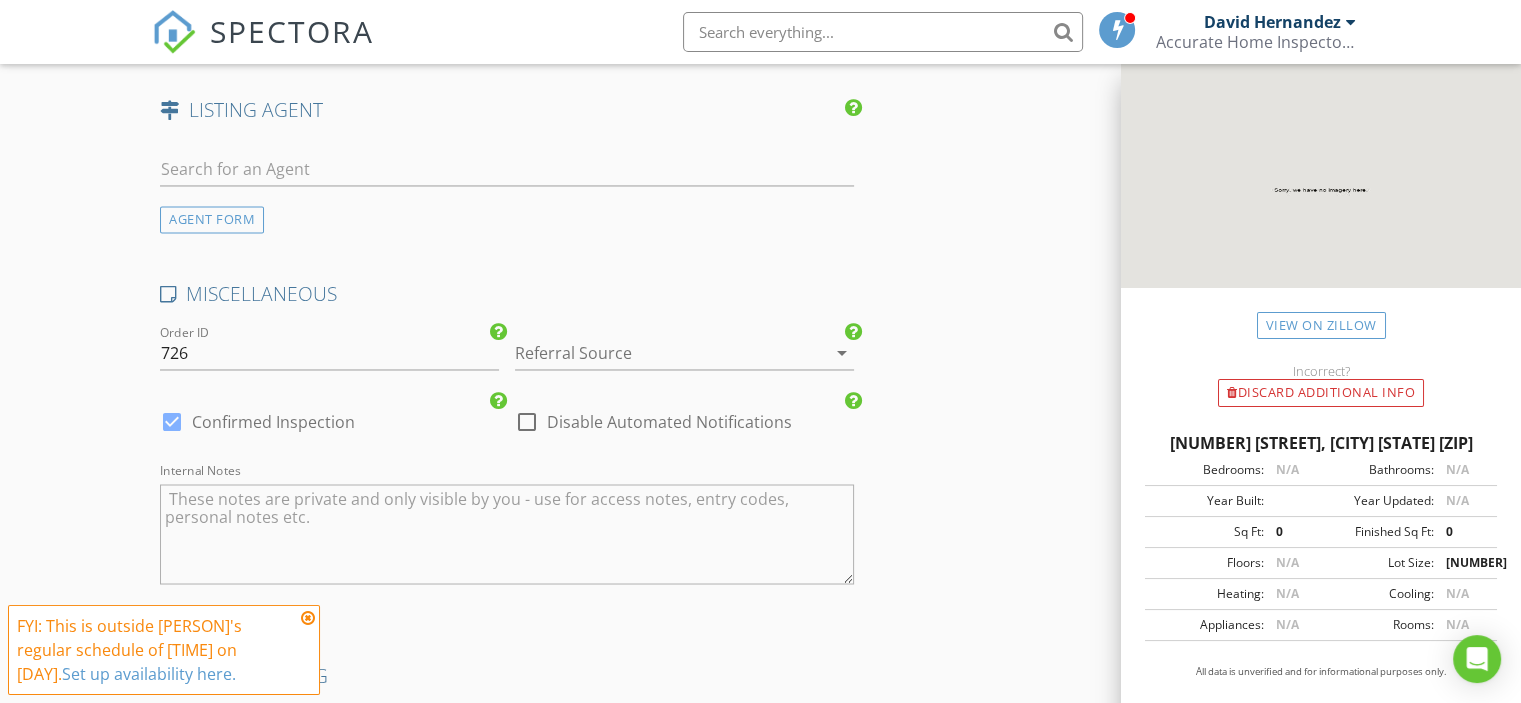 click at bounding box center [656, 353] 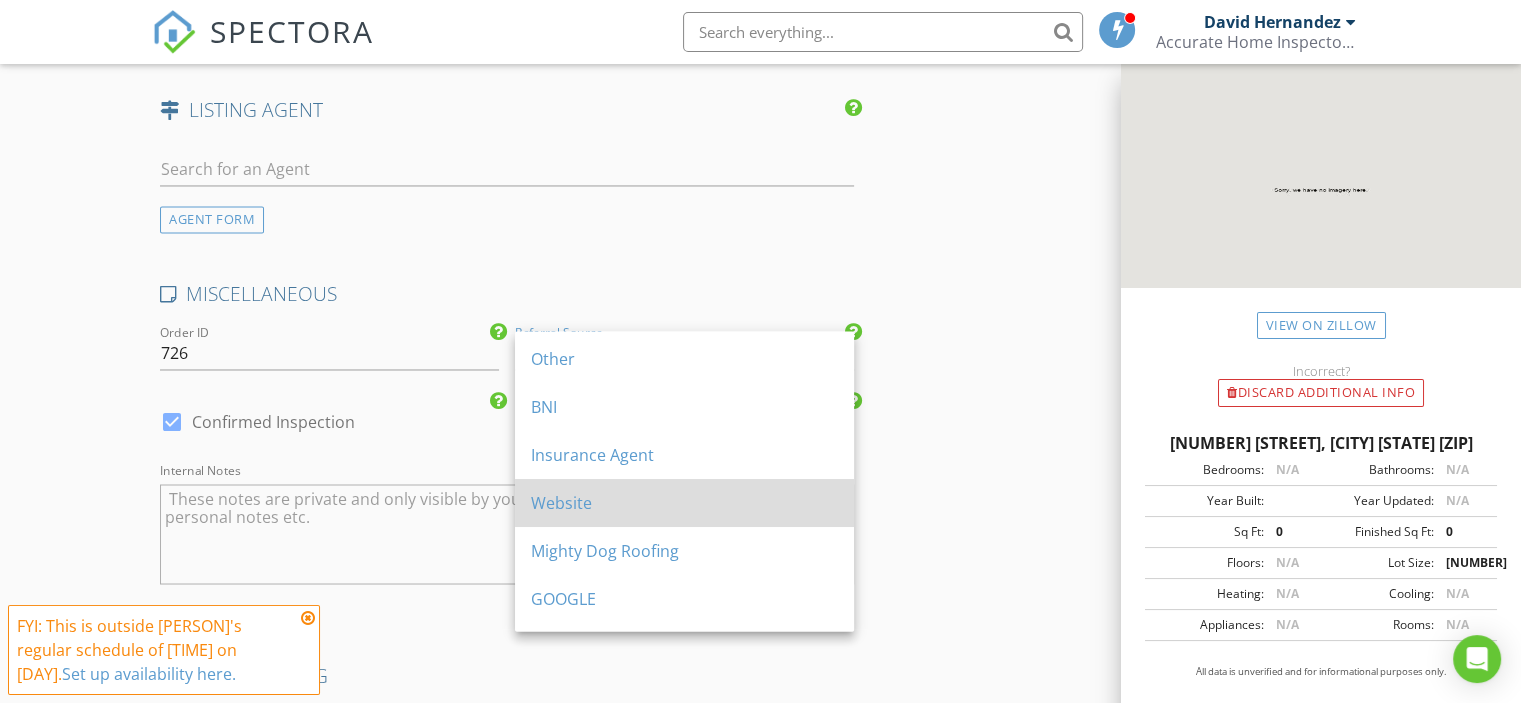 scroll, scrollTop: 80, scrollLeft: 0, axis: vertical 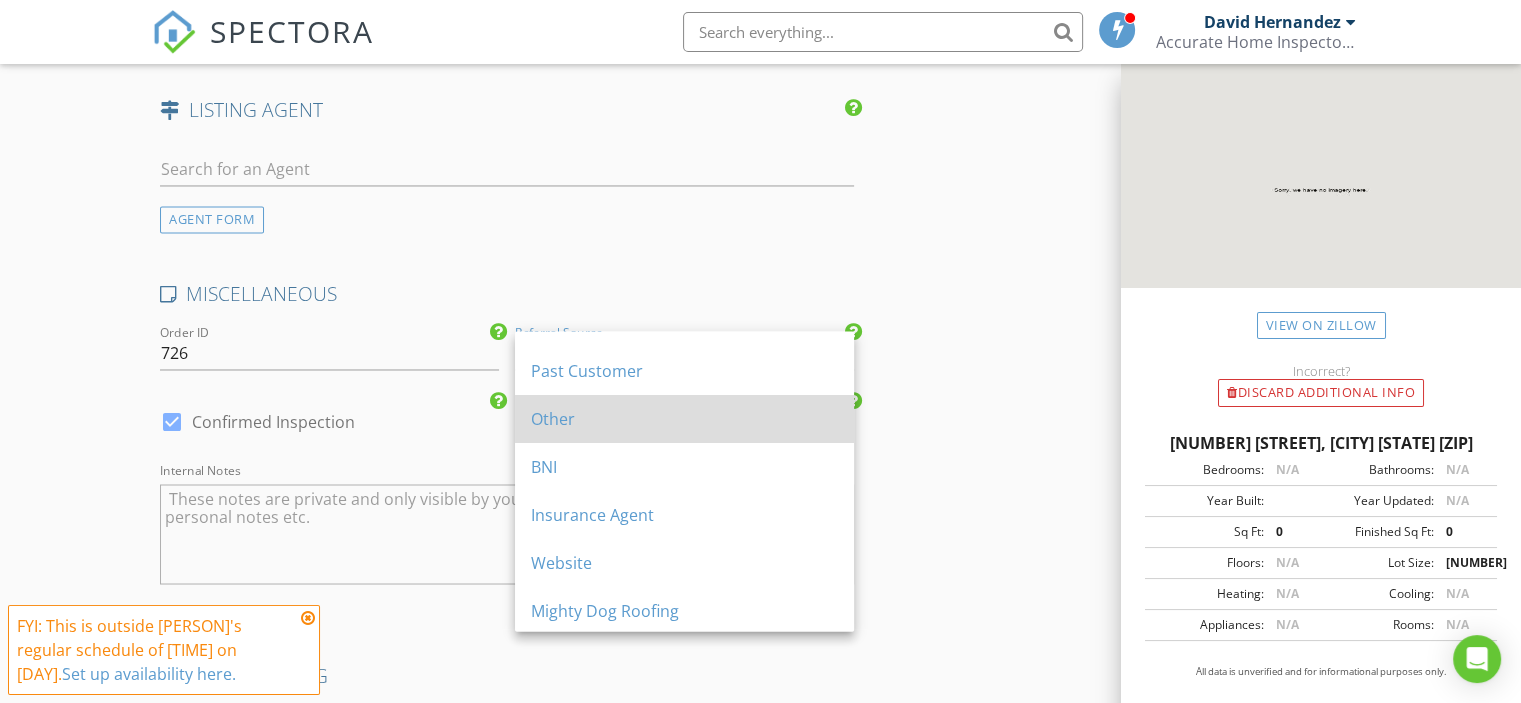 click on "Other" at bounding box center [684, 419] 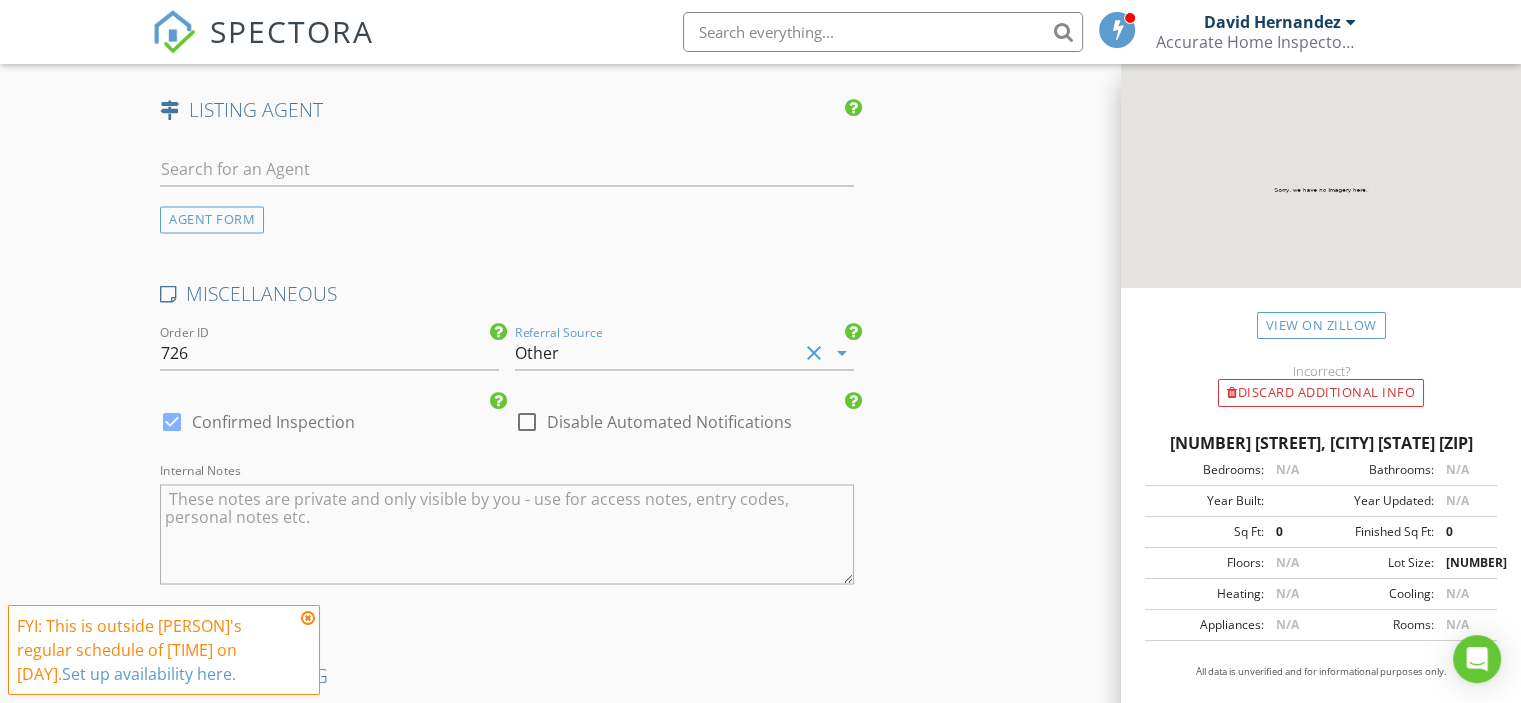 click on "INSPECTOR(S)
check_box   David Hernandez   PRIMARY   David Hernandez arrow_drop_down   check_box_outline_blank David Hernandez specifically requested
Date/Time
08/08/2025 8:30 AM
Location
Address Search       Address 44358 Frangipani Wy   Unit   City Punta Gorda   State FL   Zip 33982   County Charlotte     Square Feet 1500   Year Built 2025   Foundation Slab arrow_drop_down     David Hernandez     23.9 miles     (43 minutes)
client
check_box Enable Client CC email for this inspection   Client Search     check_box_outline_blank Client is a Company/Organization     First Name Gus & Nancy   Last Name DeNapoli   Email nancy.denapoli@yahoo.com   CC Email   Phone 845-729-1673           Notes   Private Notes
ADD ADDITIONAL client
SERVICES
check_box_outline_blank   Mold Testing" at bounding box center [760, -1056] 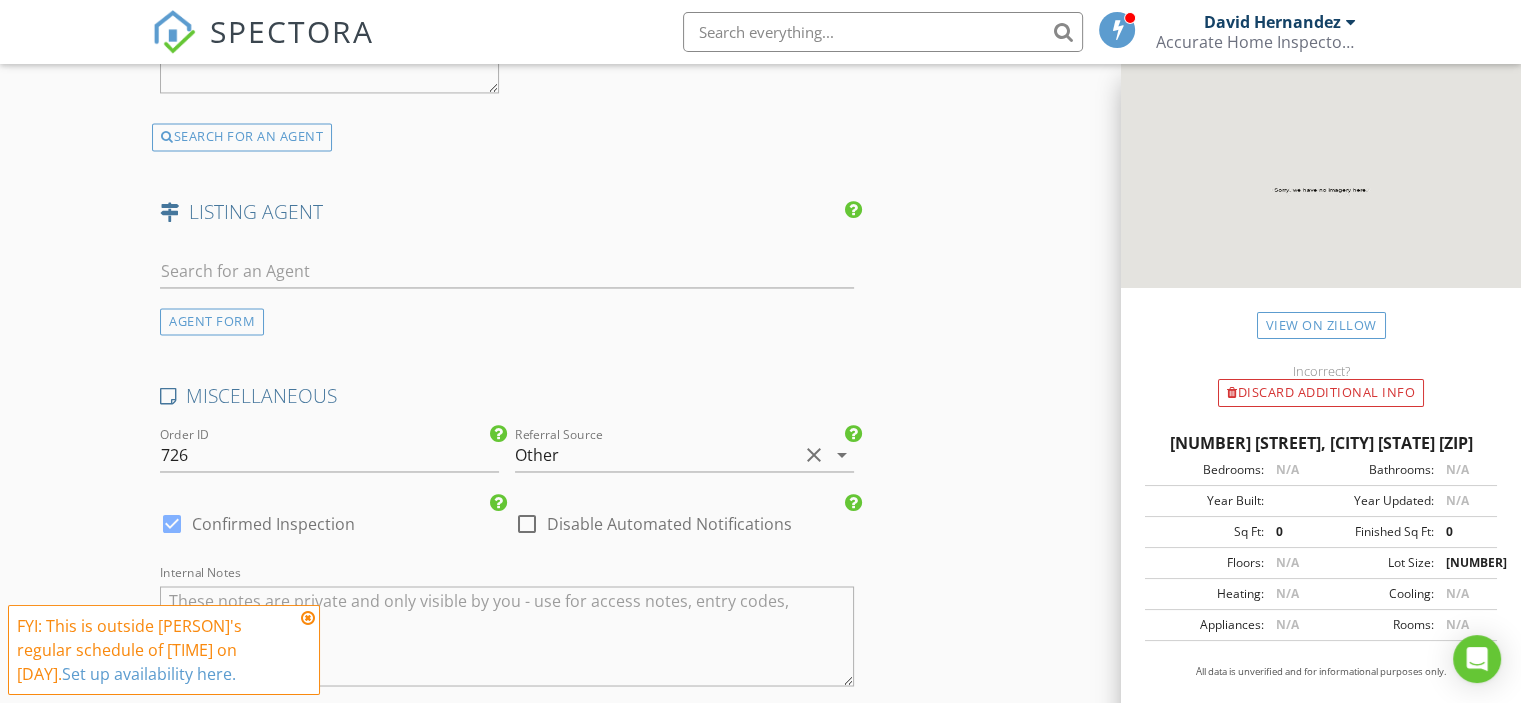 scroll, scrollTop: 3198, scrollLeft: 0, axis: vertical 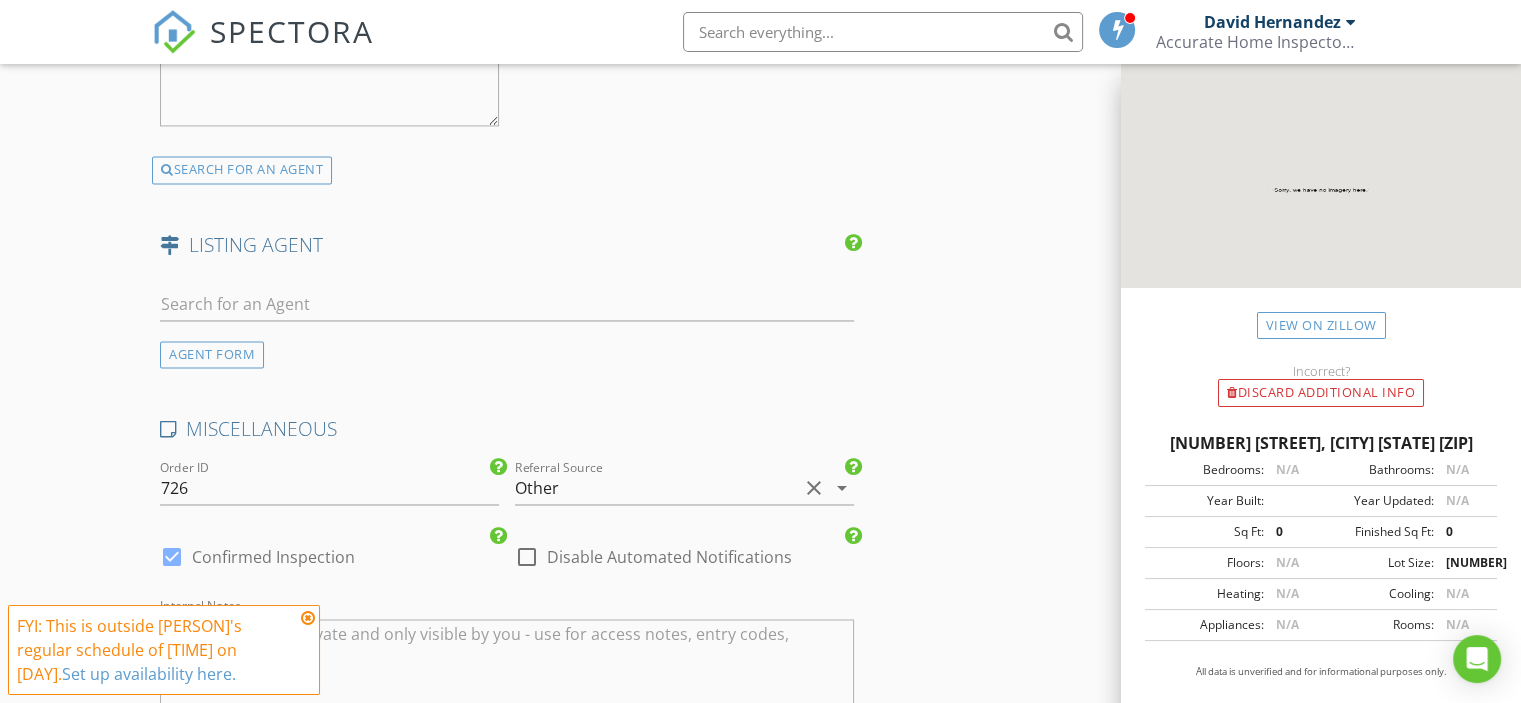 click at bounding box center (308, 618) 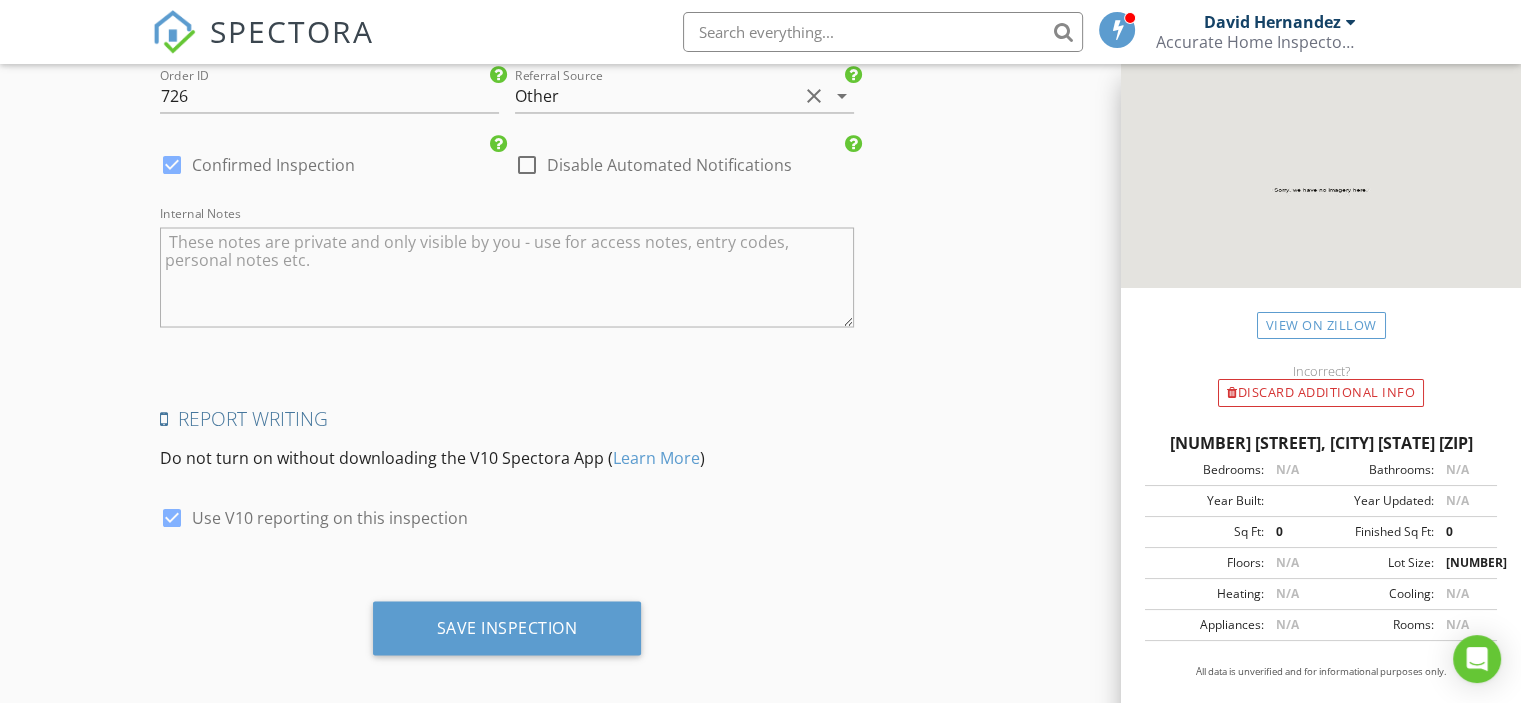 scroll, scrollTop: 3598, scrollLeft: 0, axis: vertical 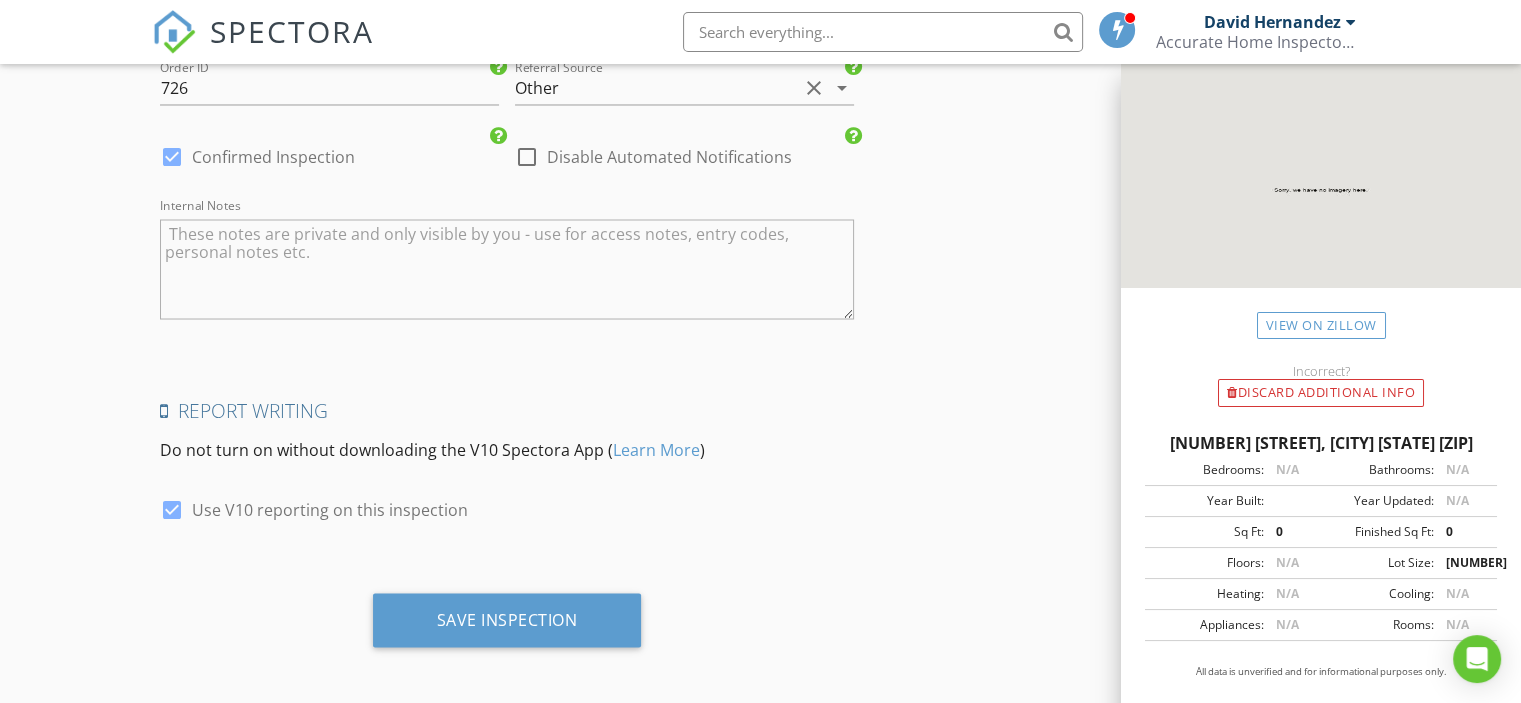 click on "INSPECTOR(S)
check_box   David Hernandez   PRIMARY   David Hernandez arrow_drop_down   check_box_outline_blank David Hernandez specifically requested
Date/Time
08/08/2025 8:30 AM
Location
Address Search       Address 44358 Frangipani Wy   Unit   City Punta Gorda   State FL   Zip 33982   County Charlotte     Square Feet 1500   Year Built 2025   Foundation Slab arrow_drop_down     David Hernandez     23.9 miles     (43 minutes)
client
check_box Enable Client CC email for this inspection   Client Search     check_box_outline_blank Client is a Company/Organization     First Name Gus & Nancy   Last Name DeNapoli   Email nancy.denapoli@yahoo.com   CC Email   Phone 845-729-1673           Notes   Private Notes
ADD ADDITIONAL client
SERVICES
check_box_outline_blank   Mold Testing" at bounding box center (507, -1321) 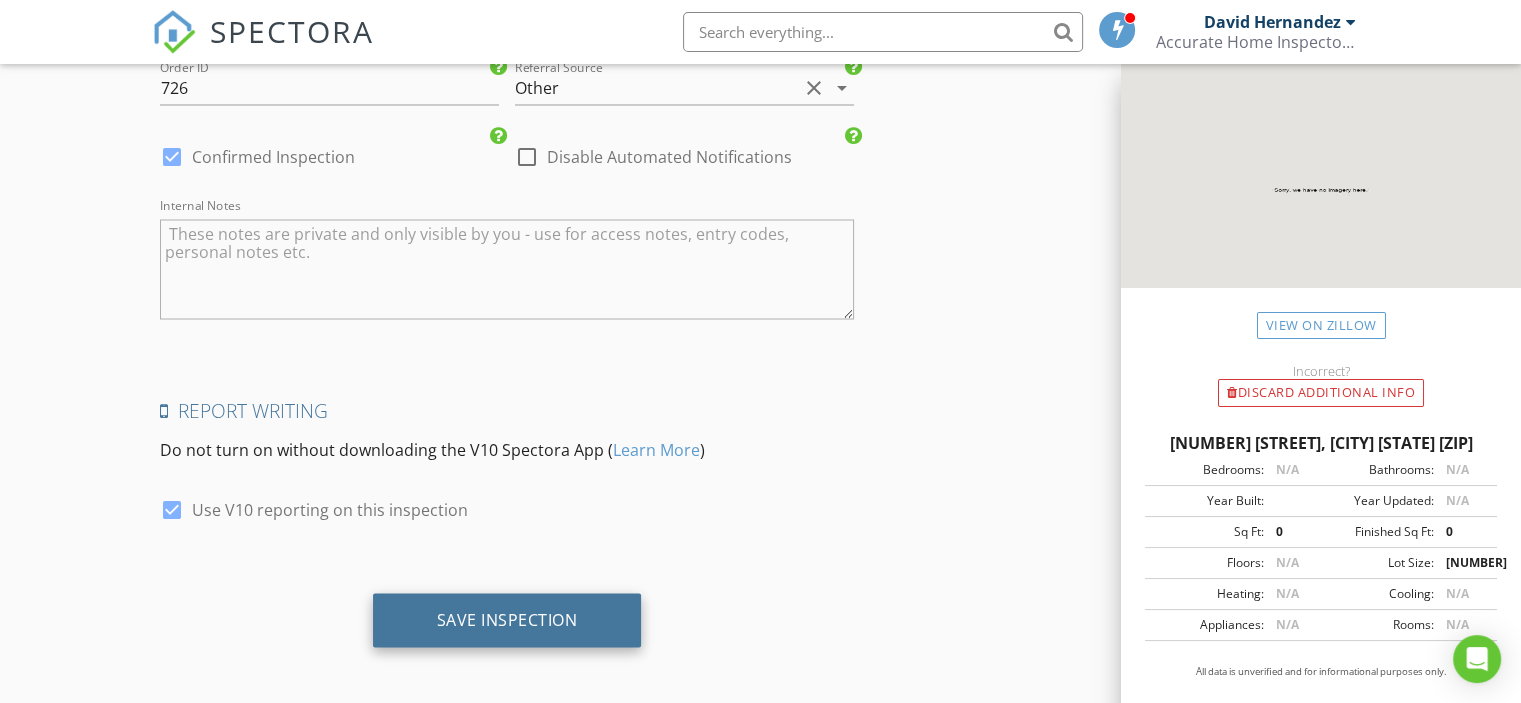 click on "Save Inspection" at bounding box center (507, 620) 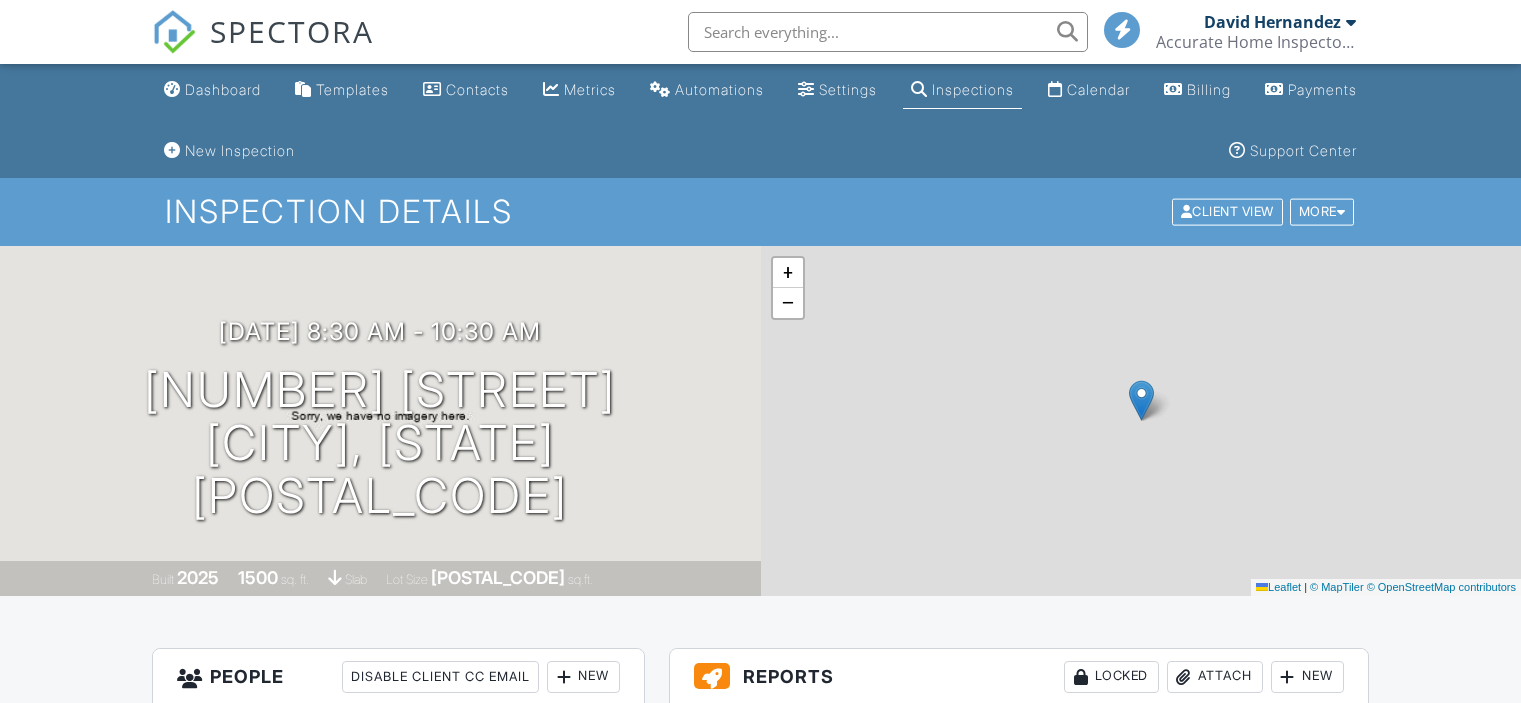 scroll, scrollTop: 219, scrollLeft: 0, axis: vertical 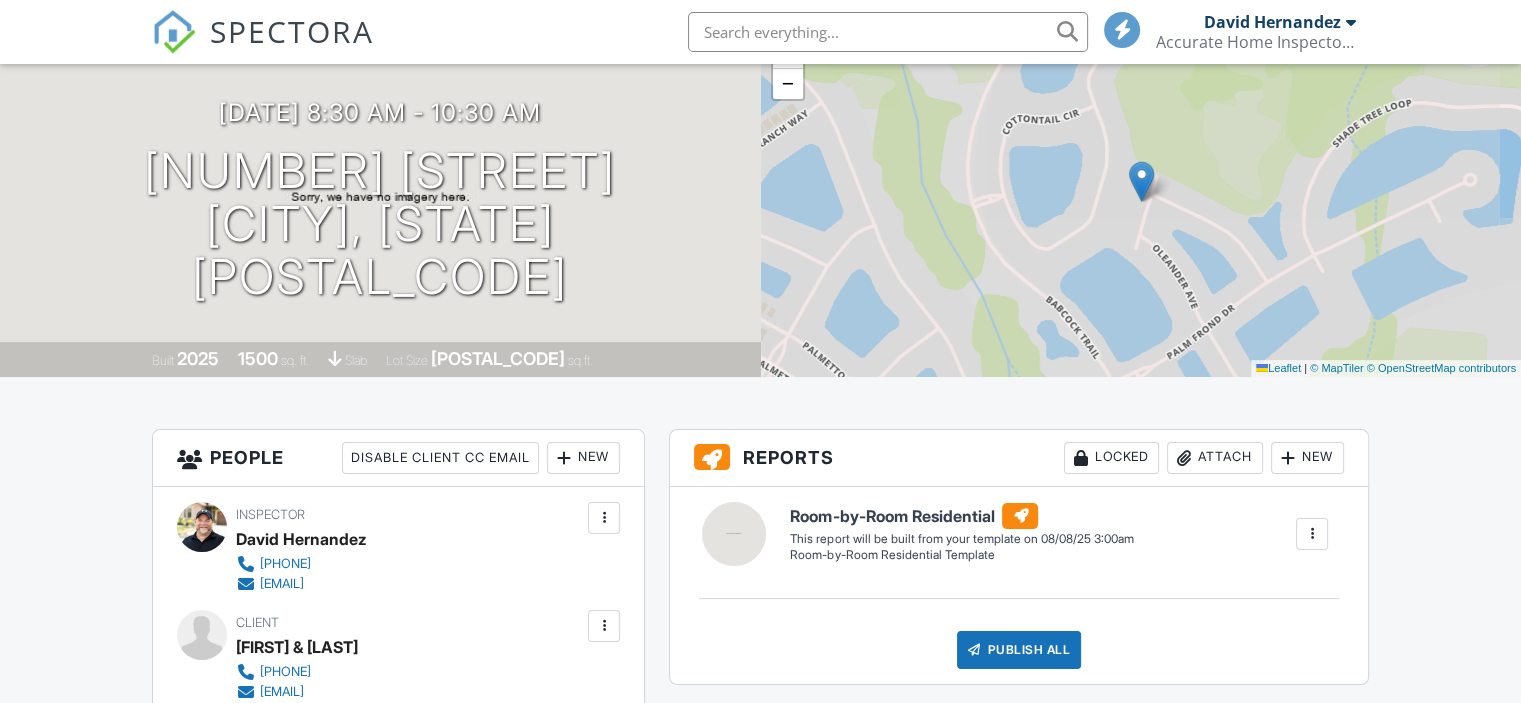 click on "New Inspection" at bounding box center (229, -68) 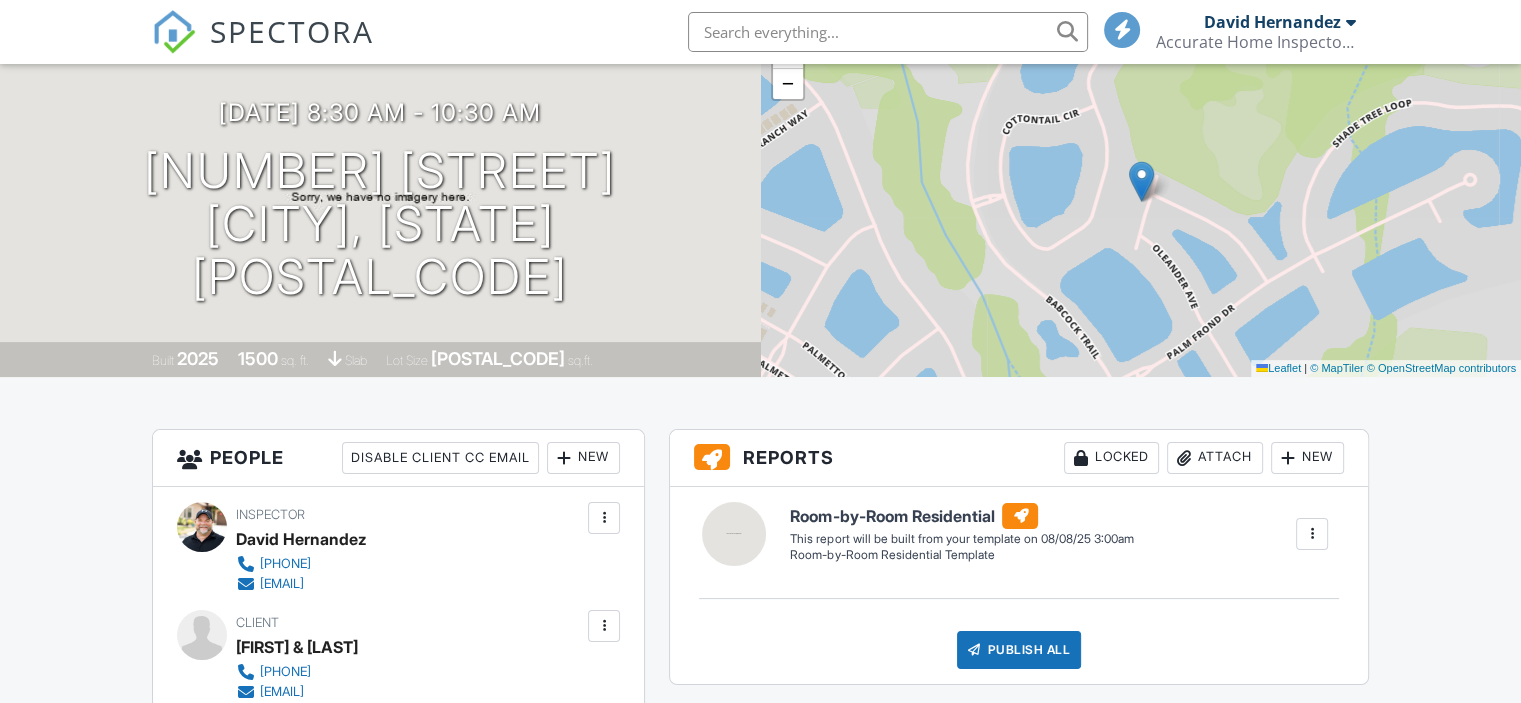 scroll, scrollTop: 0, scrollLeft: 0, axis: both 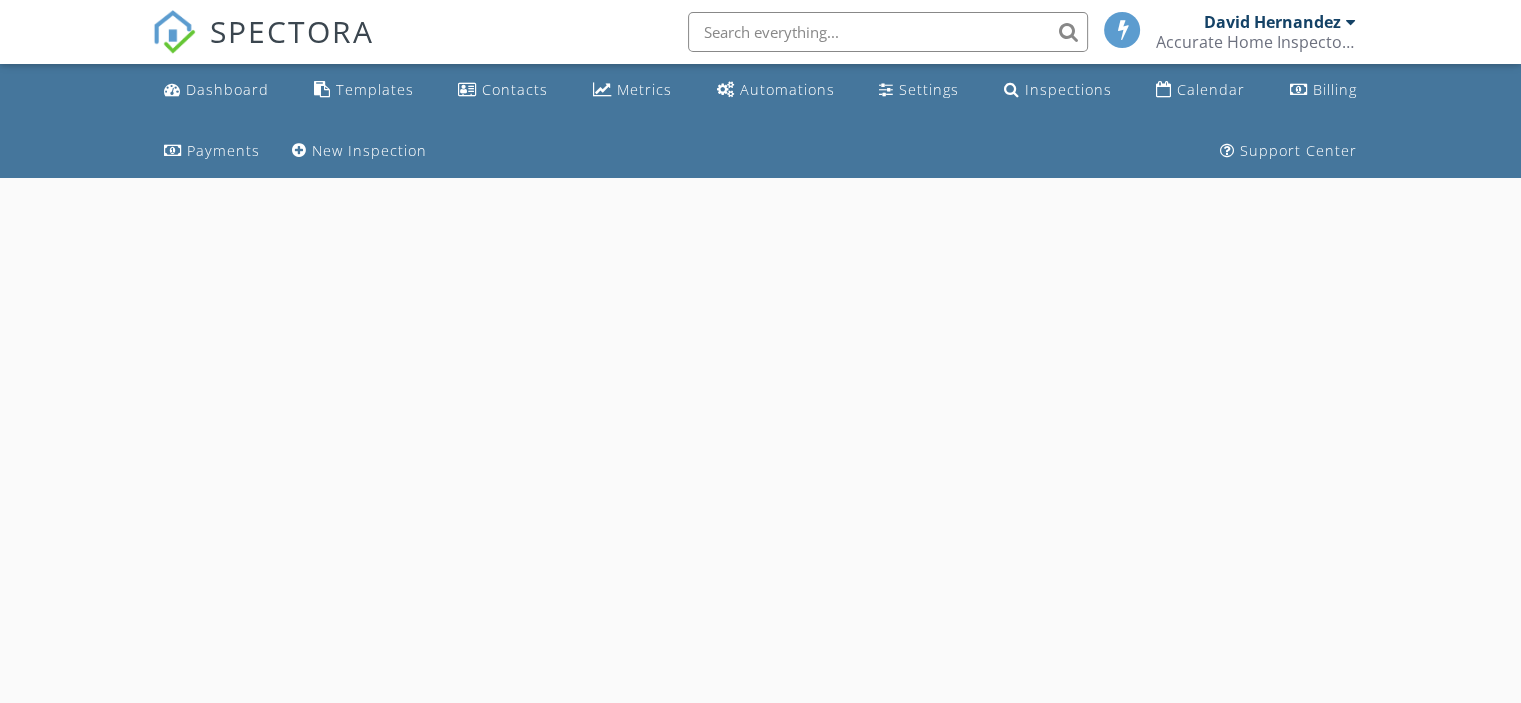 select on "7" 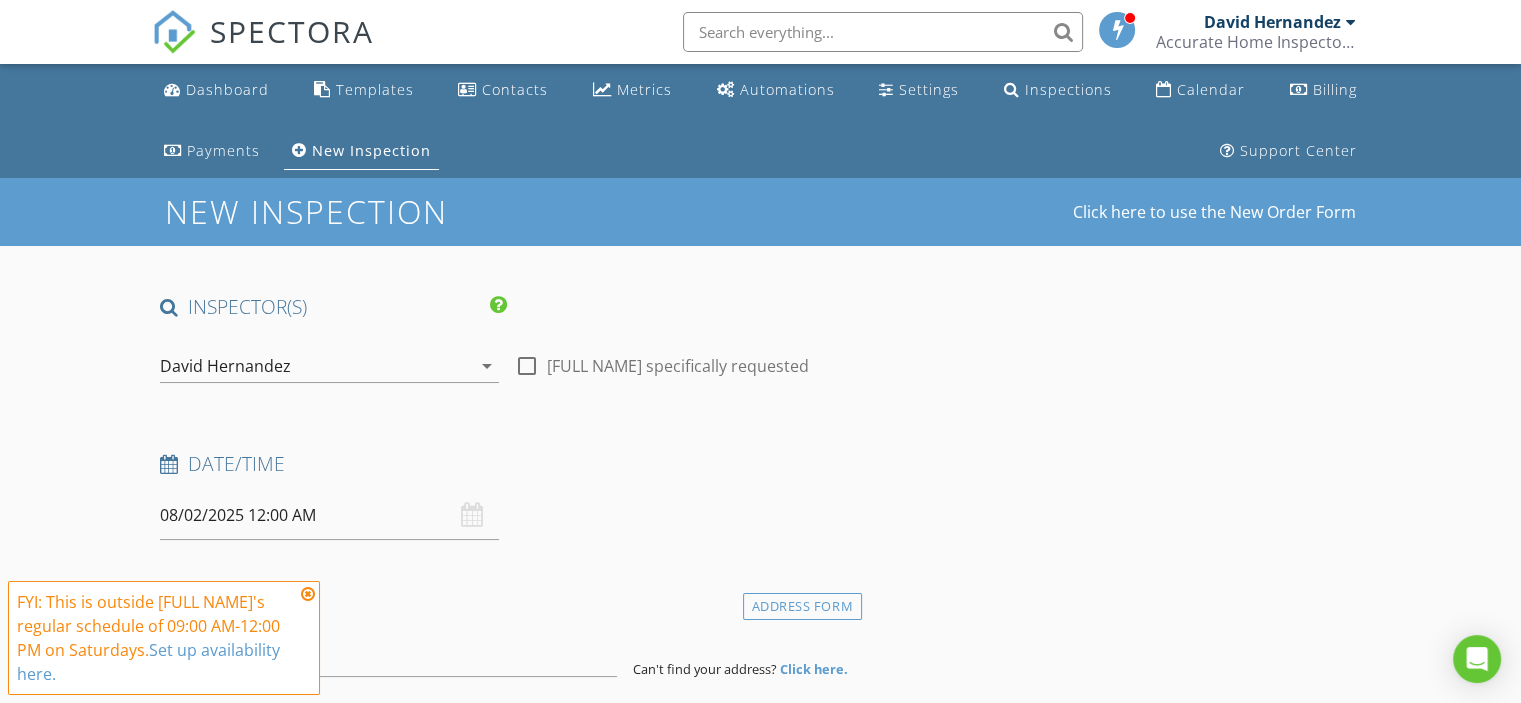 click on "08/02/2025 12:00 AM" at bounding box center (329, 515) 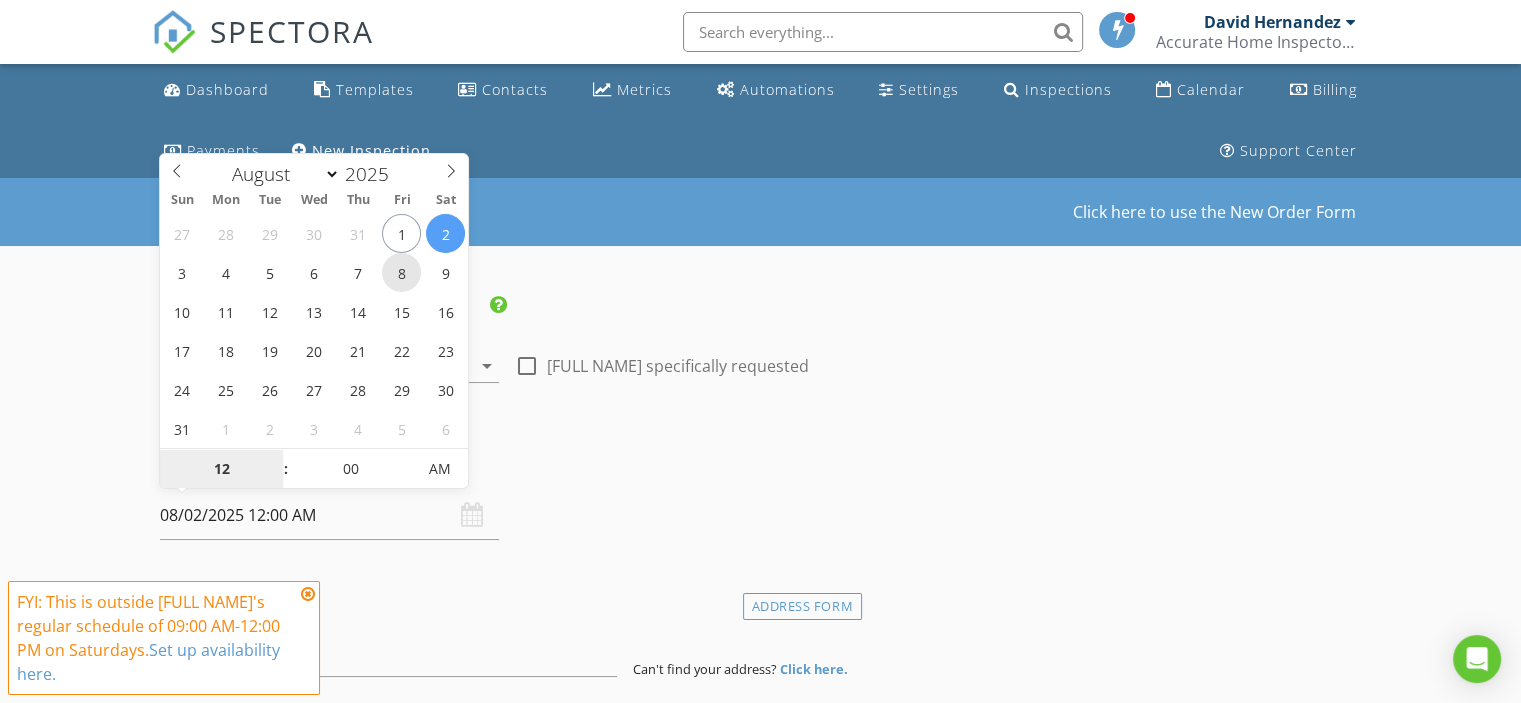 type on "08/08/2025 12:00 AM" 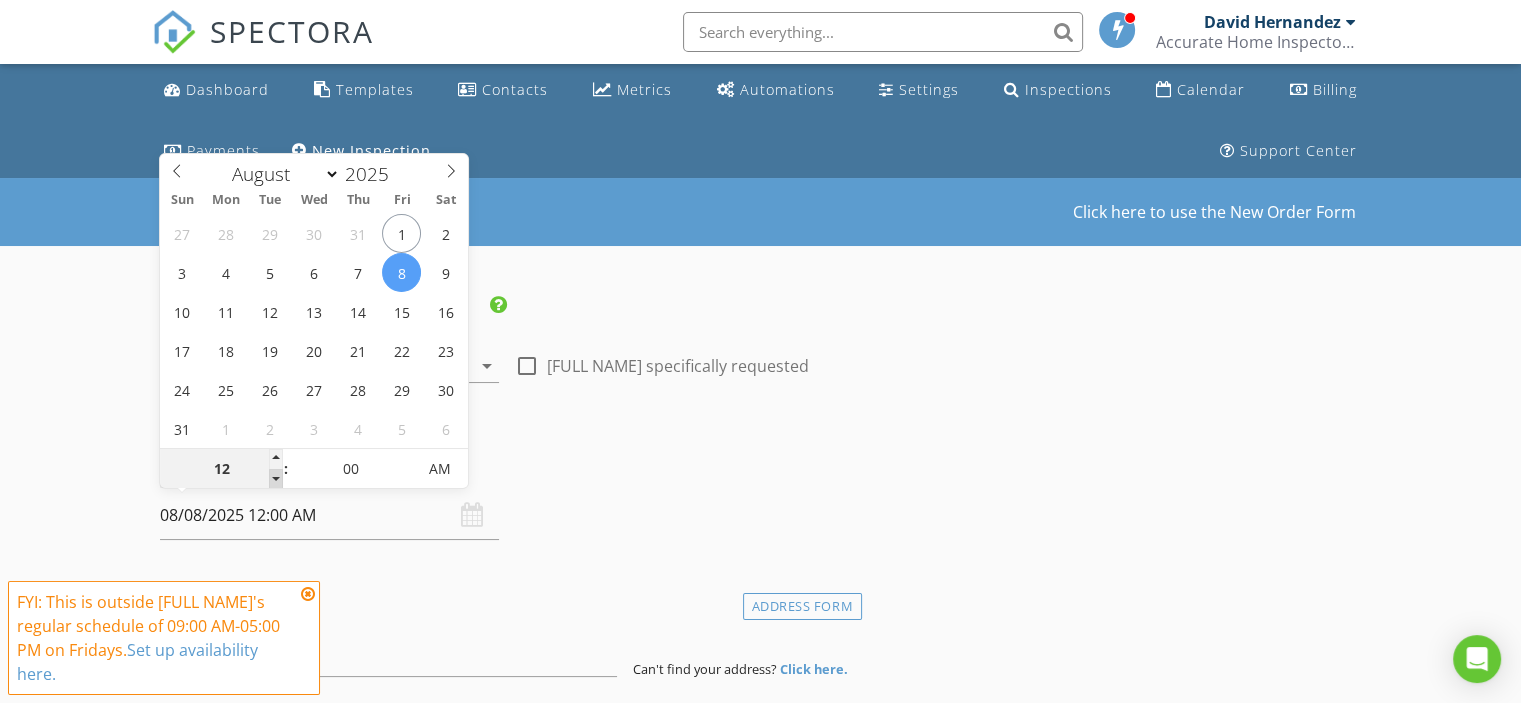 type on "11" 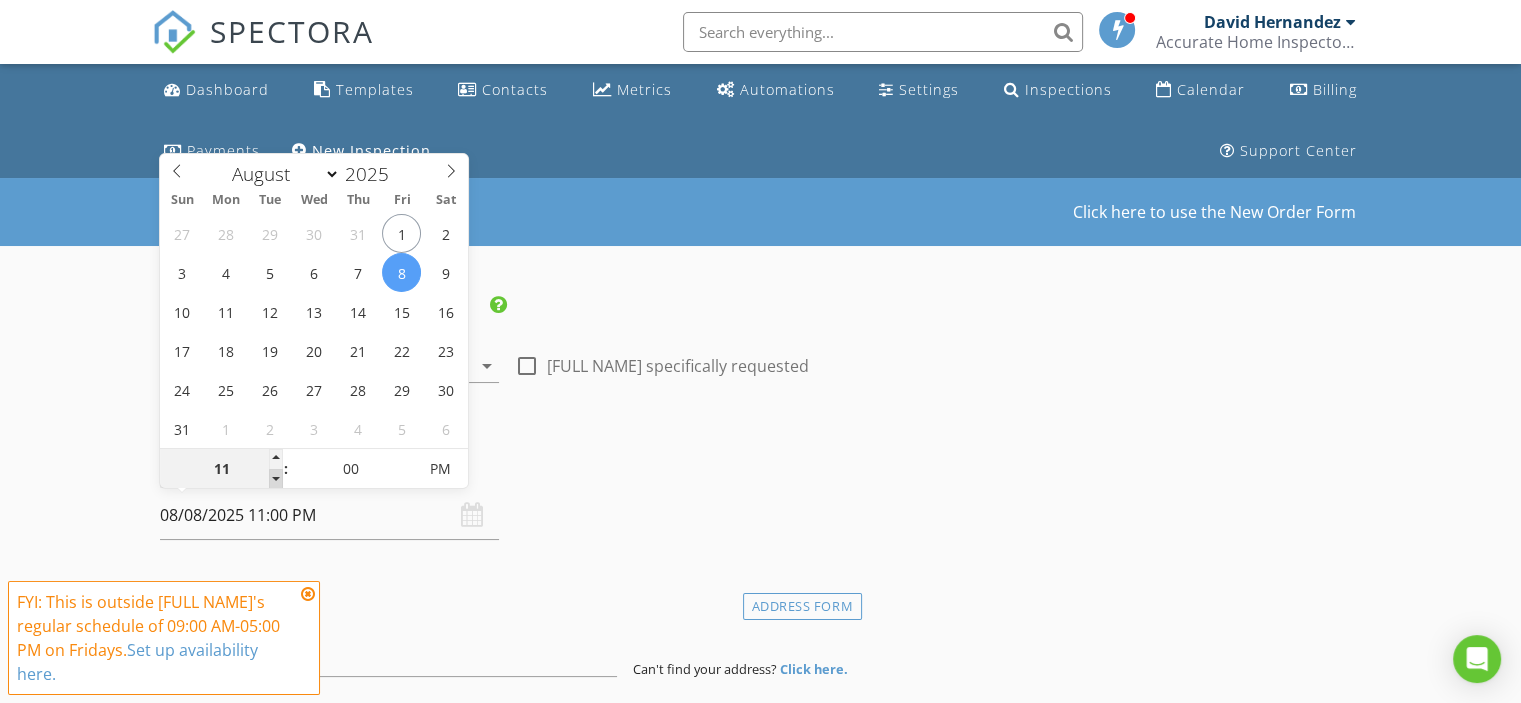 click at bounding box center (276, 479) 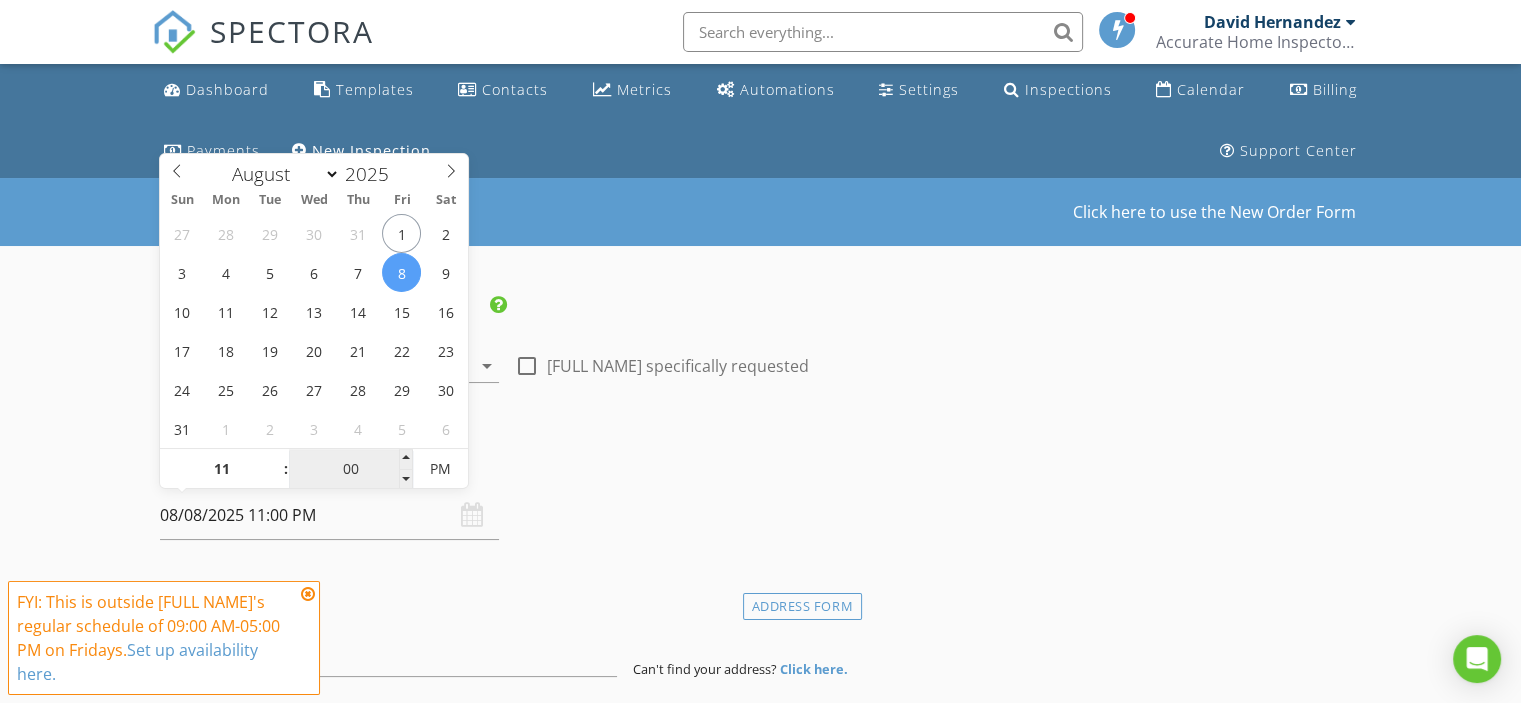 click on "00" at bounding box center (350, 470) 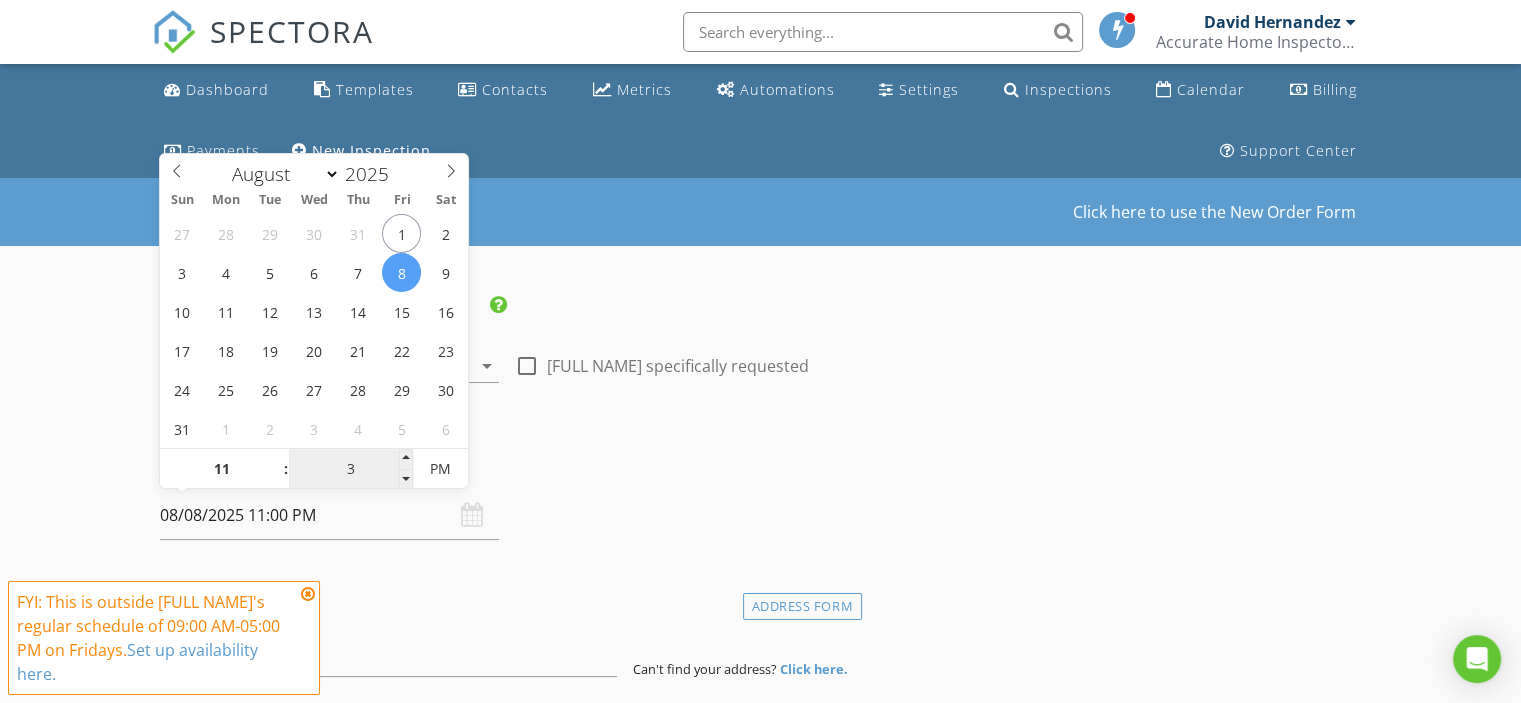 type on "30" 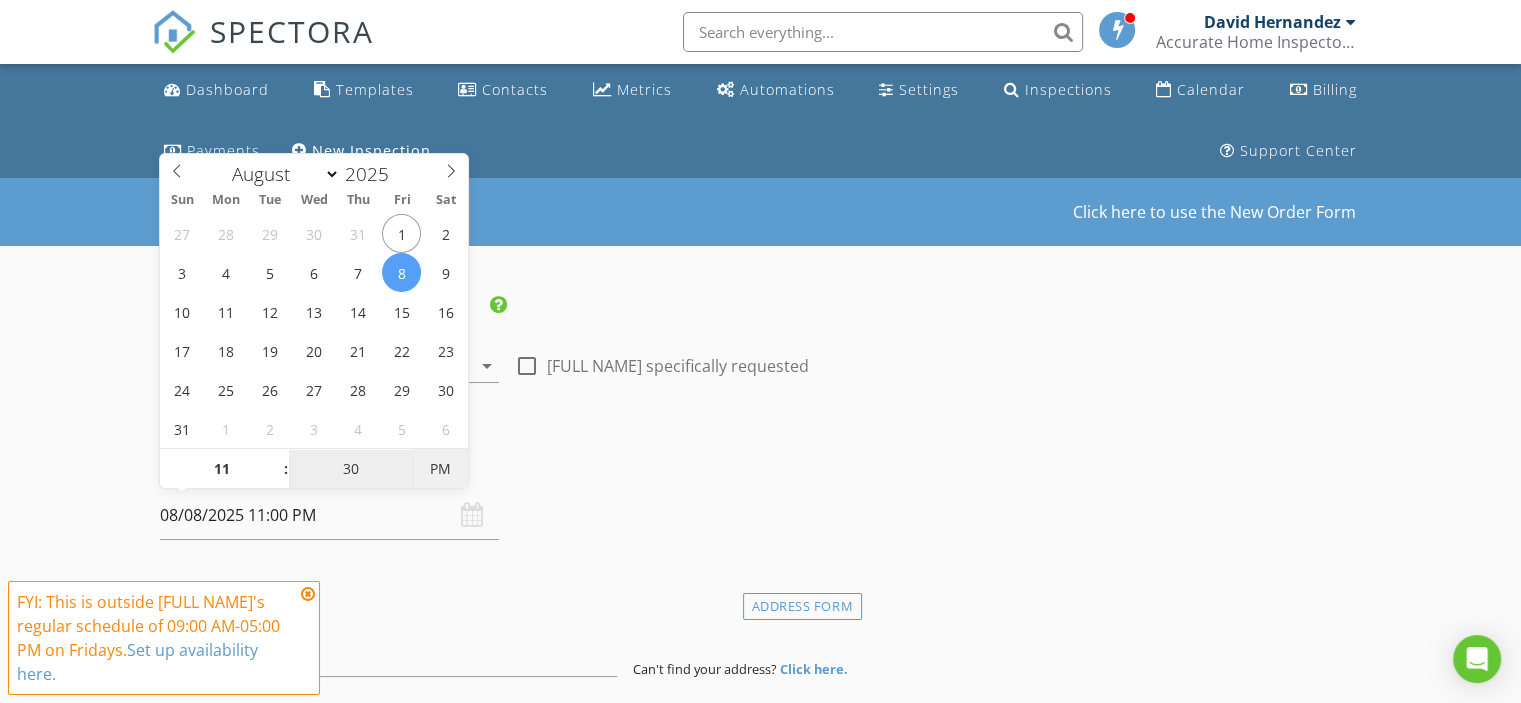 type on "08/08/2025 11:30 AM" 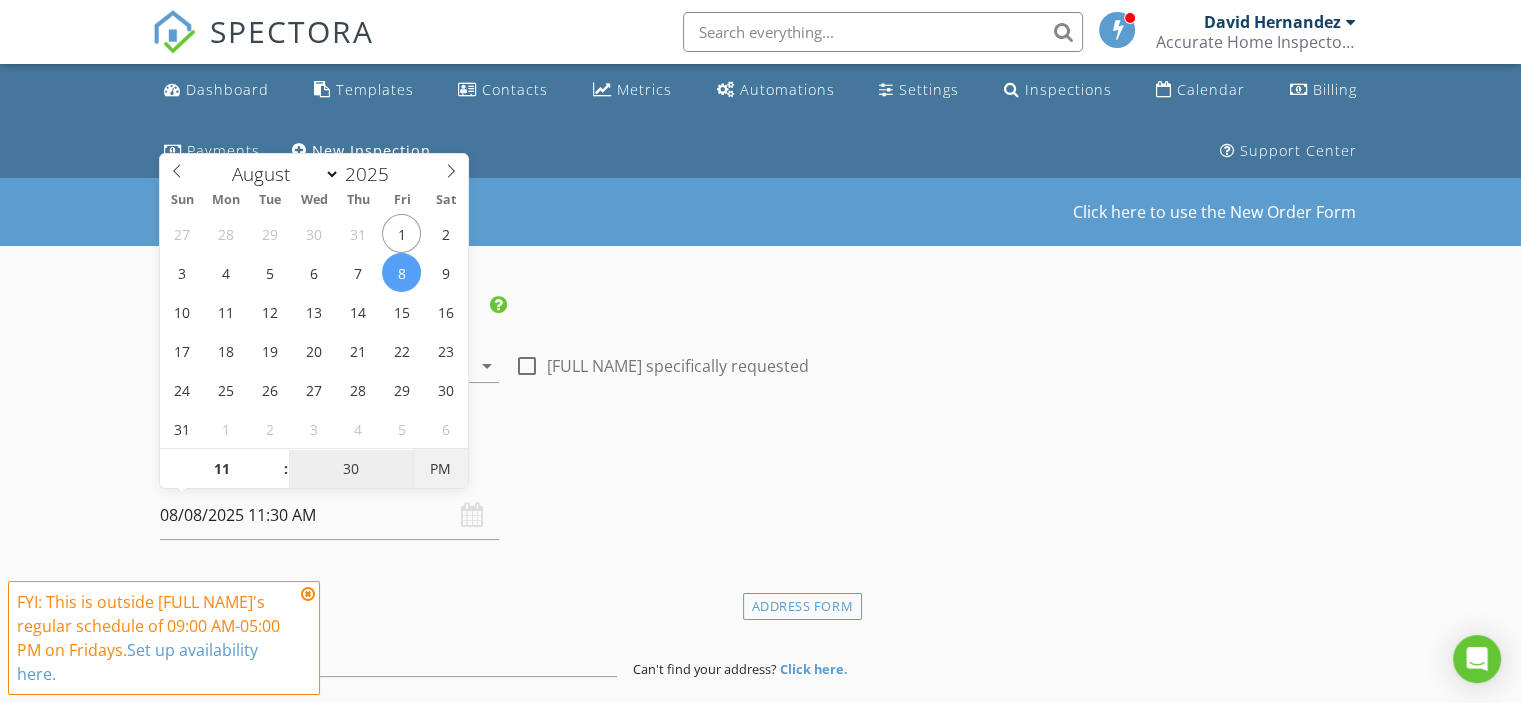 click on "PM" at bounding box center (440, 469) 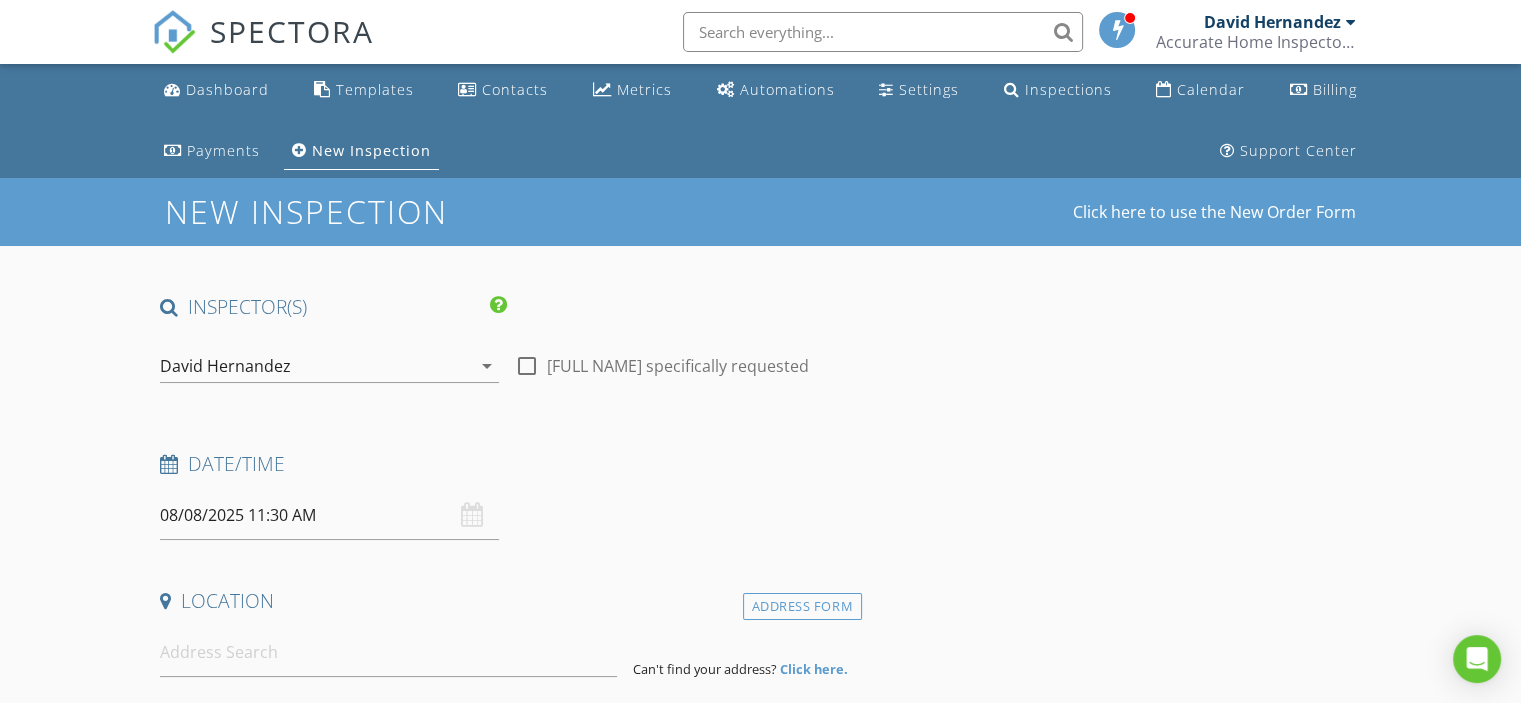 click on "INSPECTOR(S)
check_box   David Hernandez   PRIMARY   David Hernandez arrow_drop_down   check_box_outline_blank David Hernandez specifically requested
Date/Time
08/08/2025 11:30 AM
Location
Address Form       Can't find your address?   Click here.
client
check_box Enable Client CC email for this inspection   Client Search     check_box_outline_blank Client is a Company/Organization     First Name   Last Name   Email   CC Email   Phone           Notes   Private Notes
ADD ADDITIONAL client
SERVICES
check_box_outline_blank   Mold Testing   Air Quality Test & Report check_box_outline_blank   Radon Test   Radon Testing & Report check_box_outline_blank   Wind Mitigation   Wind Mitigation Inspection & Report check_box_outline_blank   Four Point   Four Point Inspection & Report" at bounding box center [760, 1728] 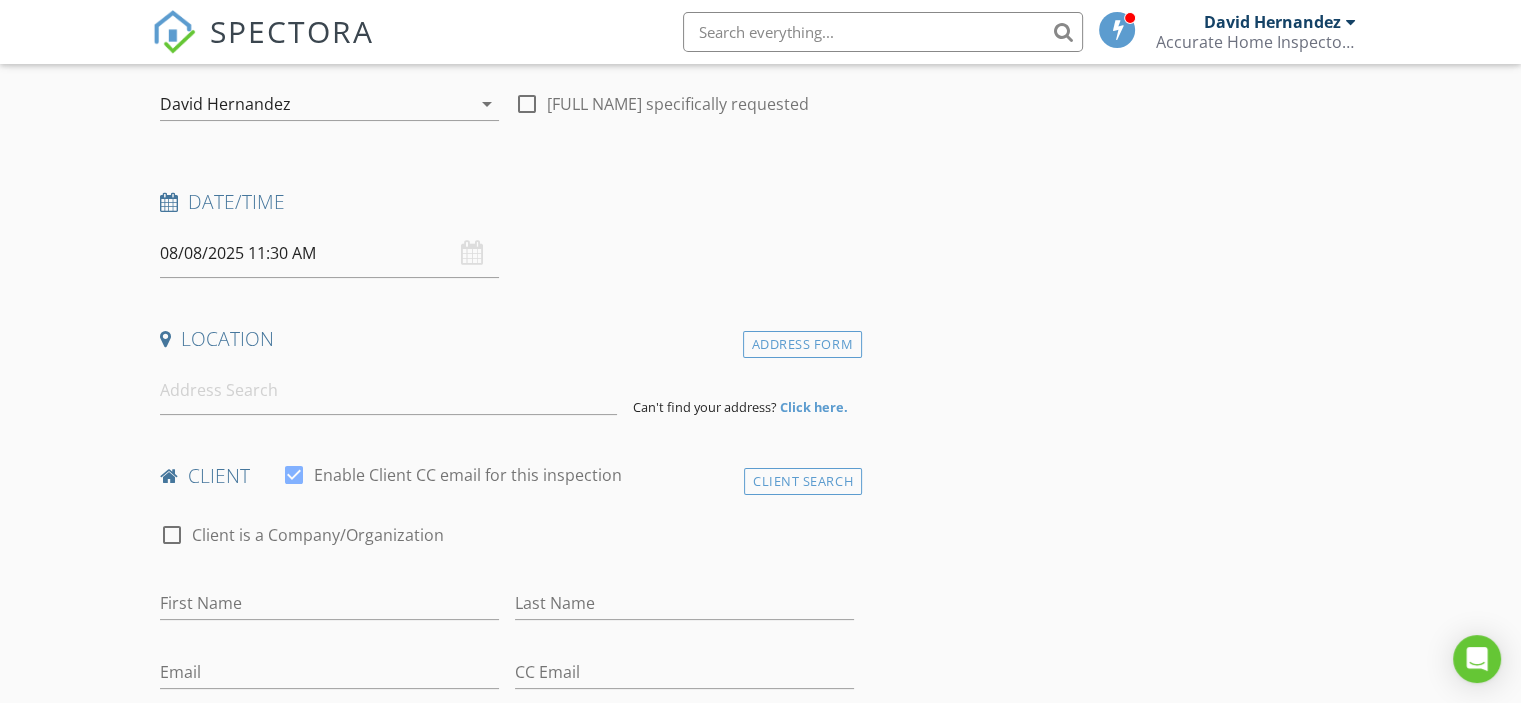 scroll, scrollTop: 266, scrollLeft: 0, axis: vertical 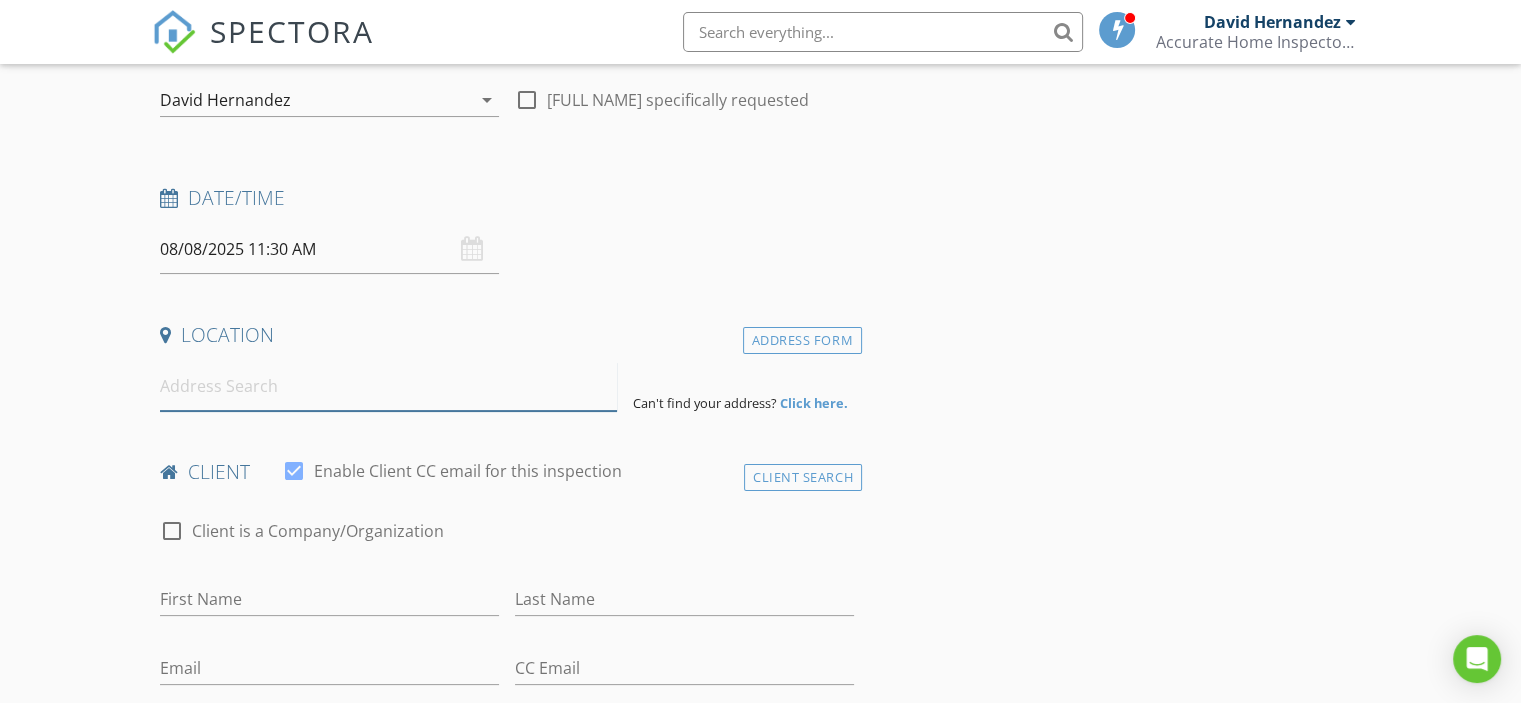 click at bounding box center [388, 386] 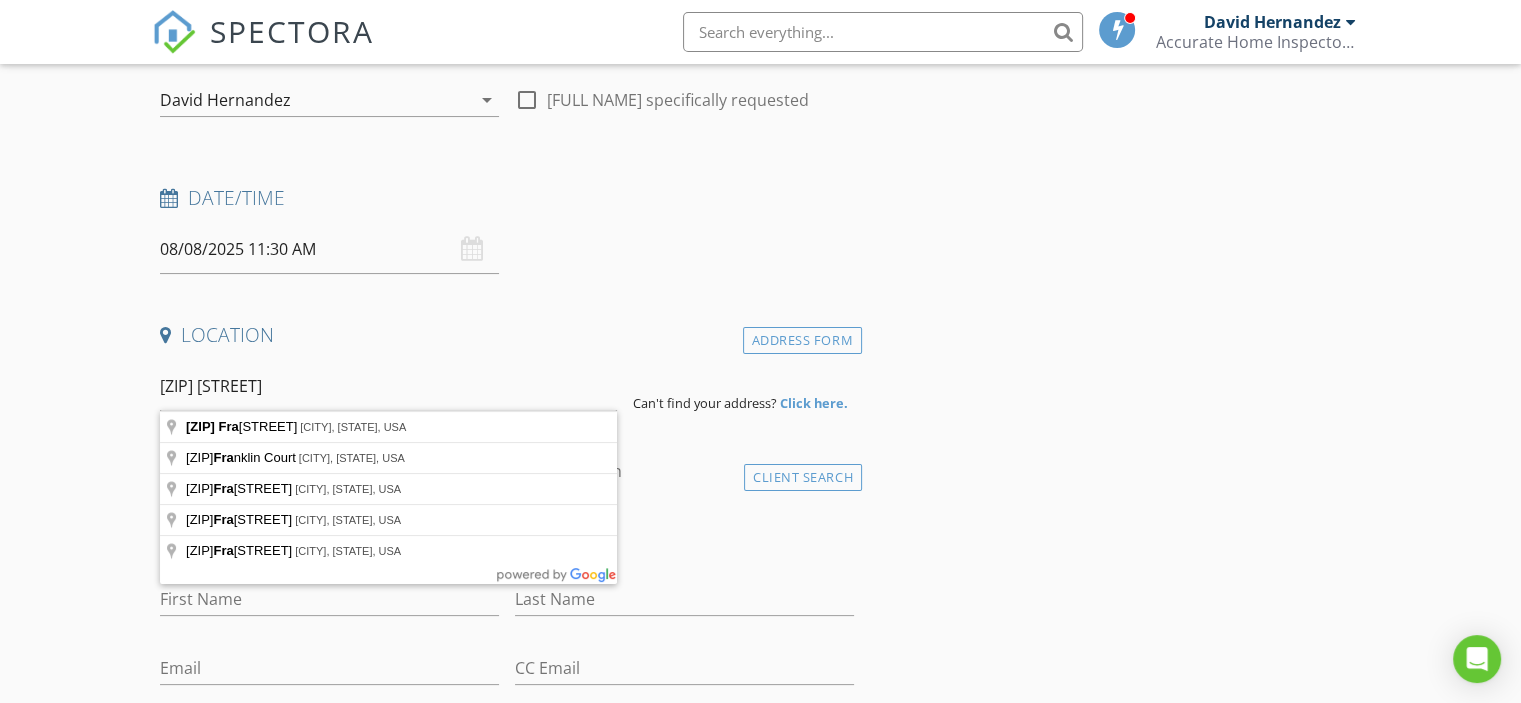 type on "44364 Frangipani Way, Punta Gorda, FL, USA" 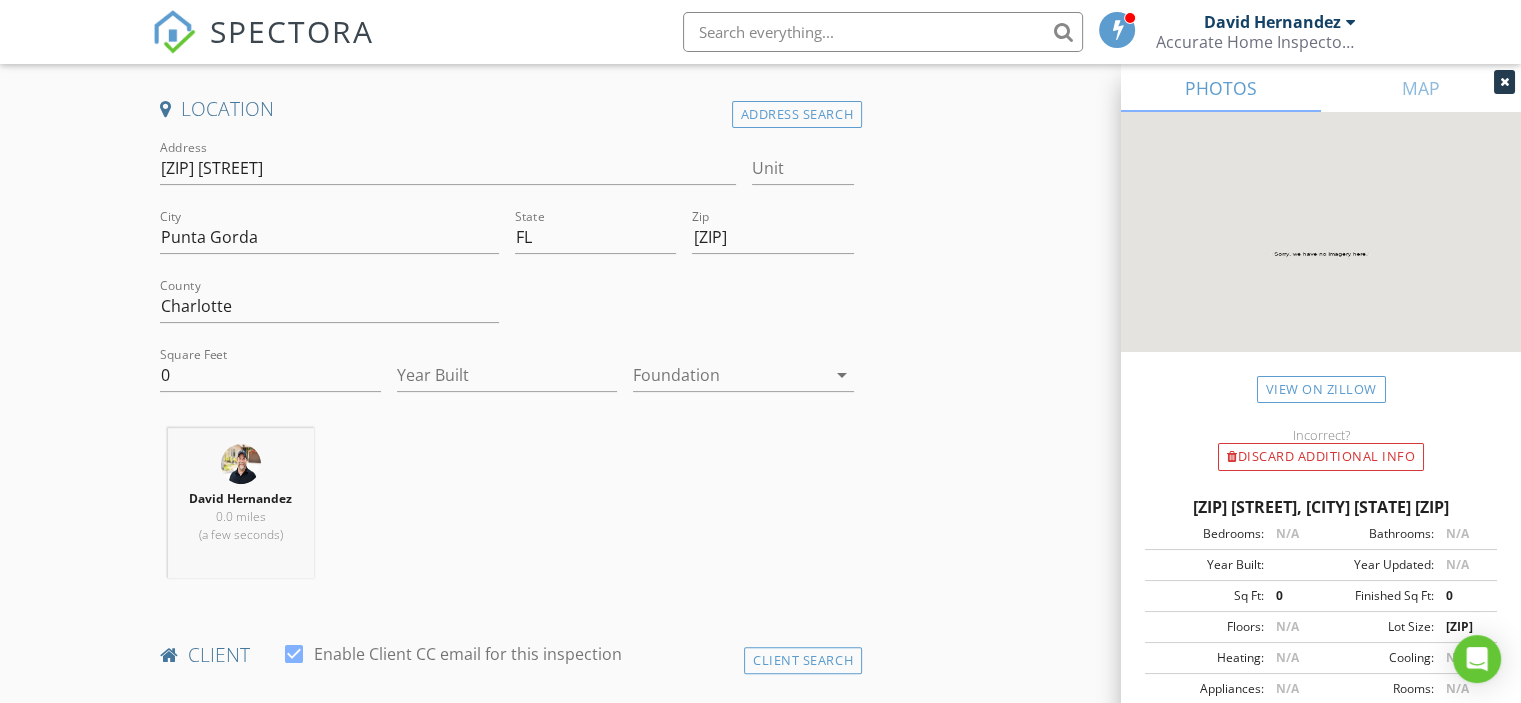 scroll, scrollTop: 500, scrollLeft: 0, axis: vertical 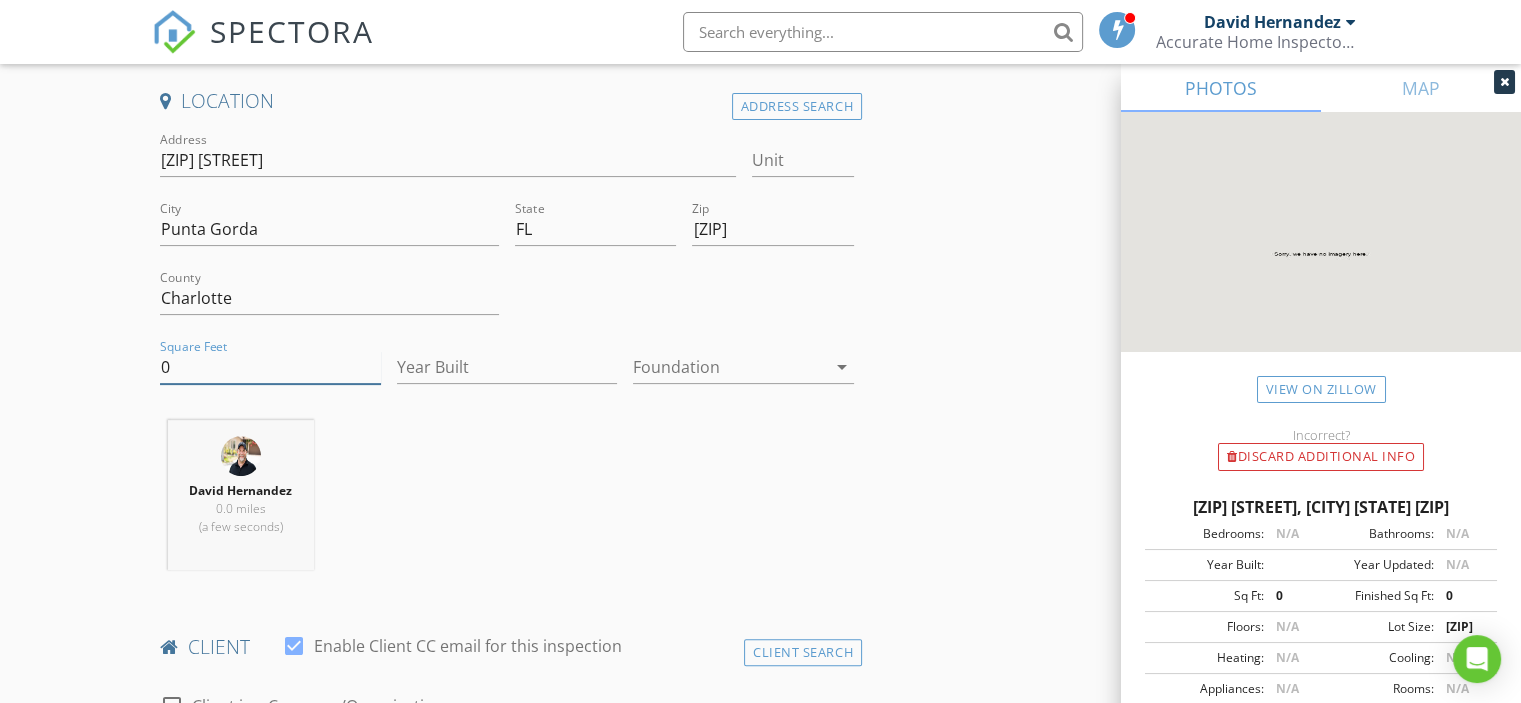 drag, startPoint x: 330, startPoint y: 372, endPoint x: 158, endPoint y: 367, distance: 172.07266 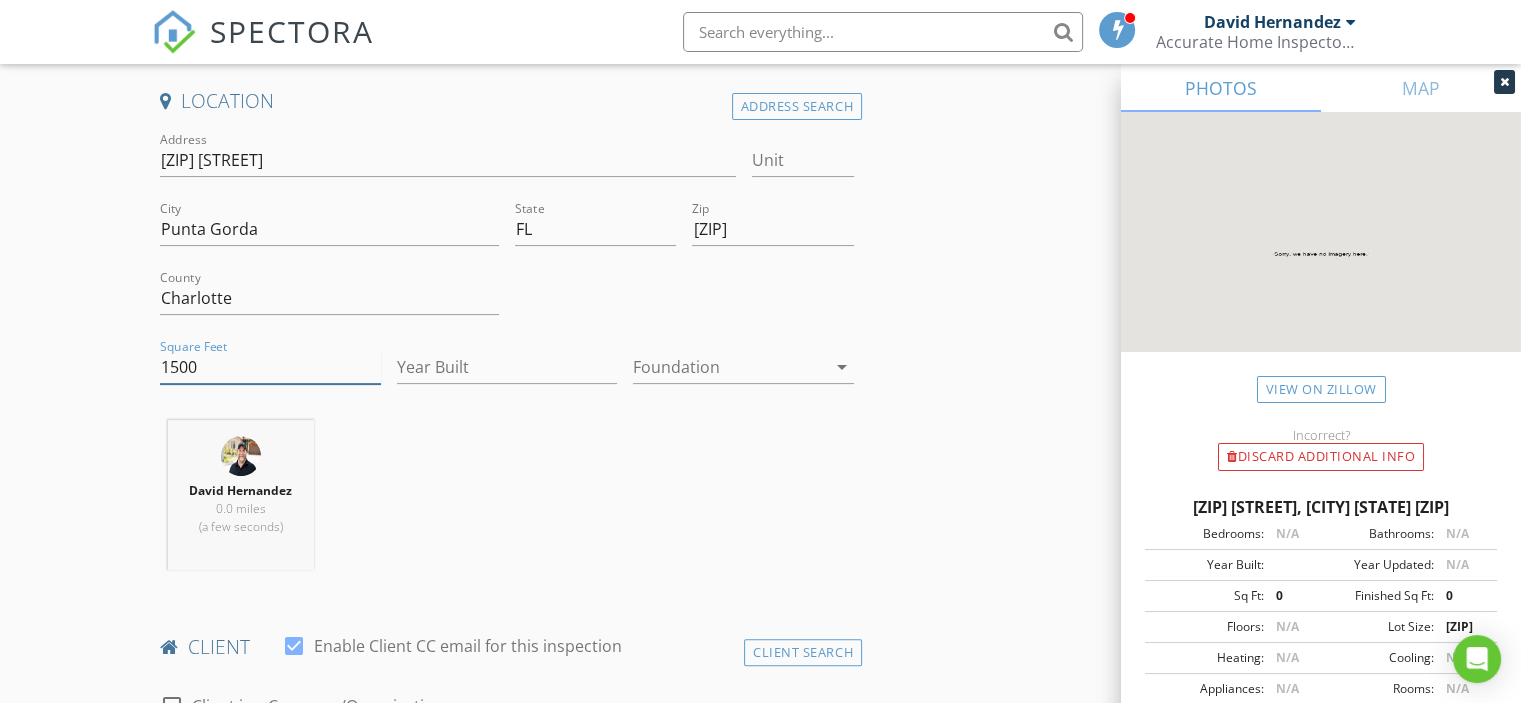 type on "1500" 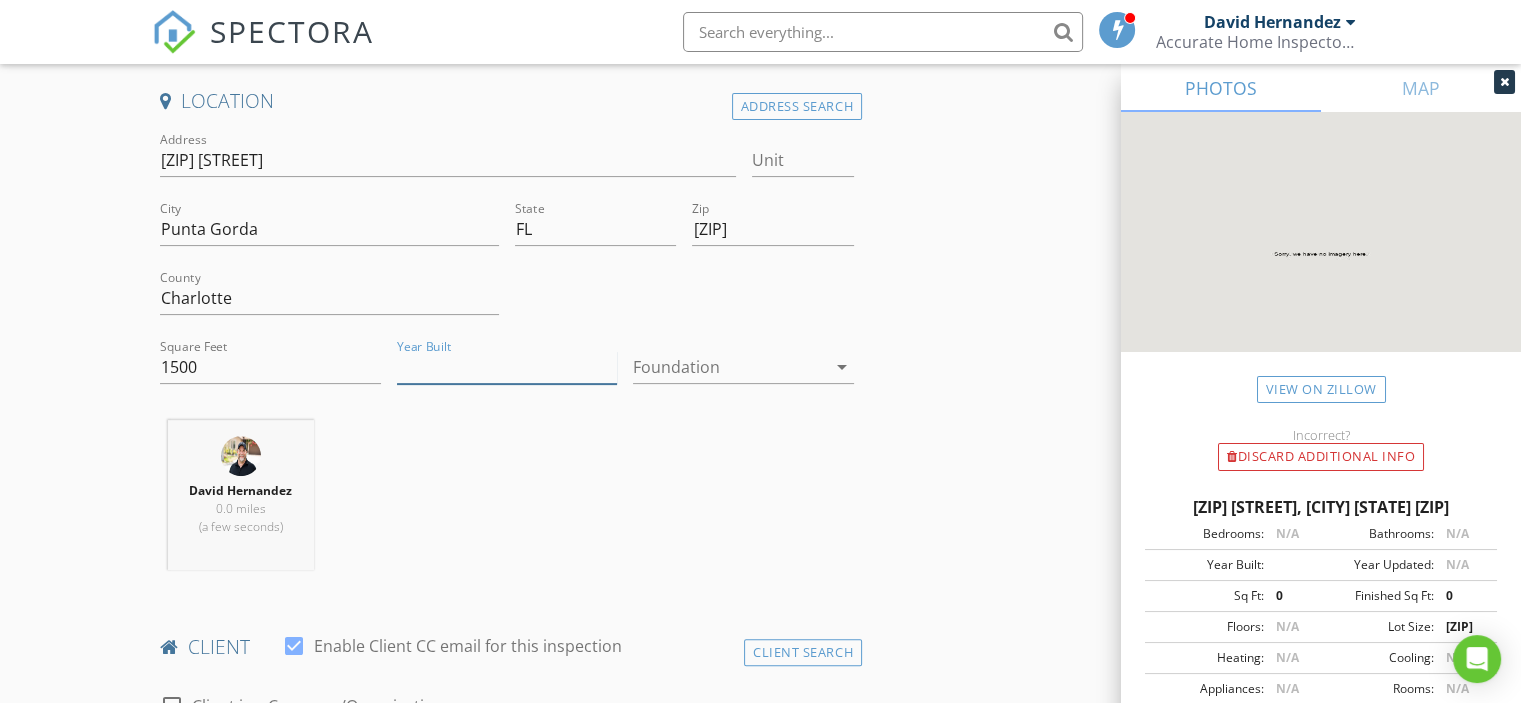 click on "Year Built" at bounding box center [507, 367] 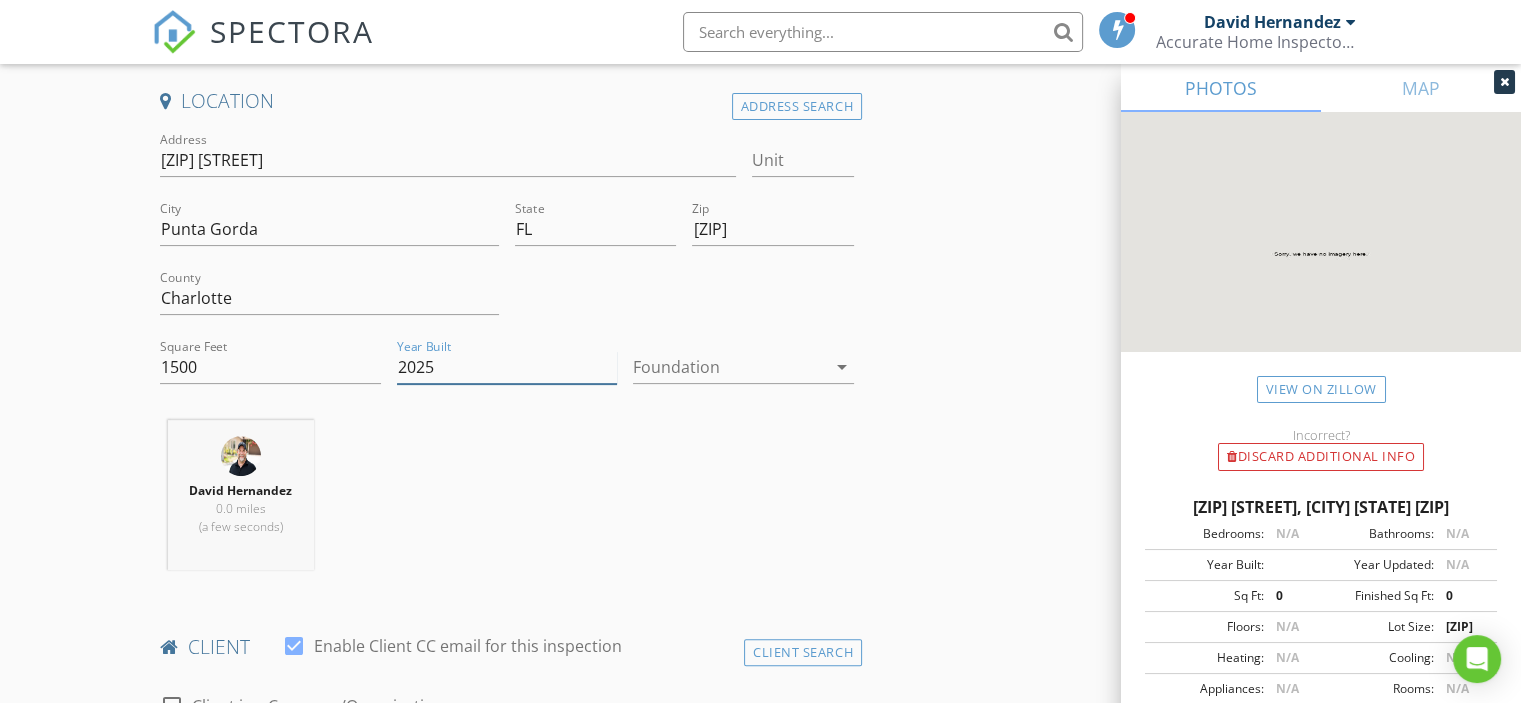 type on "2025" 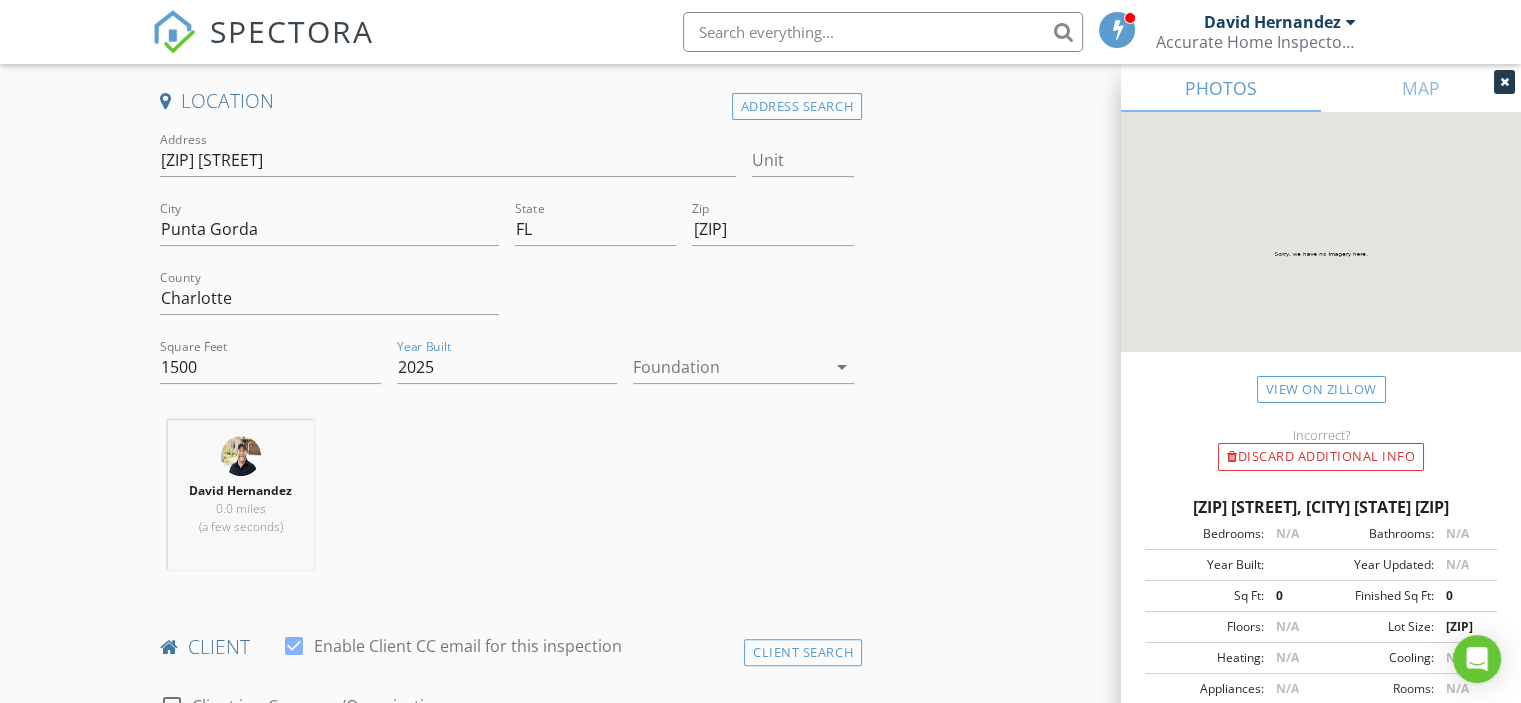 click at bounding box center [729, 367] 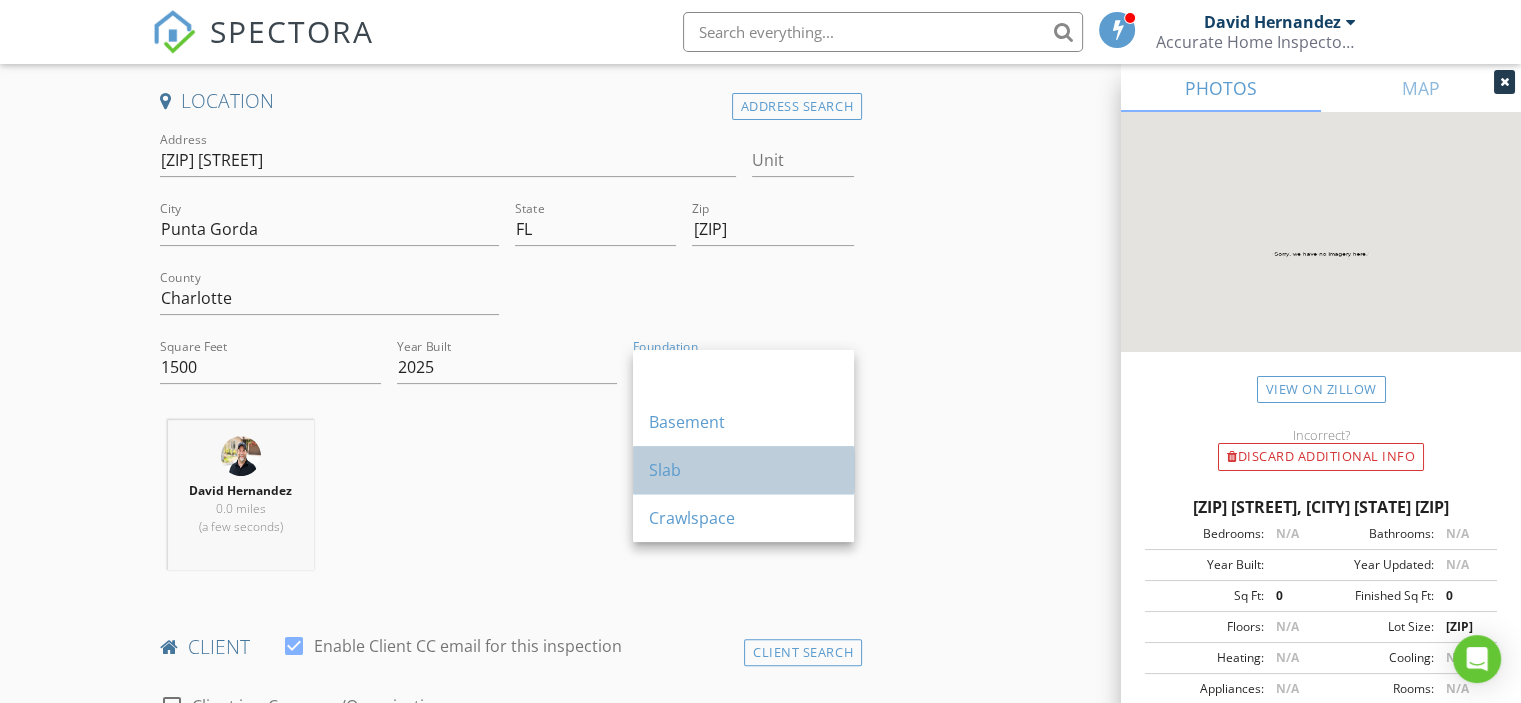 click on "Slab" at bounding box center (743, 470) 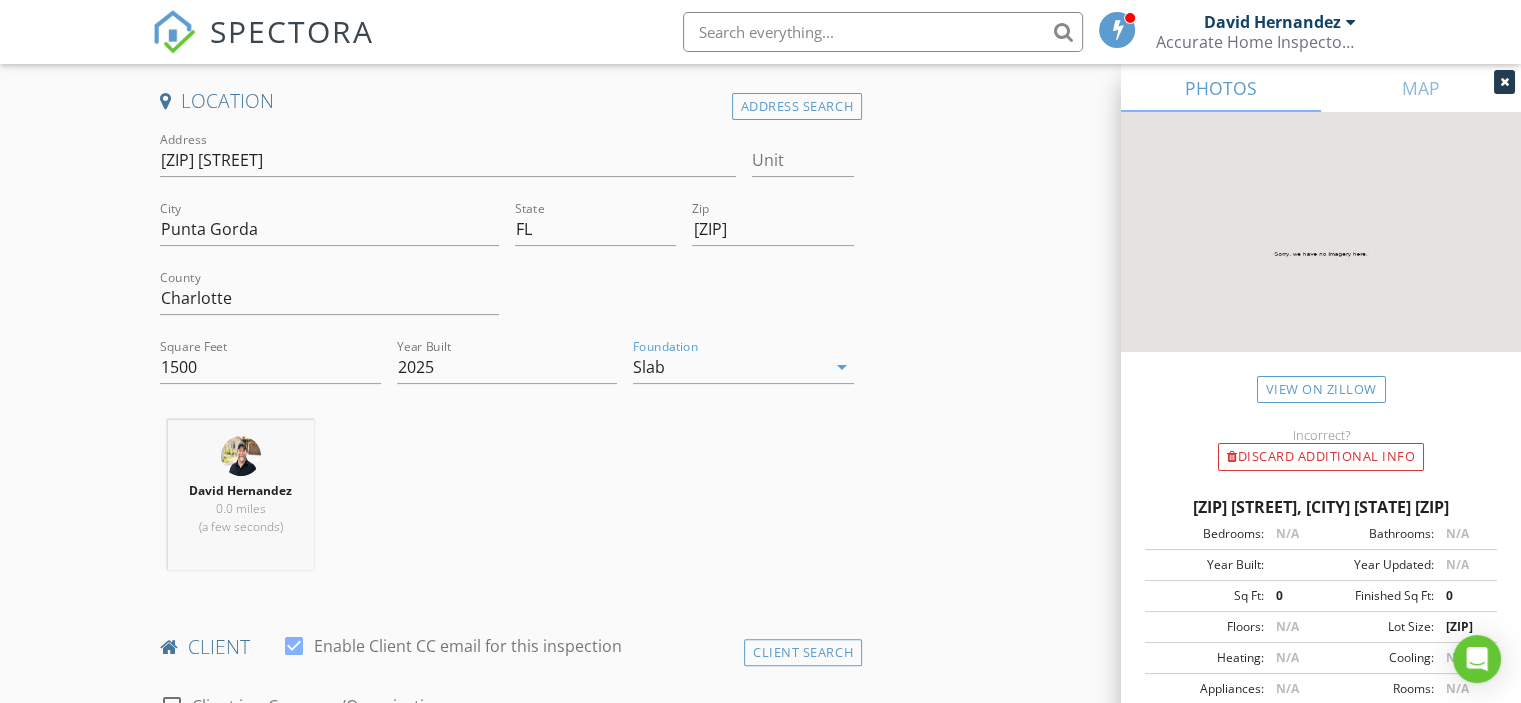 click on "INSPECTOR(S)
check_box   David Hernandez   PRIMARY   David Hernandez arrow_drop_down   check_box_outline_blank David Hernandez specifically requested
Date/Time
08/08/2025 11:30 AM
Location
Address Search       Address 44364 Frangipani Wy   Unit   City Punta Gorda   State FL   Zip 33982   County Charlotte     Square Feet 1500   Year Built 2025   Foundation Slab arrow_drop_down     David Hernandez     0.0 miles     (a few seconds)
client
check_box Enable Client CC email for this inspection   Client Search     check_box_outline_blank Client is a Company/Organization     First Name   Last Name   Email   CC Email   Phone           Notes   Private Notes
ADD ADDITIONAL client
SERVICES
check_box_outline_blank   Mold Testing   Air Quality Test & Report check_box_outline_blank" at bounding box center [760, 1433] 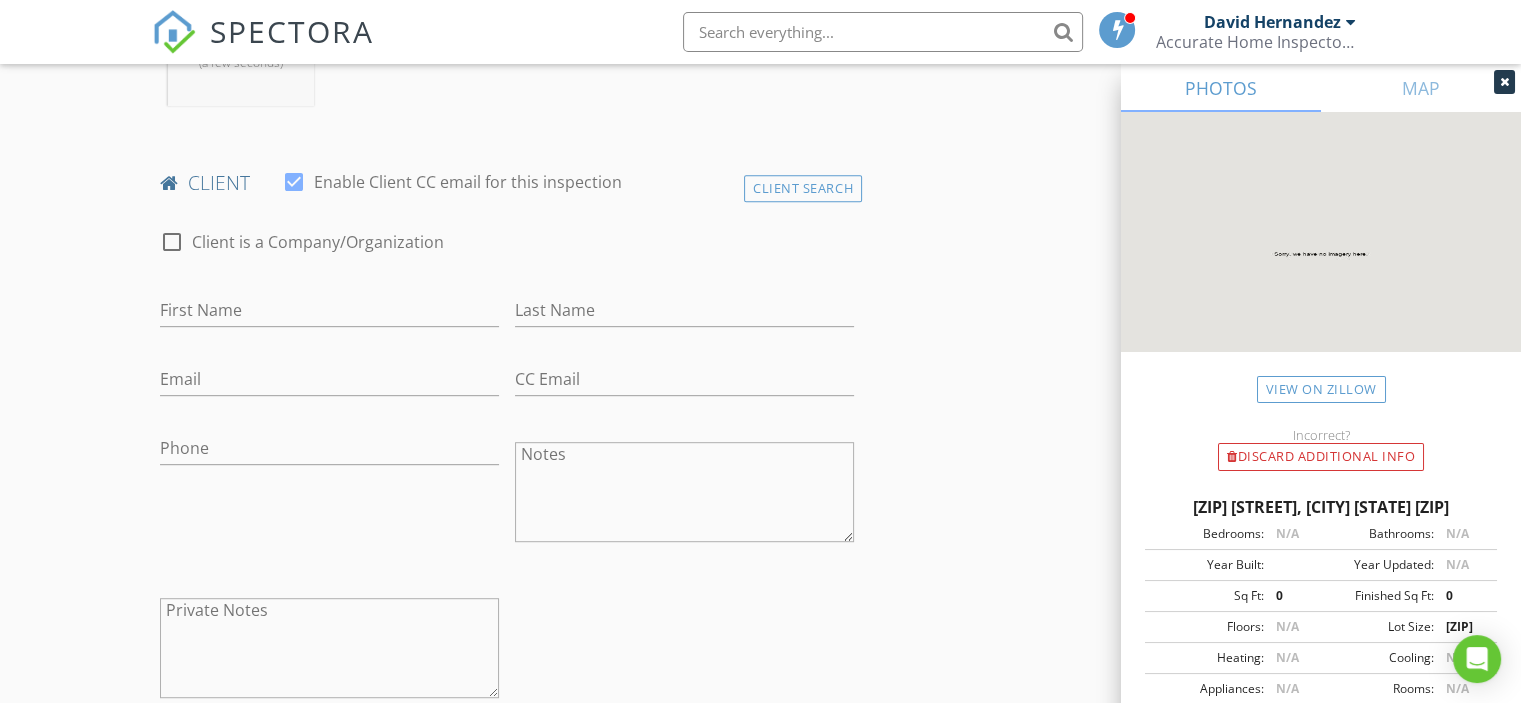 scroll, scrollTop: 966, scrollLeft: 0, axis: vertical 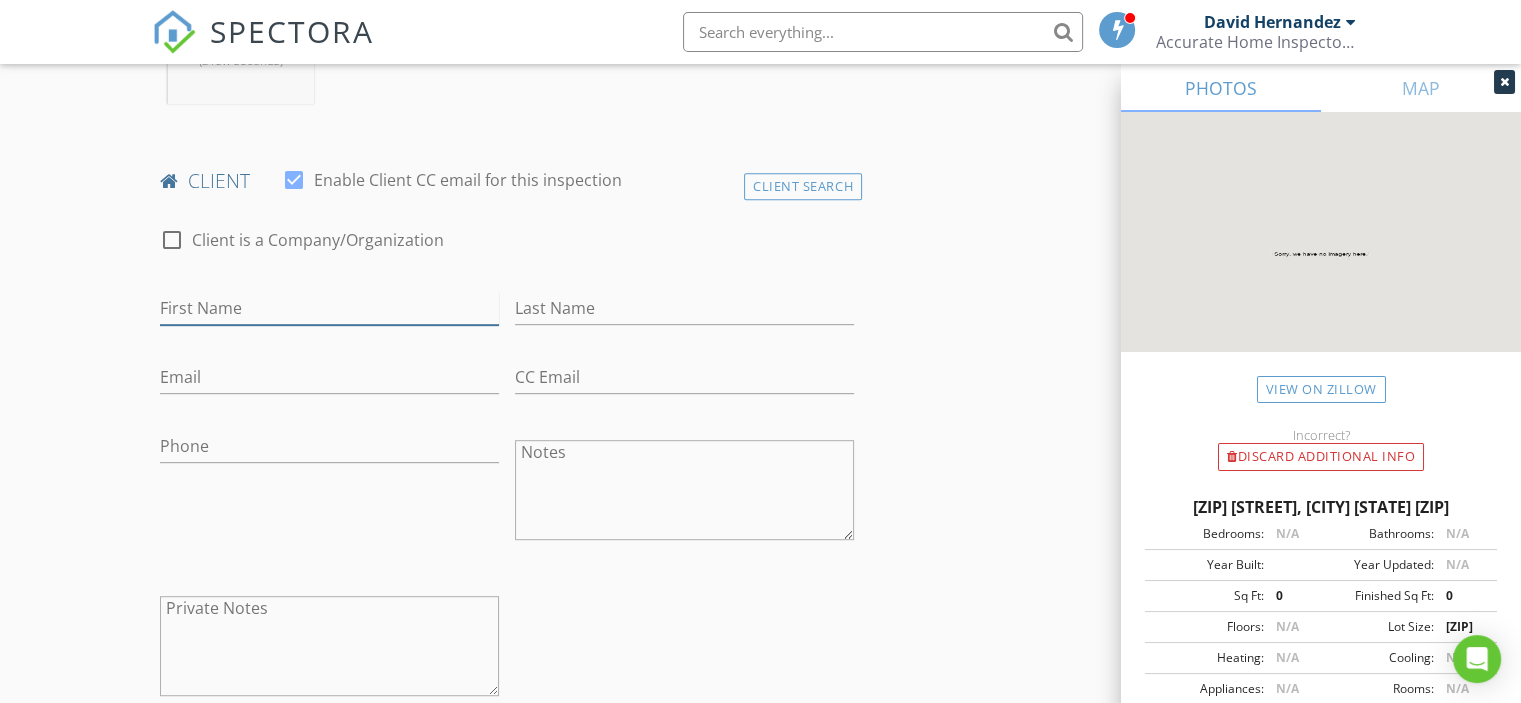 click on "First Name" at bounding box center [329, 308] 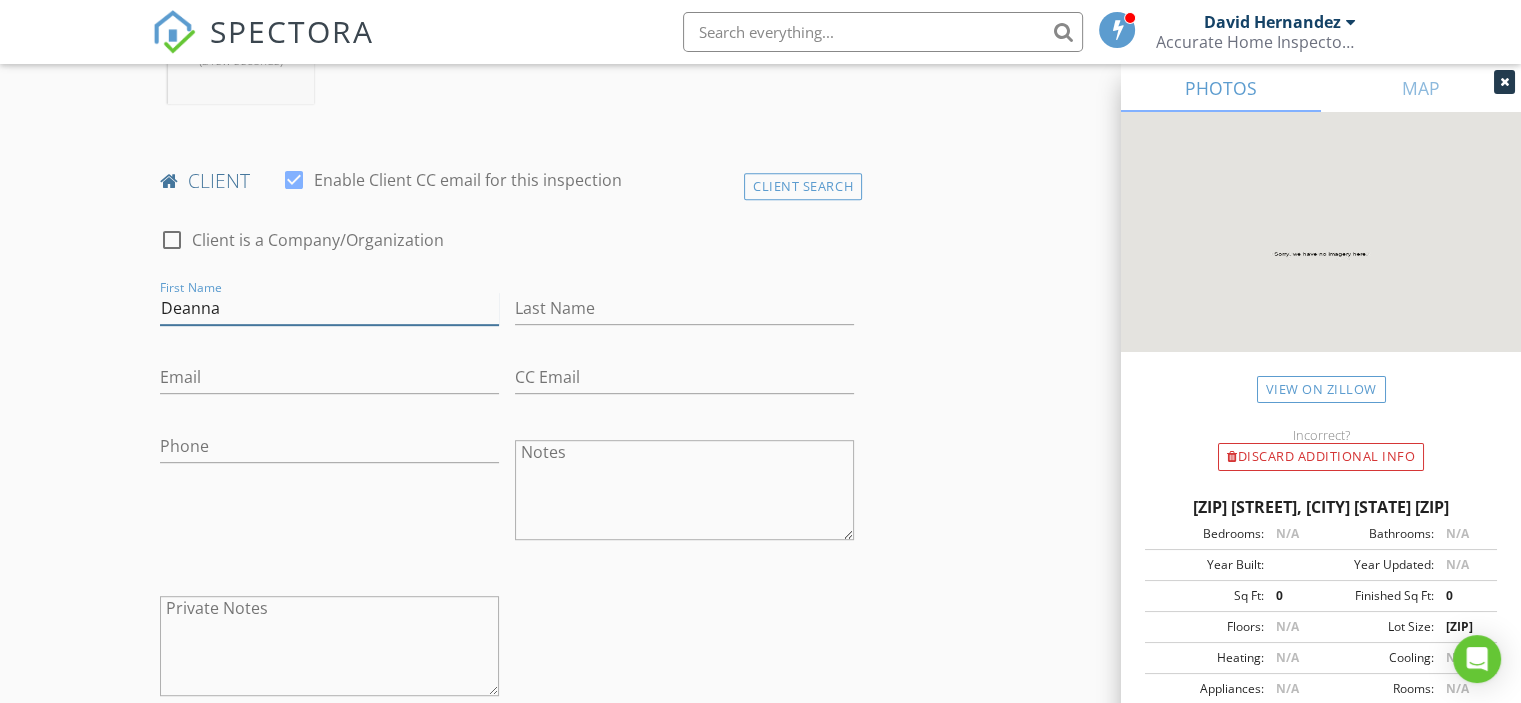 type on "Deanna" 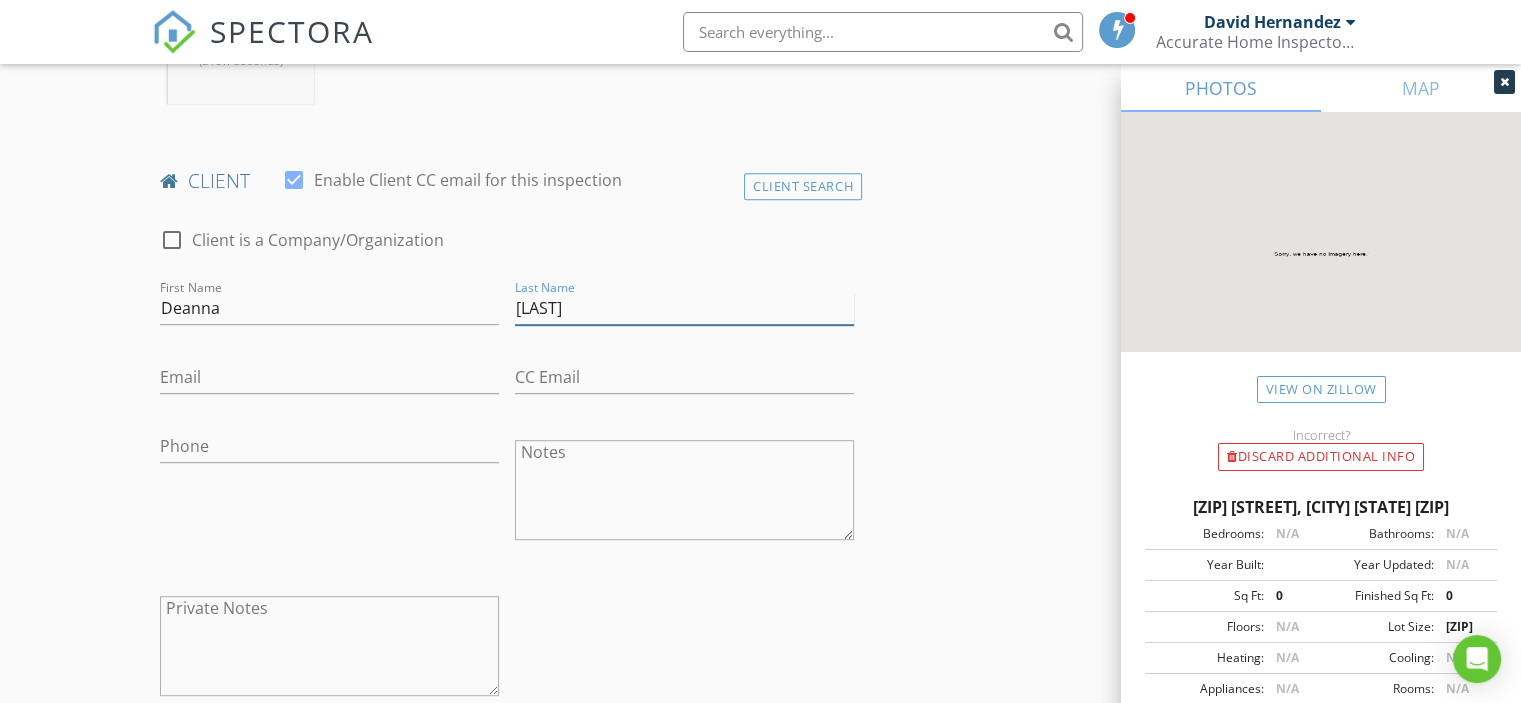 type on "DeNapoli" 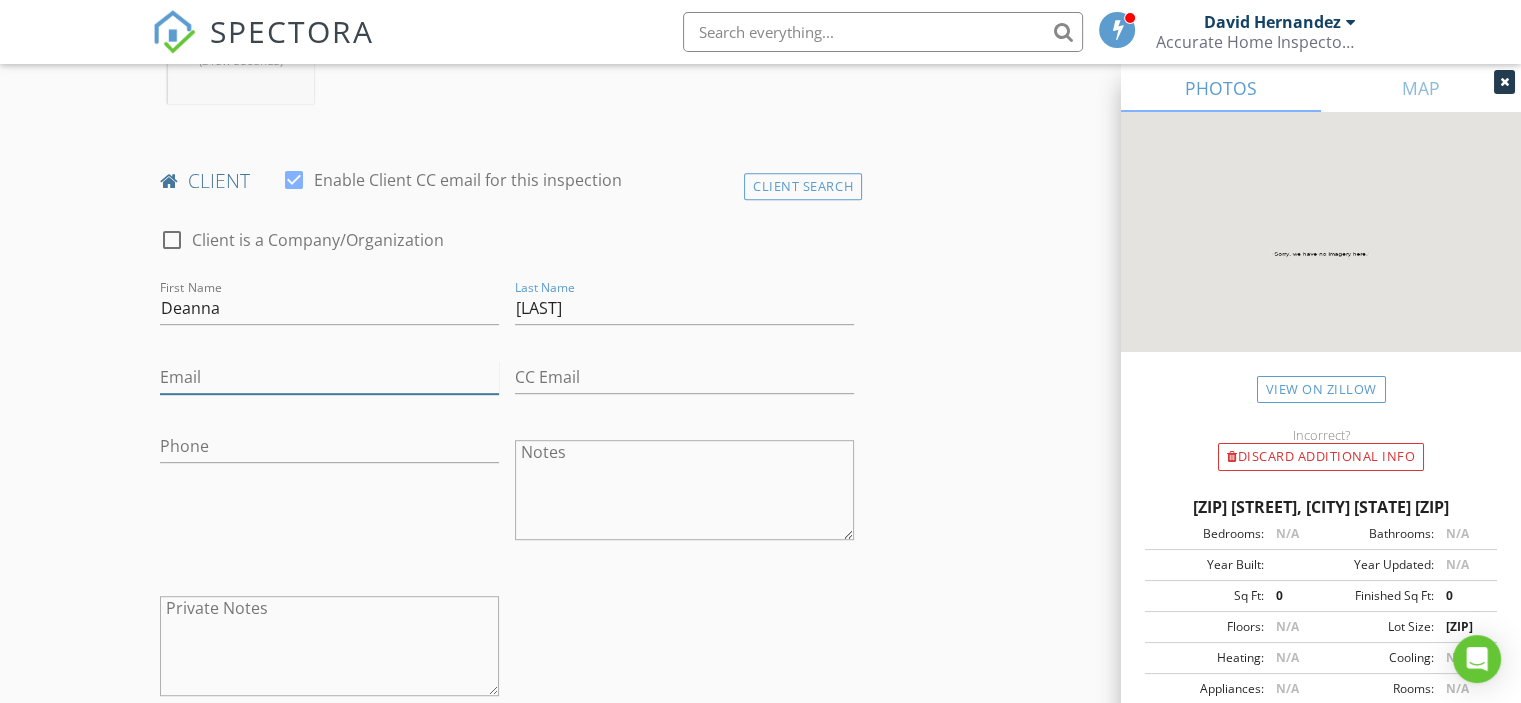 click on "Email" at bounding box center [329, 377] 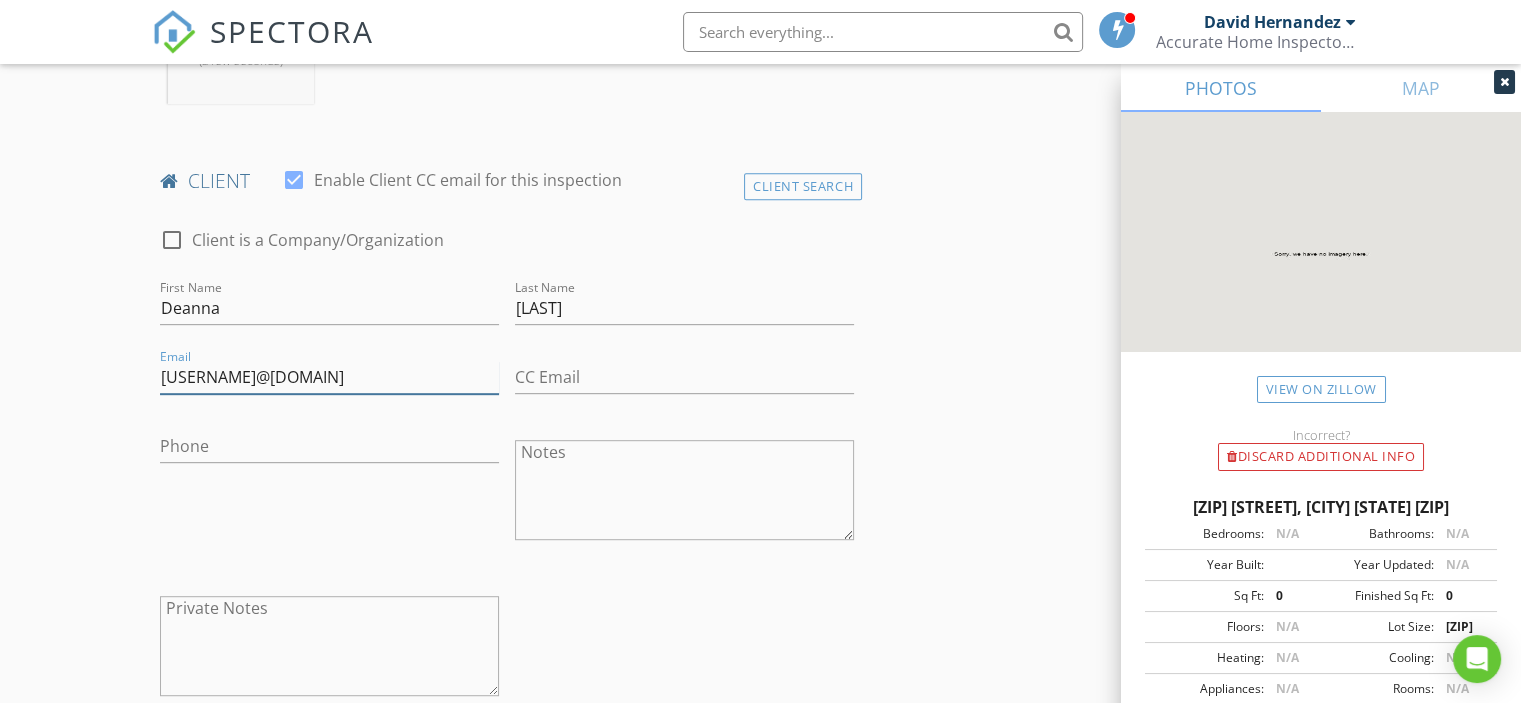 type on "deannadenapoli@hotmail.com" 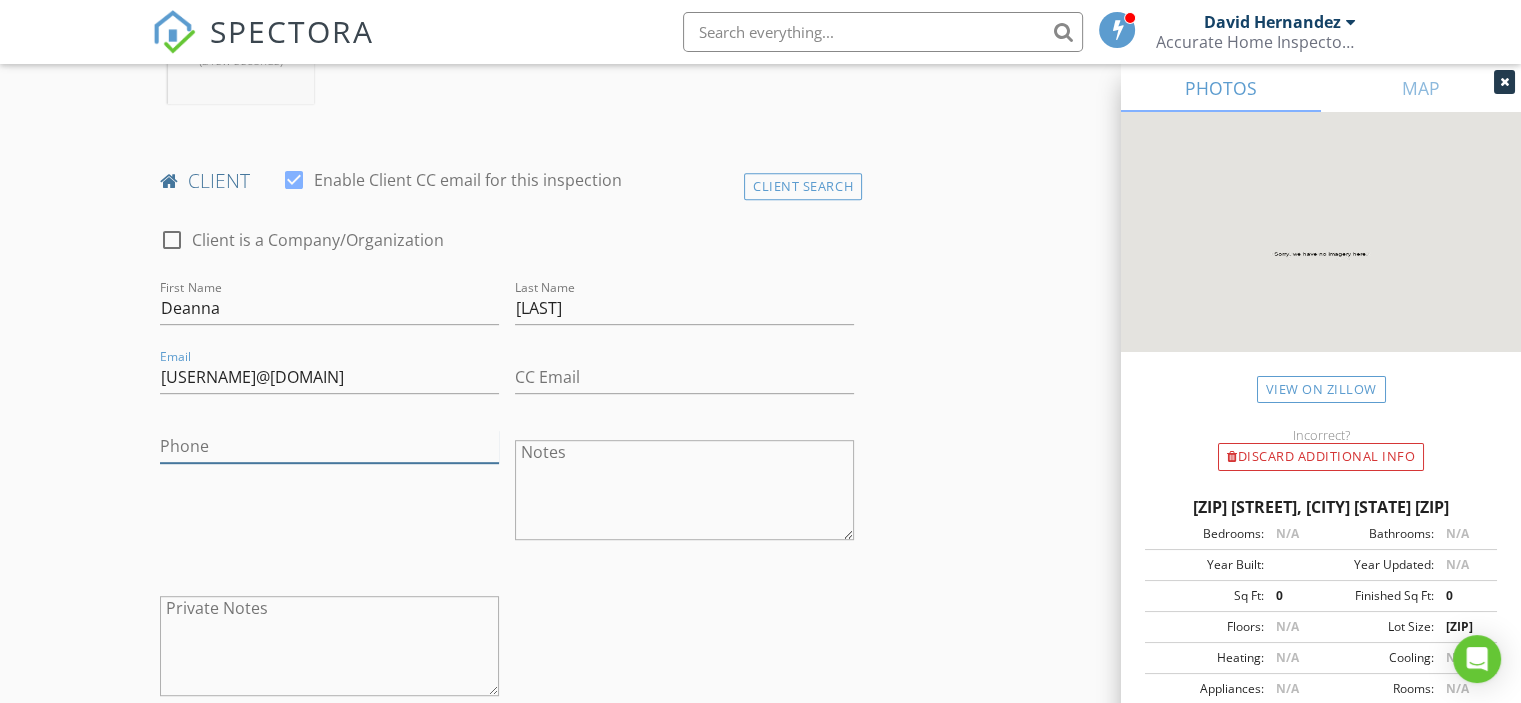 click on "Phone" at bounding box center [329, 446] 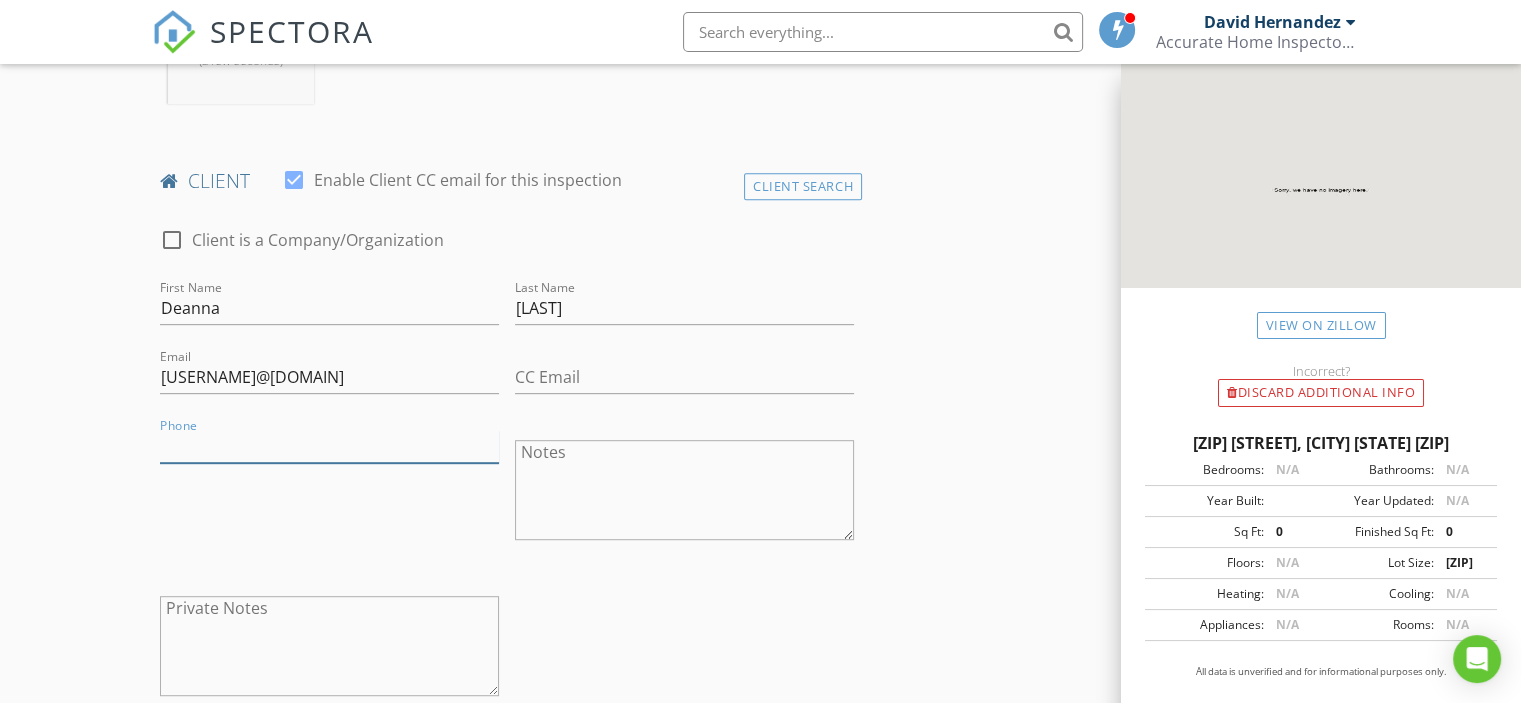 scroll, scrollTop: 84, scrollLeft: 0, axis: vertical 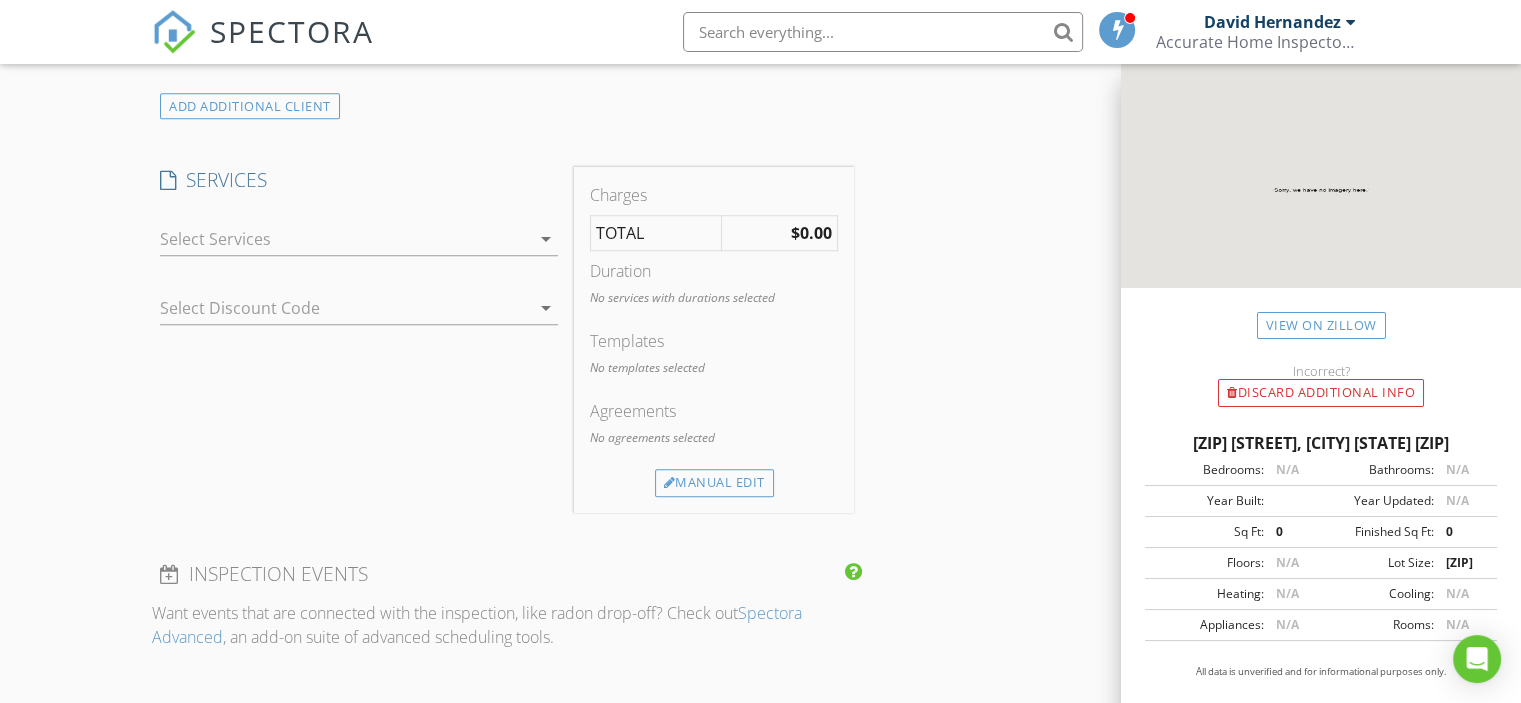 click at bounding box center (345, 239) 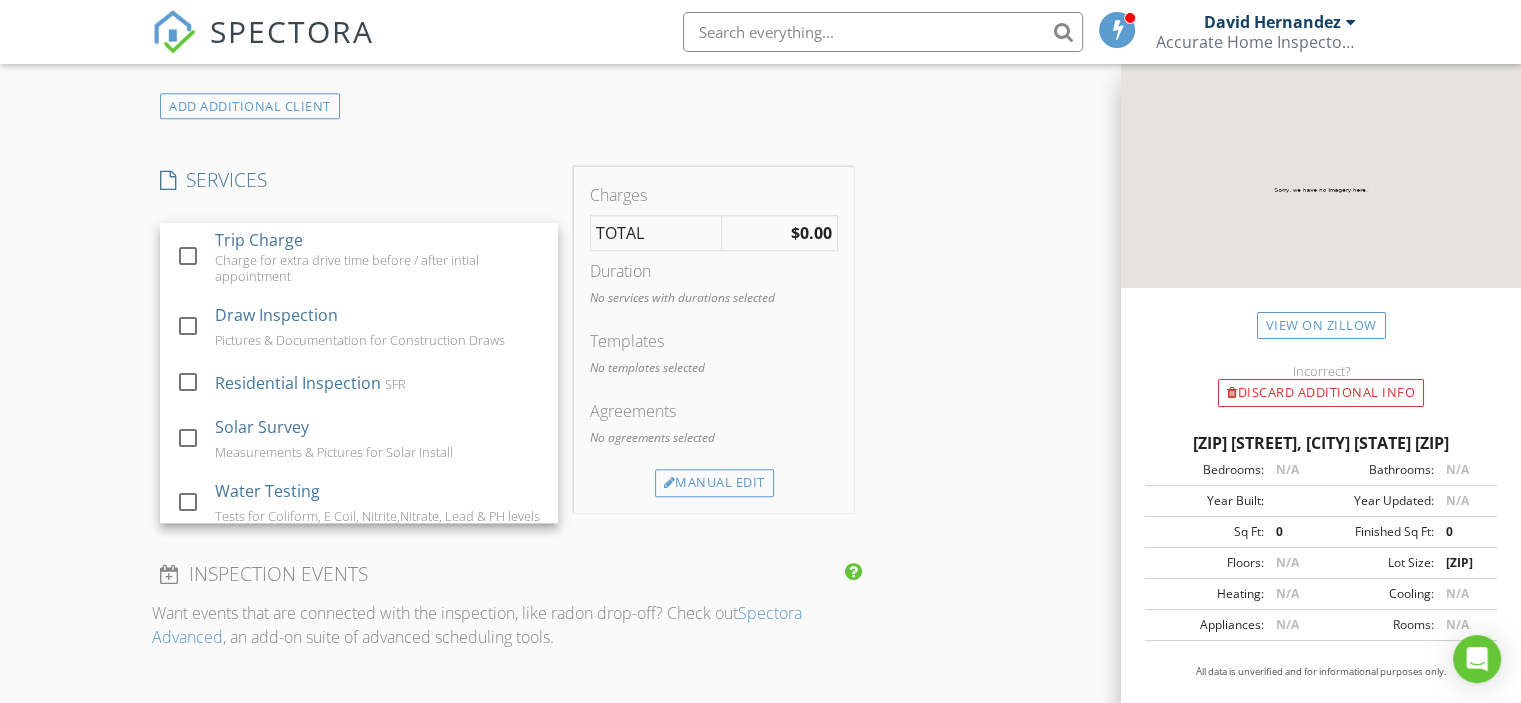 scroll, scrollTop: 789, scrollLeft: 0, axis: vertical 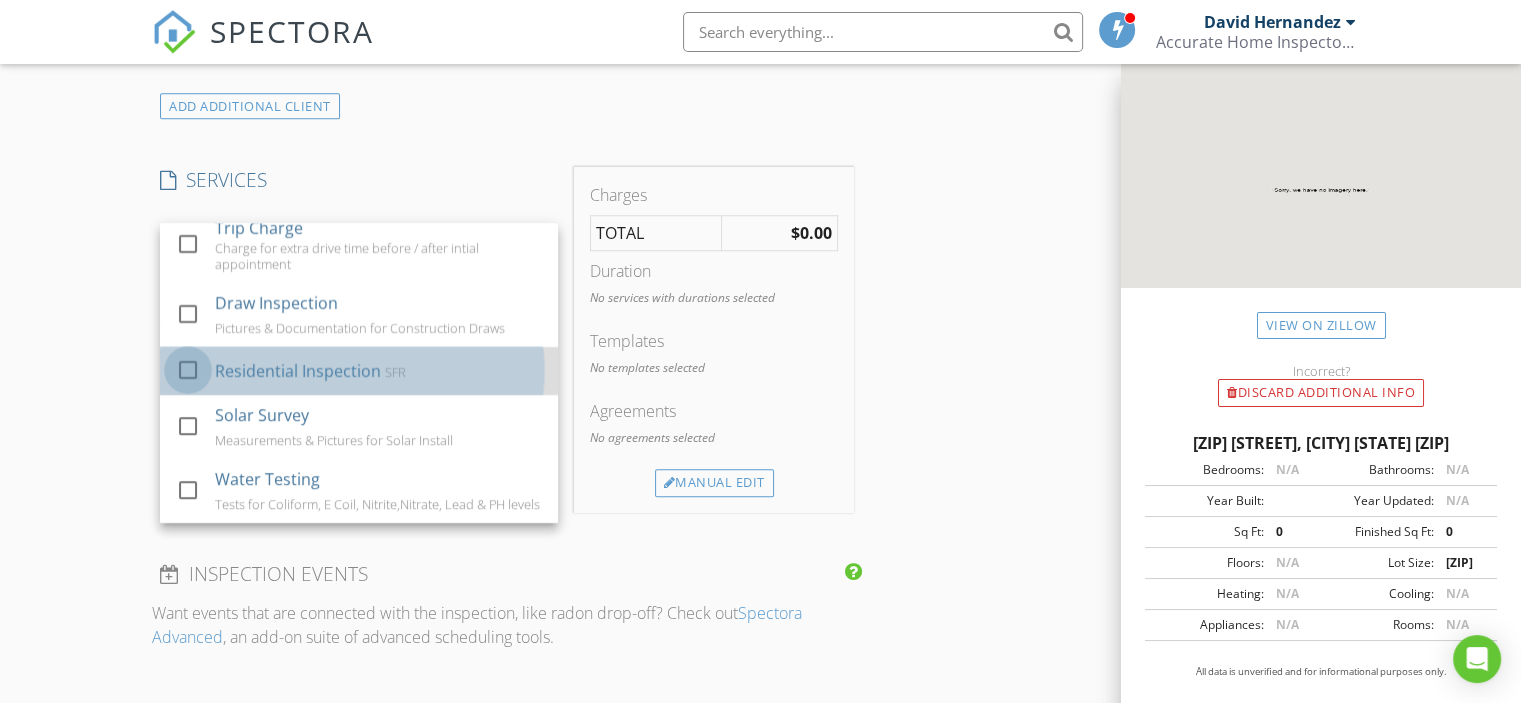 click at bounding box center (188, 370) 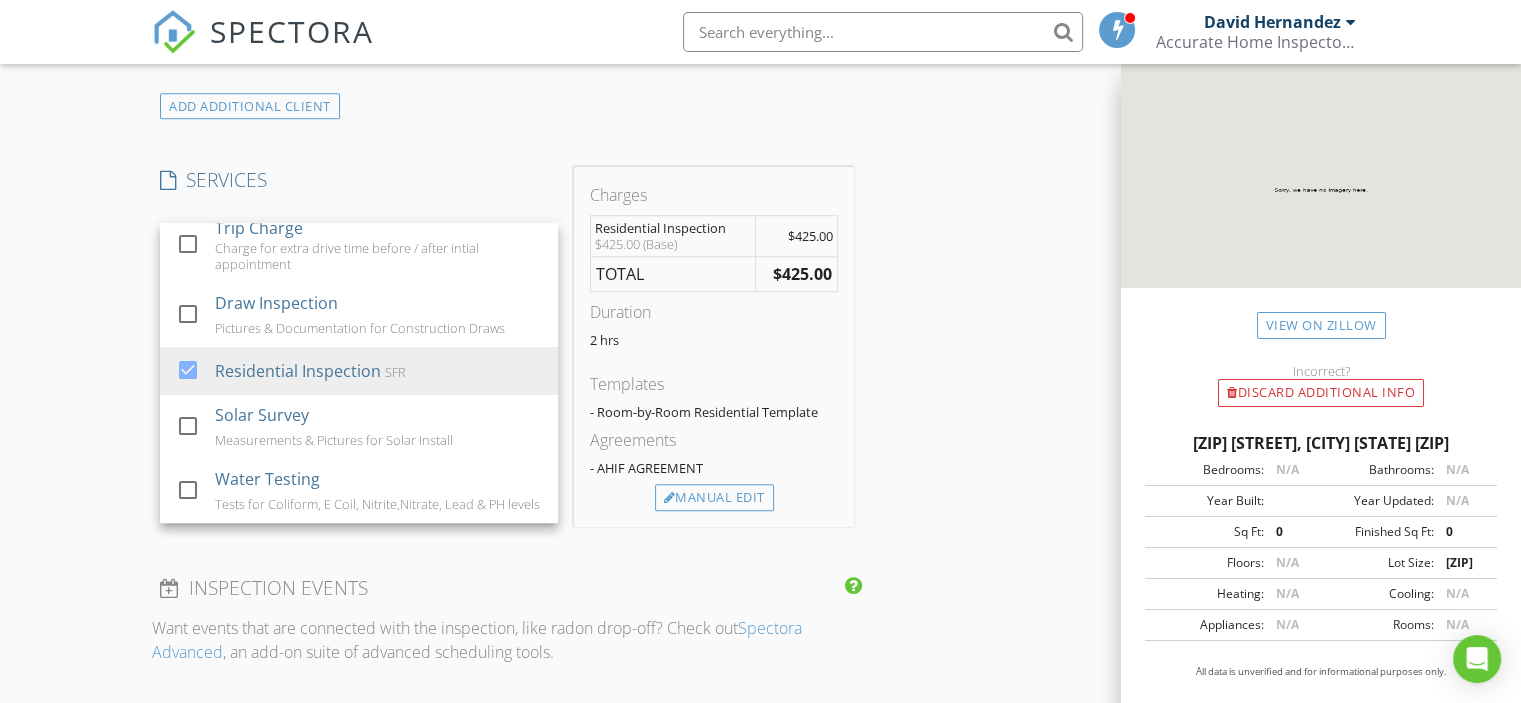 click on "INSPECTOR(S)
check_box   David Hernandez   PRIMARY   David Hernandez arrow_drop_down   check_box_outline_blank David Hernandez specifically requested
Date/Time
08/08/2025 11:30 AM
Location
Address Search       Address 44364 Frangipani Wy   Unit   City Punta Gorda   State FL   Zip 33982   County Charlotte     Square Feet 1500   Year Built 2025   Foundation Slab arrow_drop_down     David Hernandez     0.0 miles     (a few seconds)
client
check_box Enable Client CC email for this inspection   Client Search     check_box_outline_blank Client is a Company/Organization     First Name Deanna   Last Name DeNapoli   Email deannadenapoli@hotmail.com   CC Email   Phone           Notes   Private Notes
ADD ADDITIONAL client
SERVICES
check_box_outline_blank   Mold Testing     Radon Test" at bounding box center (760, 340) 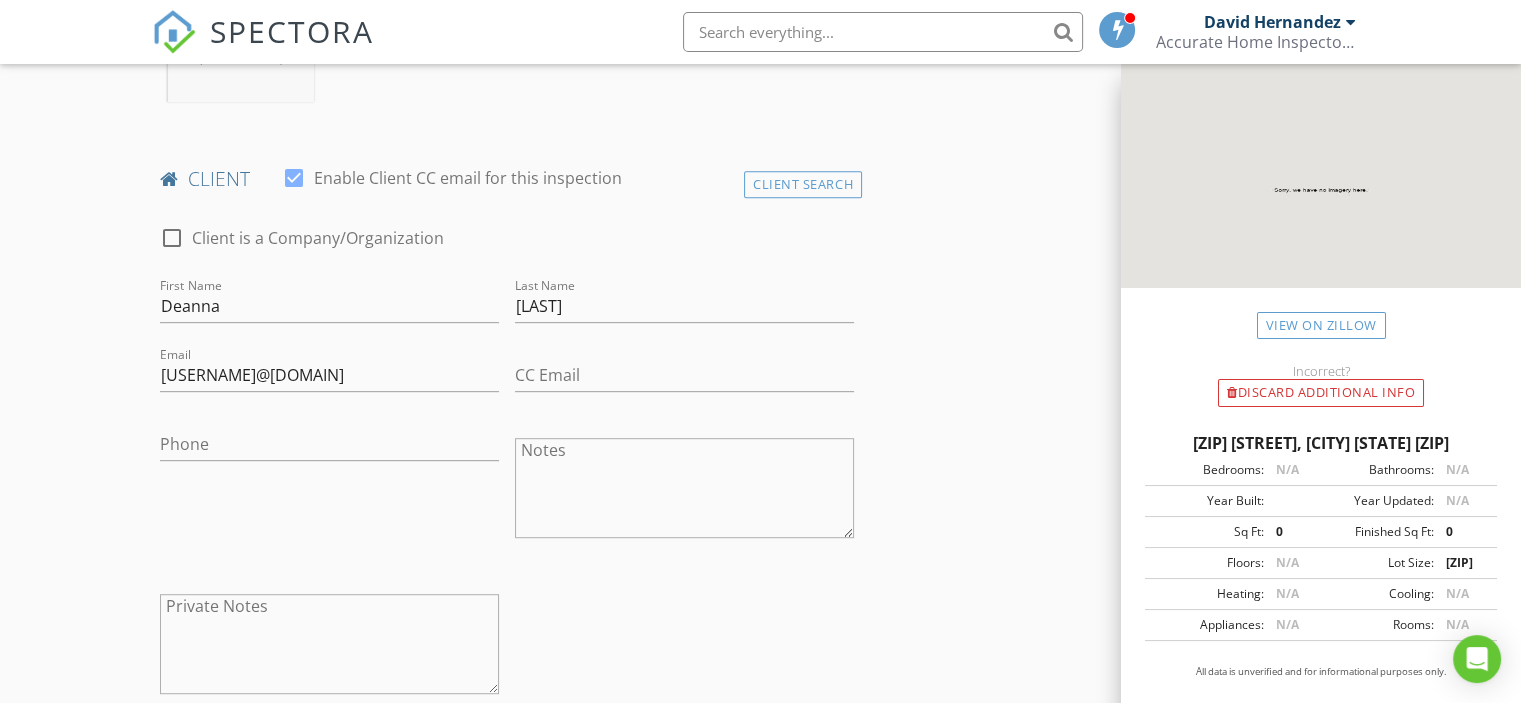 scroll, scrollTop: 1066, scrollLeft: 0, axis: vertical 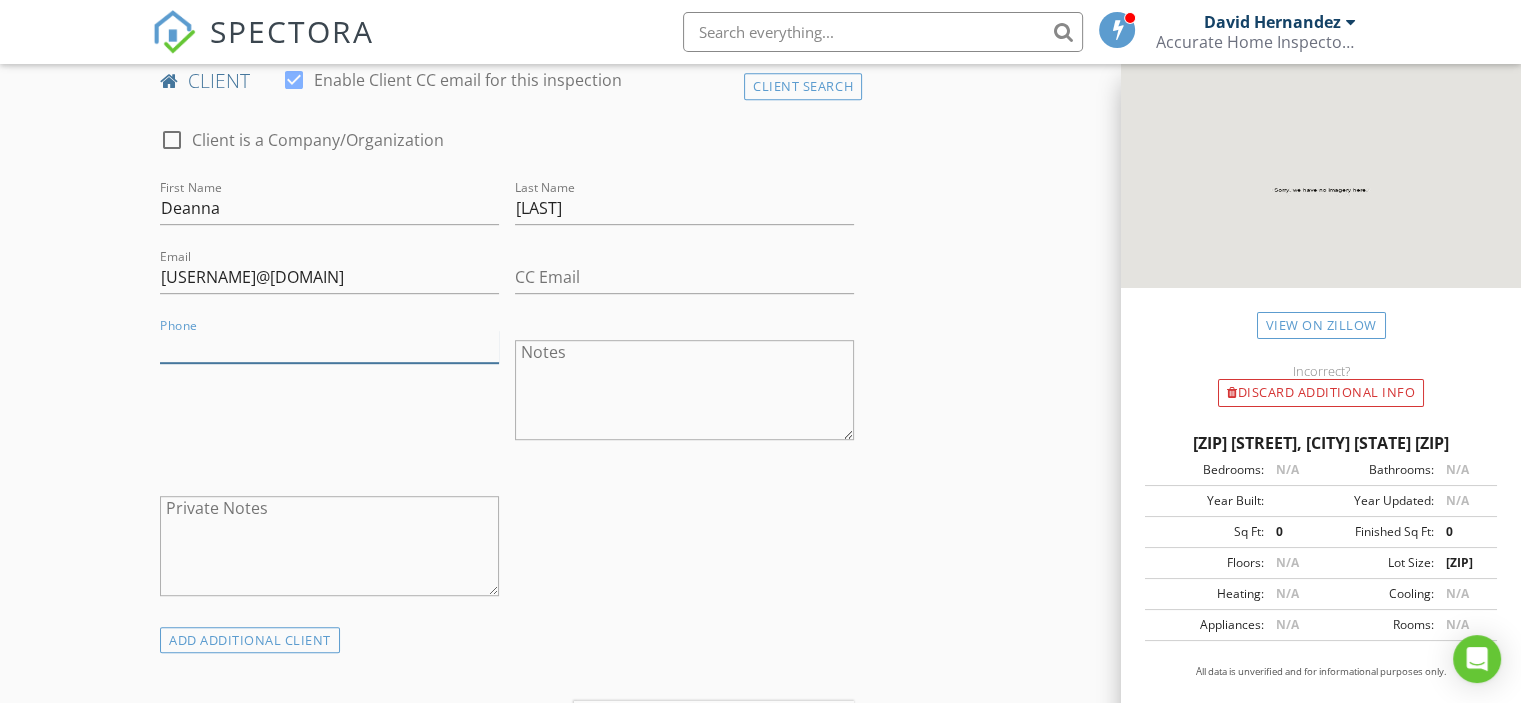 click on "Phone" at bounding box center (329, 346) 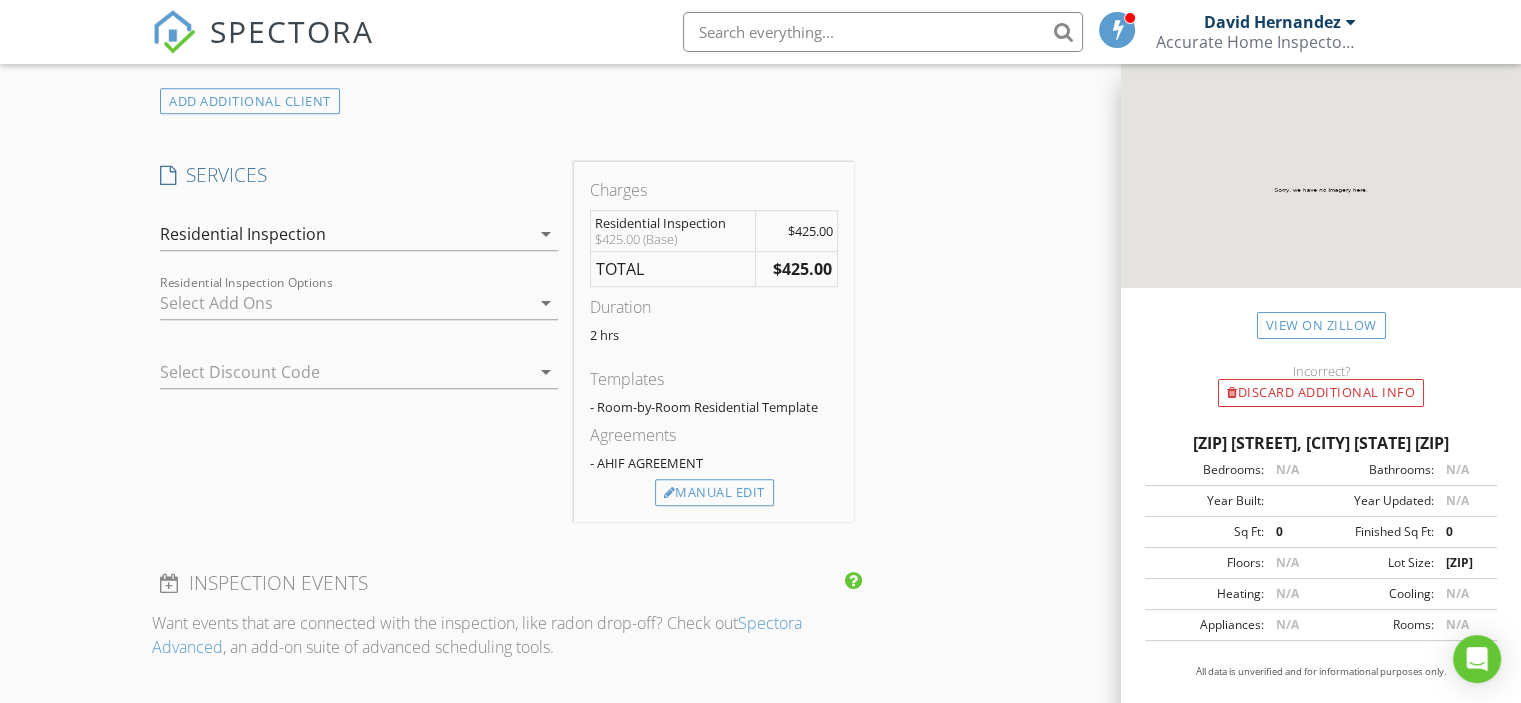 scroll, scrollTop: 1666, scrollLeft: 0, axis: vertical 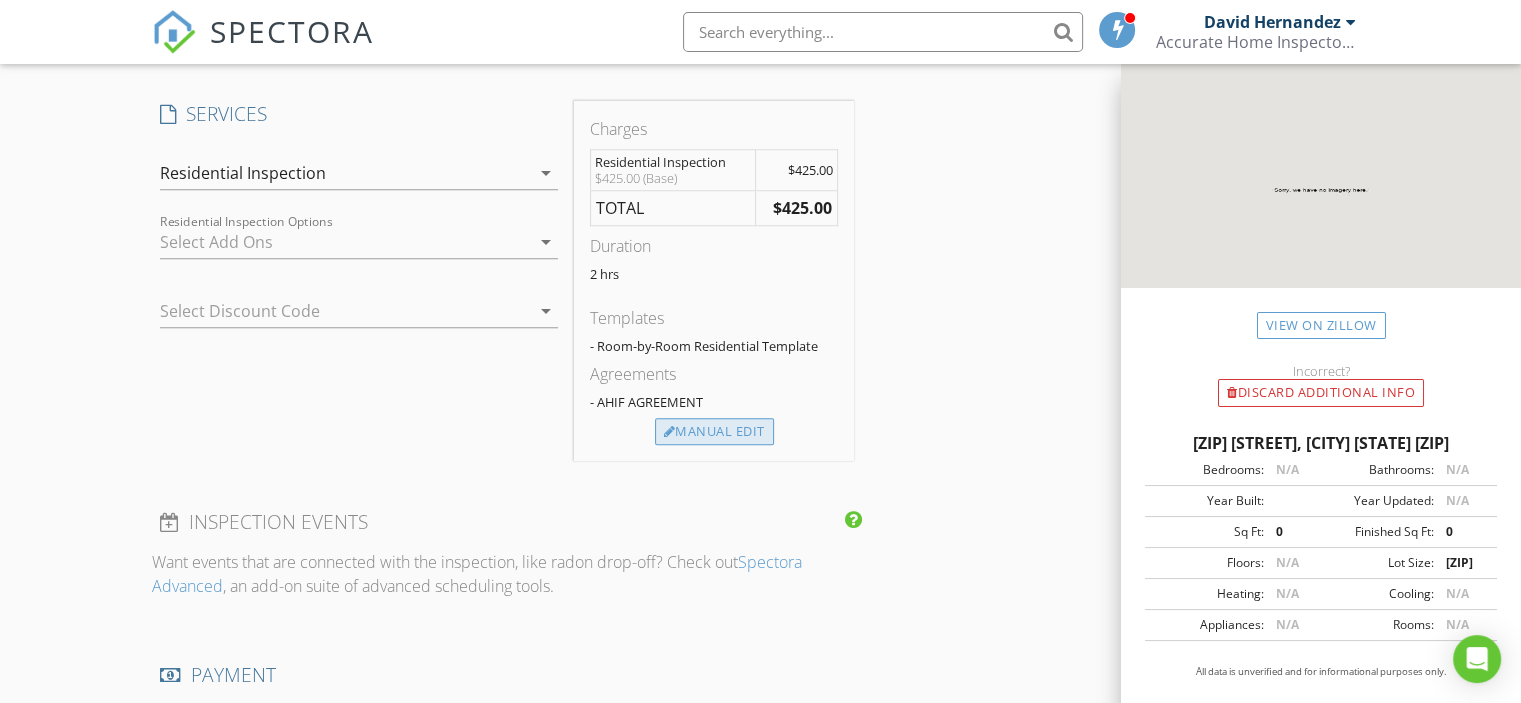 type on "845-598-2539" 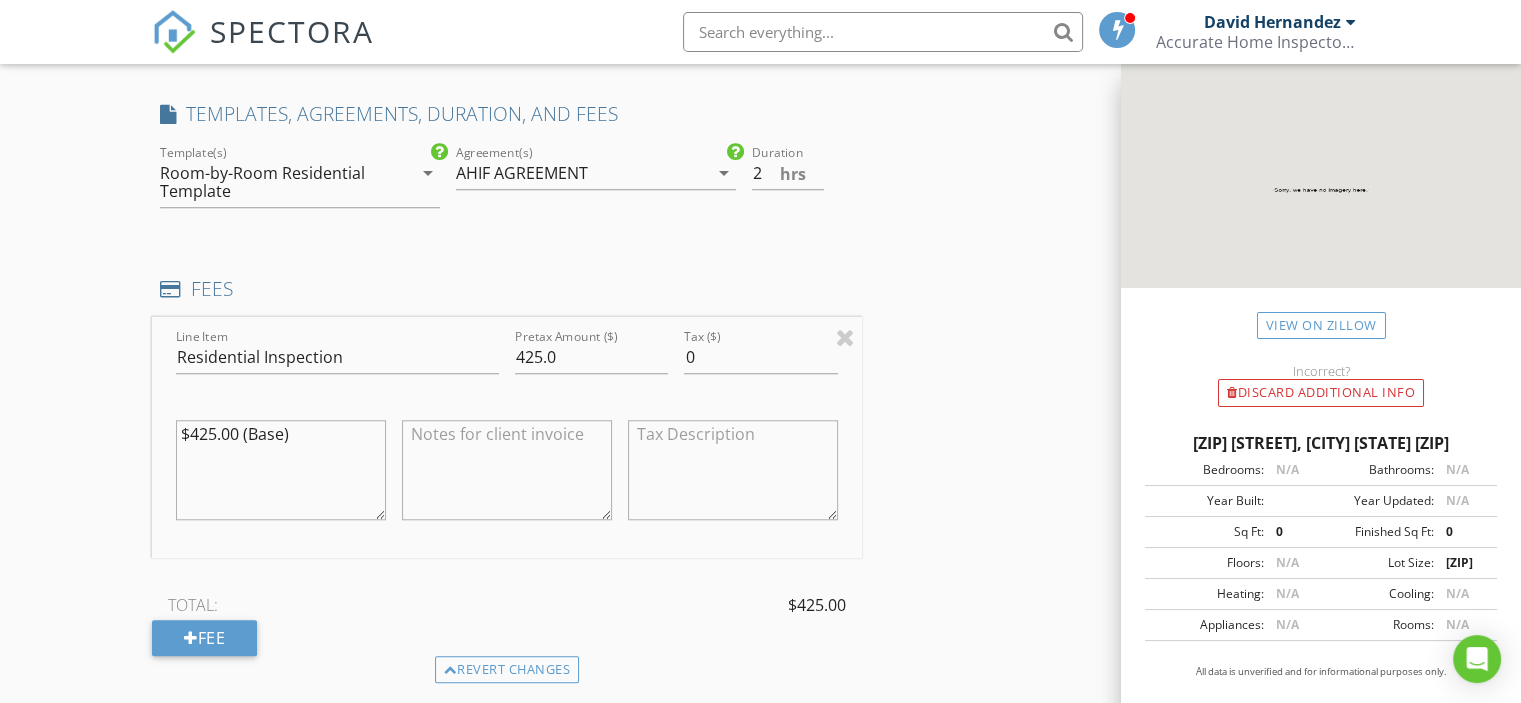 drag, startPoint x: 194, startPoint y: 429, endPoint x: 216, endPoint y: 435, distance: 22.803509 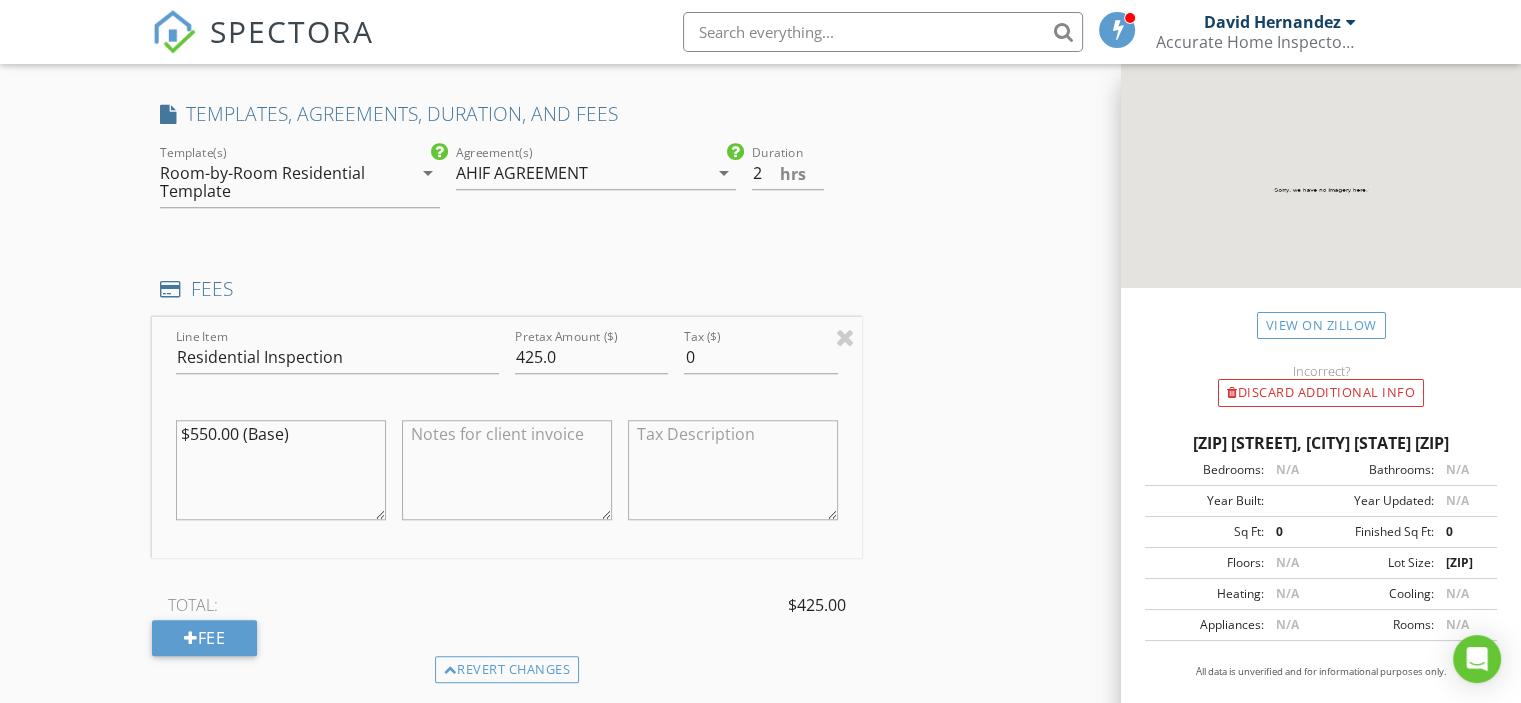 type on "$550.00 (Base)" 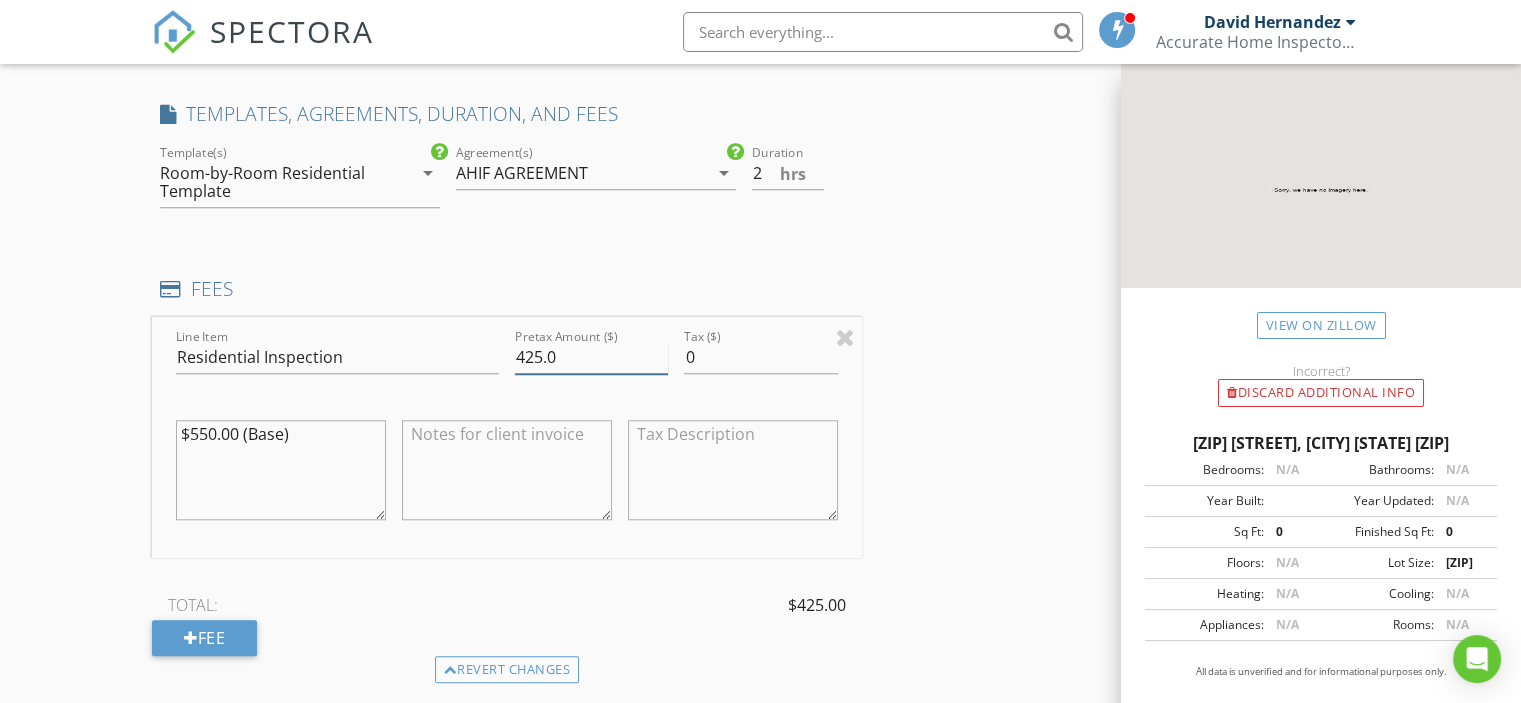 drag, startPoint x: 525, startPoint y: 352, endPoint x: 529, endPoint y: 429, distance: 77.10383 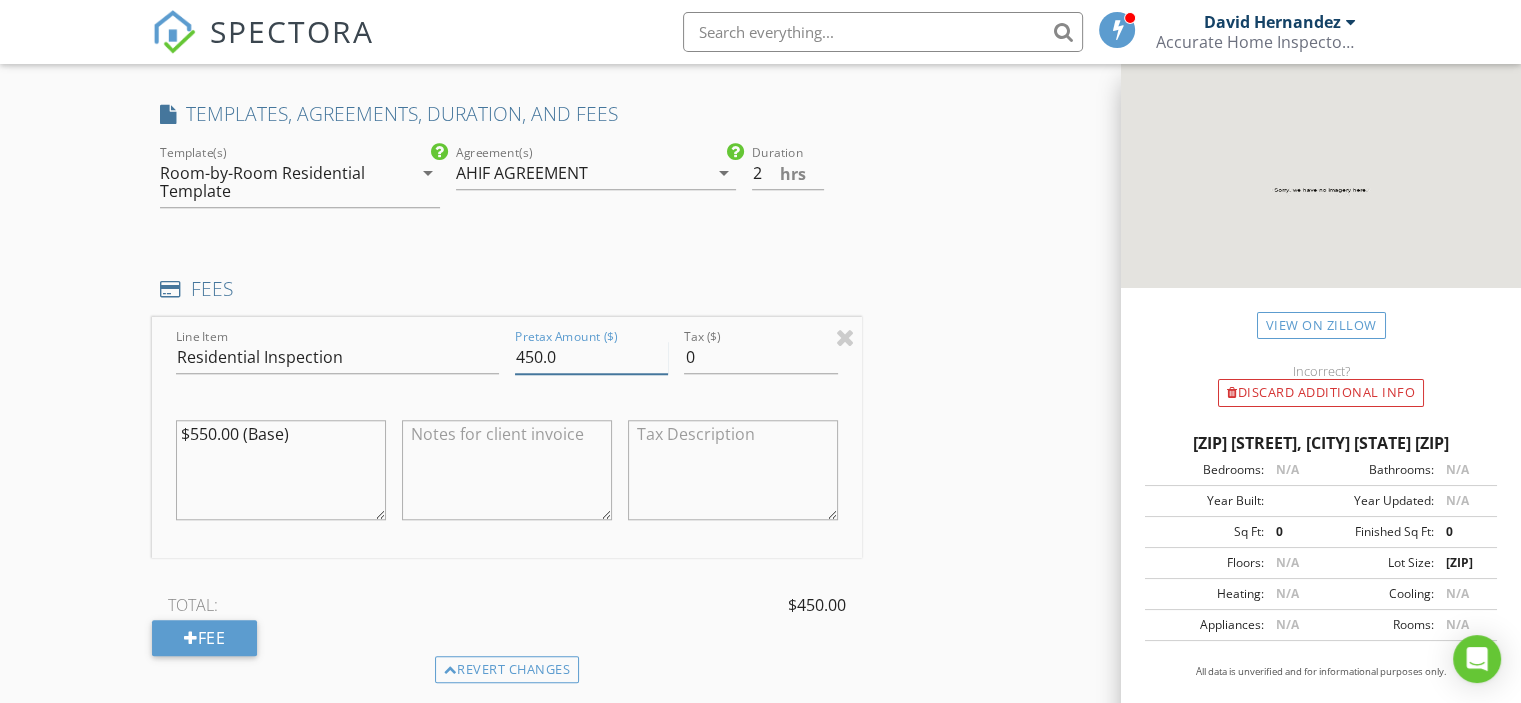 type on "450.0" 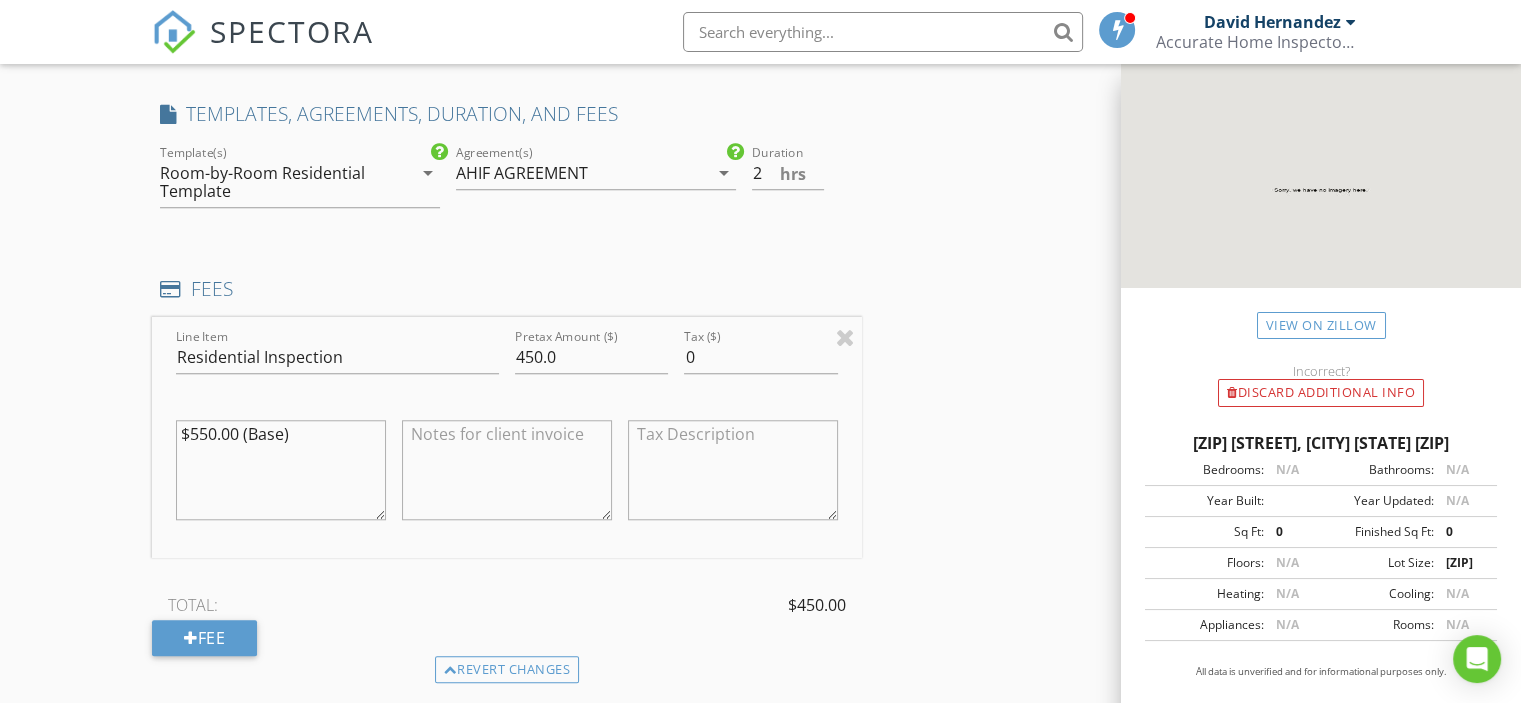 click at bounding box center [507, 470] 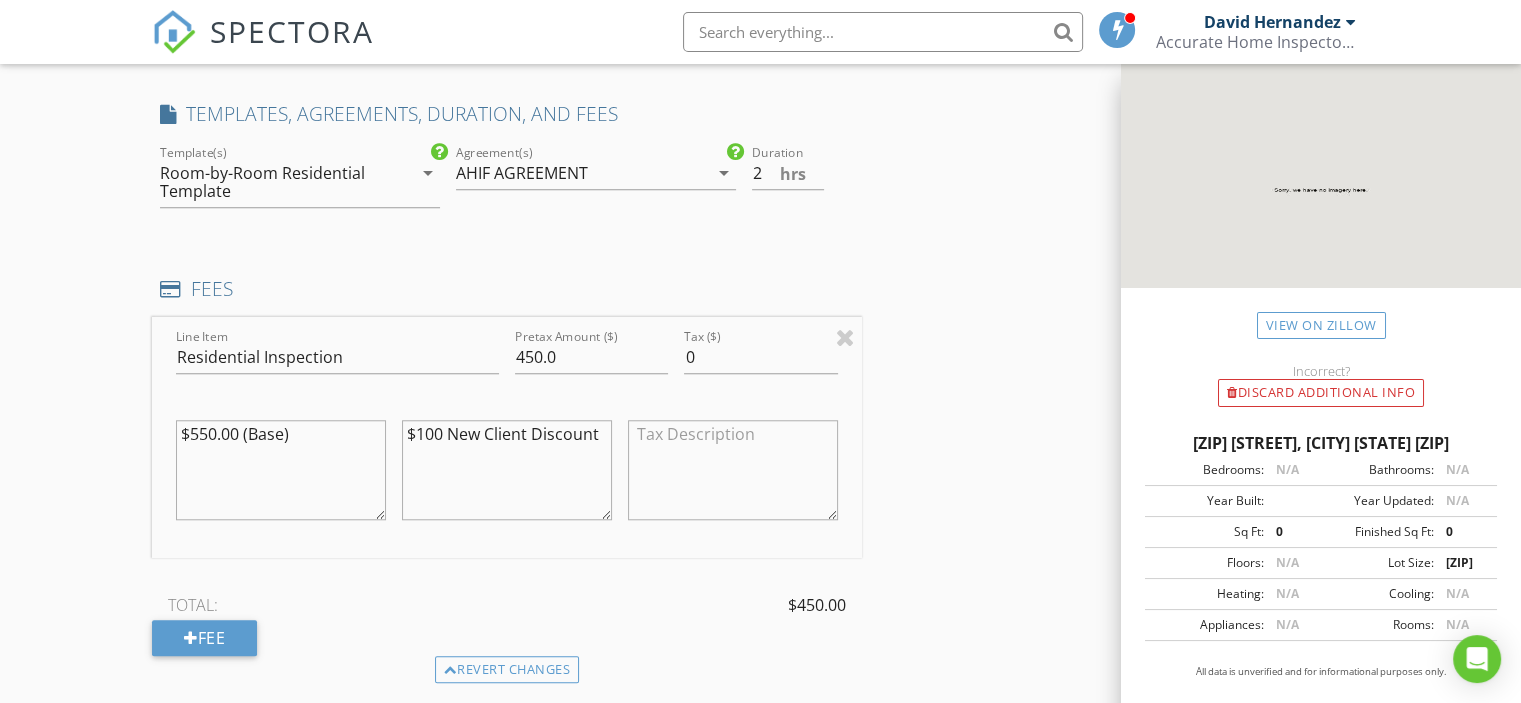 type on "$100 New Client Discount" 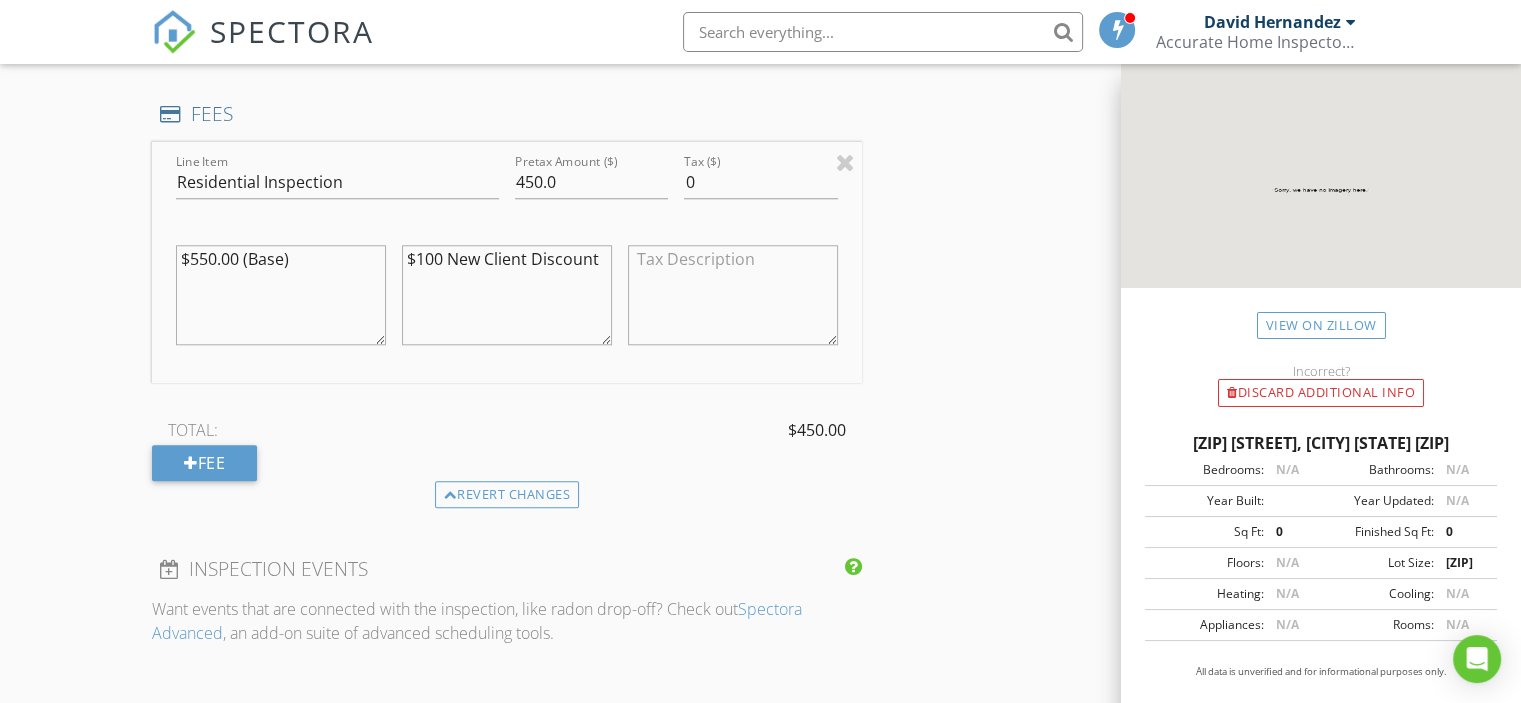 scroll, scrollTop: 1900, scrollLeft: 0, axis: vertical 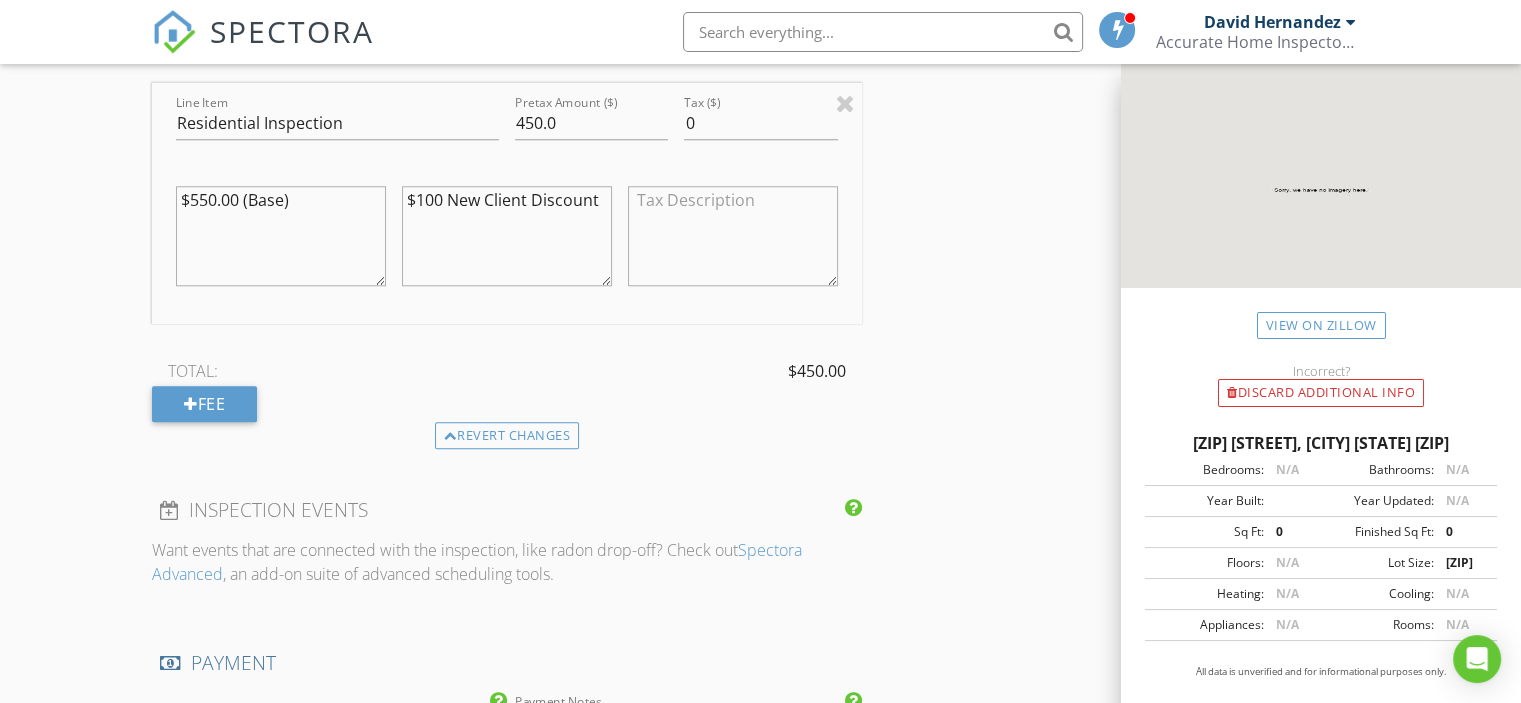 click on "INSPECTOR(S)
check_box   David Hernandez   PRIMARY   David Hernandez arrow_drop_down   check_box_outline_blank David Hernandez specifically requested
Date/Time
08/08/2025 11:30 AM
Location
Address Search       Address 44364 Frangipani Wy   Unit   City Punta Gorda   State FL   Zip 33982   County Charlotte     Square Feet 1500   Year Built 2025   Foundation Slab arrow_drop_down     David Hernandez     0.0 miles     (a few seconds)
client
check_box Enable Client CC email for this inspection   Client Search     check_box_outline_blank Client is a Company/Organization     First Name Deanna   Last Name DeNapoli   Email deannadenapoli@hotmail.com   CC Email   Phone 845-598-2539           Notes   Private Notes
ADD ADDITIONAL client
SERVICES
check_box_outline_blank   Mold Testing" at bounding box center (760, 151) 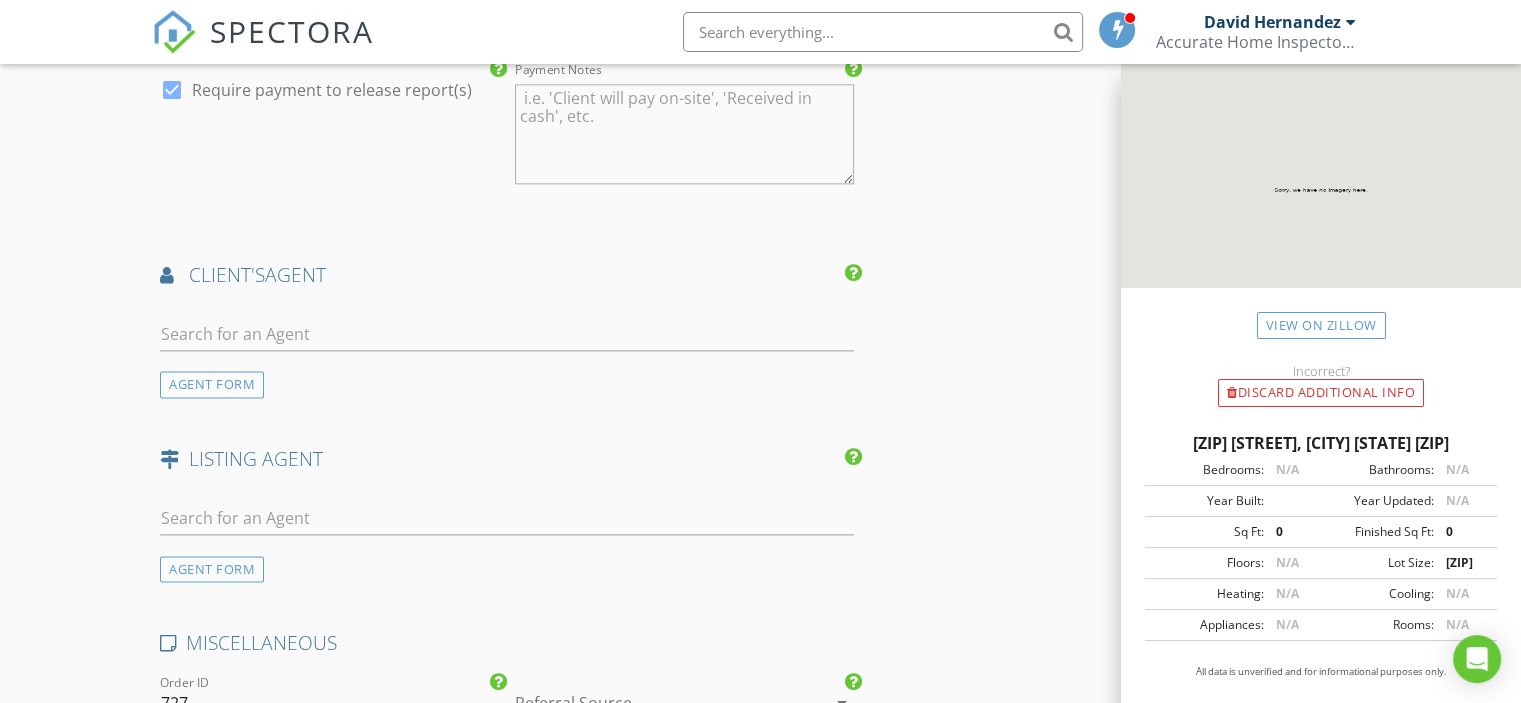 scroll, scrollTop: 2533, scrollLeft: 0, axis: vertical 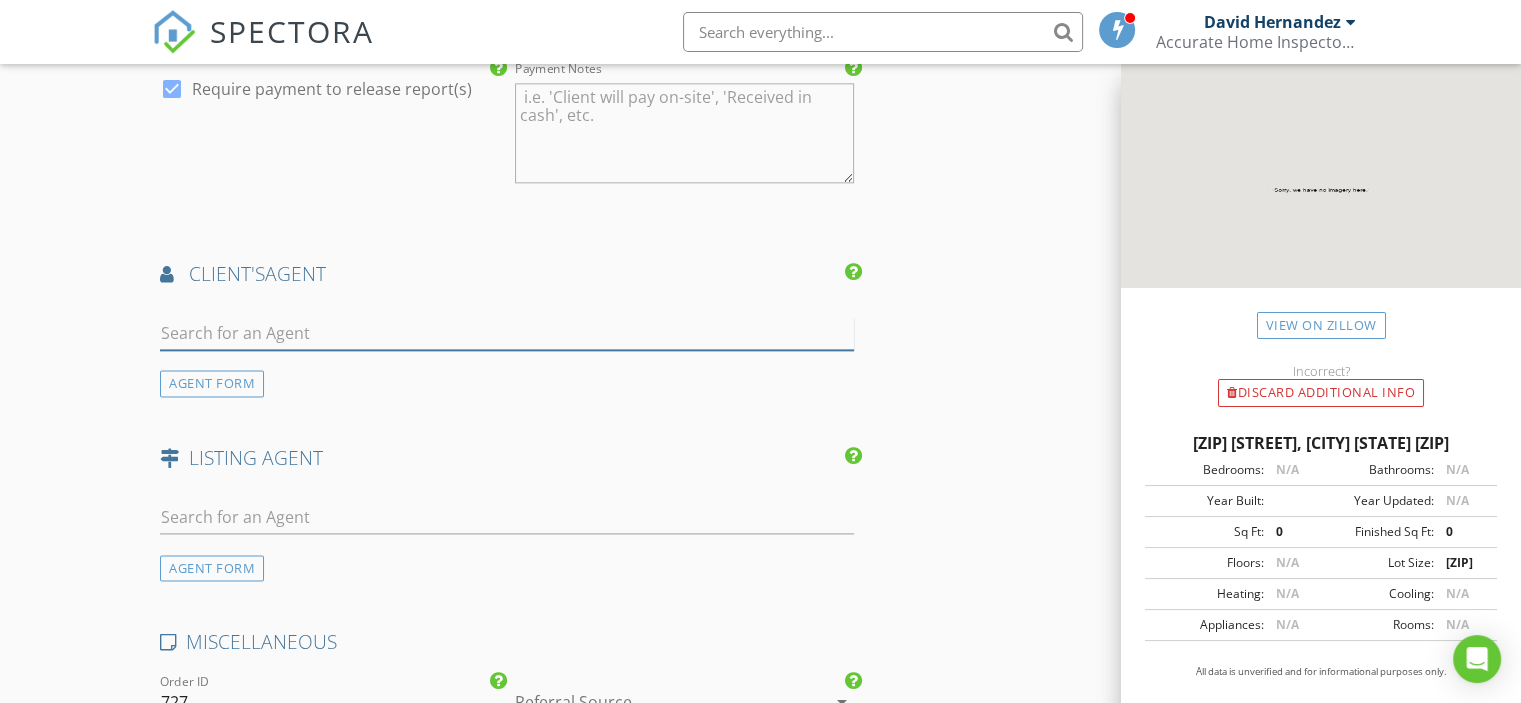 click at bounding box center [507, 333] 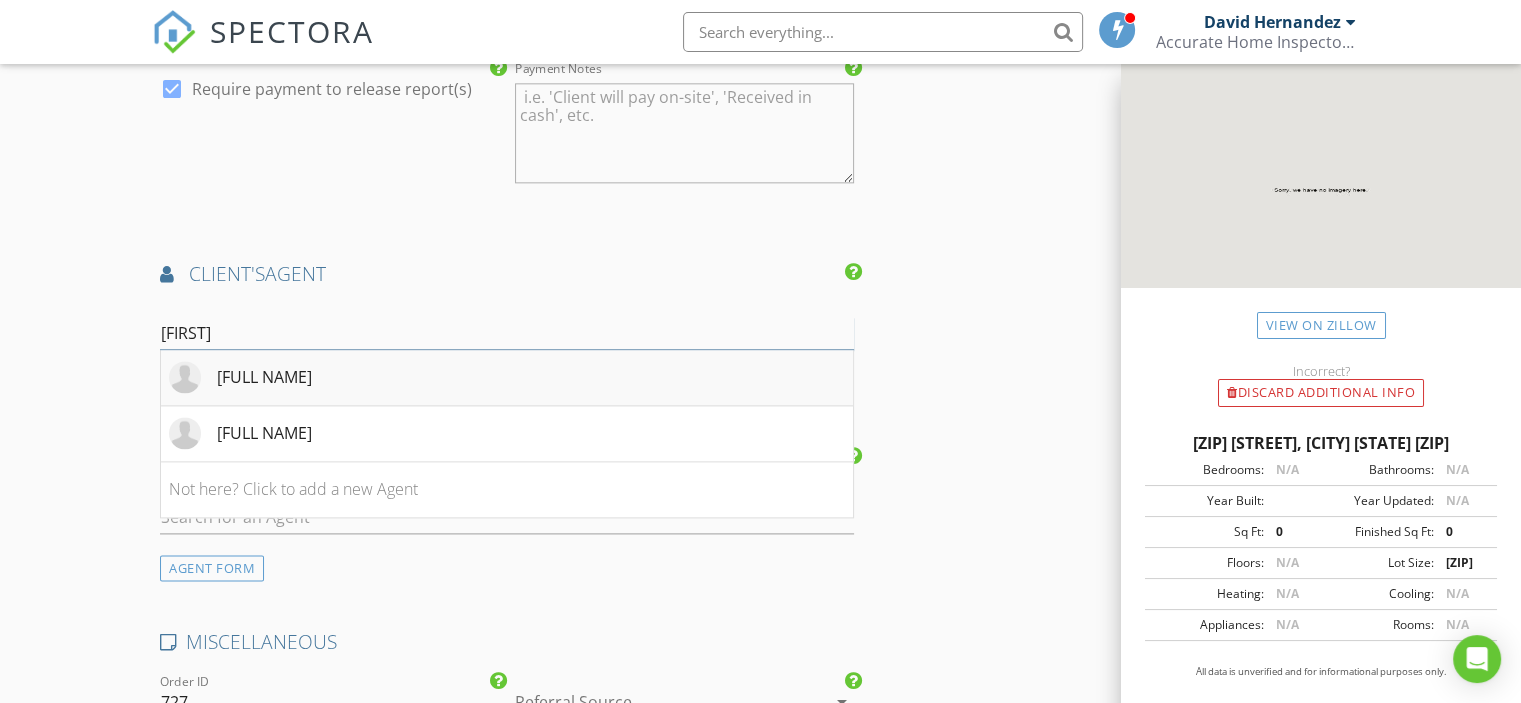 type on "Cher" 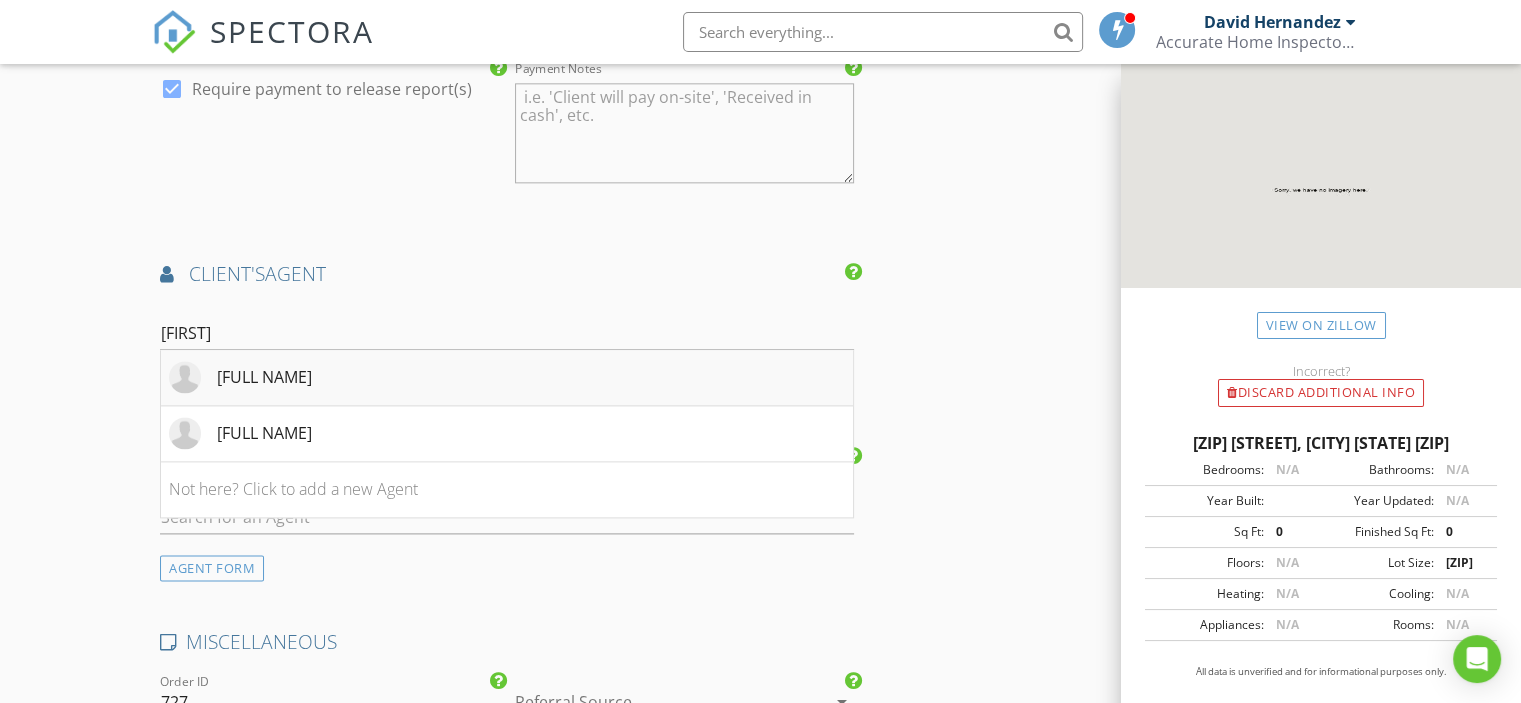 click on "[FIRST] [LAST]" at bounding box center [507, 378] 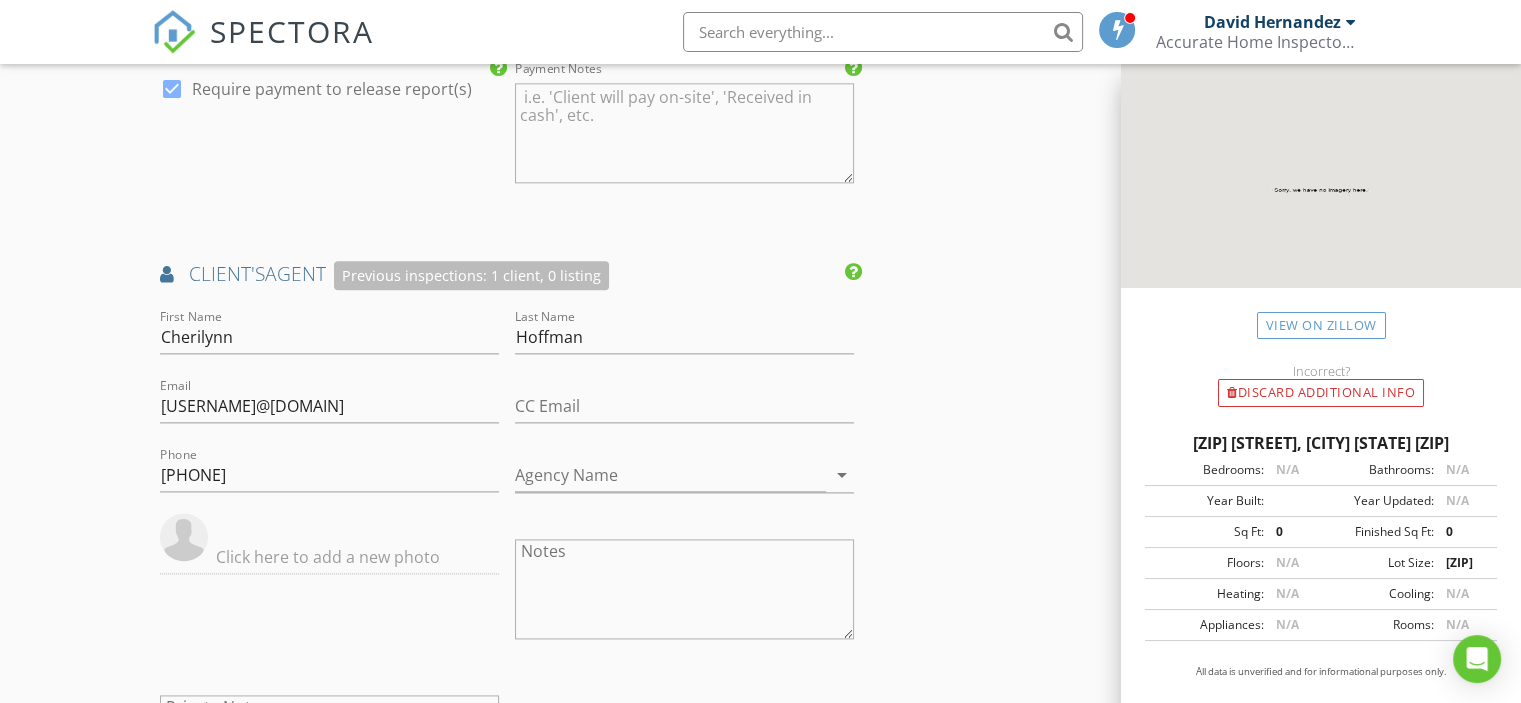 click on "INSPECTOR(S)
check_box   David Hernandez   PRIMARY   David Hernandez arrow_drop_down   check_box_outline_blank David Hernandez specifically requested
Date/Time
08/08/2025 11:30 AM
Location
Address Search       Address 44364 Frangipani Wy   Unit   City Punta Gorda   State FL   Zip 33982   County Charlotte     Square Feet 1500   Year Built 2025   Foundation Slab arrow_drop_down     David Hernandez     0.0 miles     (a few seconds)
client
check_box Enable Client CC email for this inspection   Client Search     check_box_outline_blank Client is a Company/Organization     First Name Deanna   Last Name DeNapoli   Email deannadenapoli@hotmail.com   CC Email   Phone 845-598-2539           Notes   Private Notes
ADD ADDITIONAL client
SERVICES
check_box_outline_blank   Mold Testing" at bounding box center [760, -254] 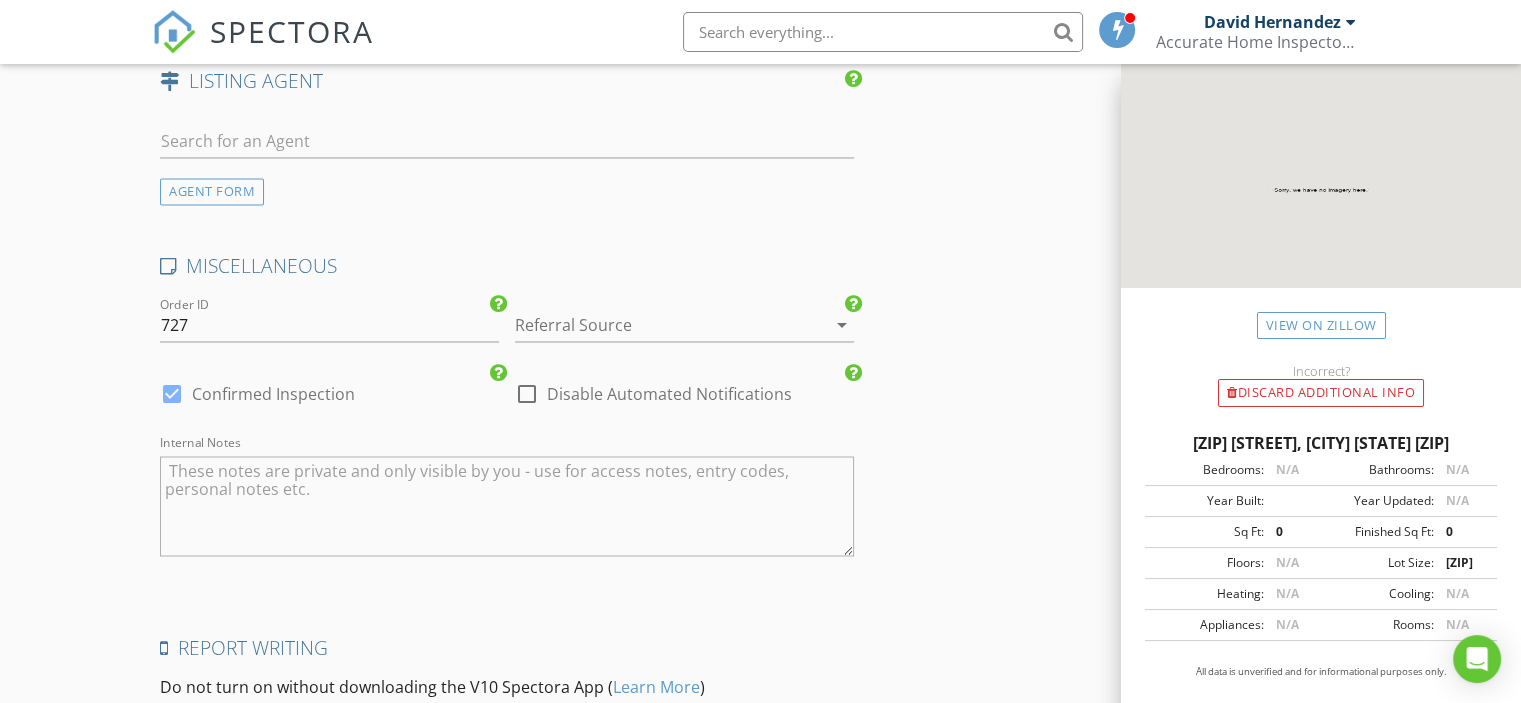 scroll, scrollTop: 3400, scrollLeft: 0, axis: vertical 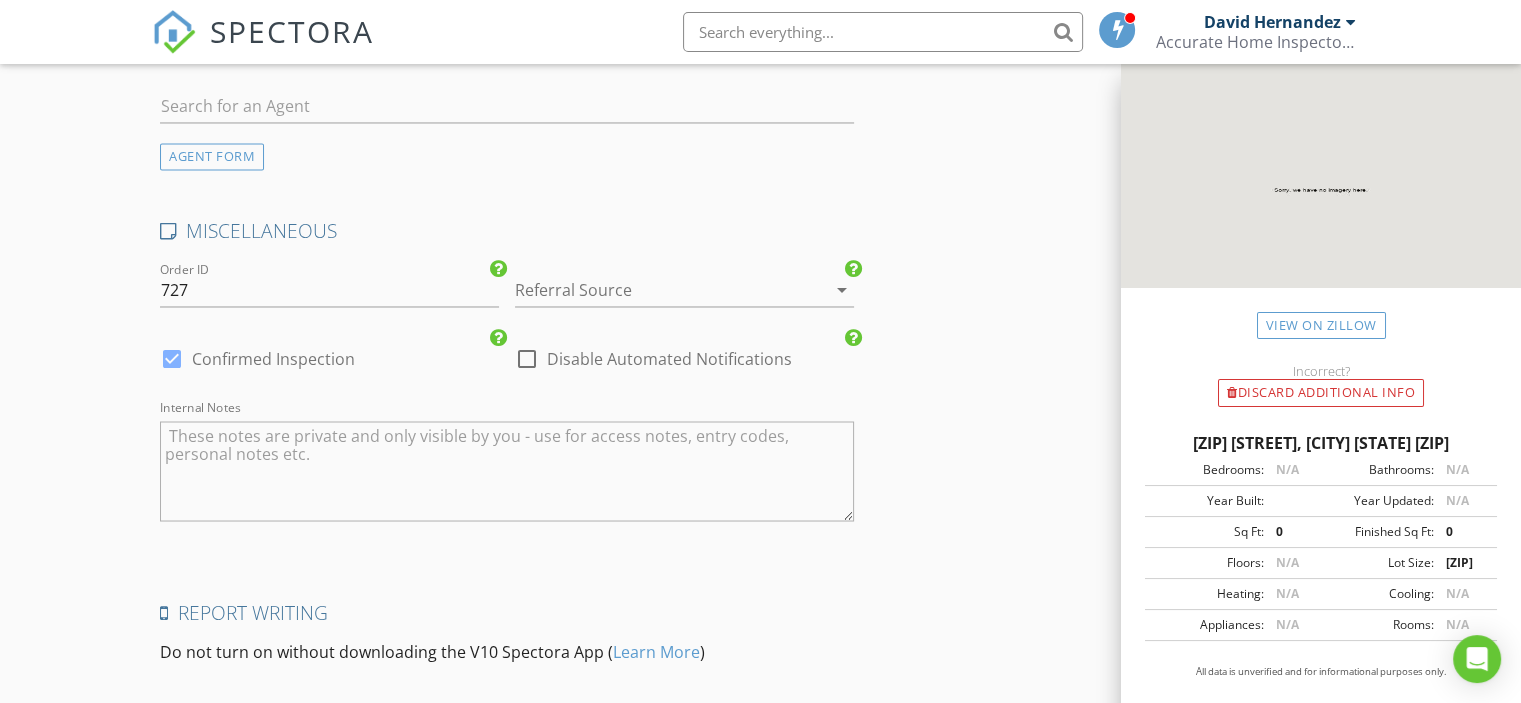 click at bounding box center [656, 290] 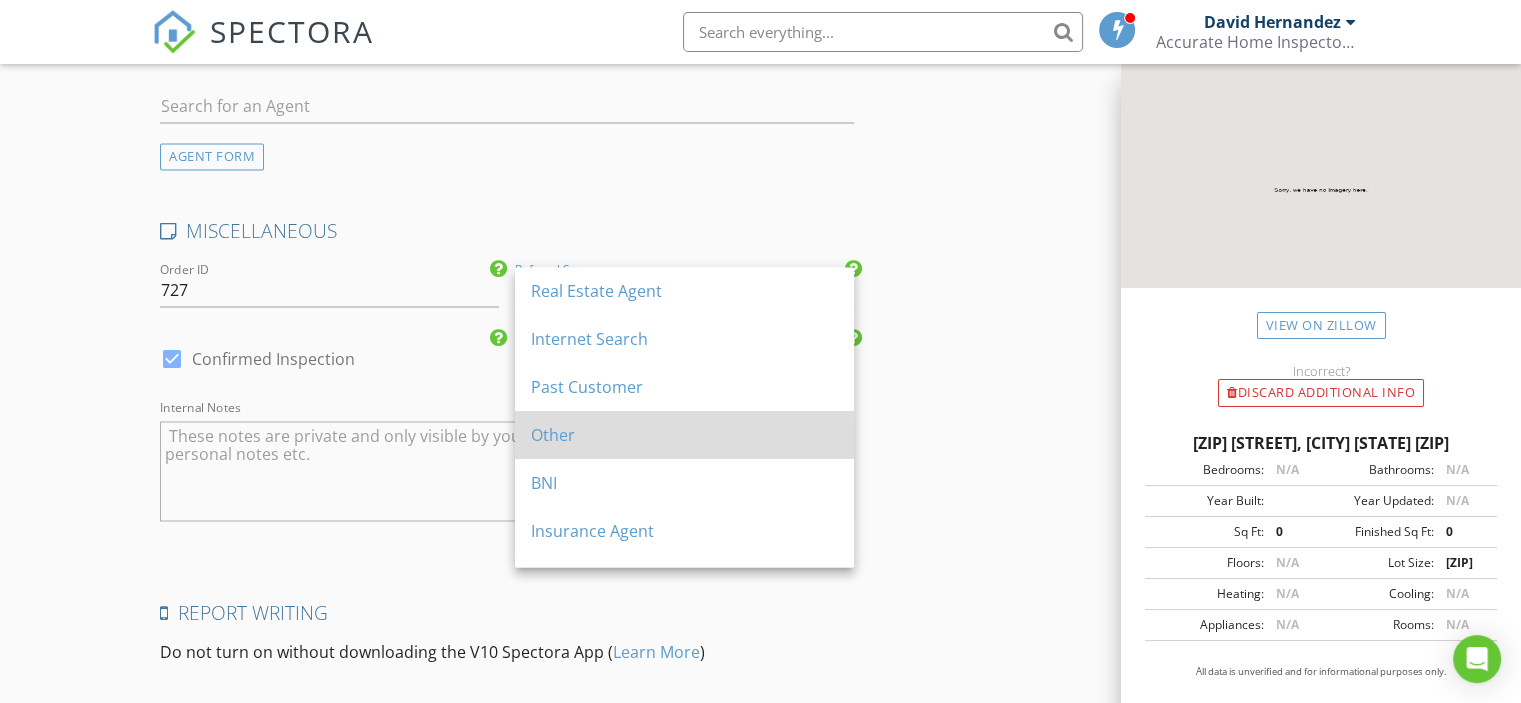 click on "Other" at bounding box center (684, 435) 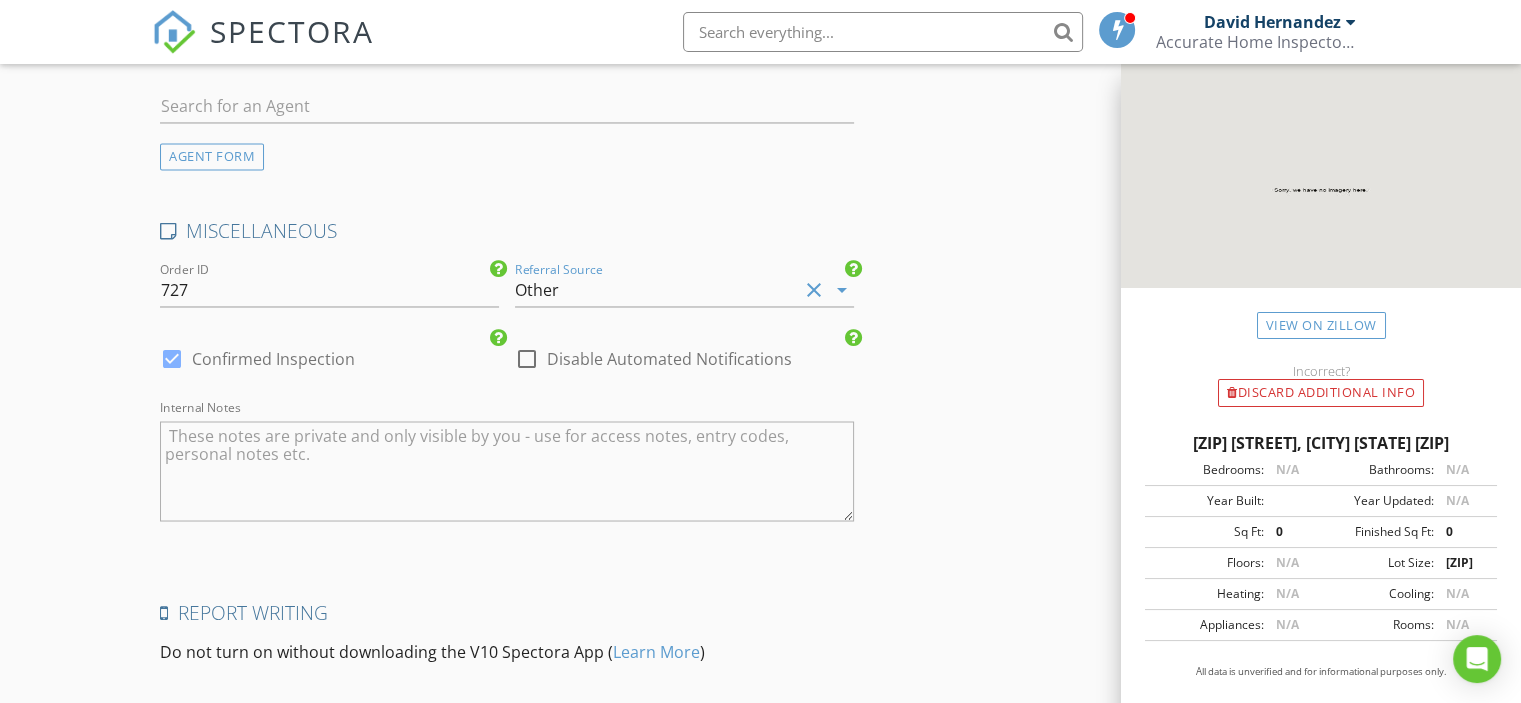 click on "INSPECTOR(S)
check_box   David Hernandez   PRIMARY   David Hernandez arrow_drop_down   check_box_outline_blank David Hernandez specifically requested
Date/Time
08/08/2025 11:30 AM
Location
Address Search       Address 44364 Frangipani Wy   Unit   City Punta Gorda   State FL   Zip 33982   County Charlotte     Square Feet 1500   Year Built 2025   Foundation Slab arrow_drop_down     David Hernandez     0.0 miles     (a few seconds)
client
check_box Enable Client CC email for this inspection   Client Search     check_box_outline_blank Client is a Company/Organization     First Name Deanna   Last Name DeNapoli   Email deannadenapoli@hotmail.com   CC Email   Phone 845-598-2539           Notes   Private Notes
ADD ADDITIONAL client
SERVICES
check_box_outline_blank   Mold Testing" at bounding box center (760, -1121) 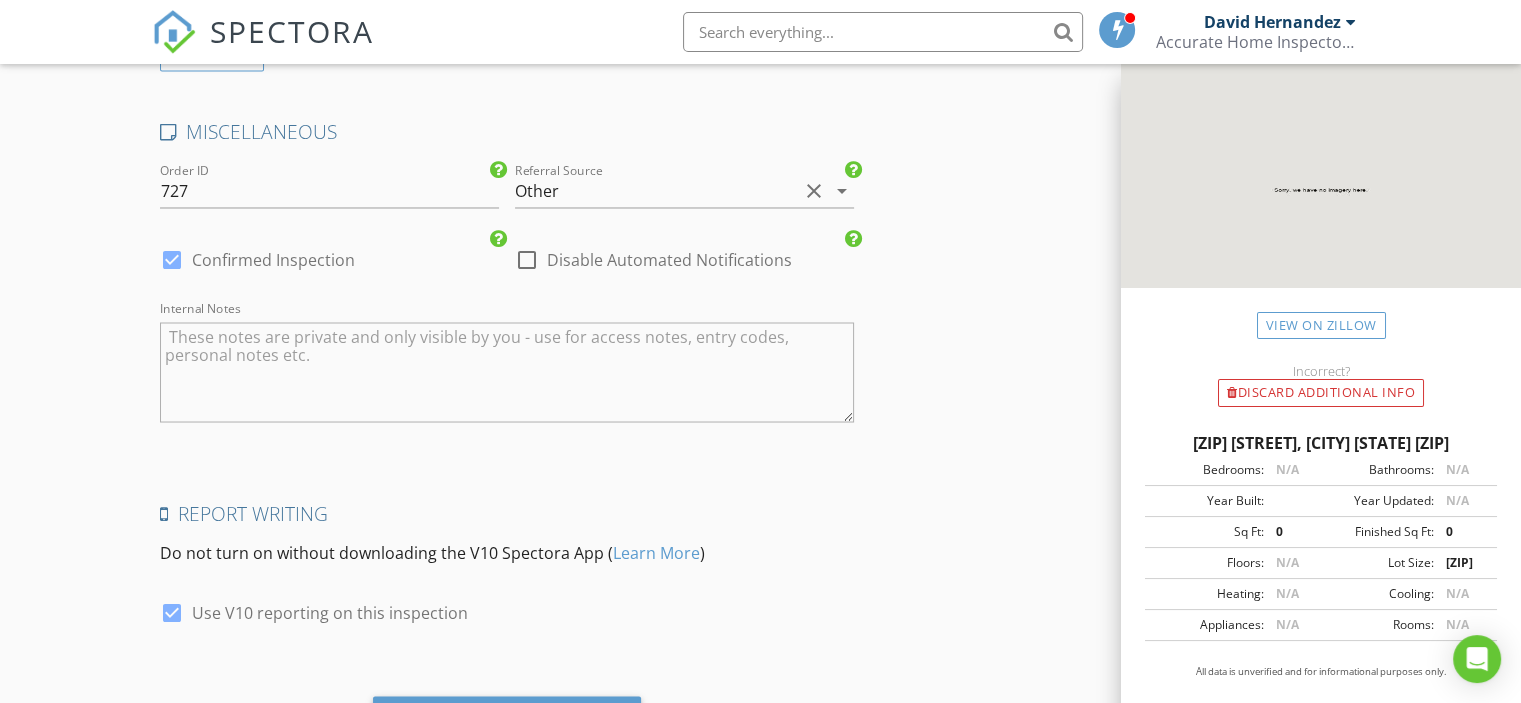 scroll, scrollTop: 3601, scrollLeft: 0, axis: vertical 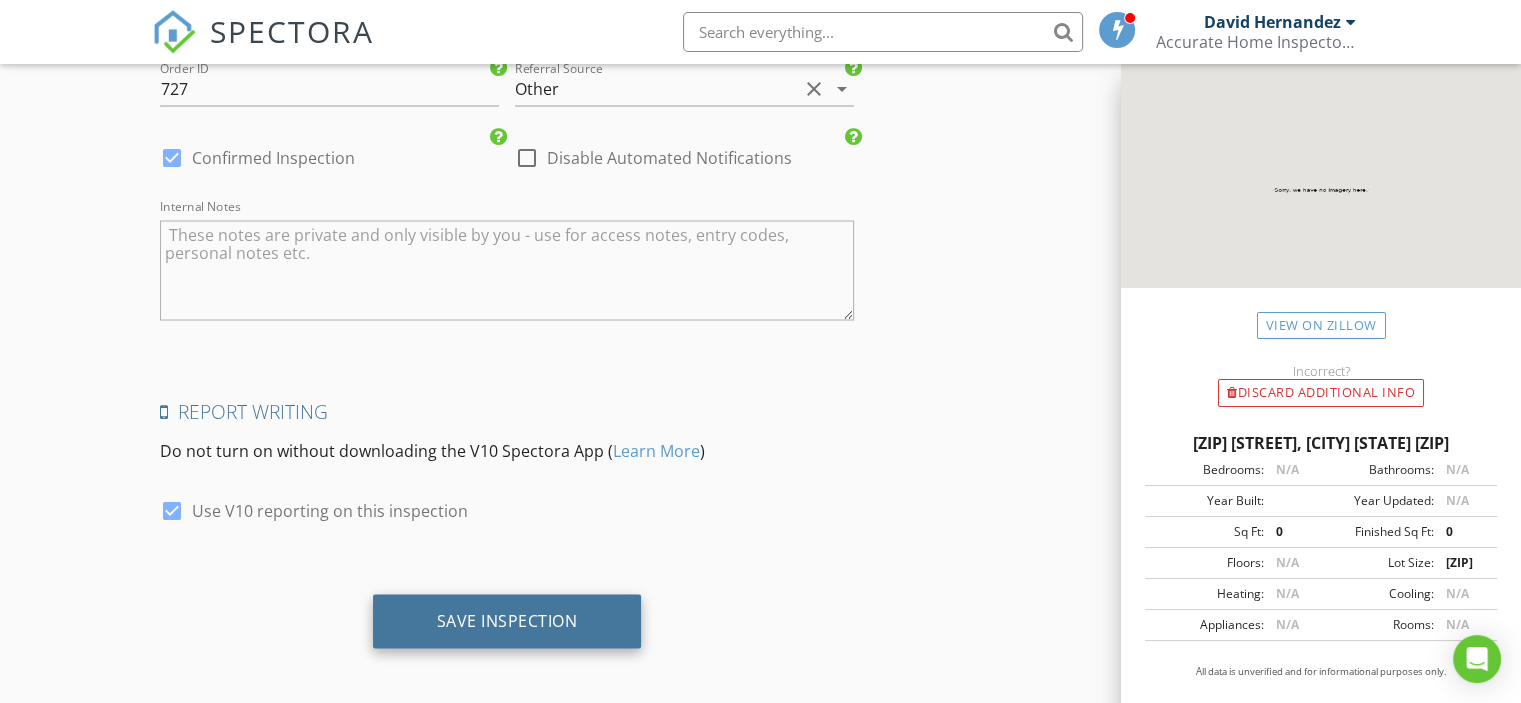 click on "Save Inspection" at bounding box center (507, 621) 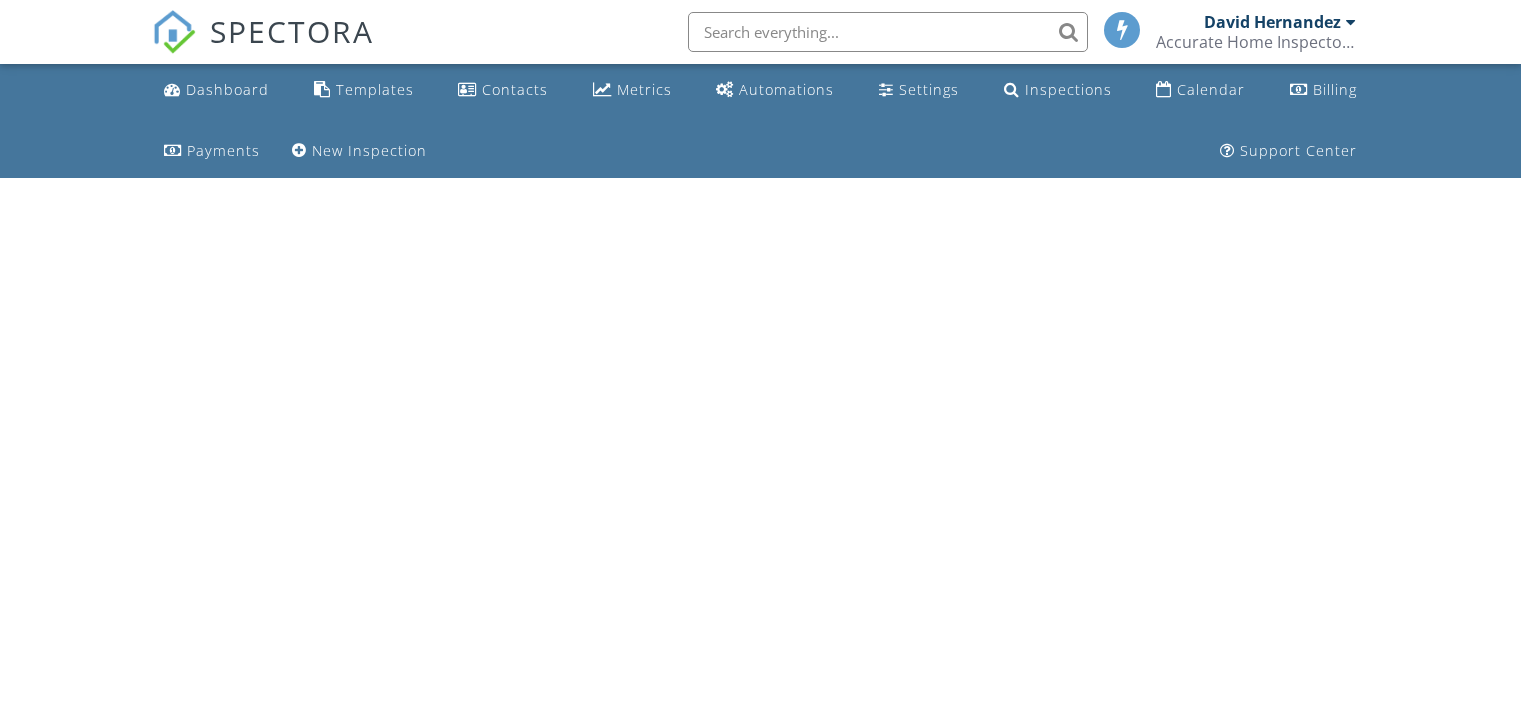 scroll, scrollTop: 0, scrollLeft: 0, axis: both 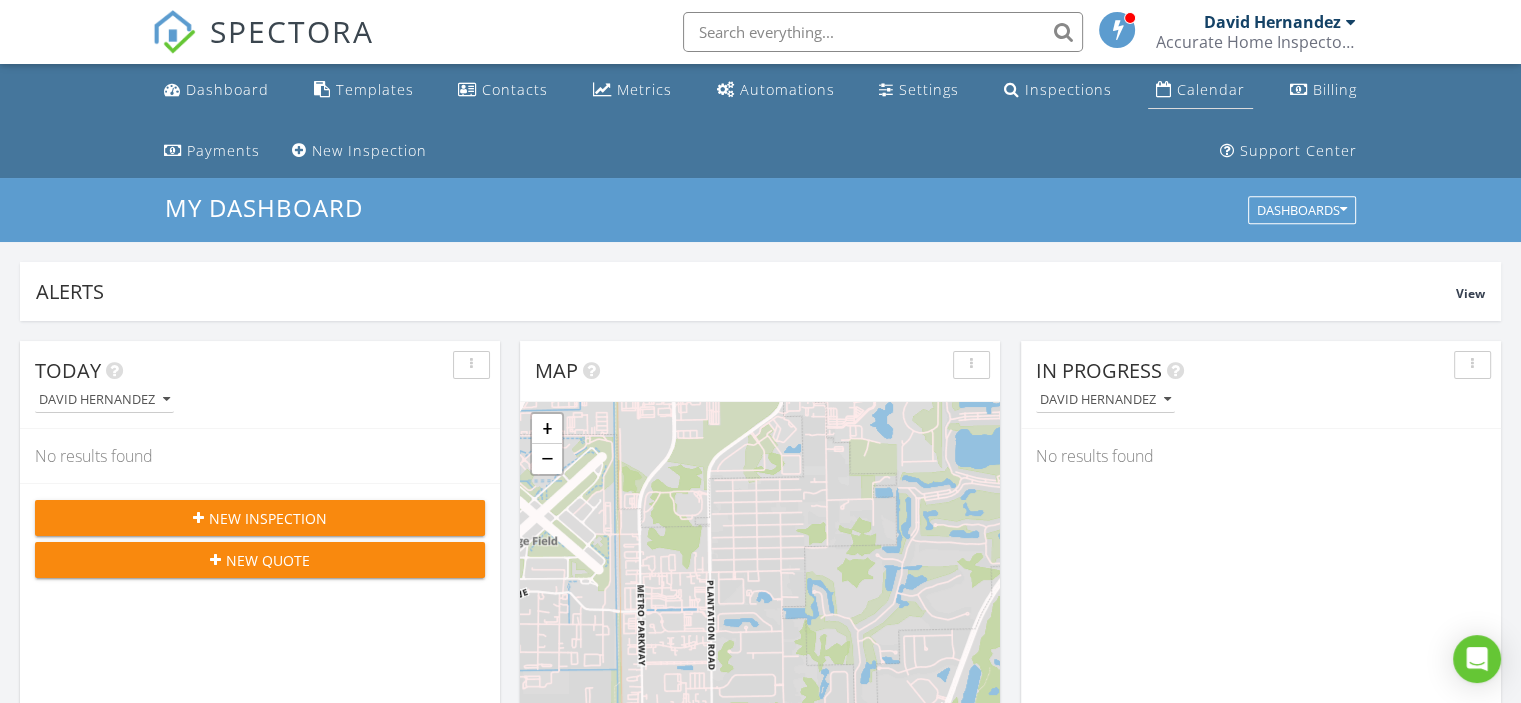 click on "Calendar" at bounding box center [1211, 89] 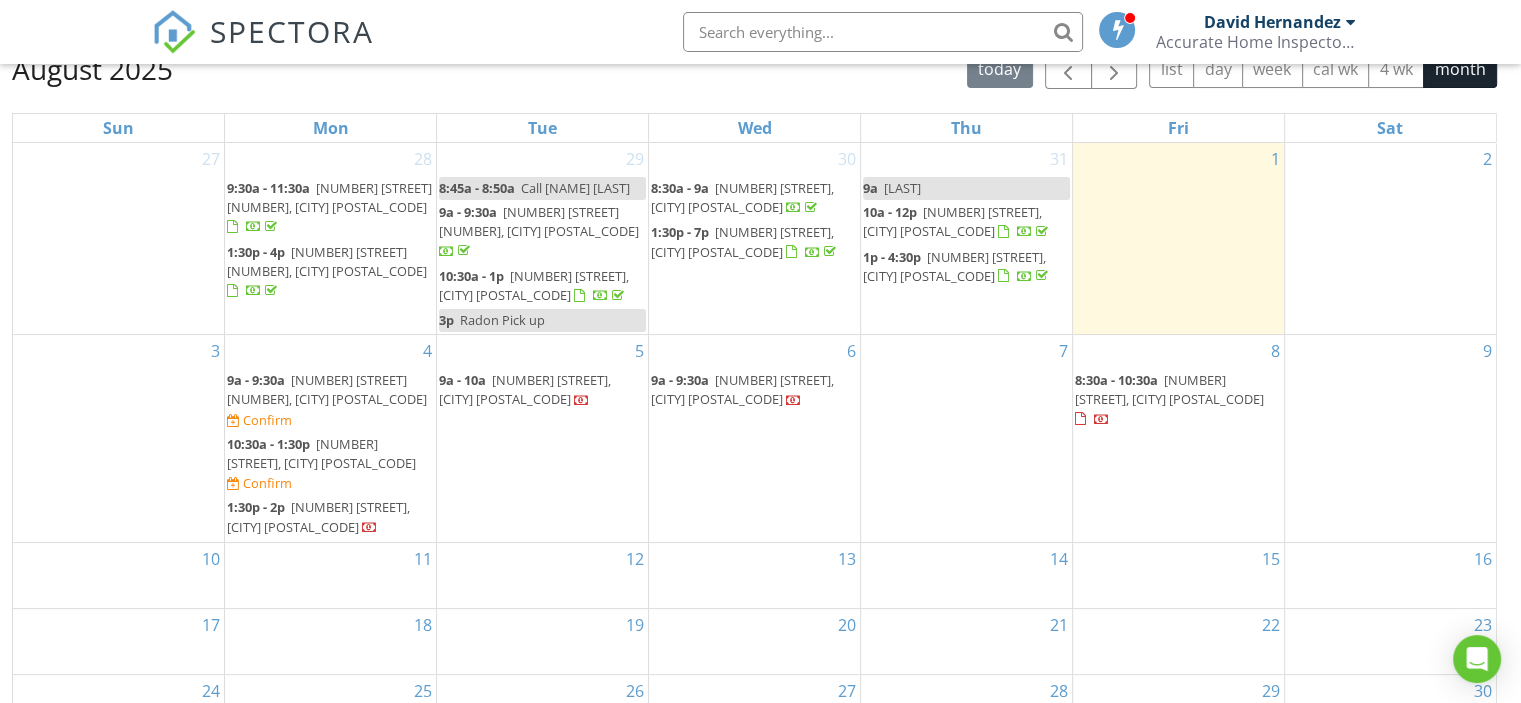 scroll, scrollTop: 193, scrollLeft: 0, axis: vertical 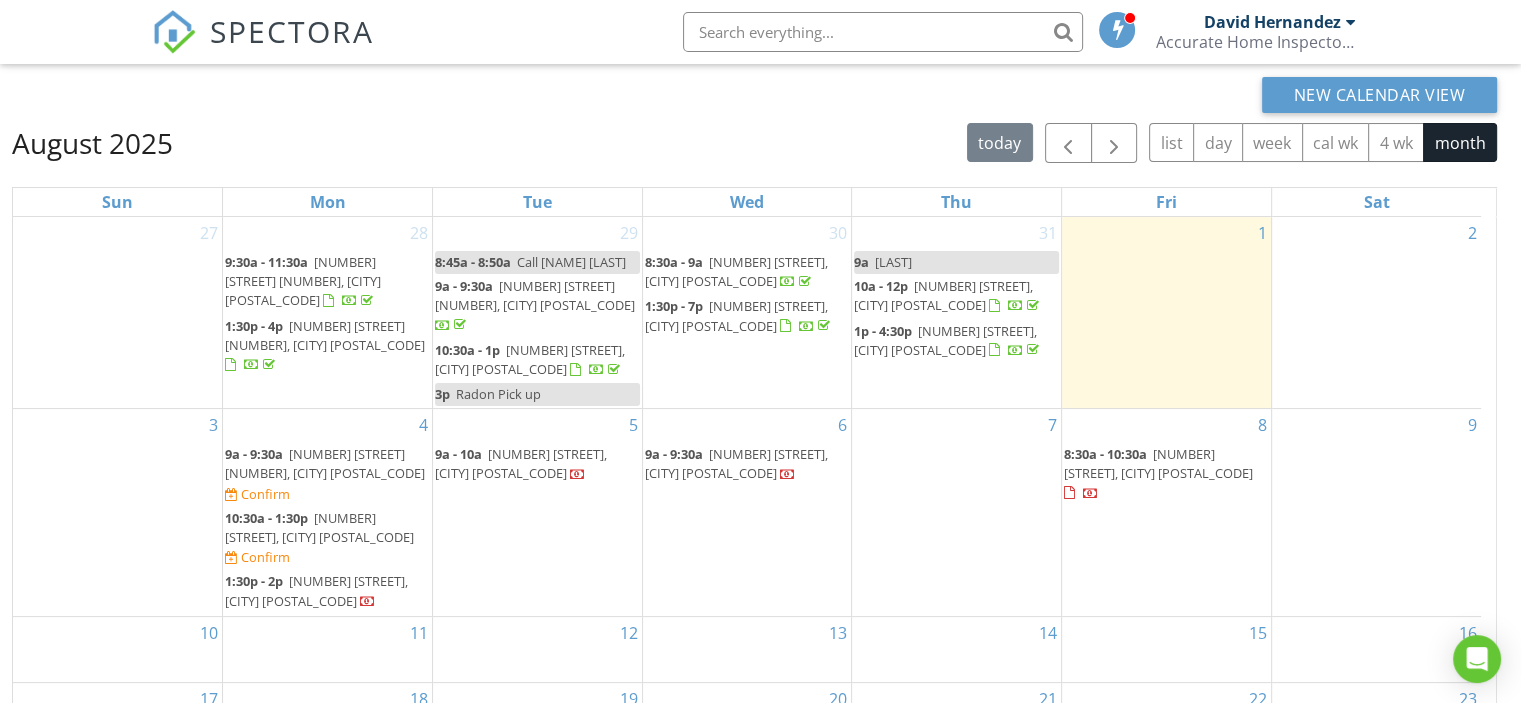 click on "[NUMBER] [STREET], [CITY] [POSTAL_CODE]" at bounding box center (1158, 463) 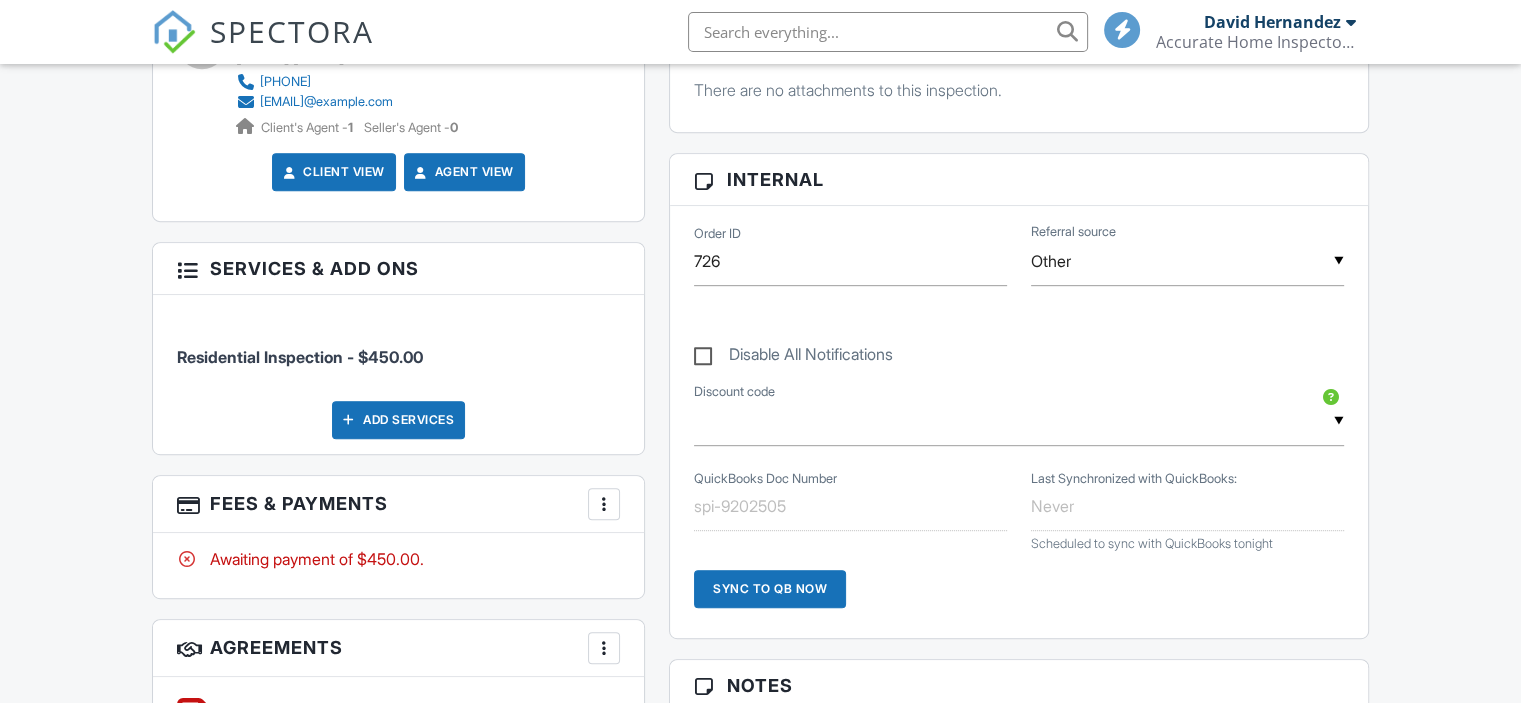 scroll, scrollTop: 966, scrollLeft: 0, axis: vertical 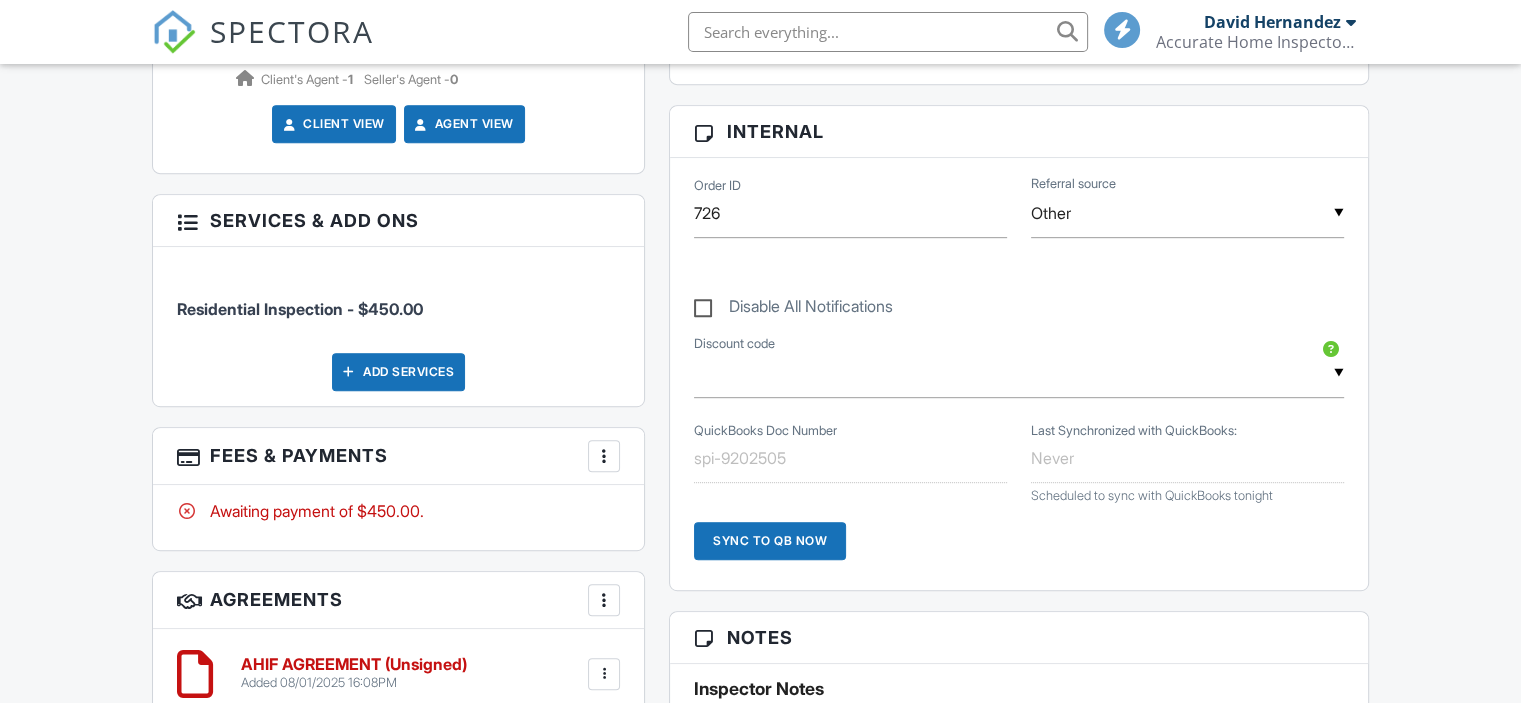 click on "More" at bounding box center (604, 456) 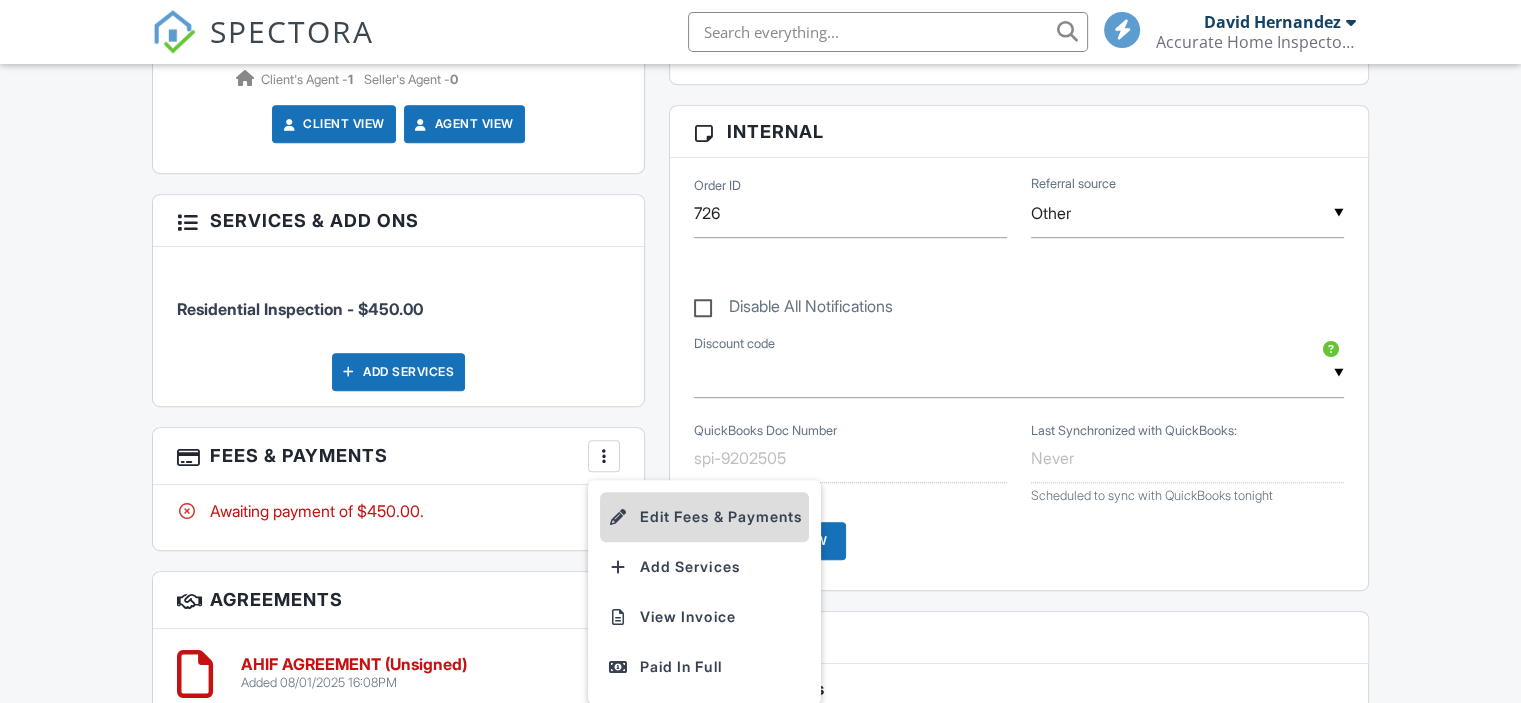 click on "Edit Fees & Payments" at bounding box center [704, 517] 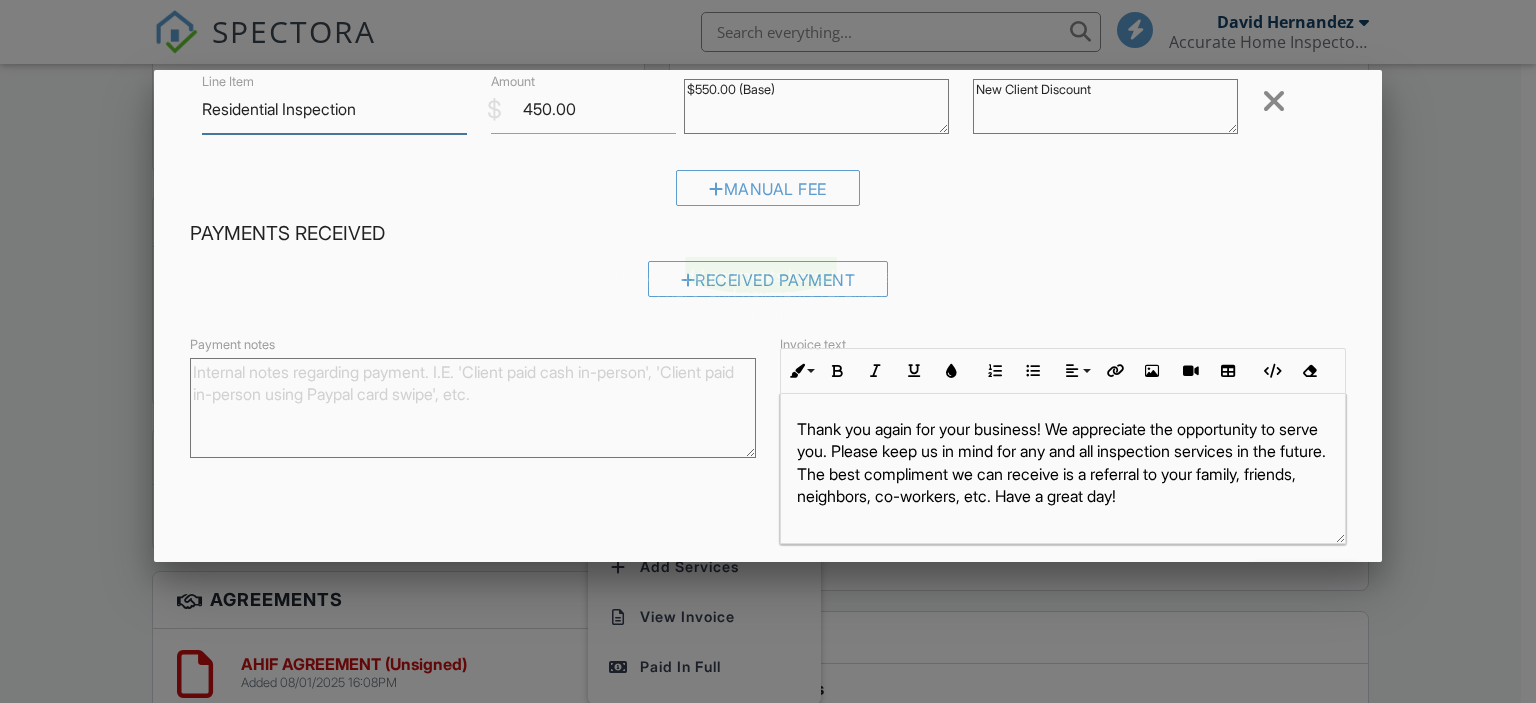 scroll, scrollTop: 0, scrollLeft: 0, axis: both 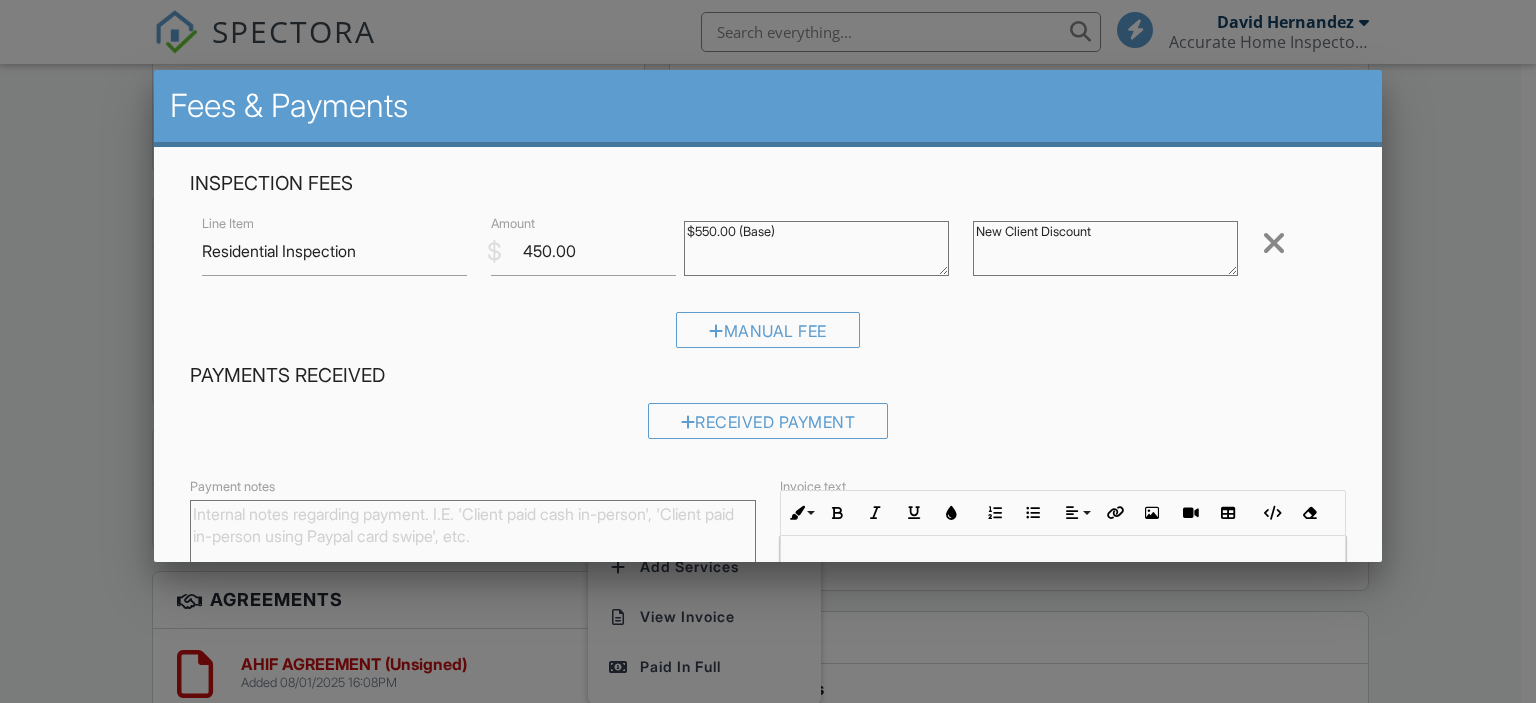 click on "New Client Discount" at bounding box center [1105, 248] 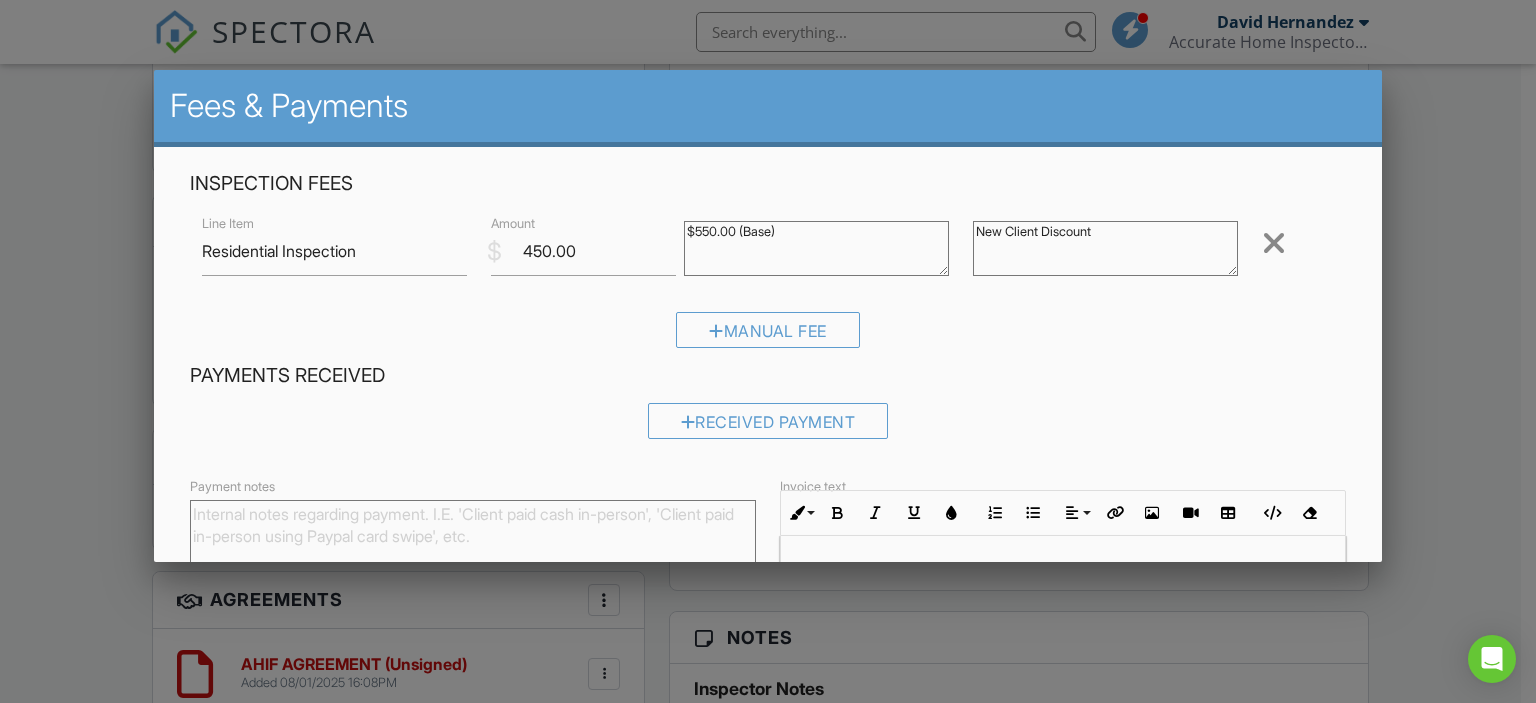 click on "New Client Discount" at bounding box center [1105, 248] 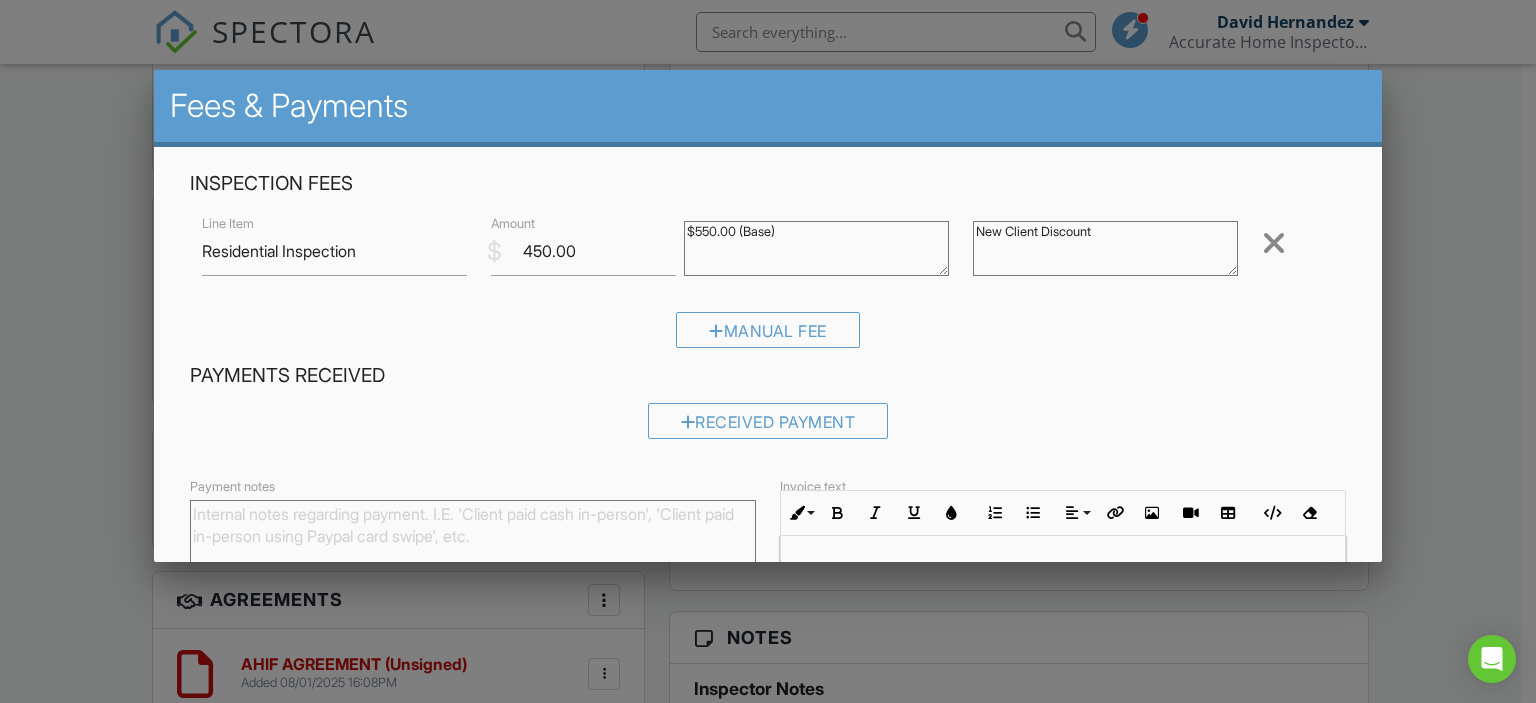 drag, startPoint x: 961, startPoint y: 223, endPoint x: 963, endPoint y: 234, distance: 11.18034 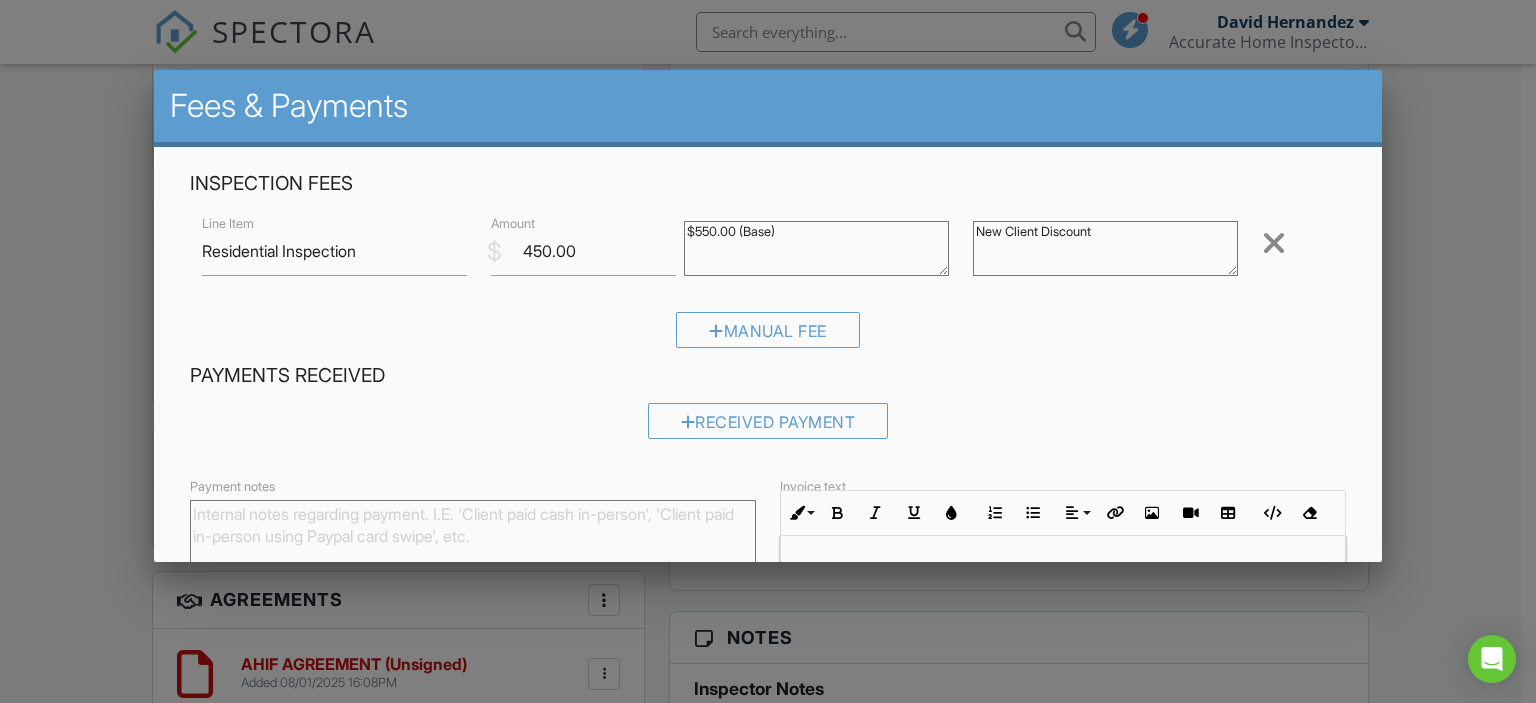 click on "New Client Discount" at bounding box center [1105, 251] 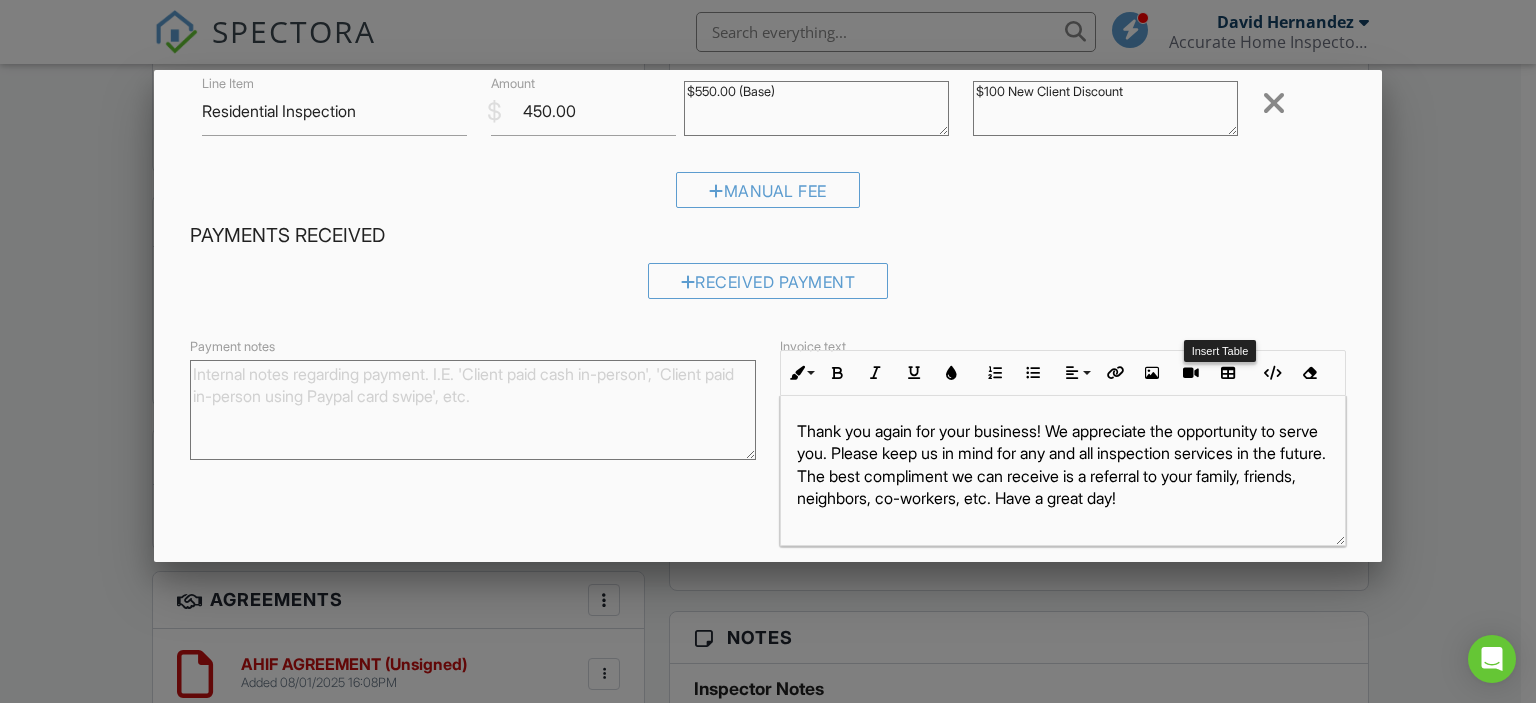 scroll, scrollTop: 218, scrollLeft: 0, axis: vertical 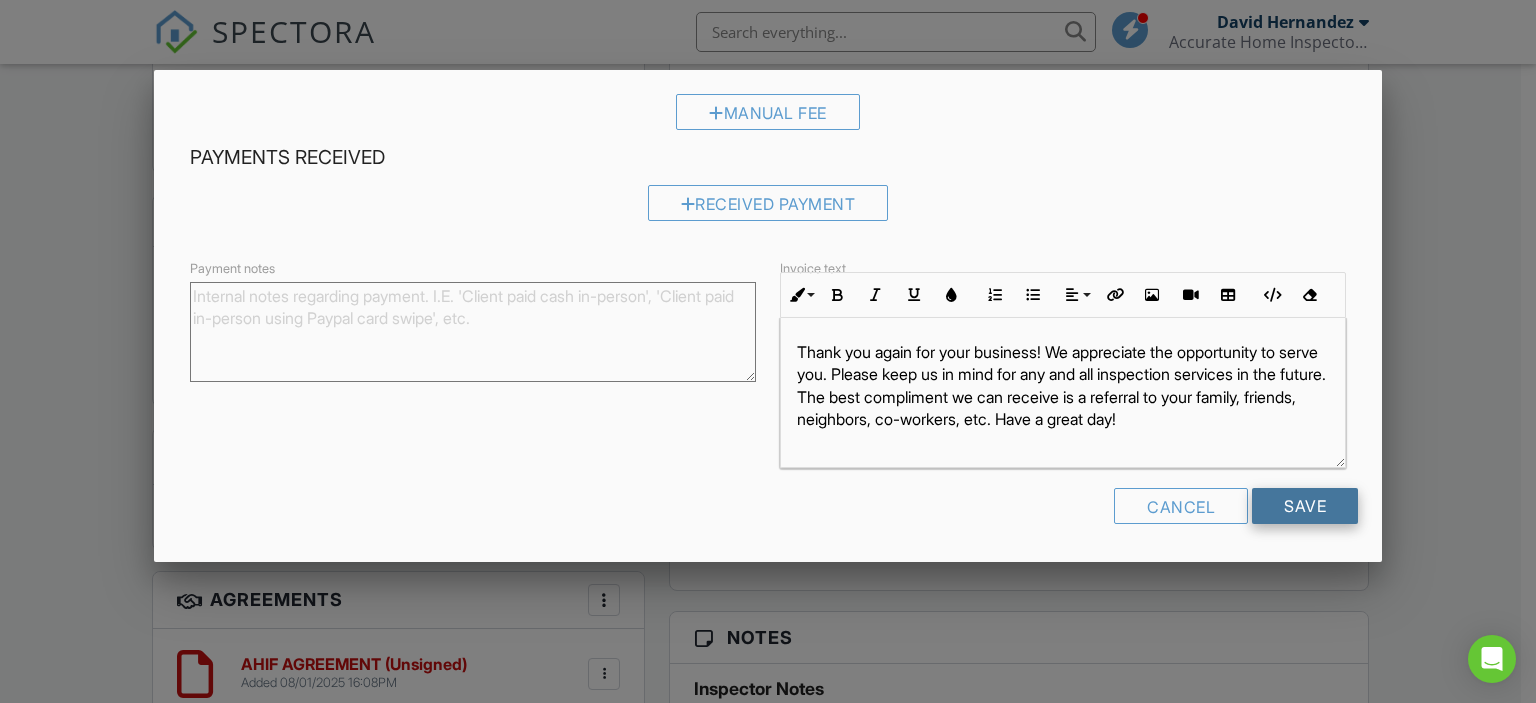 type on "$100 New Client Discount" 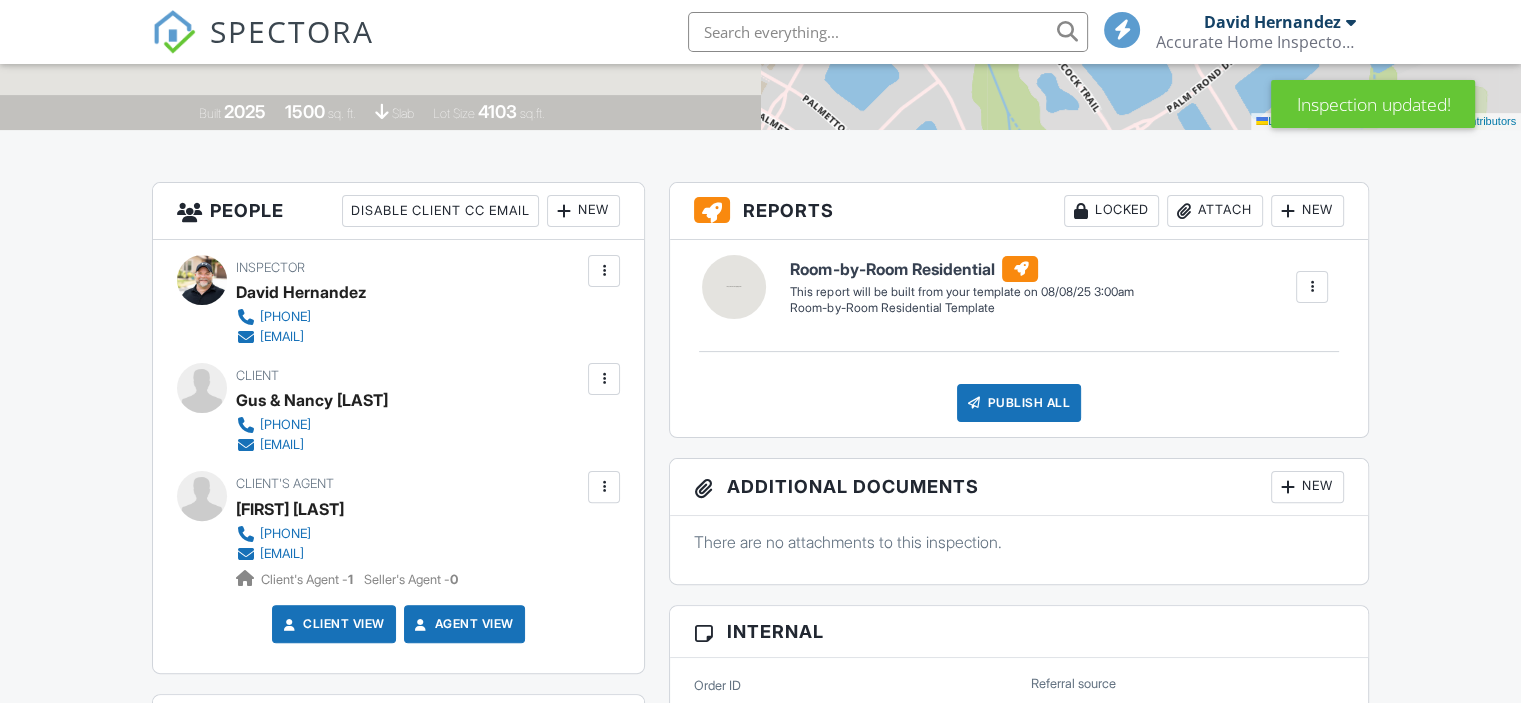 scroll, scrollTop: 0, scrollLeft: 0, axis: both 